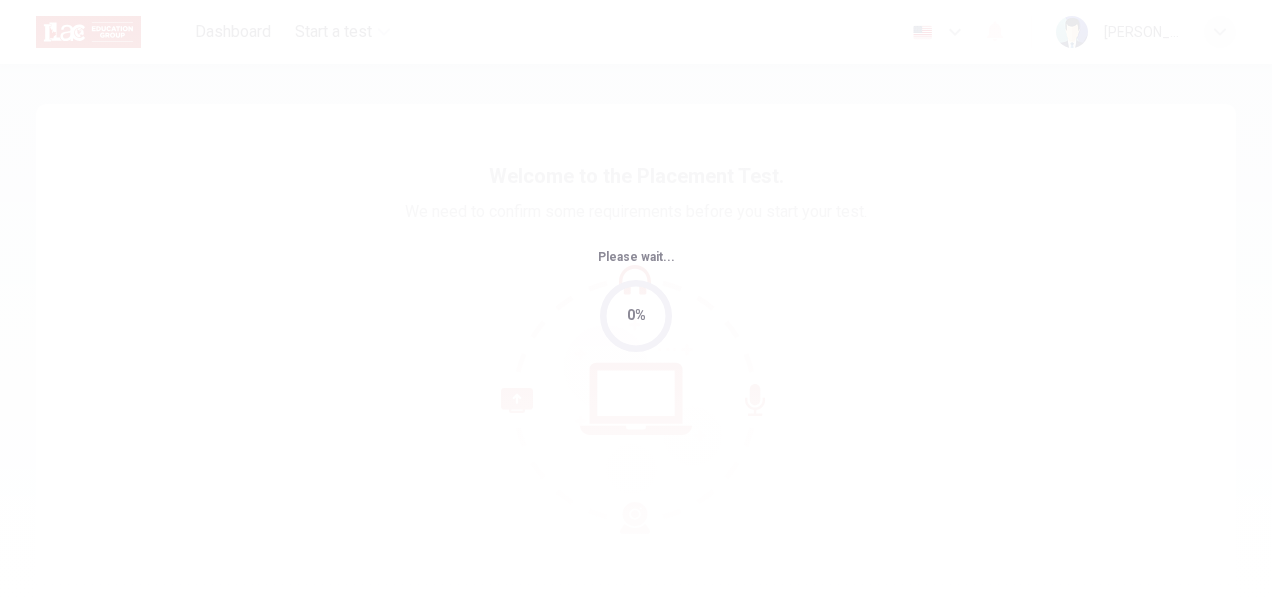 scroll, scrollTop: 0, scrollLeft: 0, axis: both 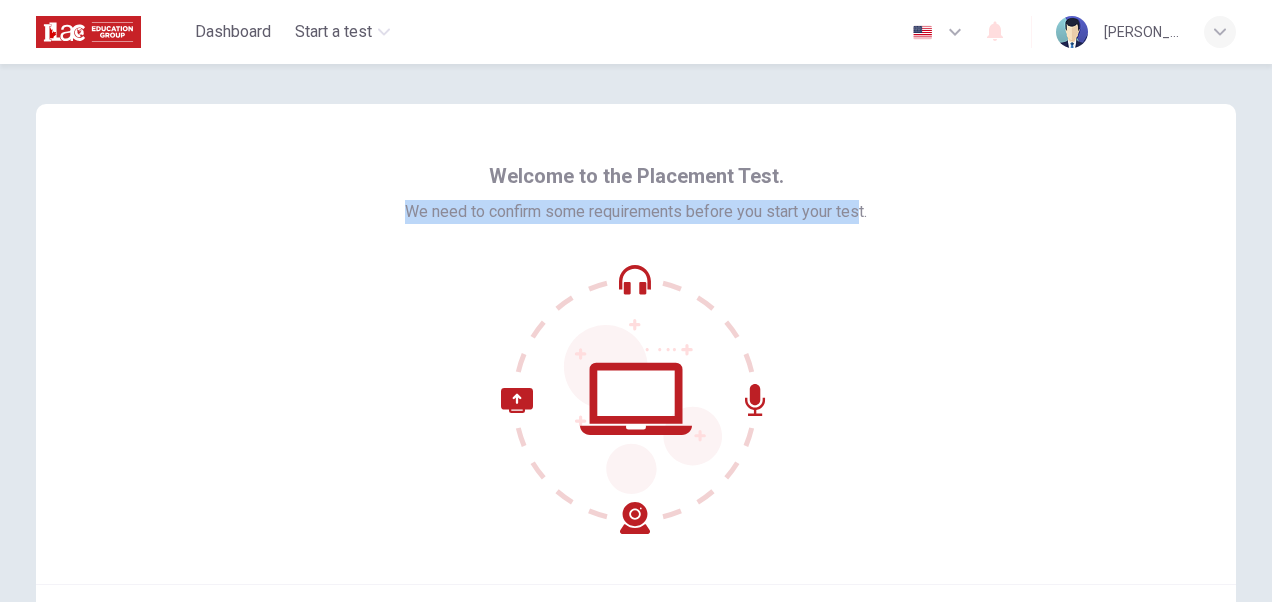 drag, startPoint x: 391, startPoint y: 207, endPoint x: 857, endPoint y: 219, distance: 466.15448 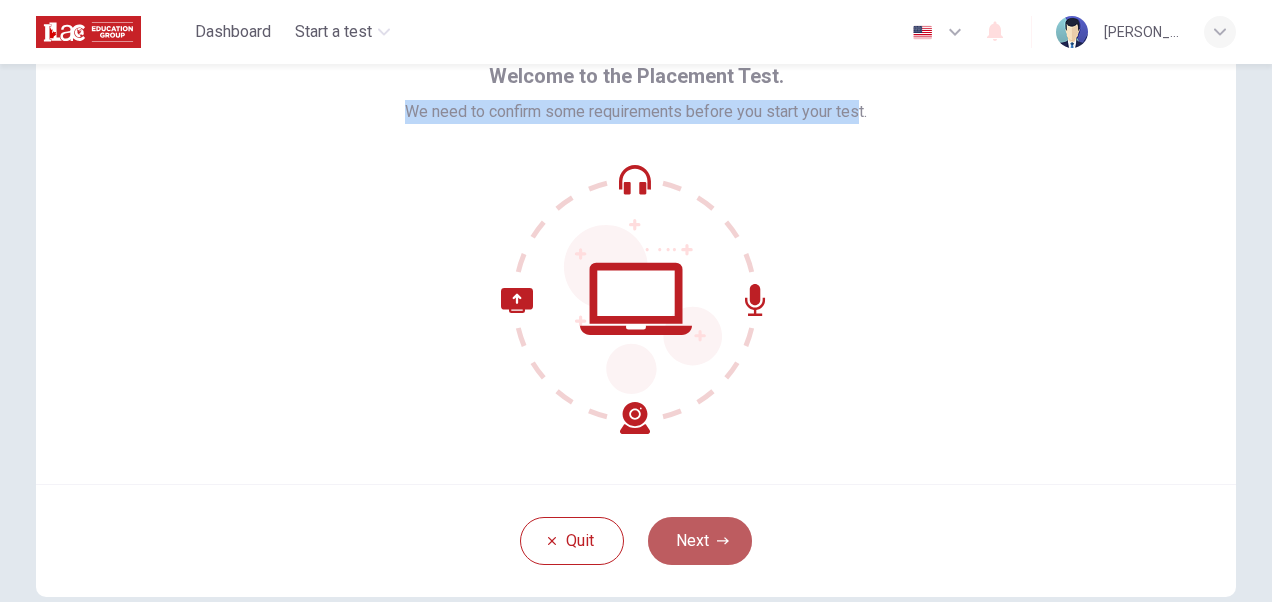 click on "Next" at bounding box center (700, 541) 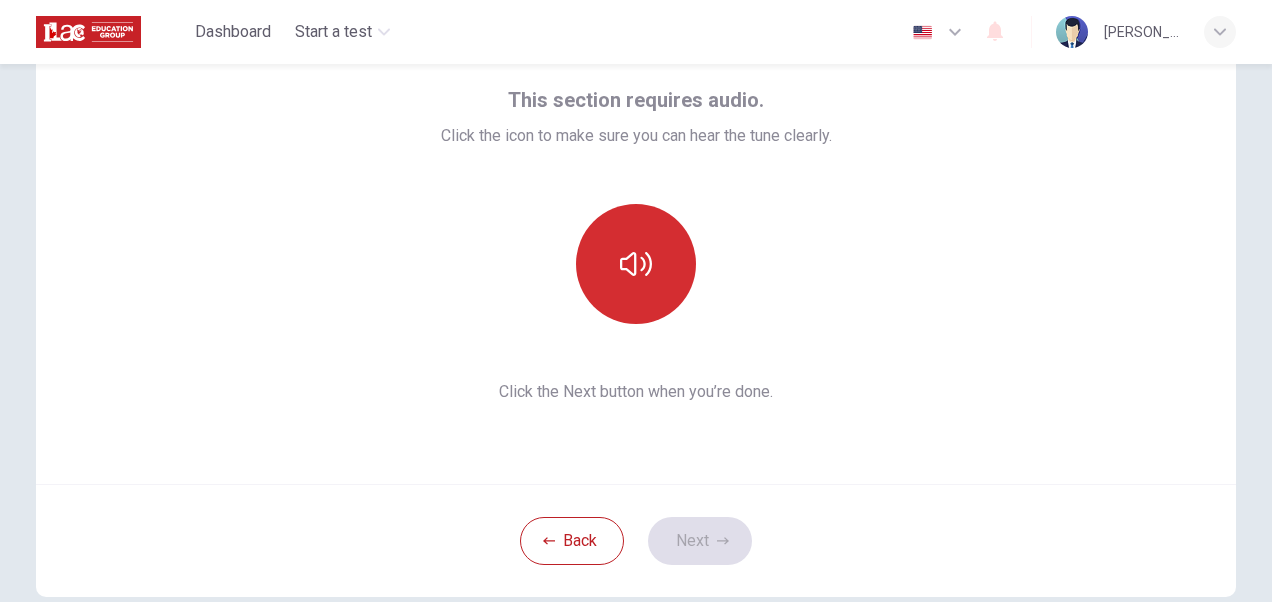 click 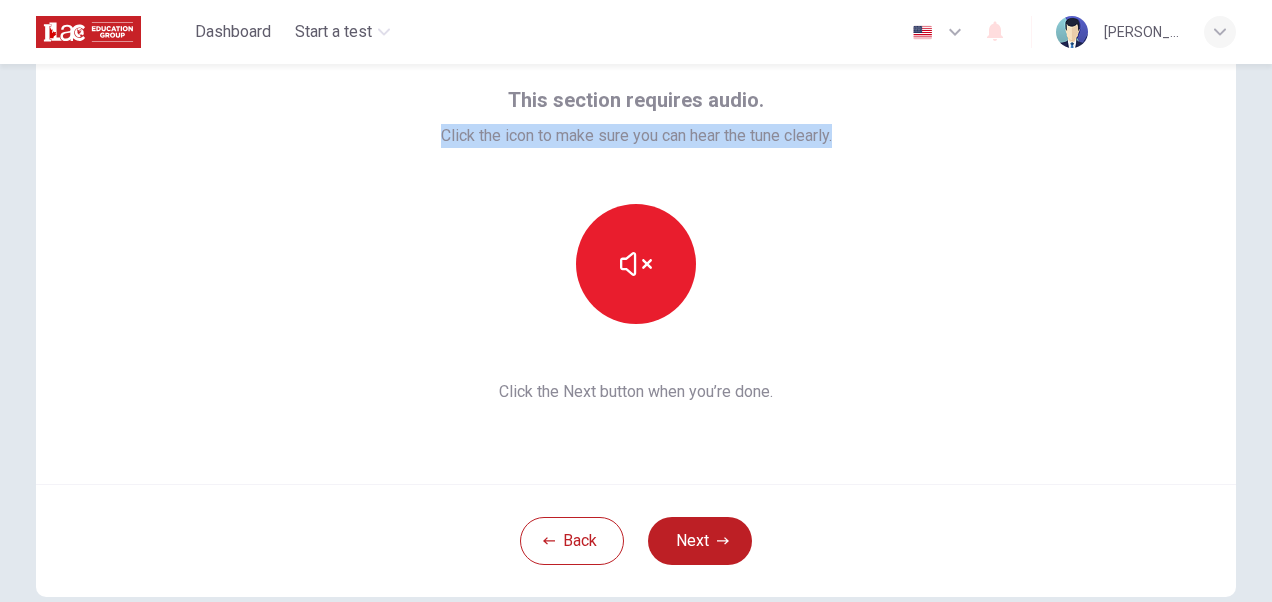 drag, startPoint x: 496, startPoint y: 131, endPoint x: 840, endPoint y: 129, distance: 344.00583 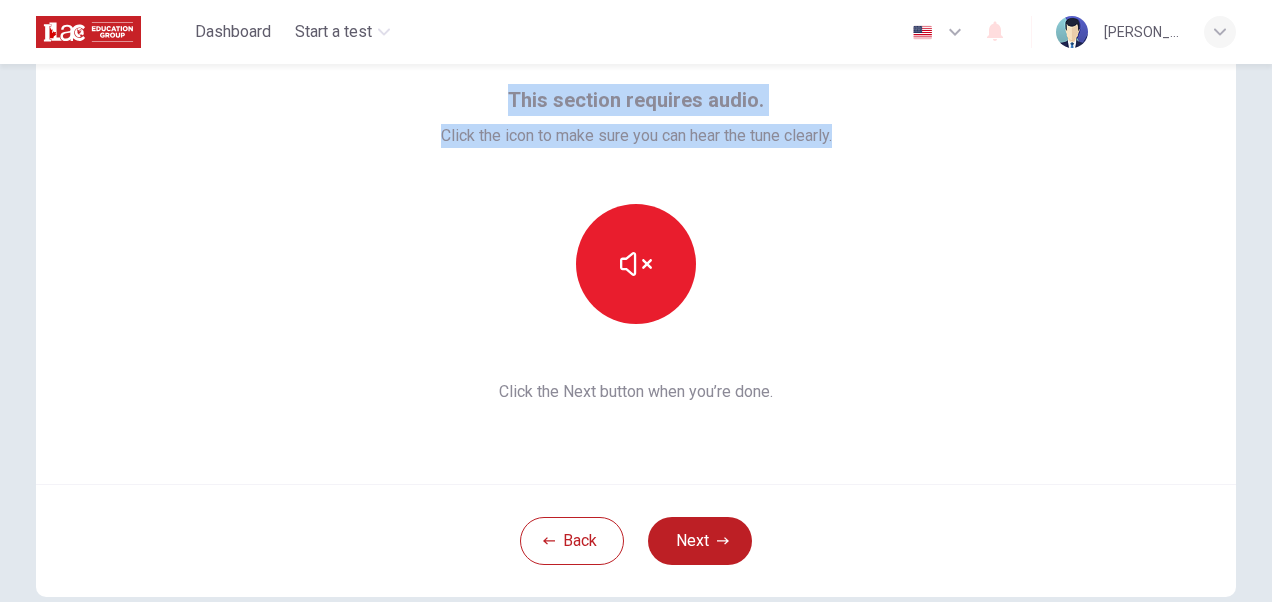 drag, startPoint x: 503, startPoint y: 91, endPoint x: 846, endPoint y: 126, distance: 344.7811 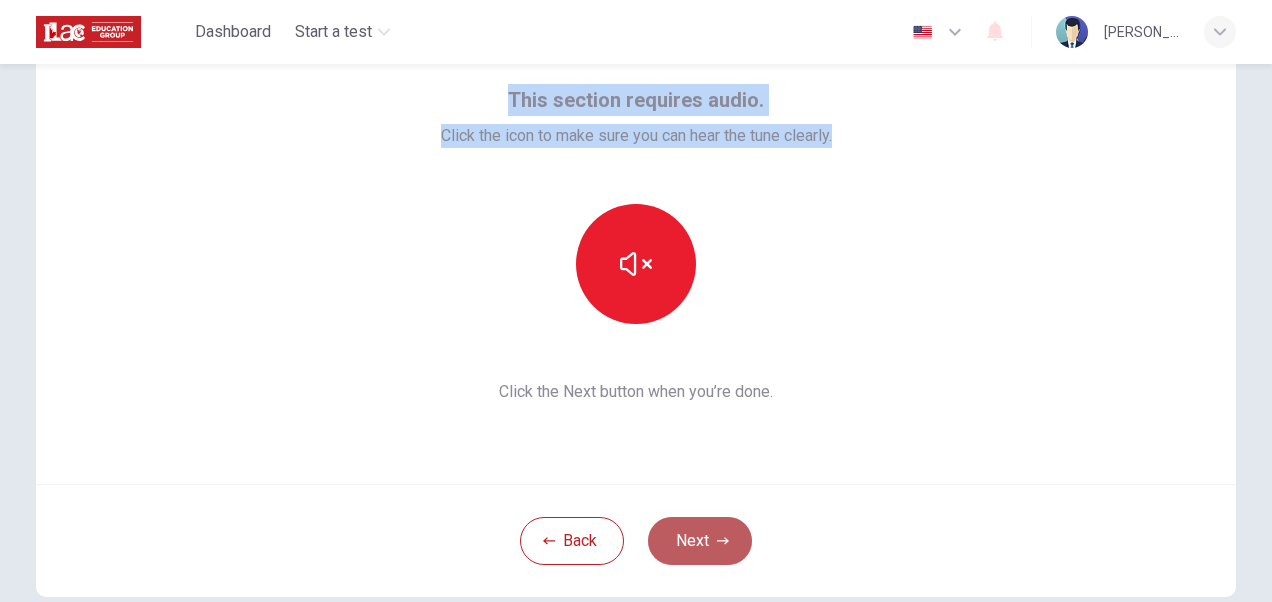 click on "Next" at bounding box center (700, 541) 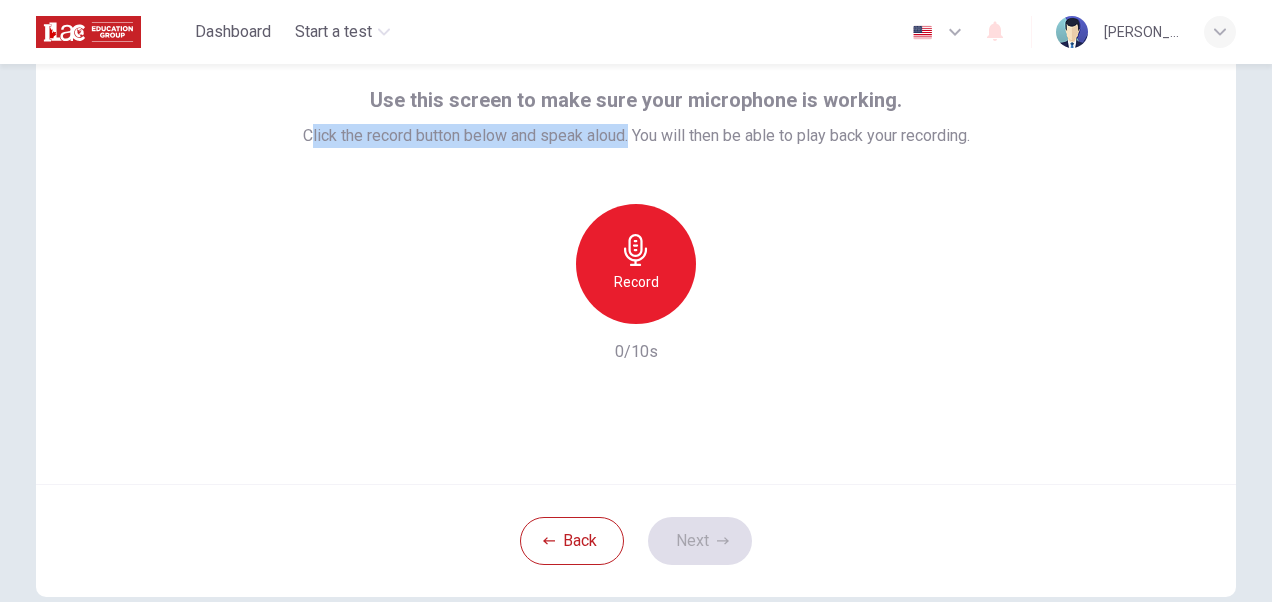 drag, startPoint x: 297, startPoint y: 136, endPoint x: 650, endPoint y: 136, distance: 353 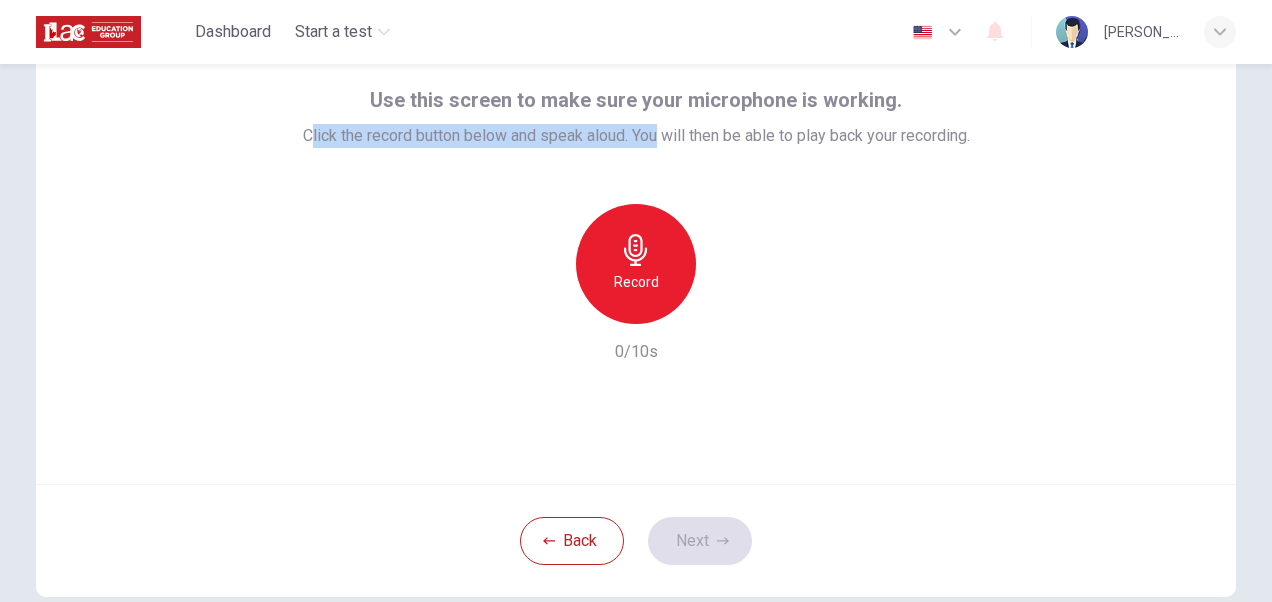 drag, startPoint x: 650, startPoint y: 136, endPoint x: 639, endPoint y: 268, distance: 132.45753 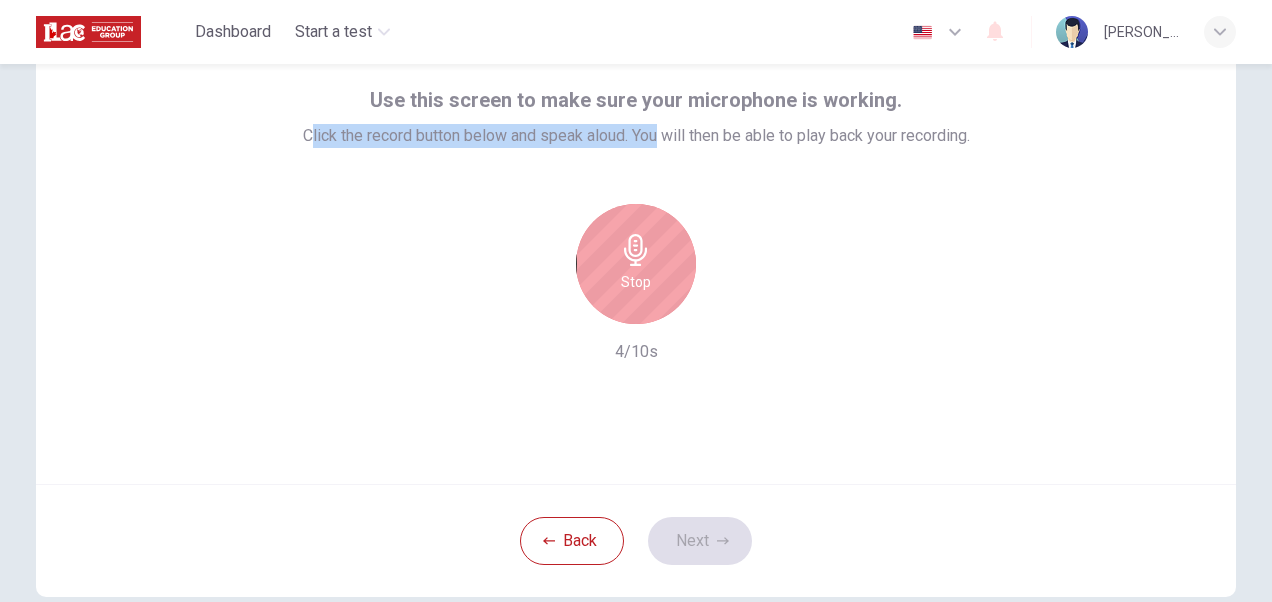 click on "Stop" at bounding box center (636, 264) 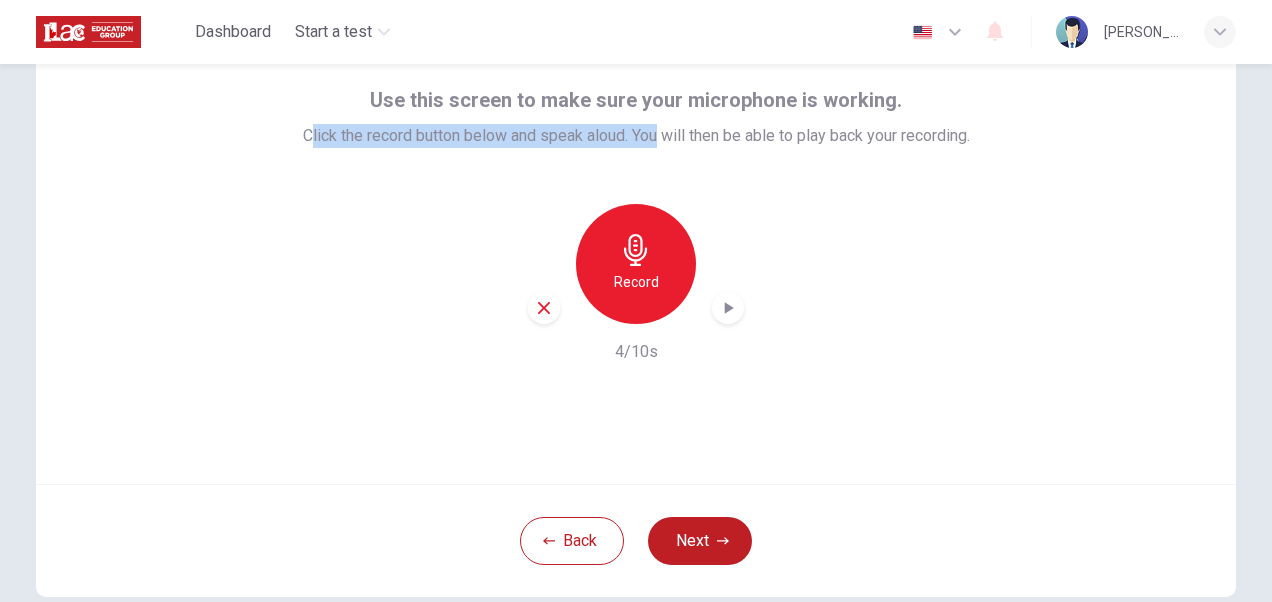 click 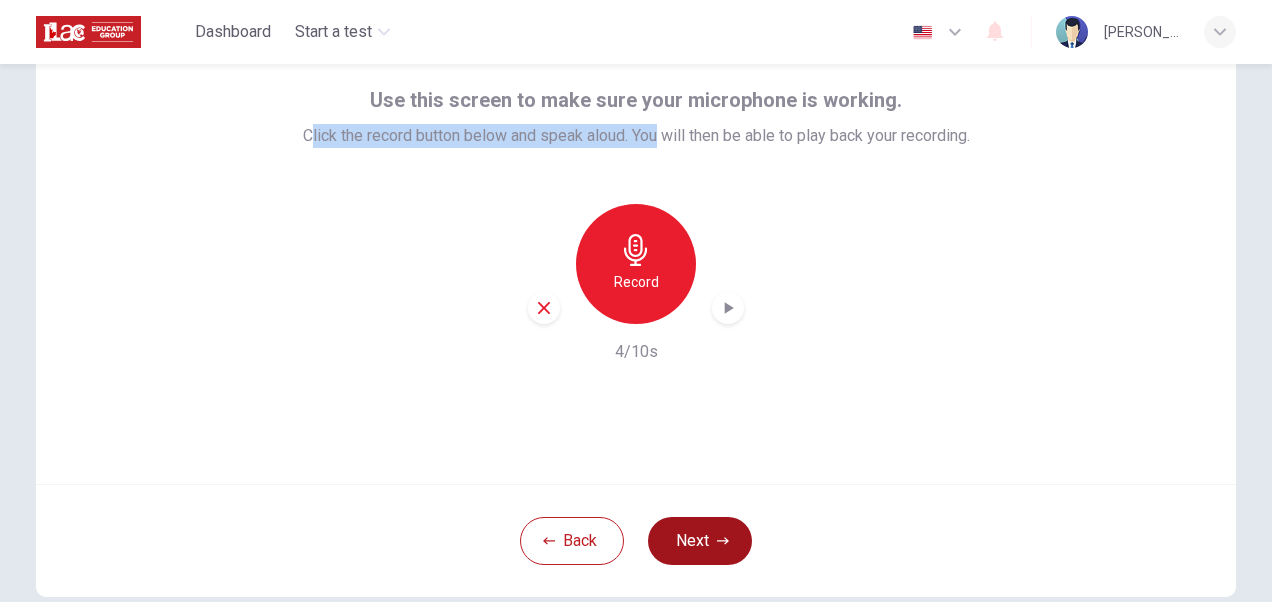 click on "Next" at bounding box center [700, 541] 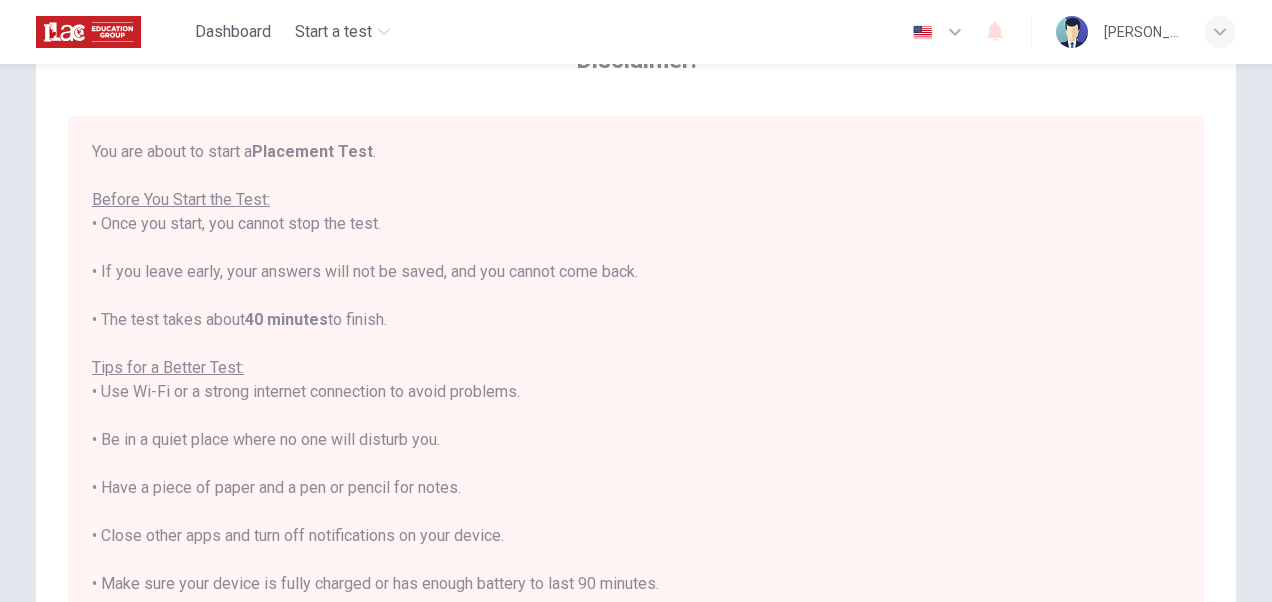 scroll, scrollTop: 0, scrollLeft: 0, axis: both 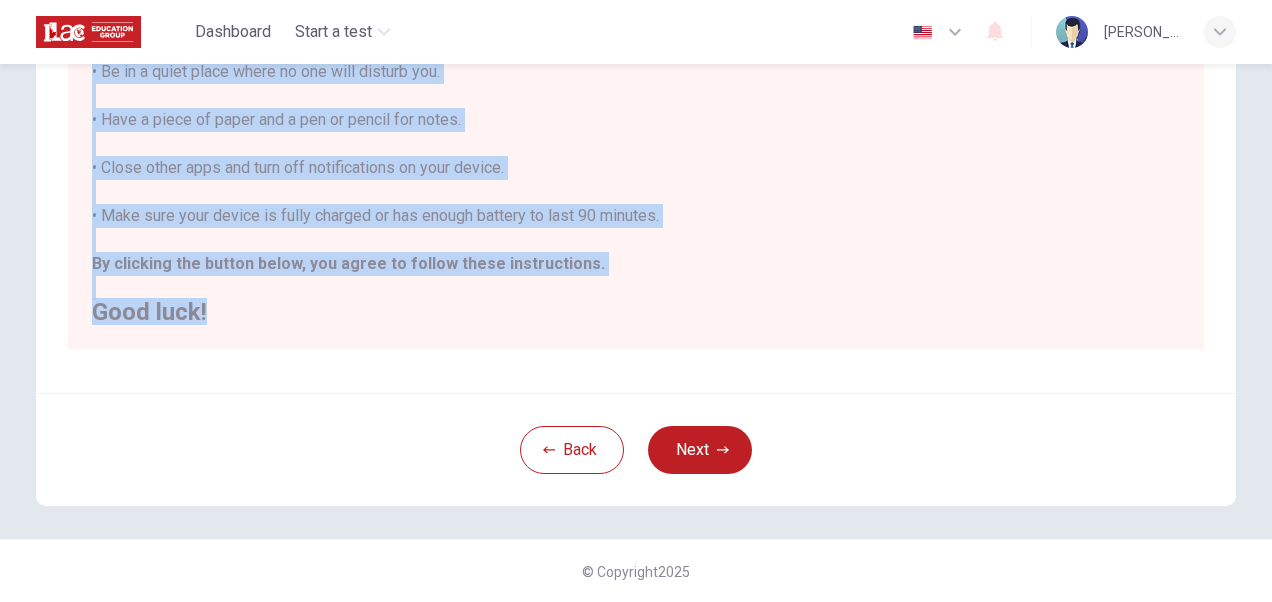 drag, startPoint x: 87, startPoint y: 232, endPoint x: 256, endPoint y: 345, distance: 203.2978 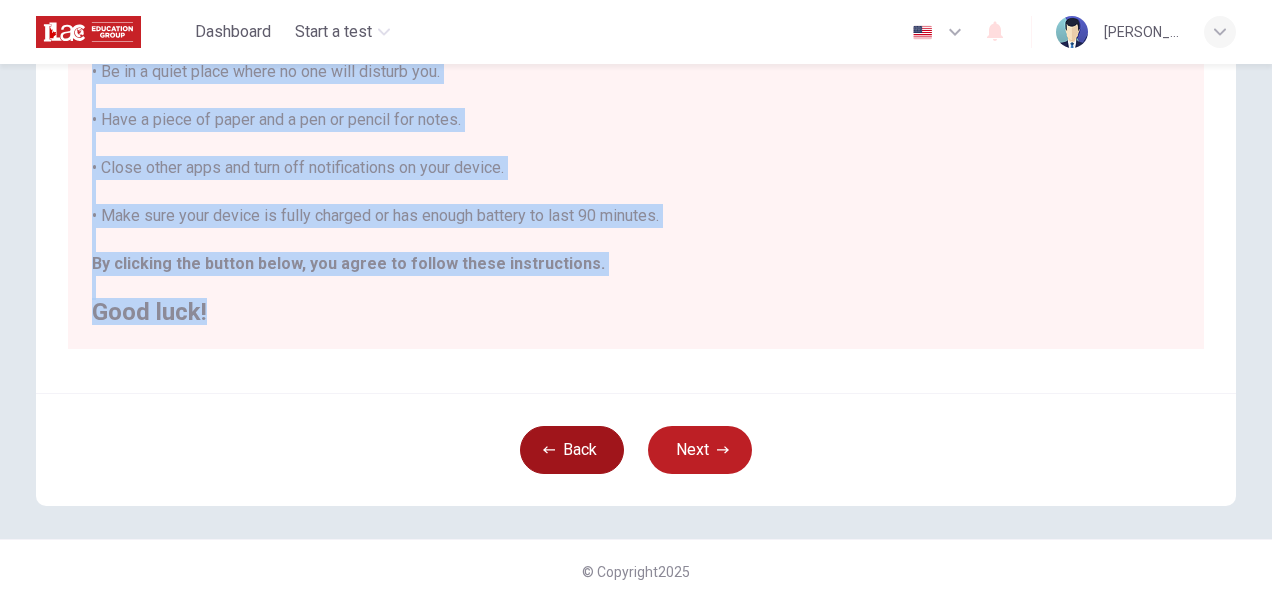 copy on "Before You Start the Test:
• Once you start, you cannot stop the test.
• If you leave early, your answers will not be saved, and you cannot come back.
• The test takes about  40 minutes  to finish.
Tips for a Better Test:
• Use Wi-Fi or a strong internet connection to avoid problems.
• Be in a quiet place where no one will disturb you.
• Have a piece of paper and a pen or pencil for notes.
• Close other apps and turn off notifications on your device.
• Make sure your device is fully charged or has enough battery to last 90 minutes.
By clicking the button below, you agree to follow these instructions.
Good luck!" 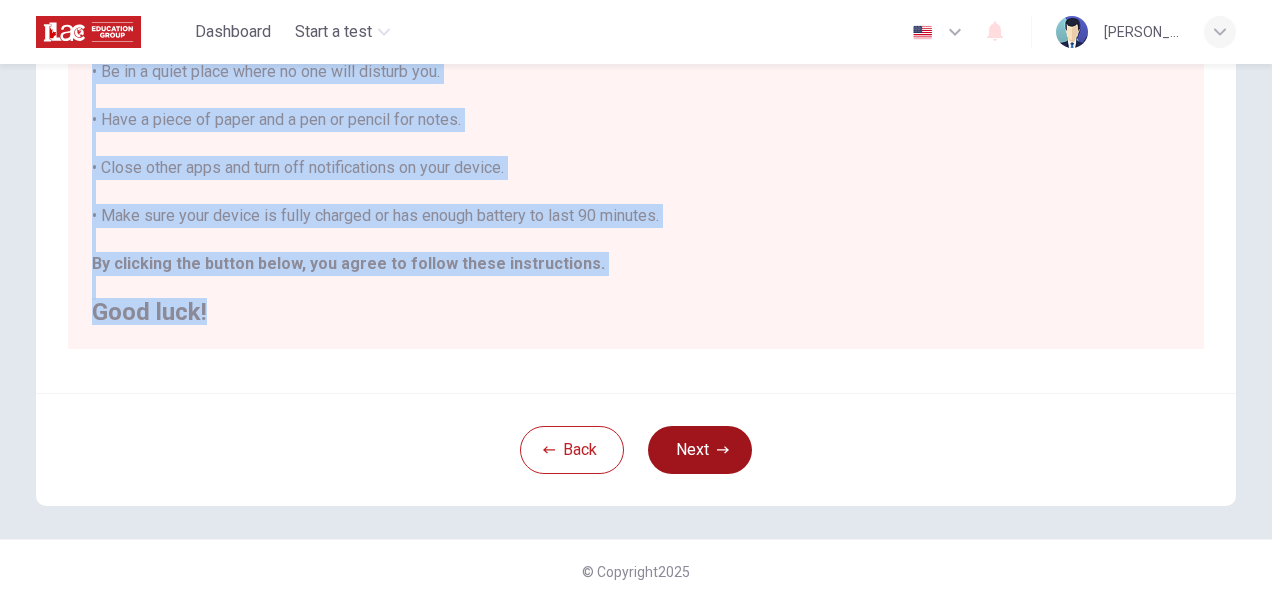 click on "Next" at bounding box center (700, 450) 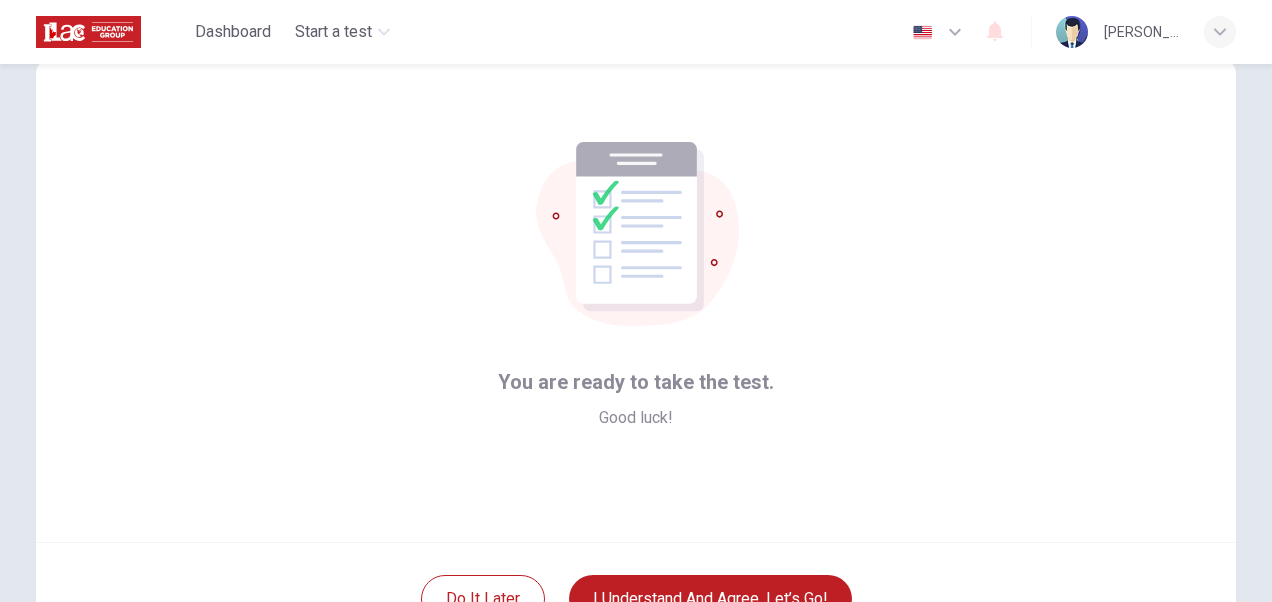 scroll, scrollTop: 0, scrollLeft: 0, axis: both 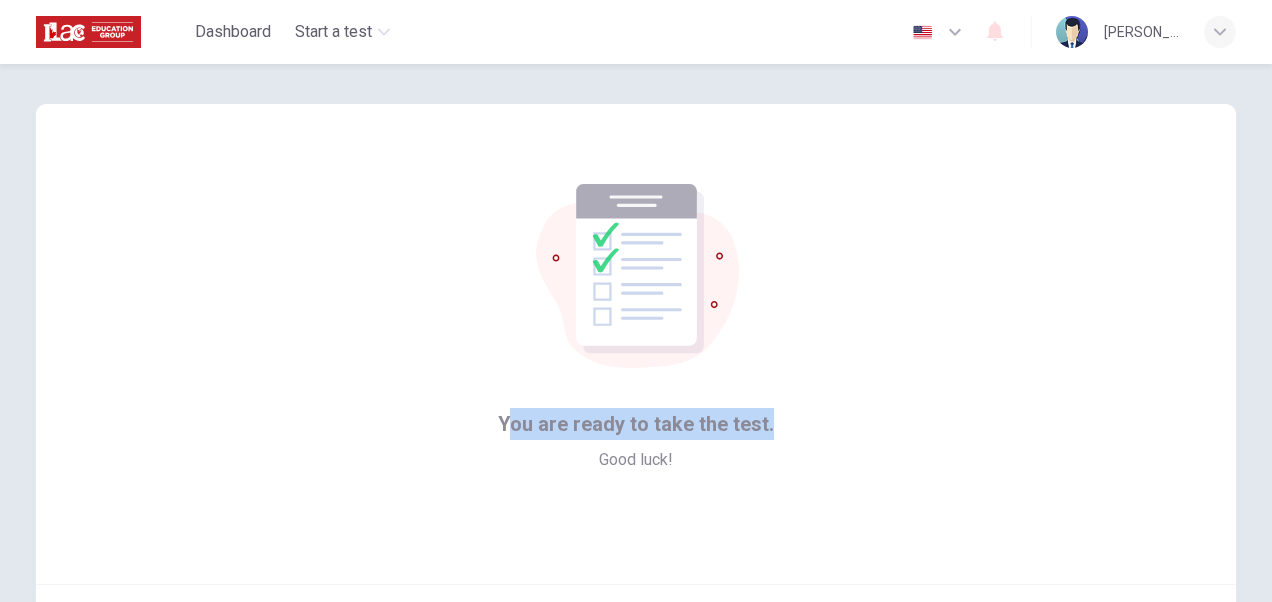 drag, startPoint x: 503, startPoint y: 418, endPoint x: 774, endPoint y: 420, distance: 271.0074 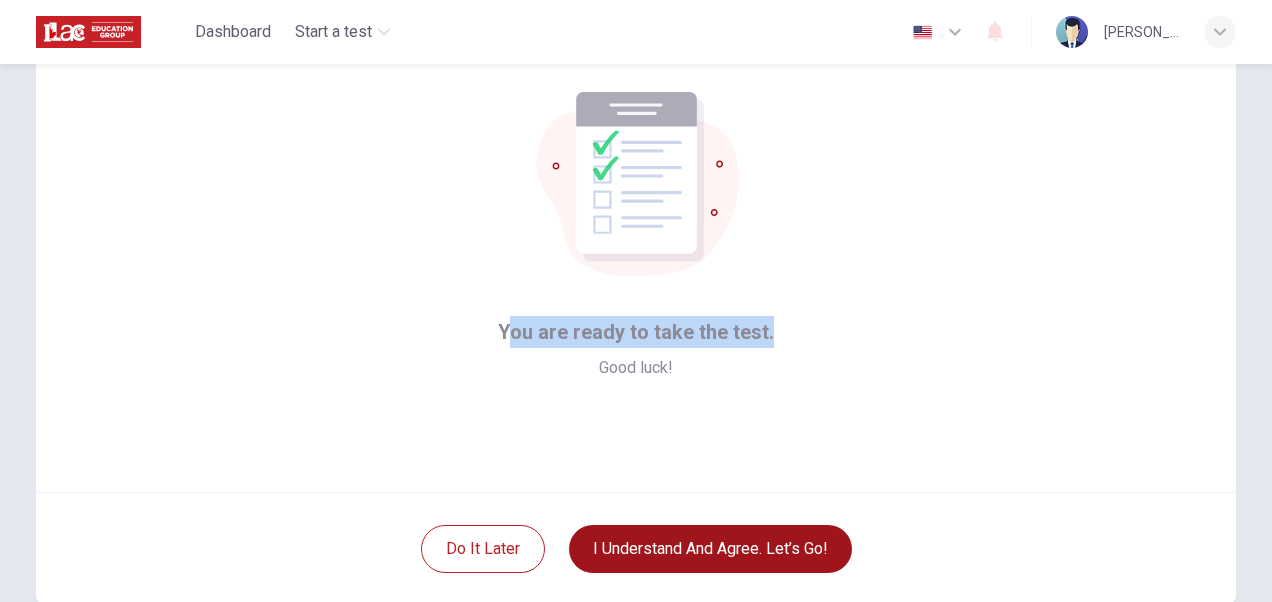 scroll, scrollTop: 192, scrollLeft: 0, axis: vertical 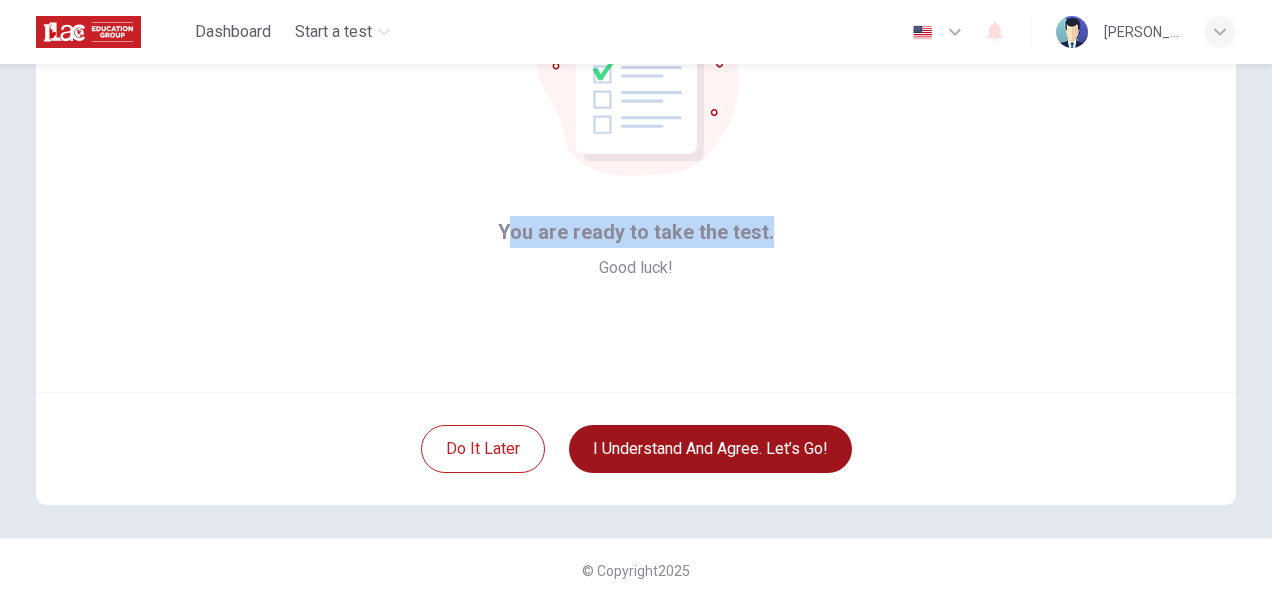 click on "I understand and agree. Let’s go!" at bounding box center [710, 449] 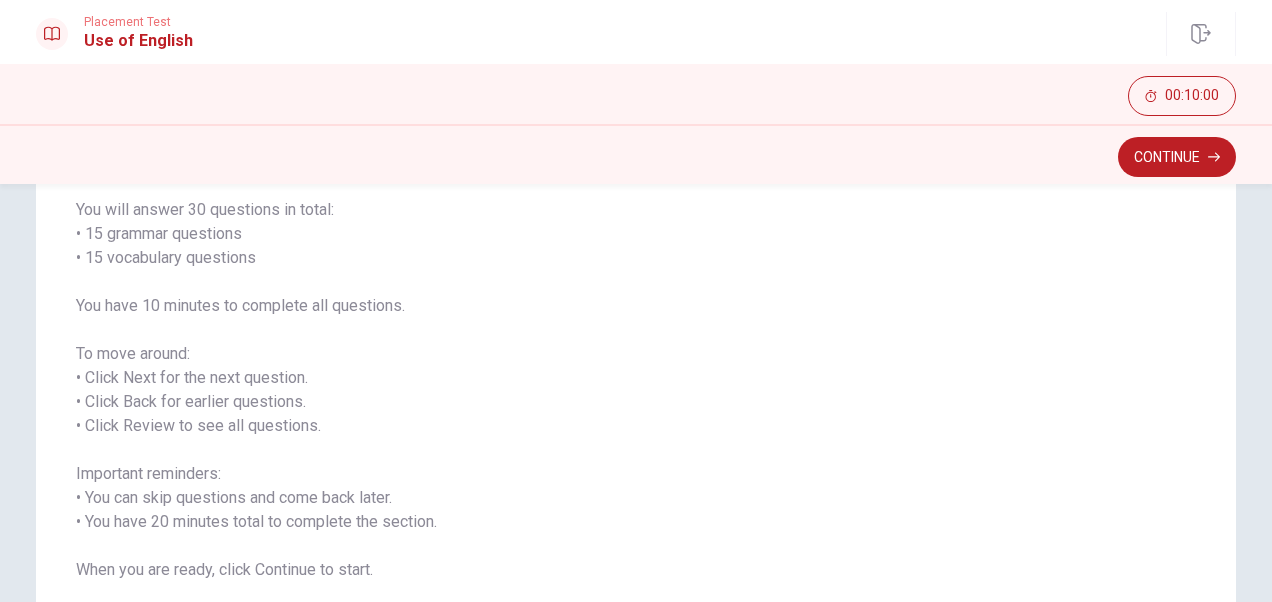 scroll, scrollTop: 200, scrollLeft: 0, axis: vertical 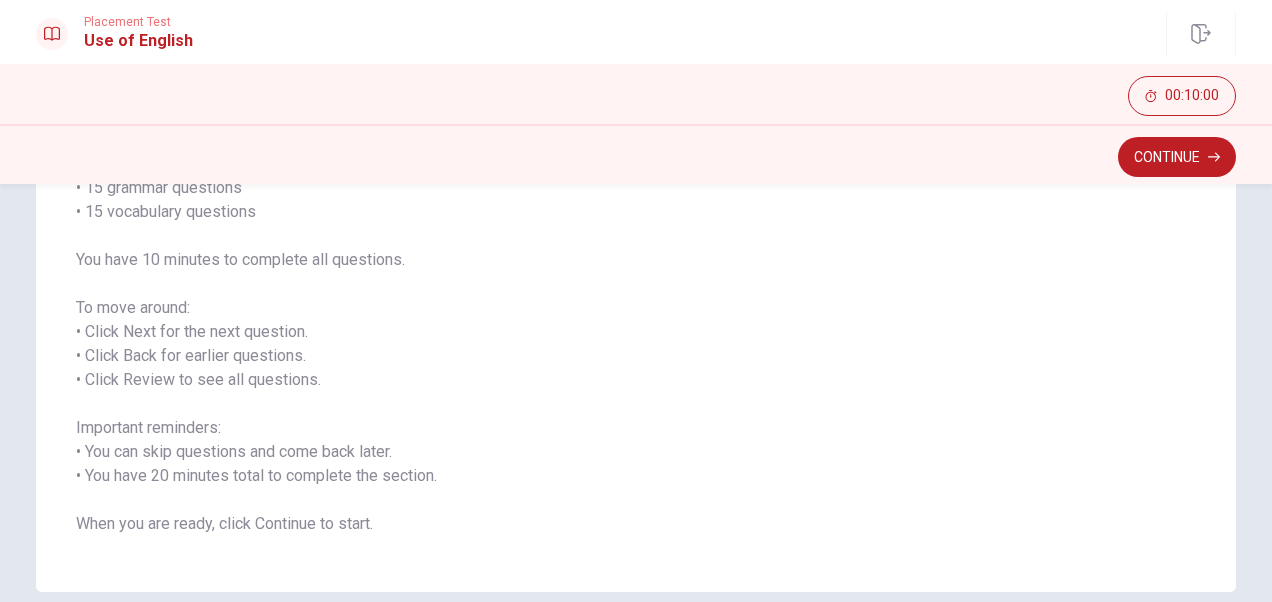 drag, startPoint x: 85, startPoint y: 324, endPoint x: 333, endPoint y: 324, distance: 248 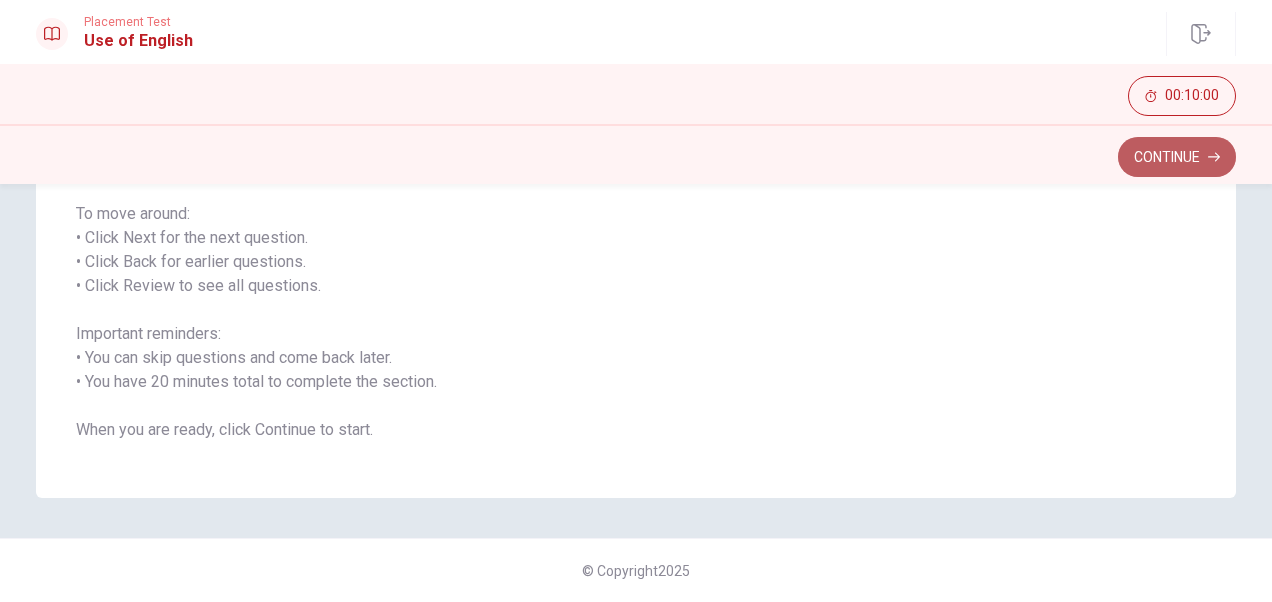 click on "Continue" at bounding box center (1177, 157) 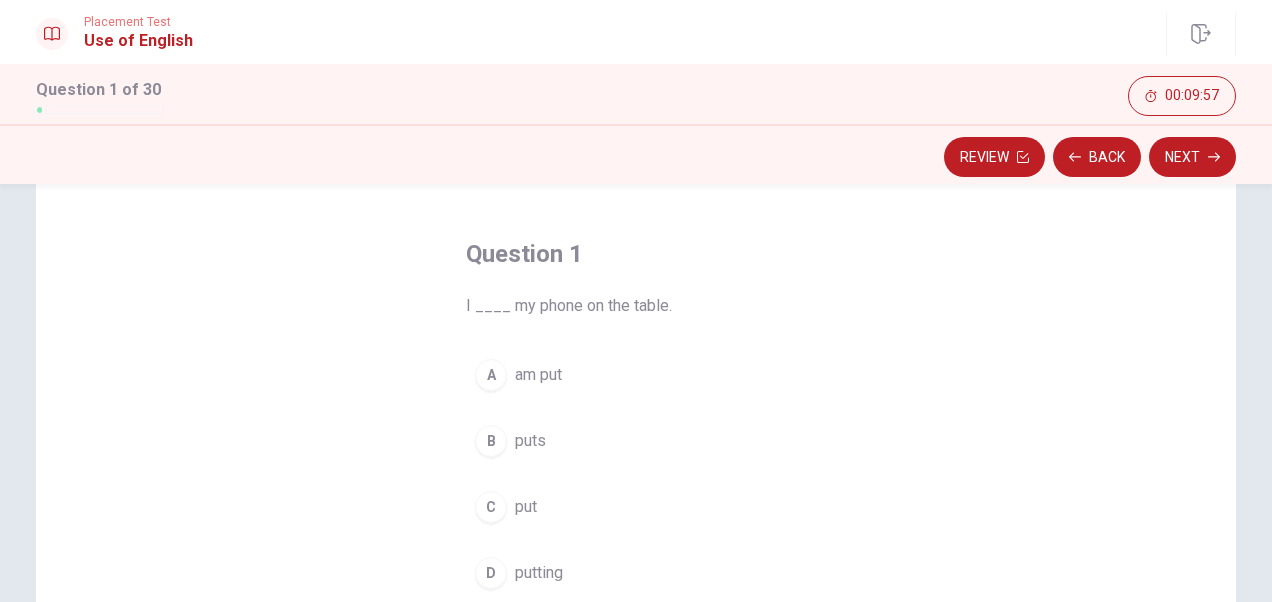 scroll, scrollTop: 100, scrollLeft: 0, axis: vertical 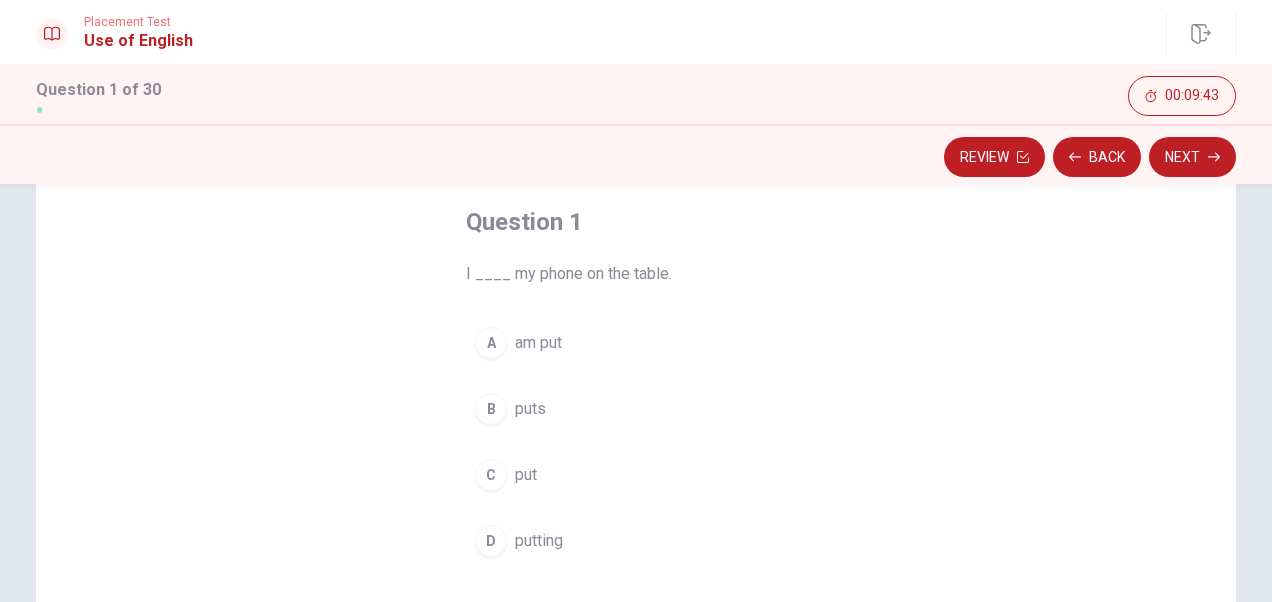 click on "A" at bounding box center [491, 343] 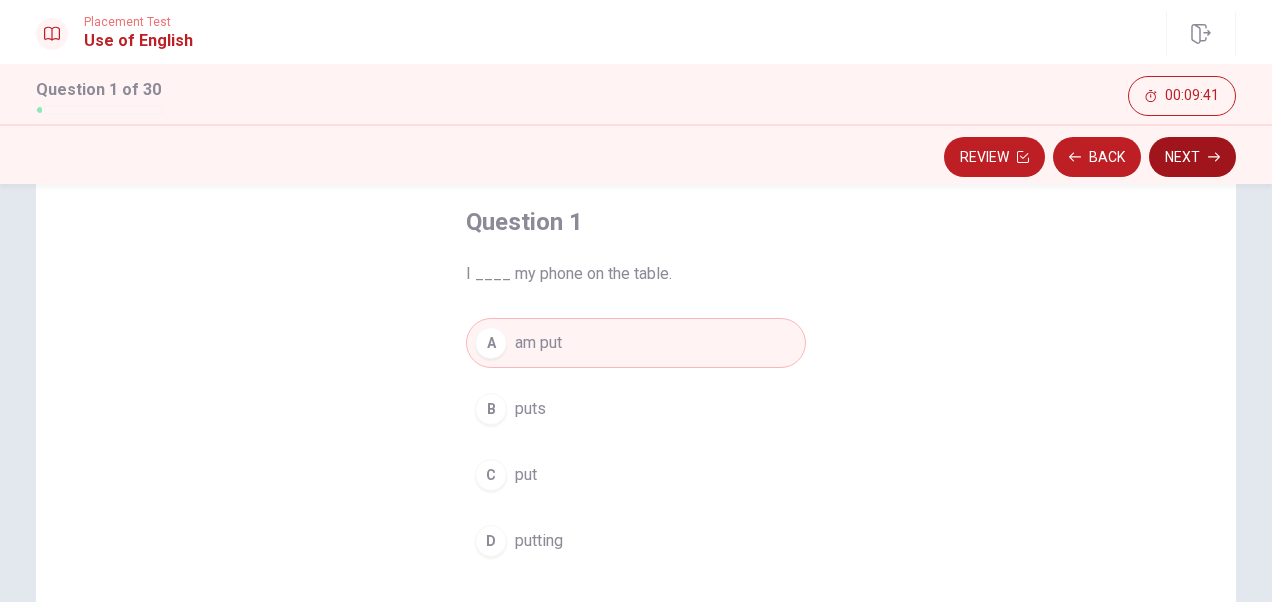 click on "Next" at bounding box center (1192, 157) 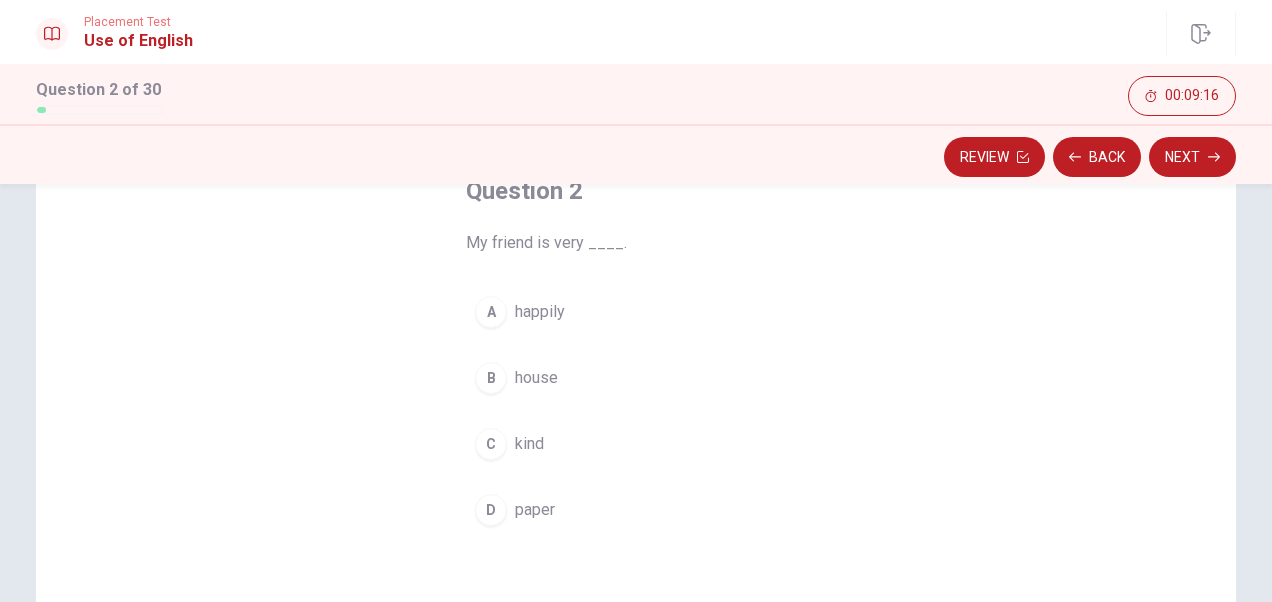 scroll, scrollTop: 100, scrollLeft: 0, axis: vertical 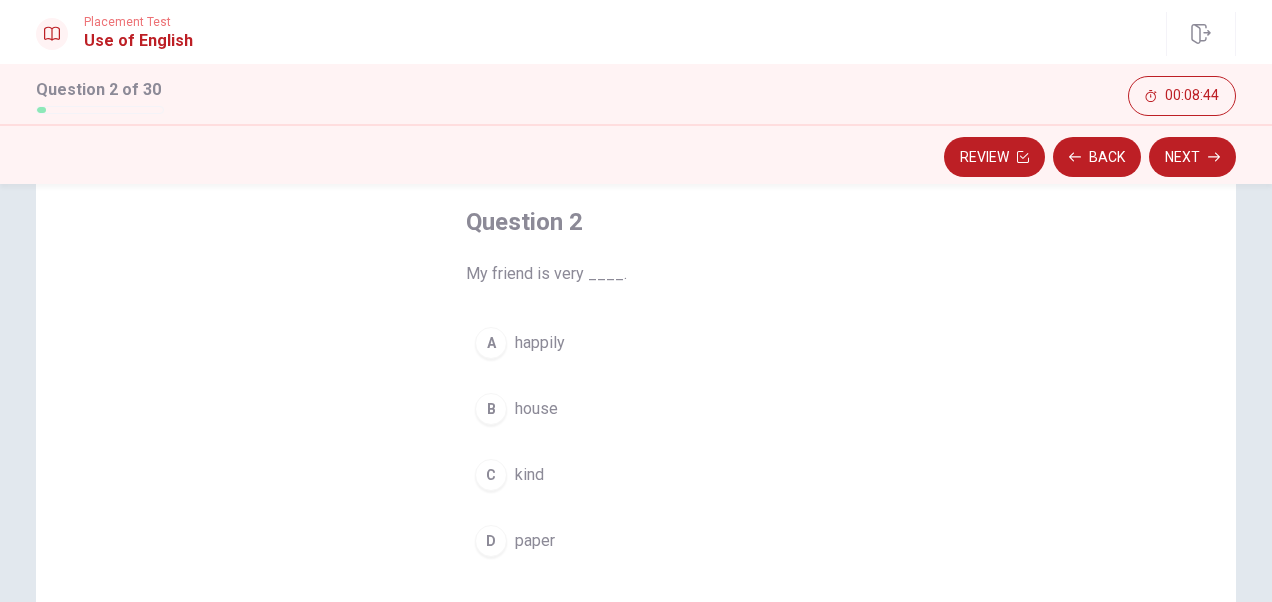 click on "C" at bounding box center [491, 475] 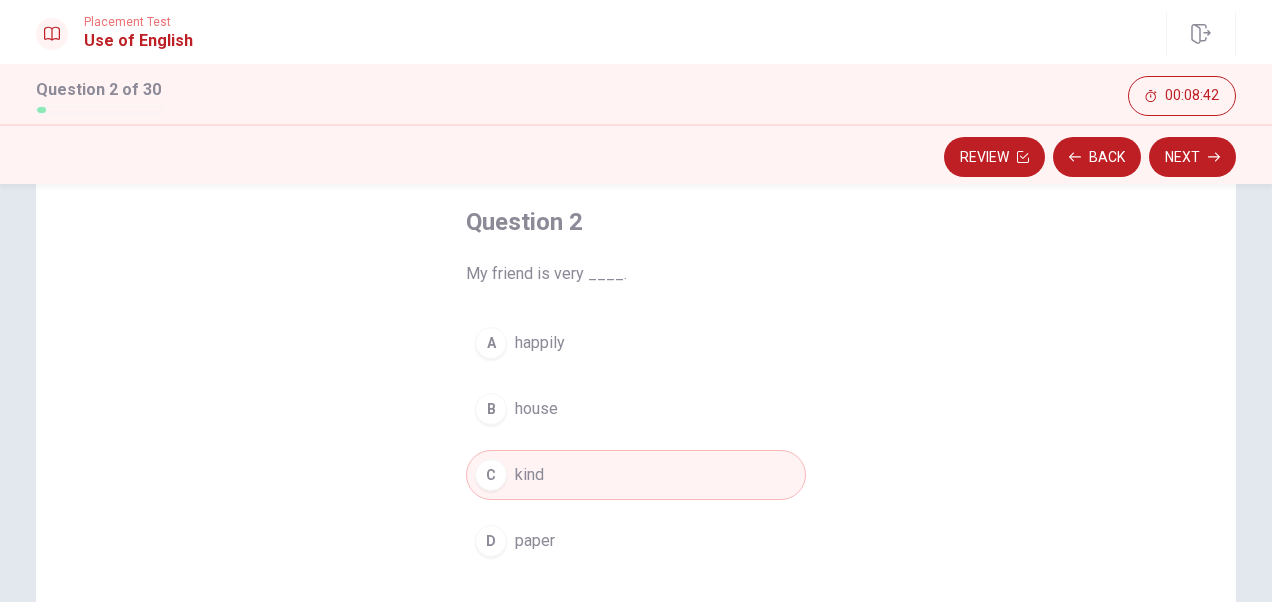 click on "Next" at bounding box center [1192, 157] 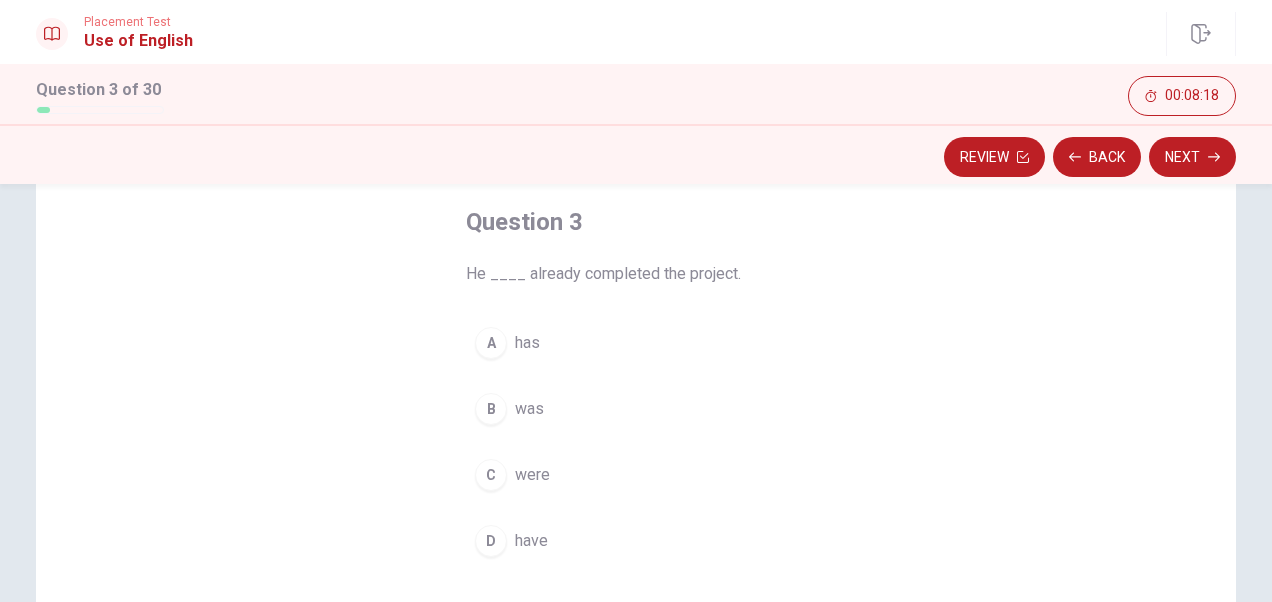 click on "A" at bounding box center (491, 343) 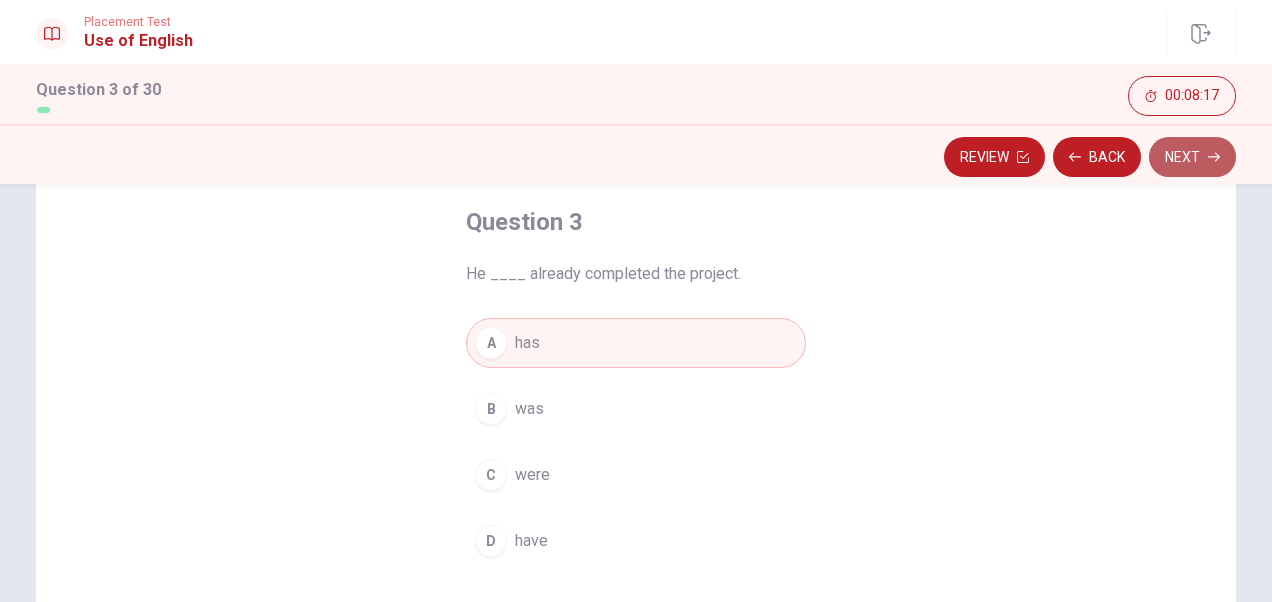 click on "Next" at bounding box center [1192, 157] 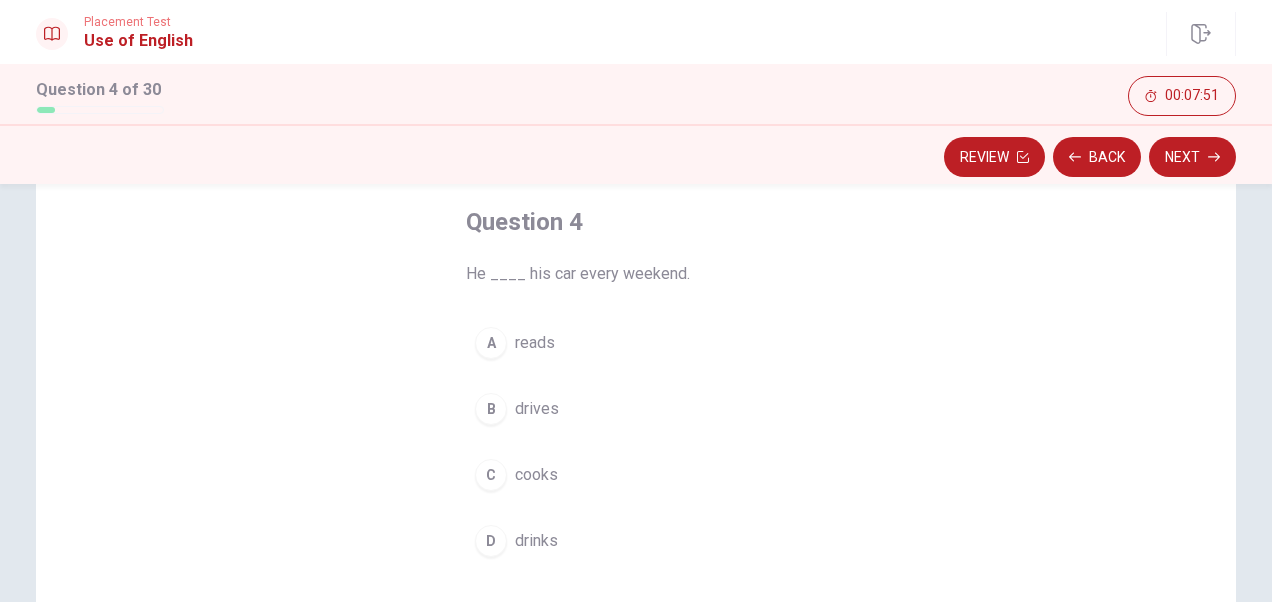 click on "drives" at bounding box center (537, 409) 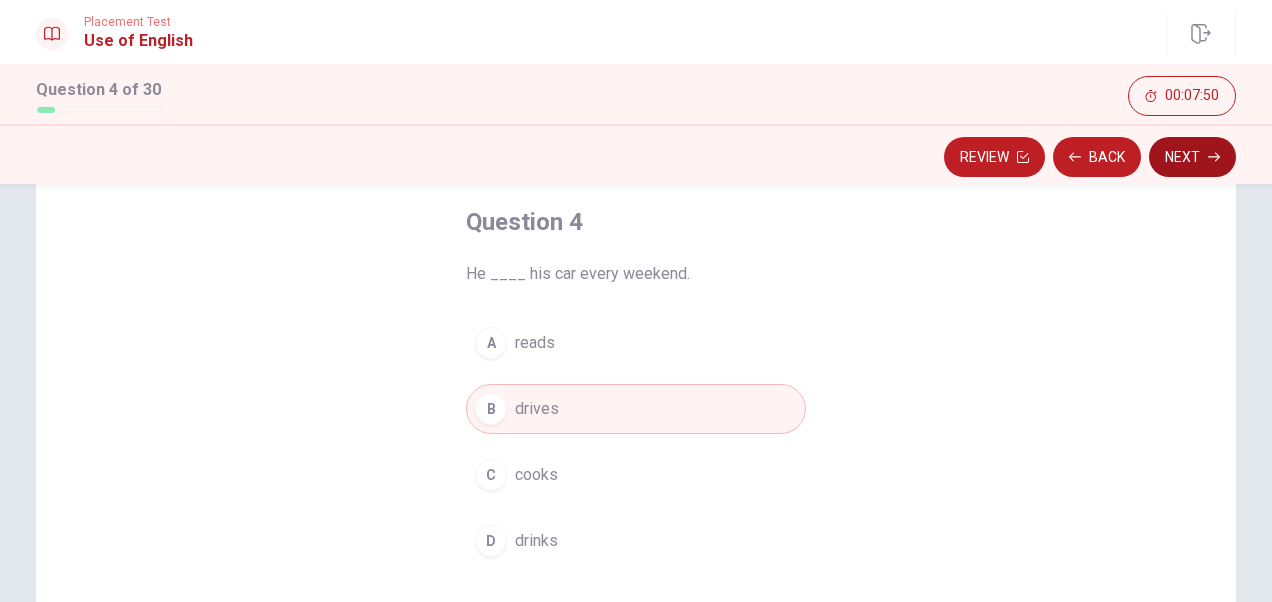 click on "Next" at bounding box center [1192, 157] 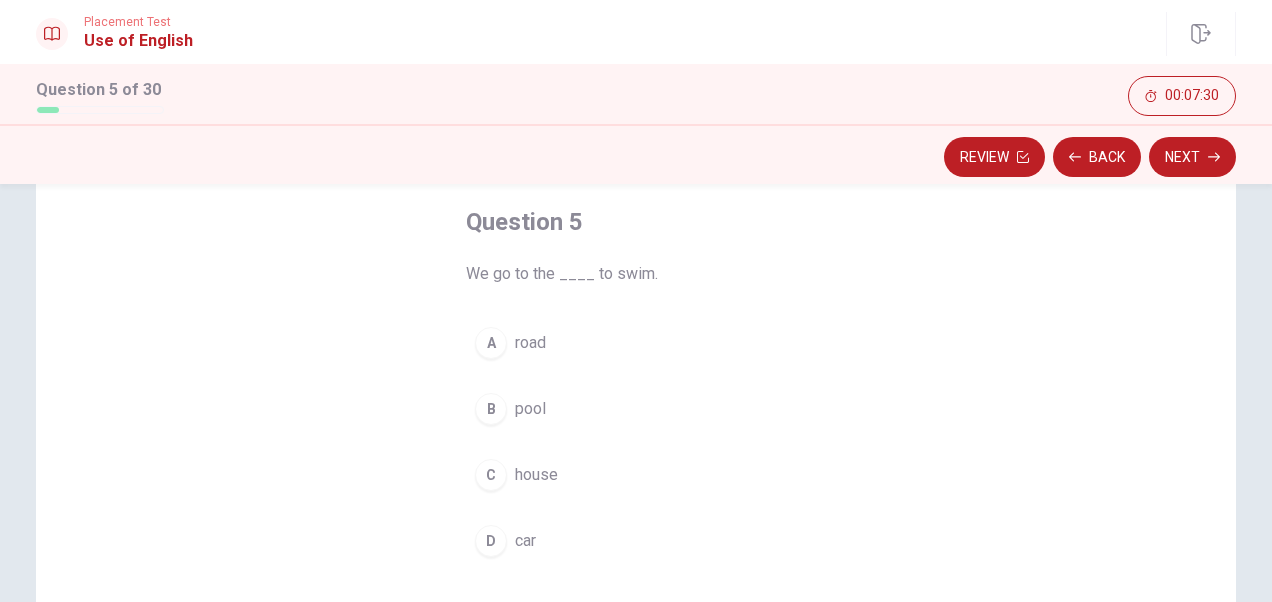 click on "B" at bounding box center [491, 409] 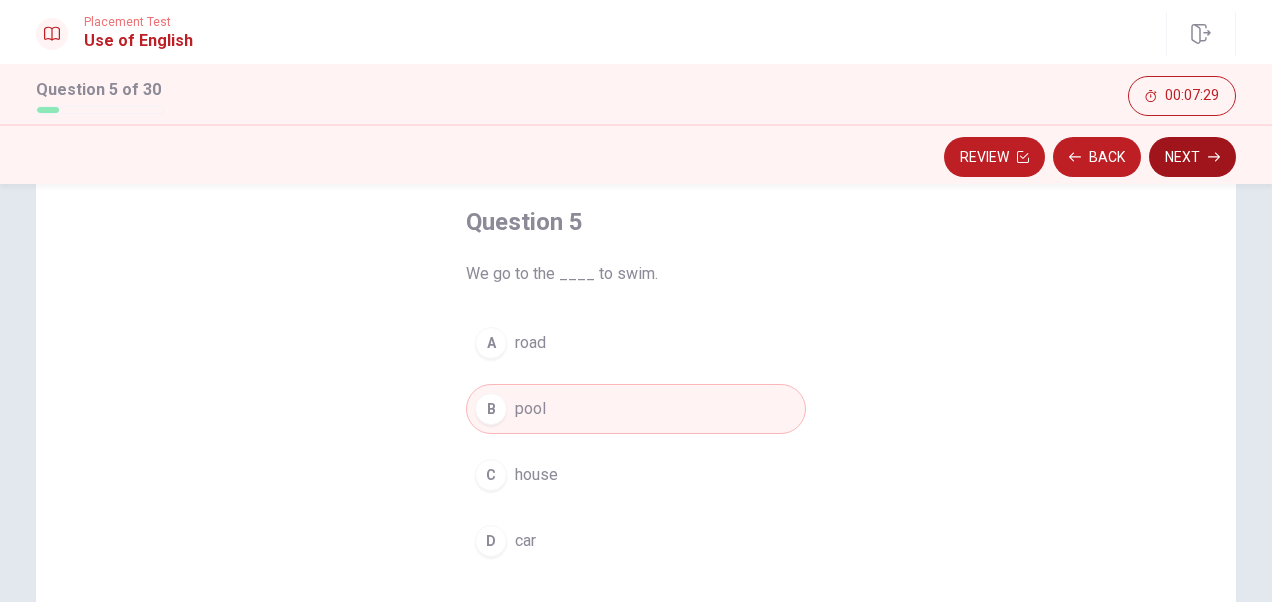 click on "Next" at bounding box center (1192, 157) 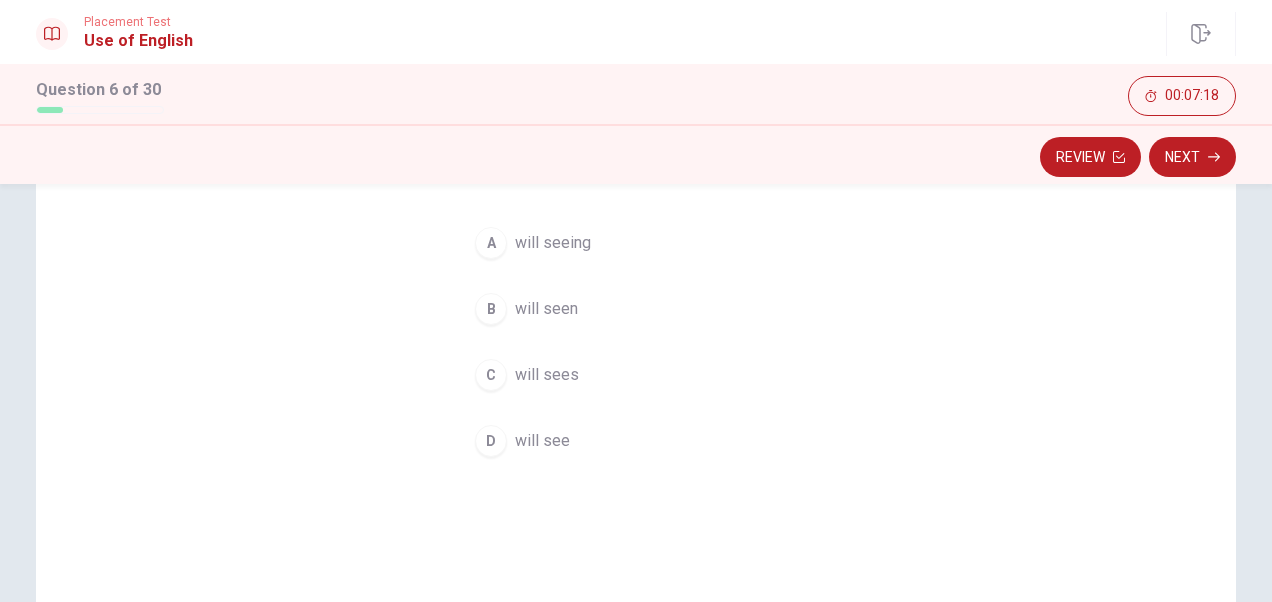 scroll, scrollTop: 100, scrollLeft: 0, axis: vertical 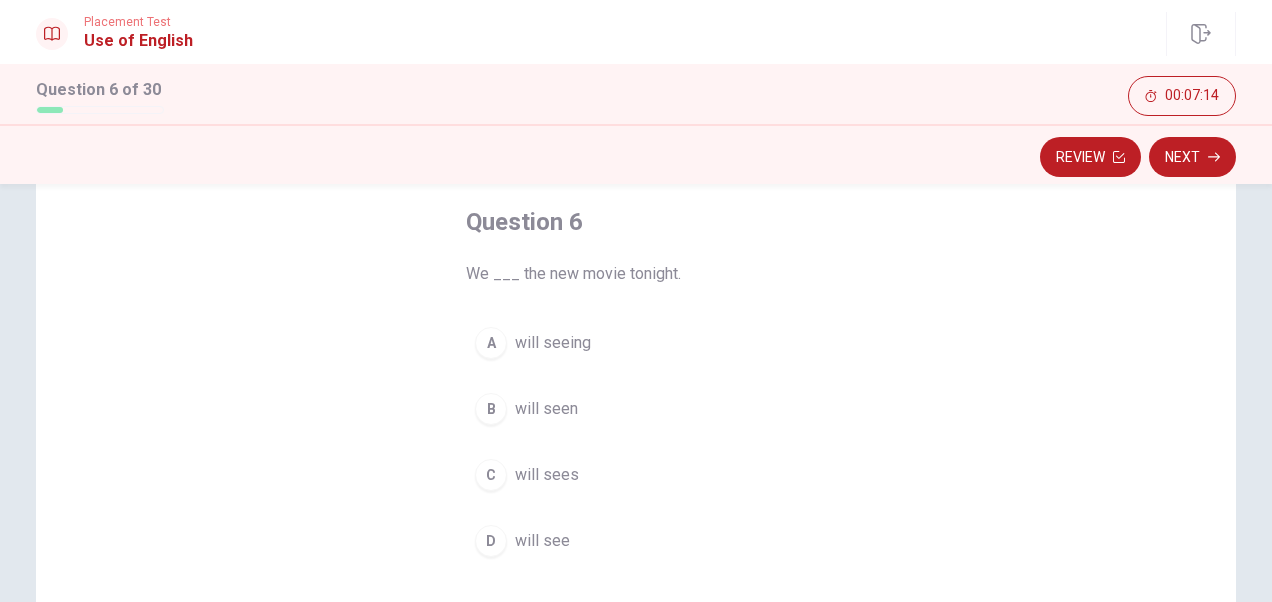 drag, startPoint x: 518, startPoint y: 278, endPoint x: 677, endPoint y: 274, distance: 159.05031 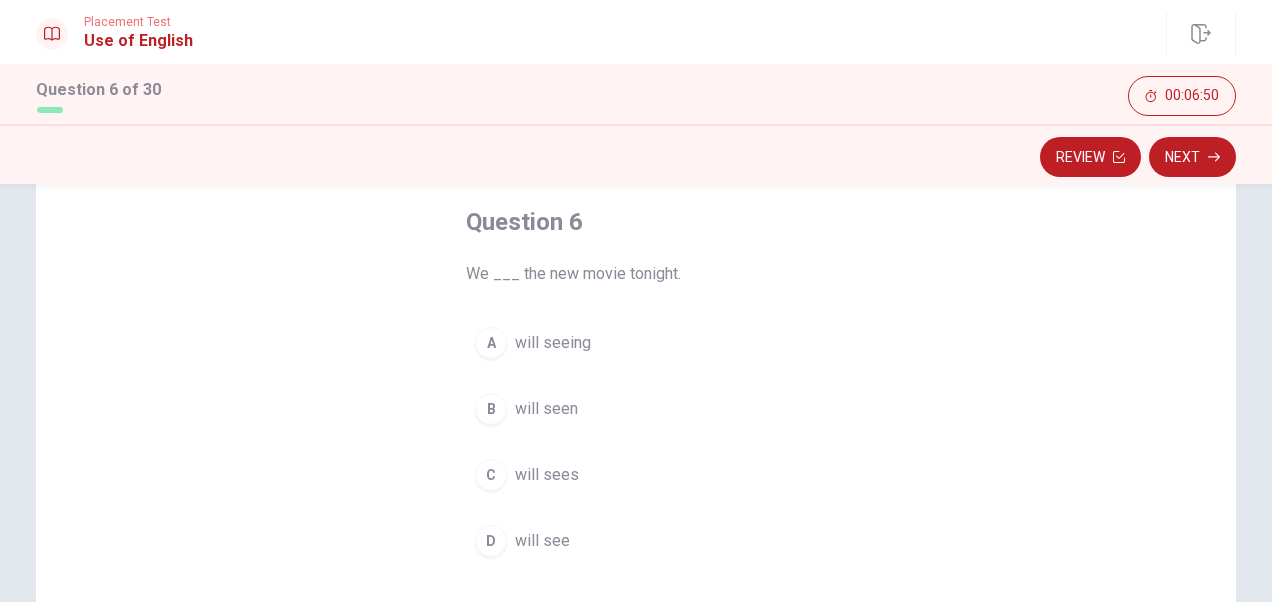 click on "D" at bounding box center (491, 541) 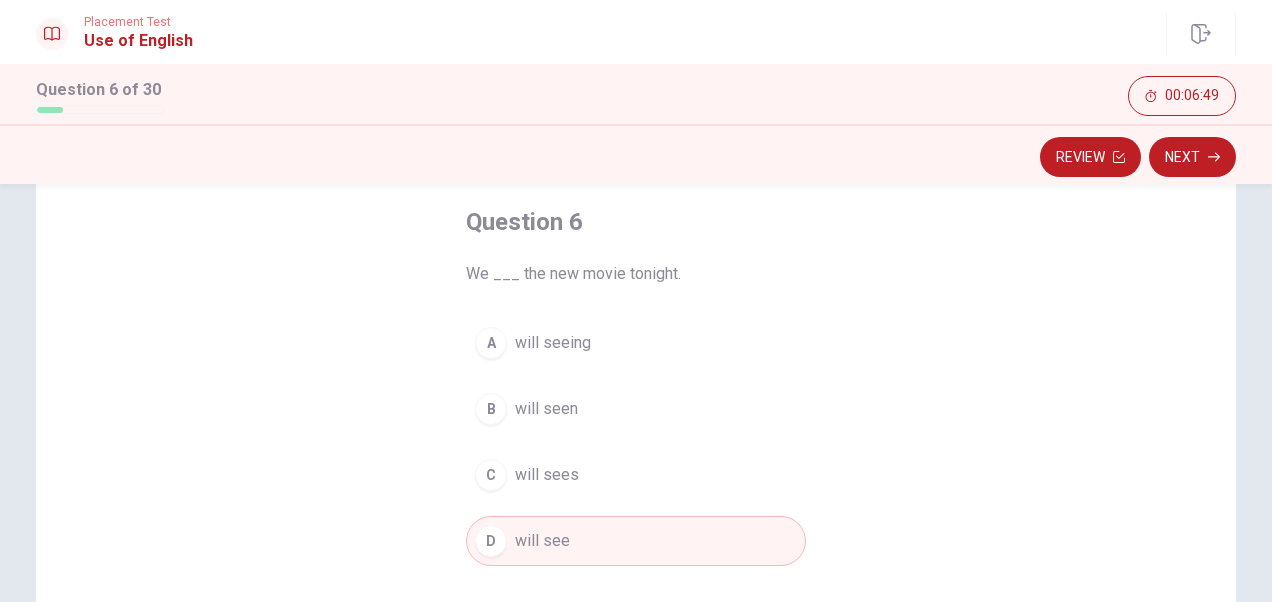 click on "Next" at bounding box center (1192, 157) 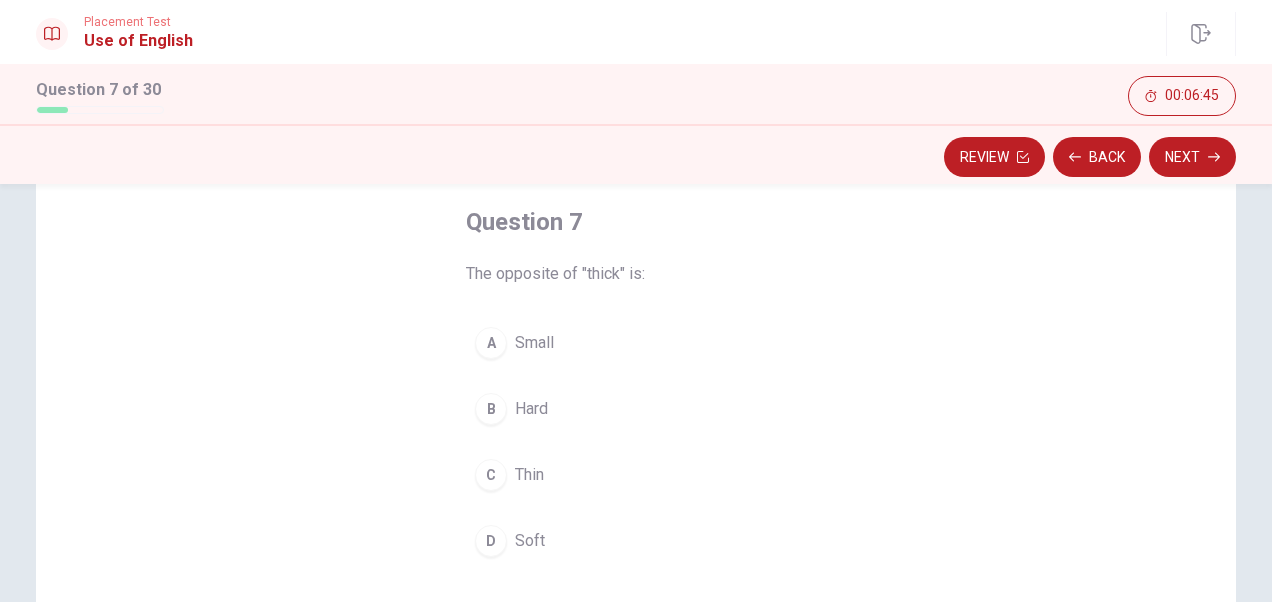 drag, startPoint x: 482, startPoint y: 270, endPoint x: 671, endPoint y: 259, distance: 189.31984 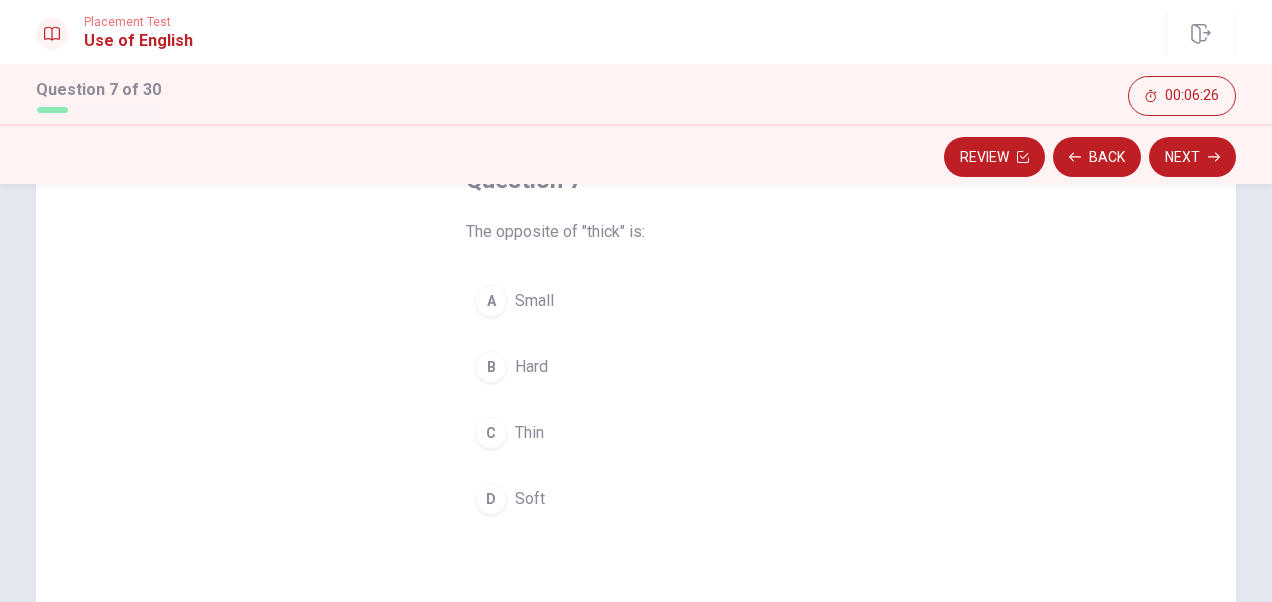 scroll, scrollTop: 100, scrollLeft: 0, axis: vertical 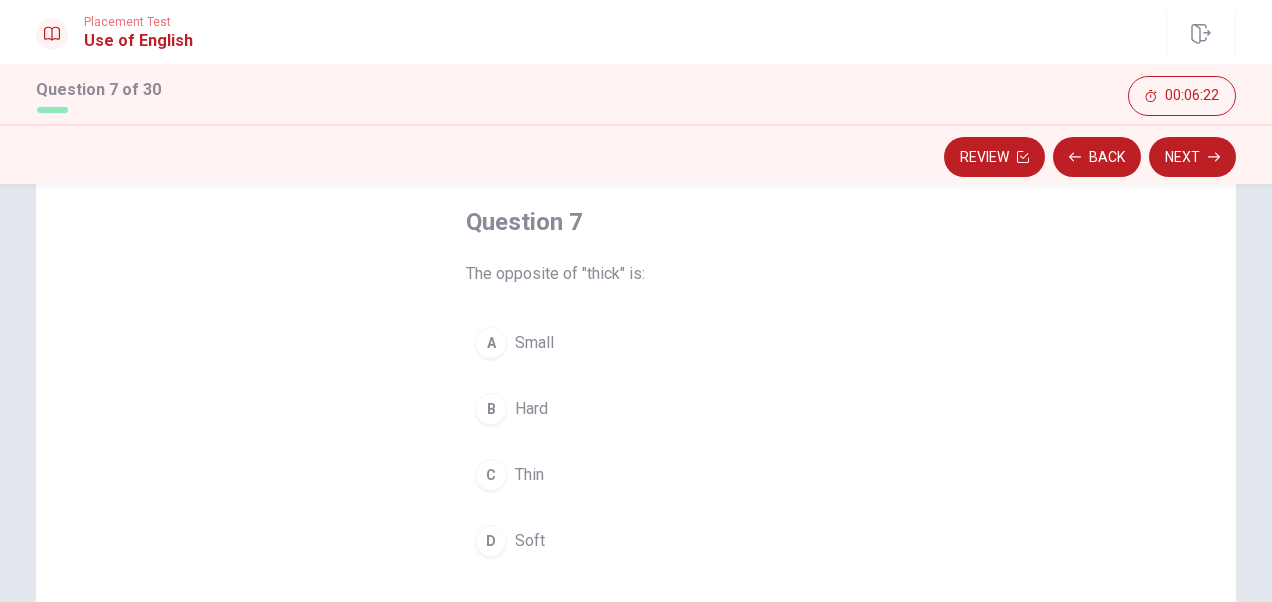 click on "Thin" at bounding box center (529, 475) 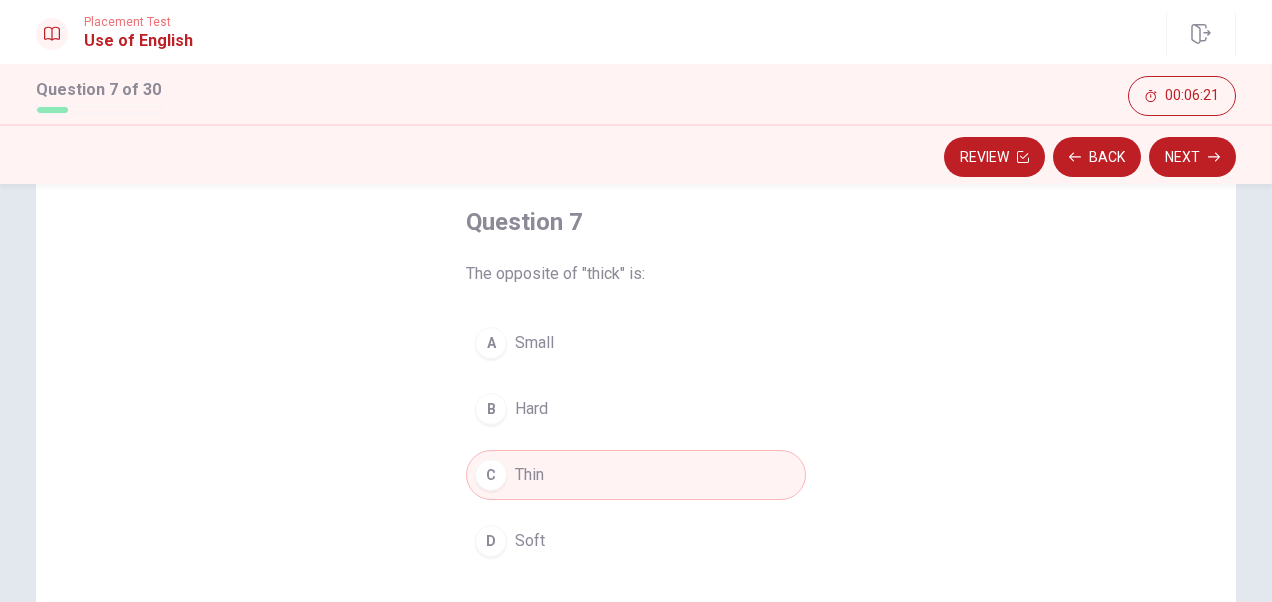 click on "Next" at bounding box center [1192, 157] 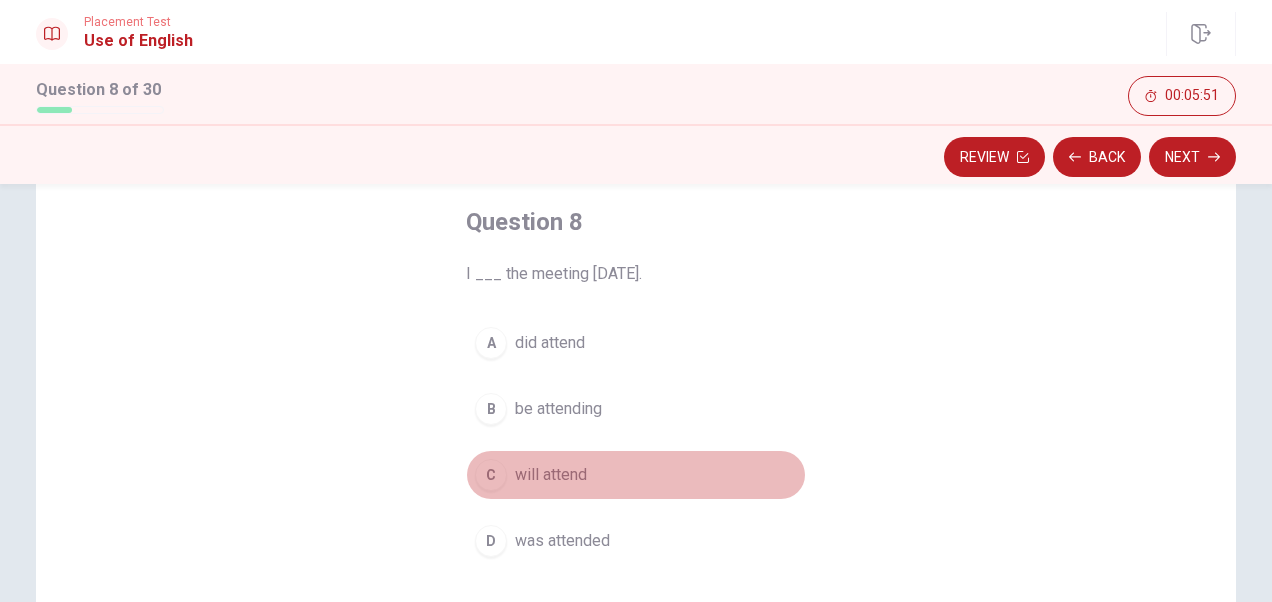 click on "will attend" at bounding box center [551, 475] 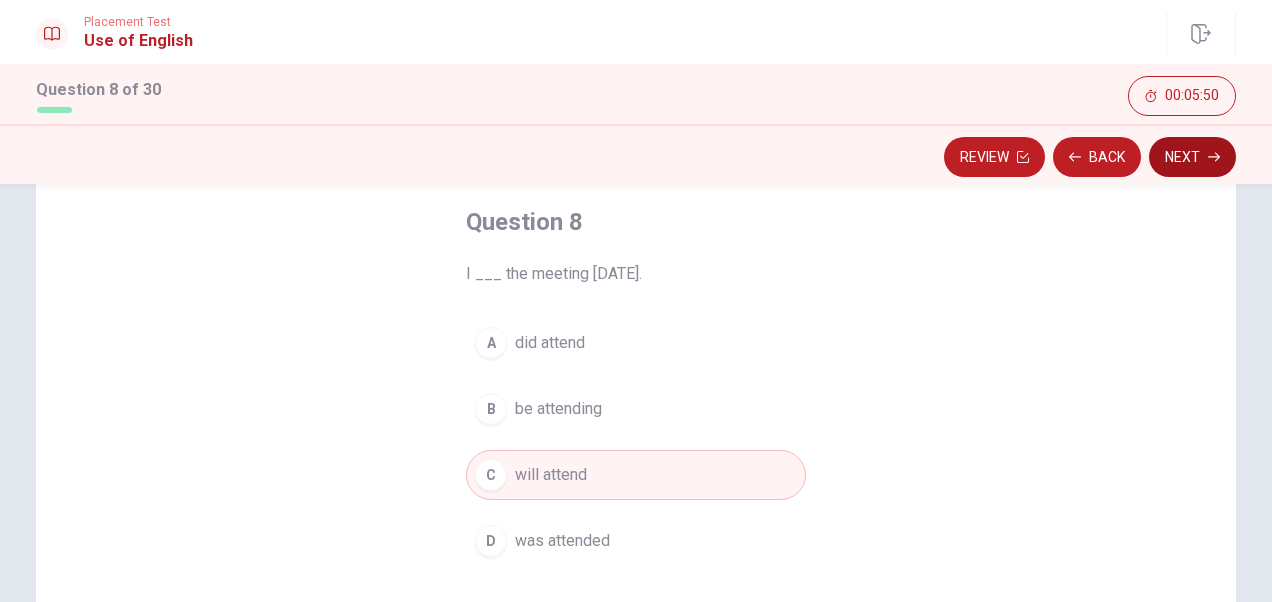 click on "Next" at bounding box center (1192, 157) 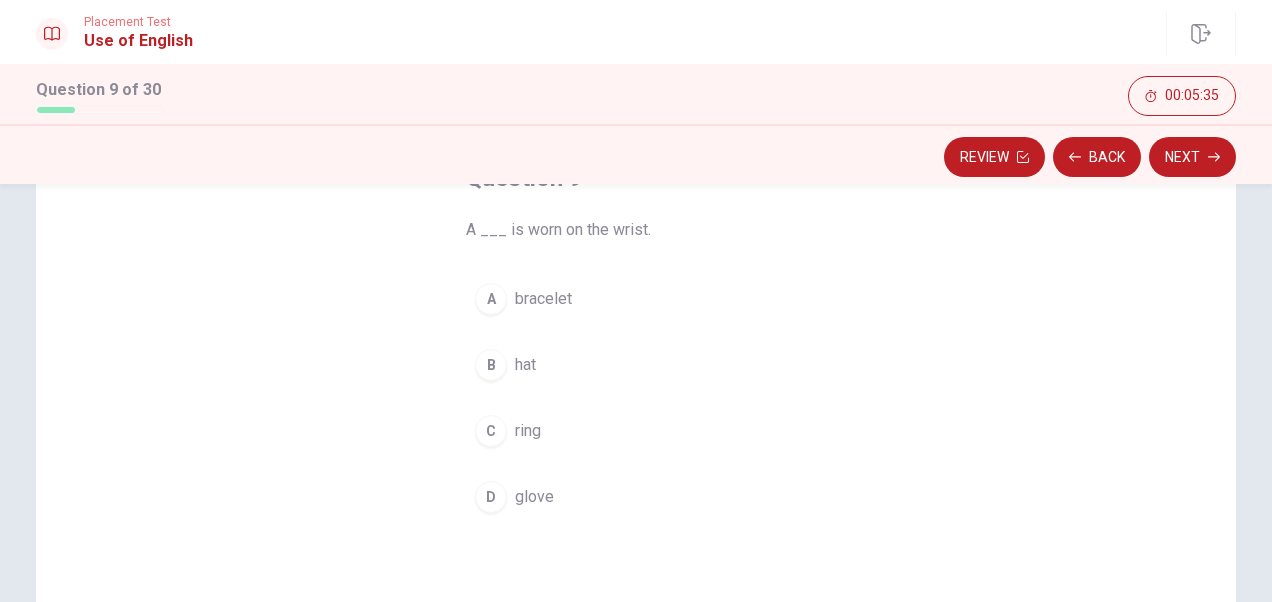 scroll, scrollTop: 100, scrollLeft: 0, axis: vertical 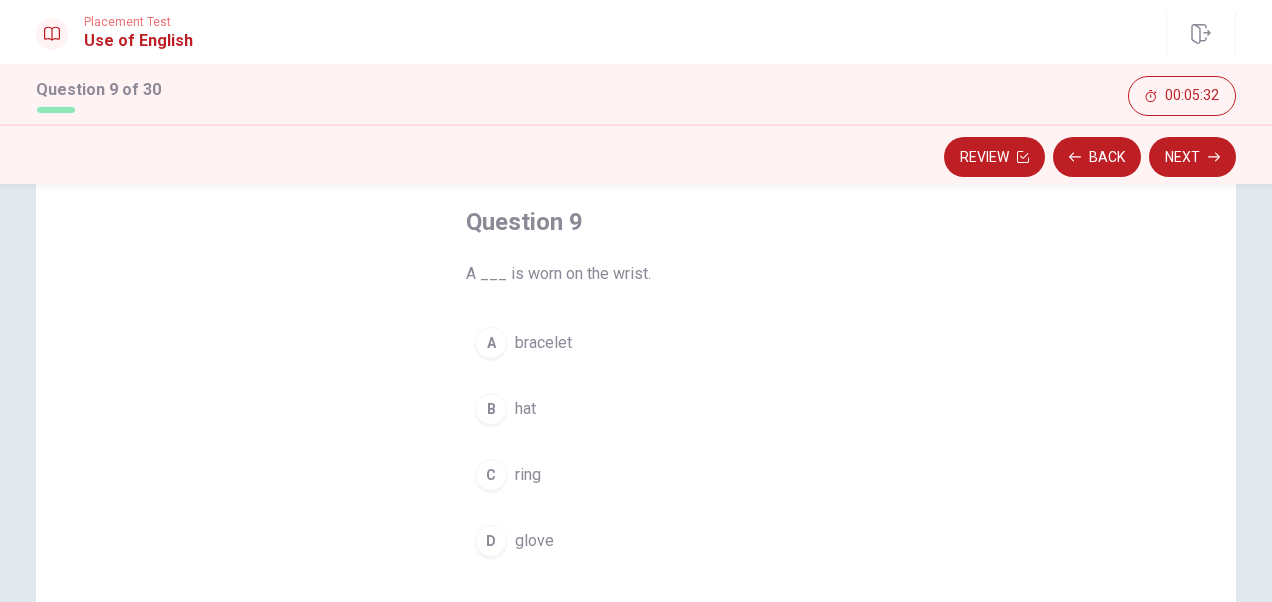 click on "bracelet" at bounding box center [543, 343] 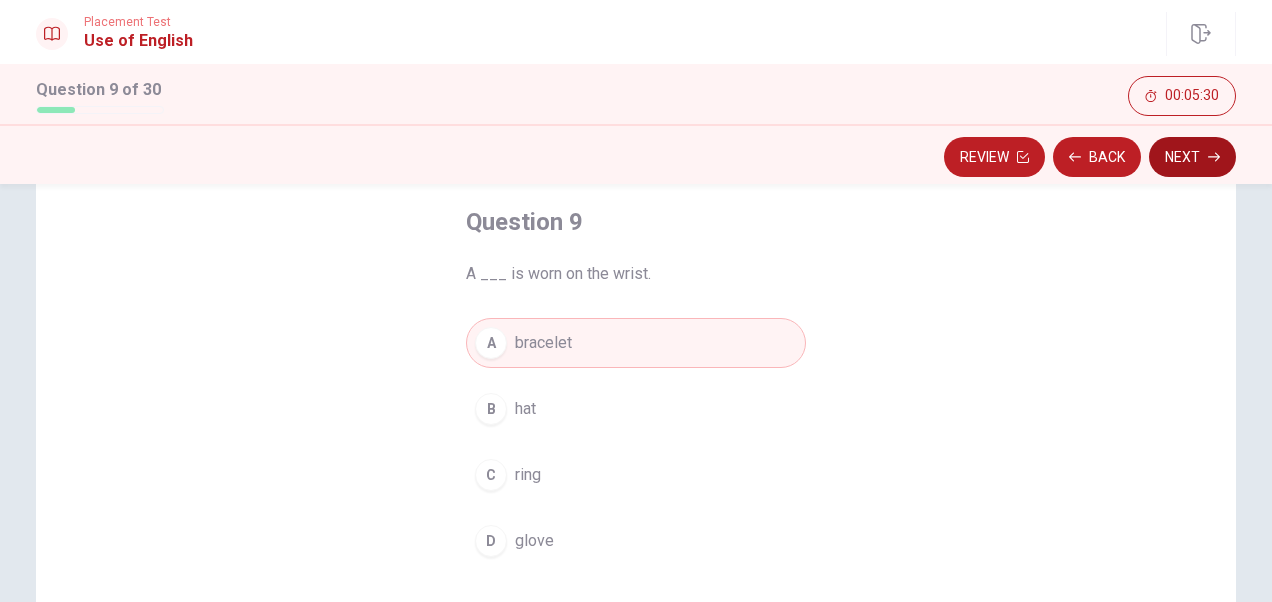 drag, startPoint x: 1196, startPoint y: 152, endPoint x: 1148, endPoint y: 181, distance: 56.0803 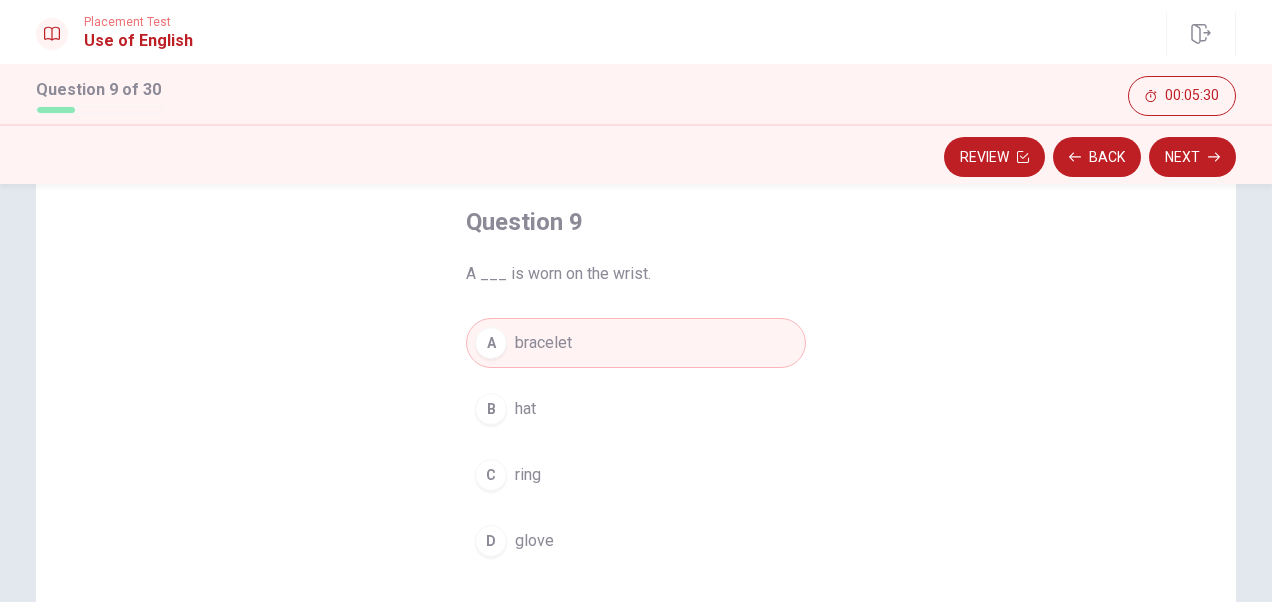 click on "Next" at bounding box center (1192, 157) 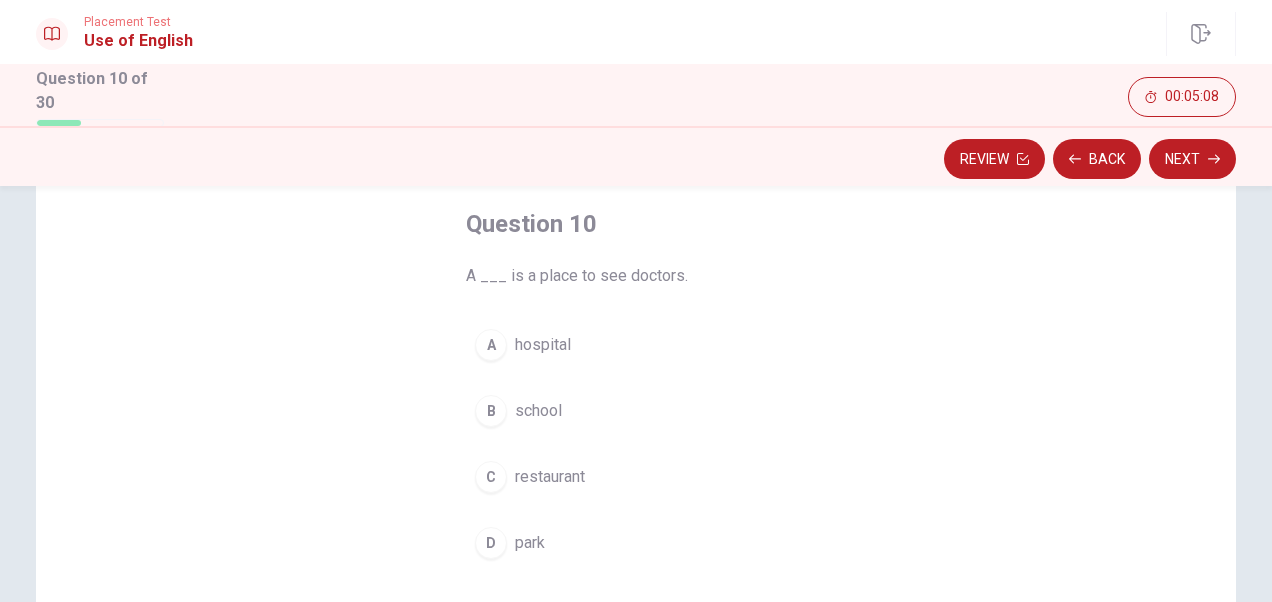 drag, startPoint x: 501, startPoint y: 272, endPoint x: 694, endPoint y: 272, distance: 193 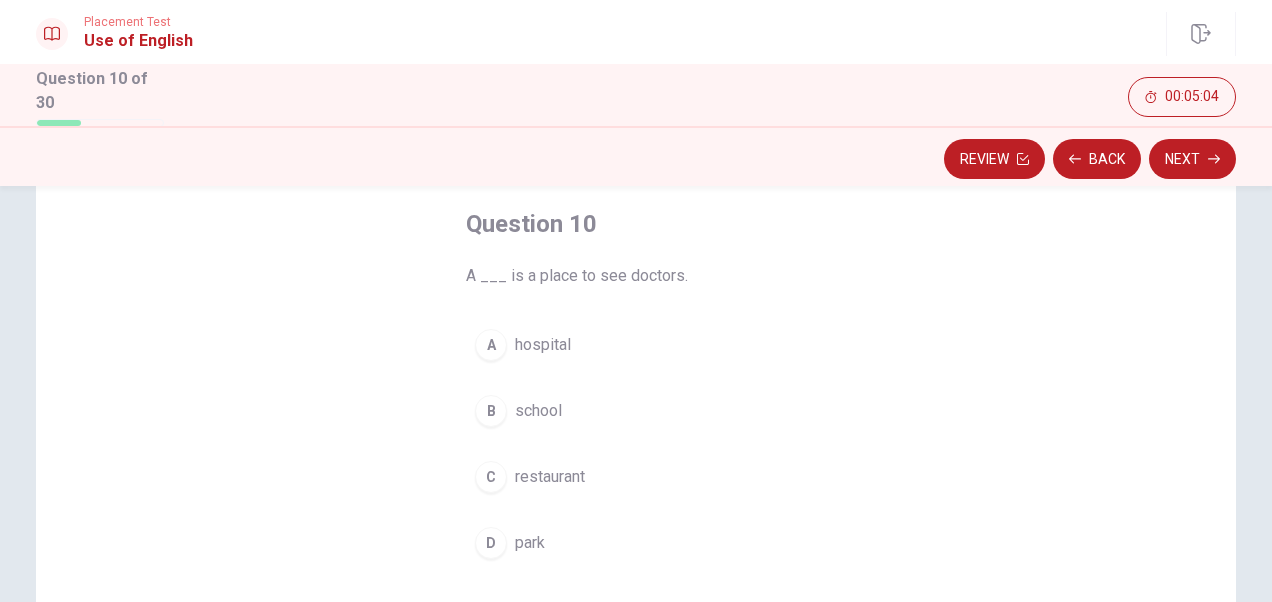 click on "hospital" at bounding box center [543, 345] 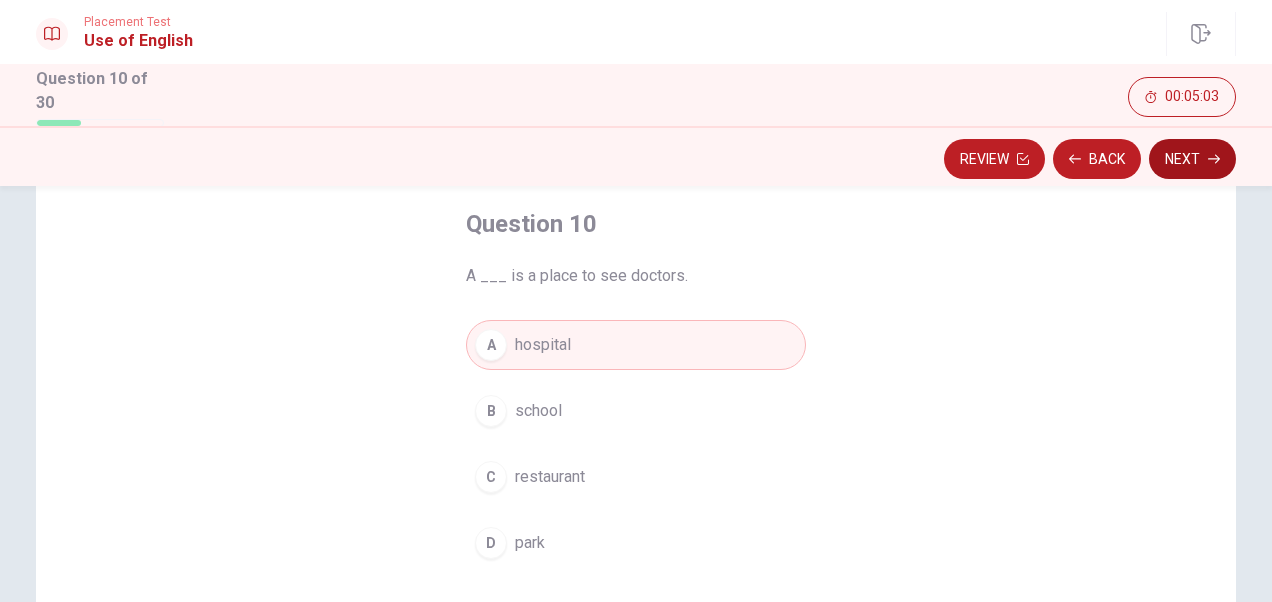 click on "Next" at bounding box center [1192, 159] 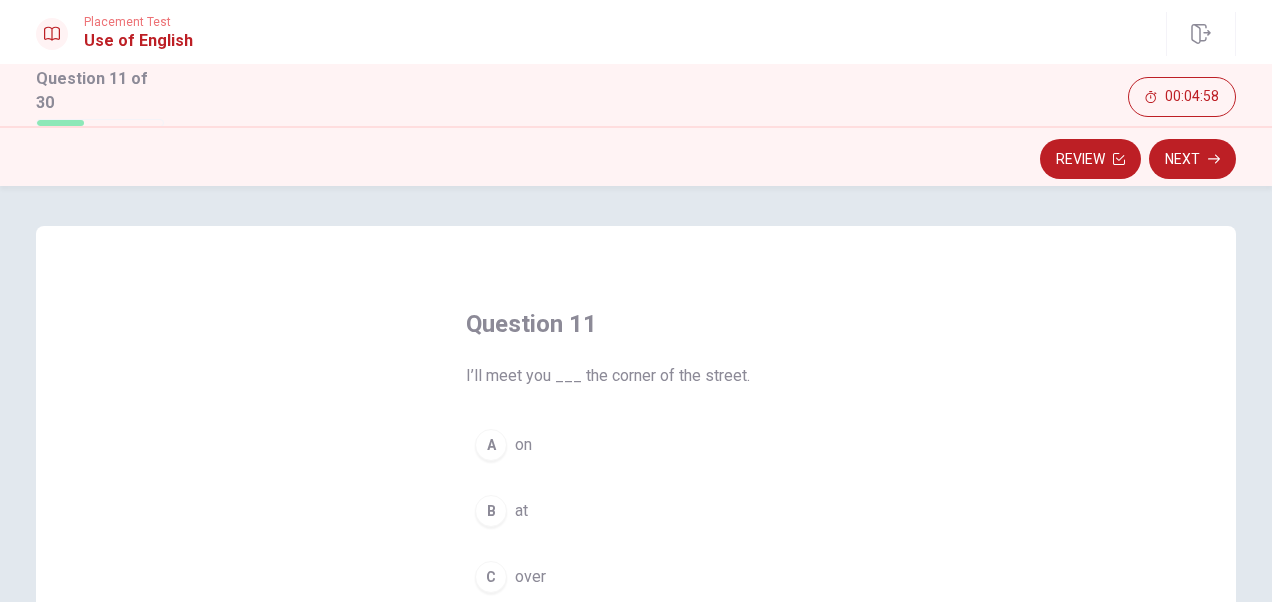 scroll, scrollTop: 100, scrollLeft: 0, axis: vertical 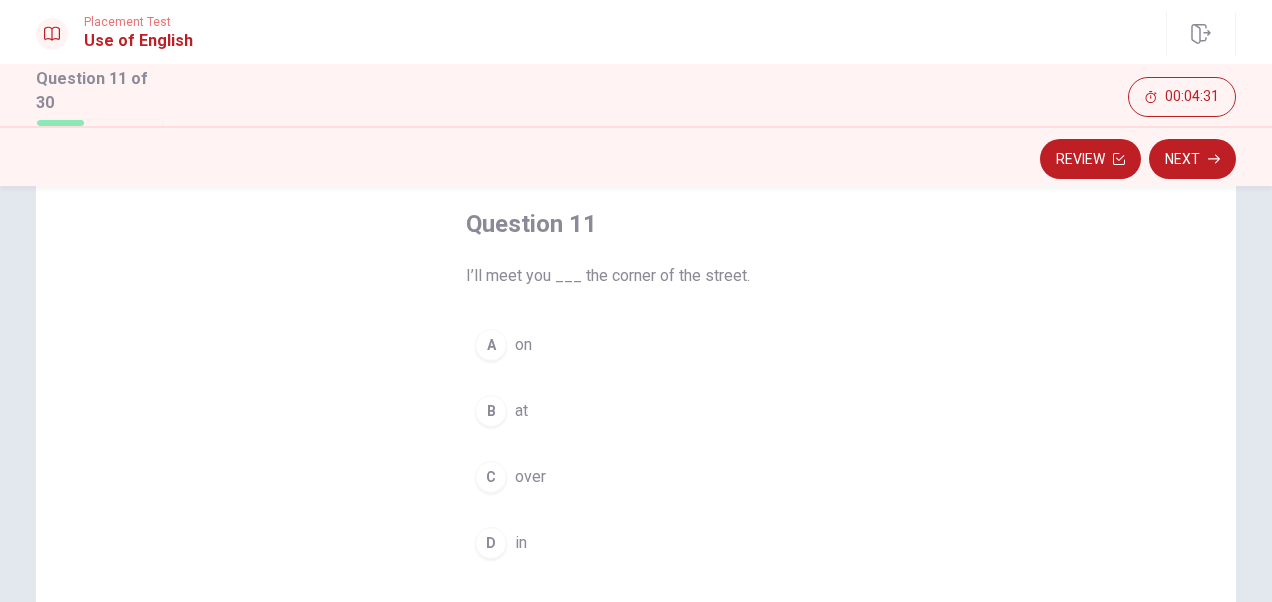 click on "at" at bounding box center [521, 411] 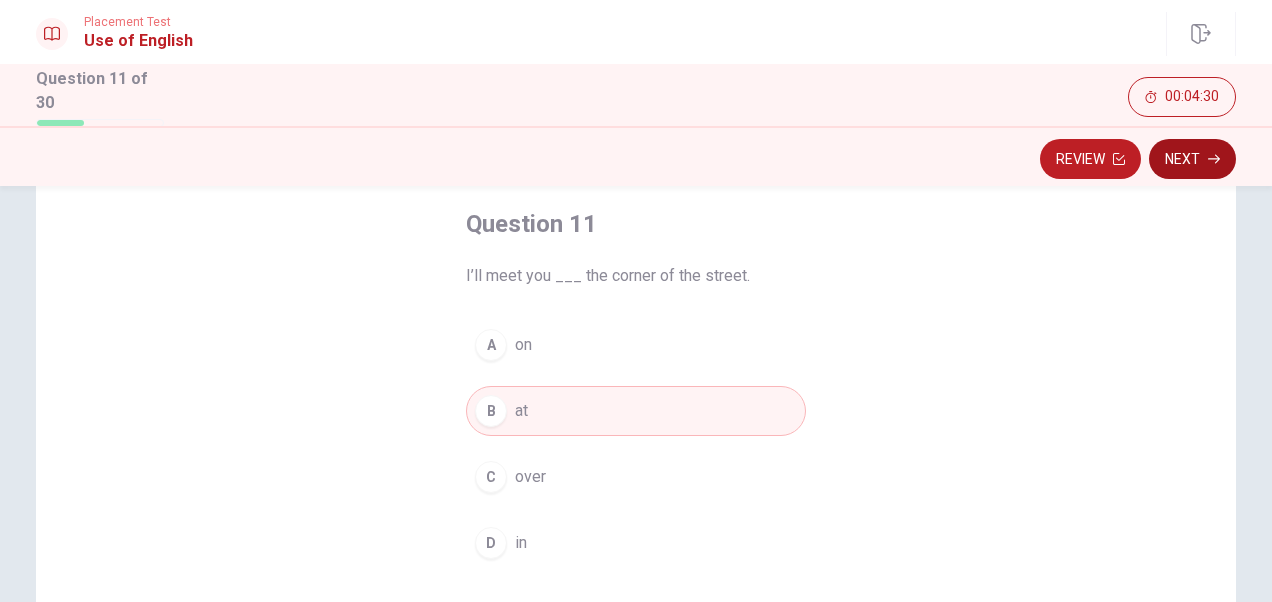 click on "Next" at bounding box center (1192, 159) 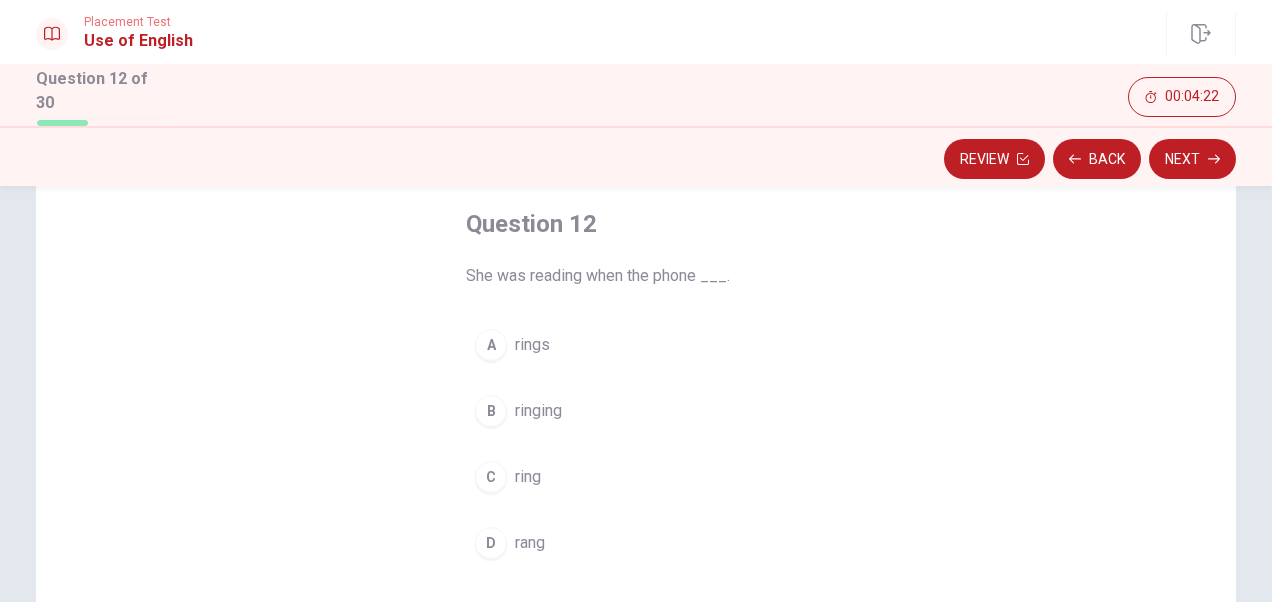 drag, startPoint x: 584, startPoint y: 269, endPoint x: 698, endPoint y: 273, distance: 114.07015 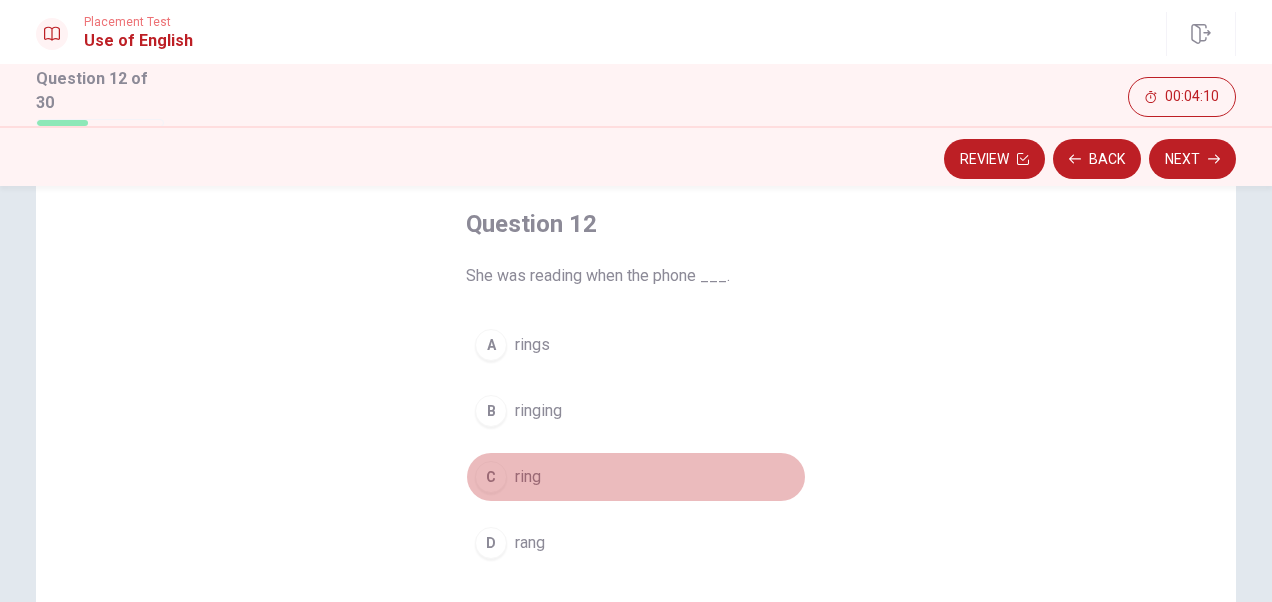 click on "ring" at bounding box center (528, 477) 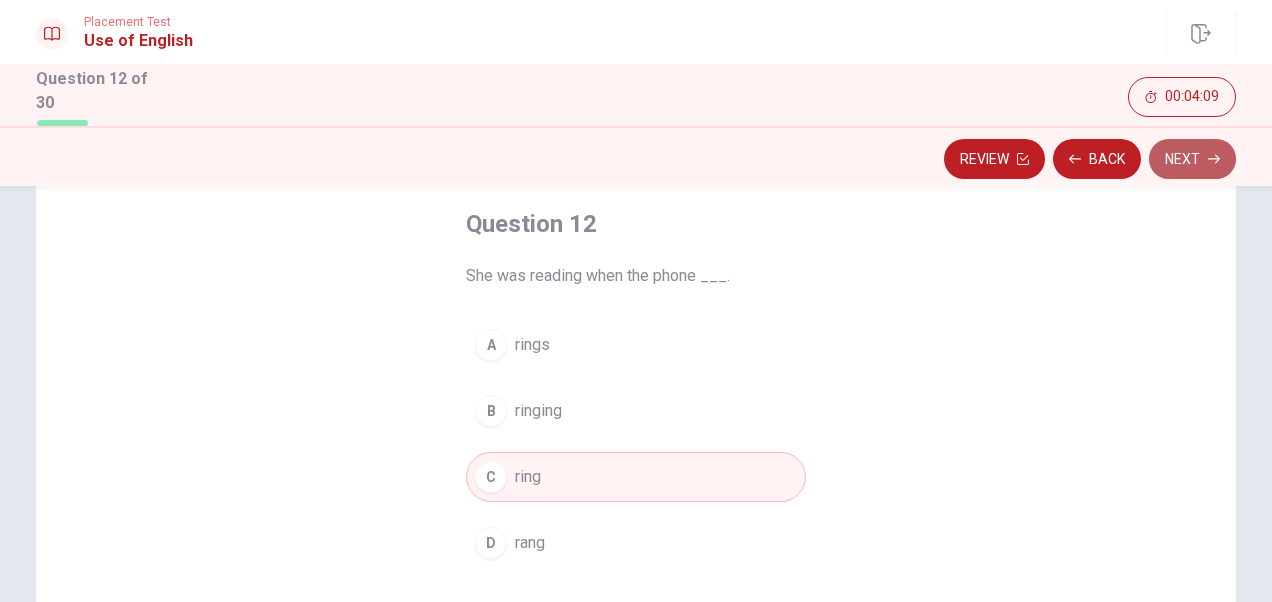 click on "Next" at bounding box center [1192, 159] 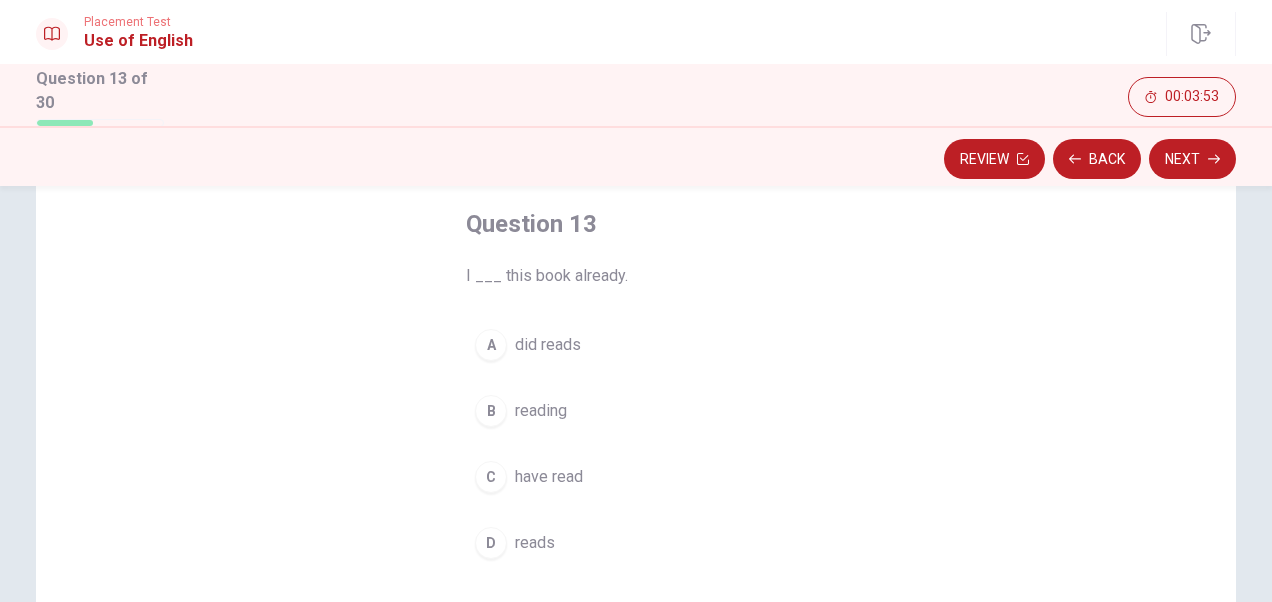 drag, startPoint x: 509, startPoint y: 272, endPoint x: 632, endPoint y: 281, distance: 123.32883 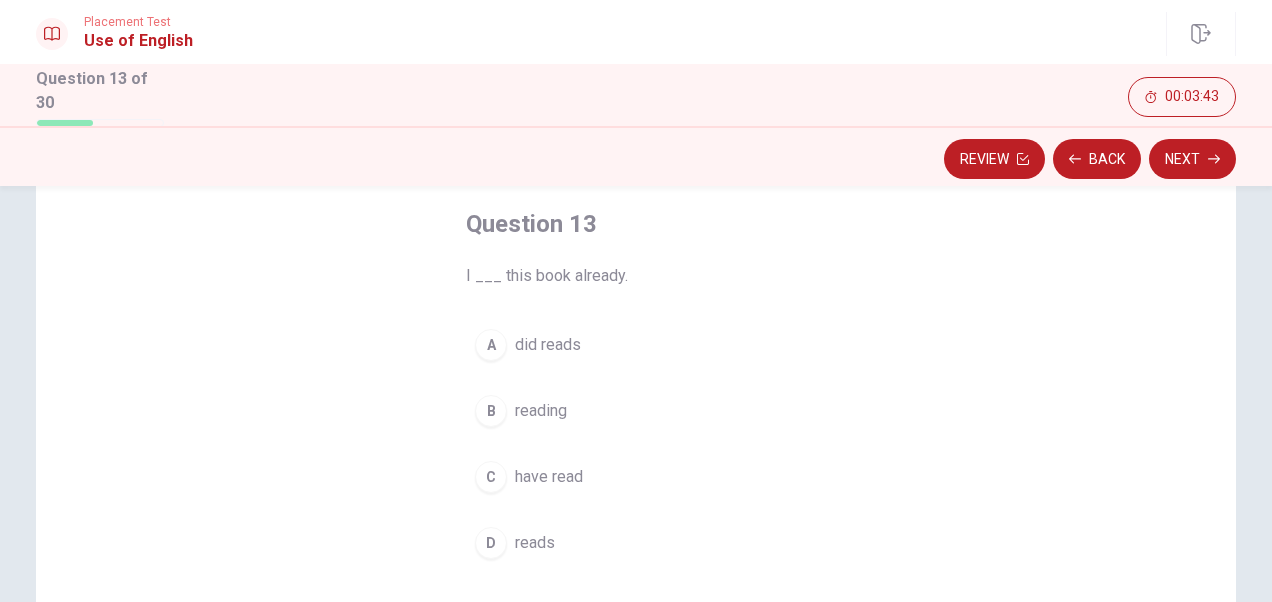 click on "reading" at bounding box center (541, 411) 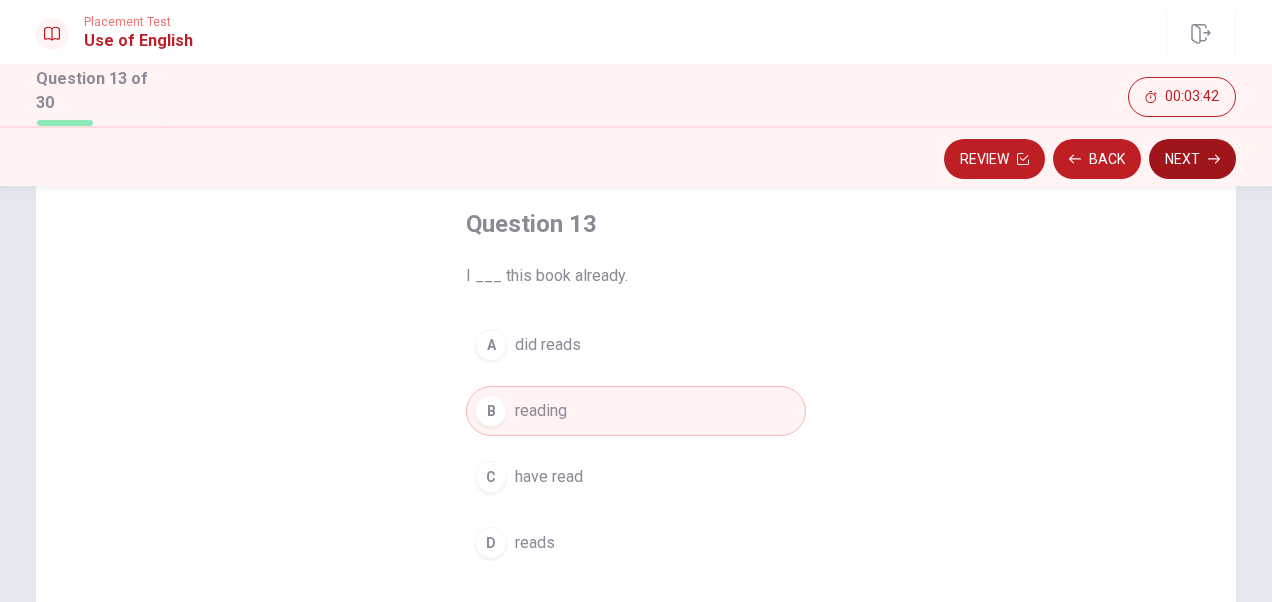 click on "Next" at bounding box center [1192, 159] 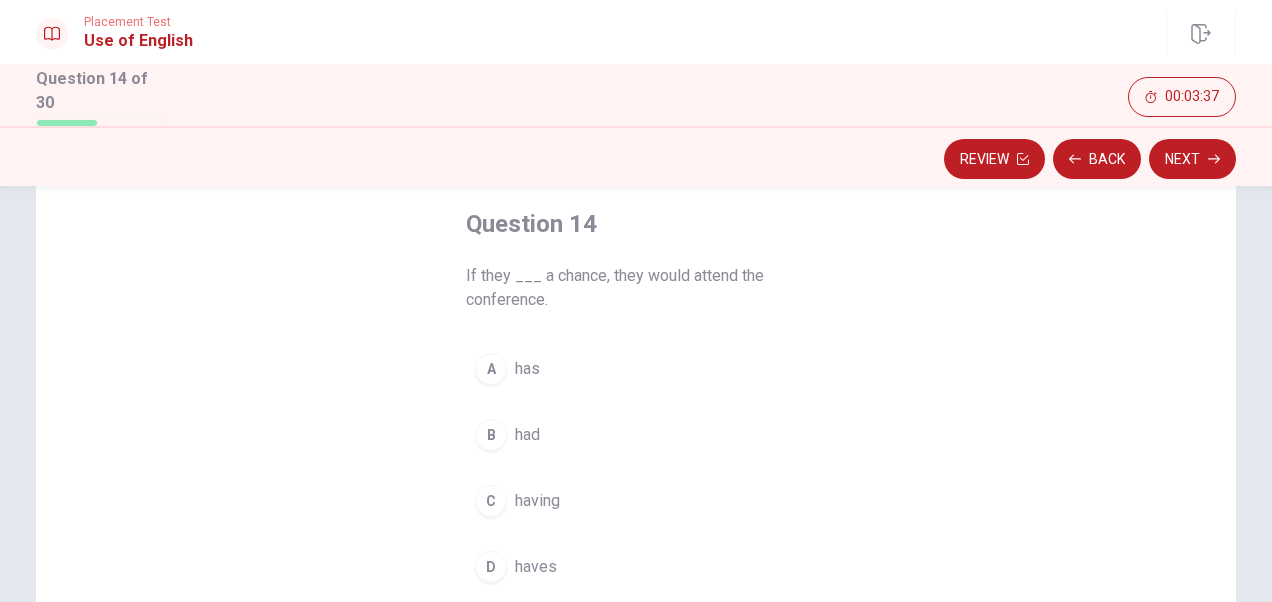 drag, startPoint x: 638, startPoint y: 268, endPoint x: 804, endPoint y: 332, distance: 177.9101 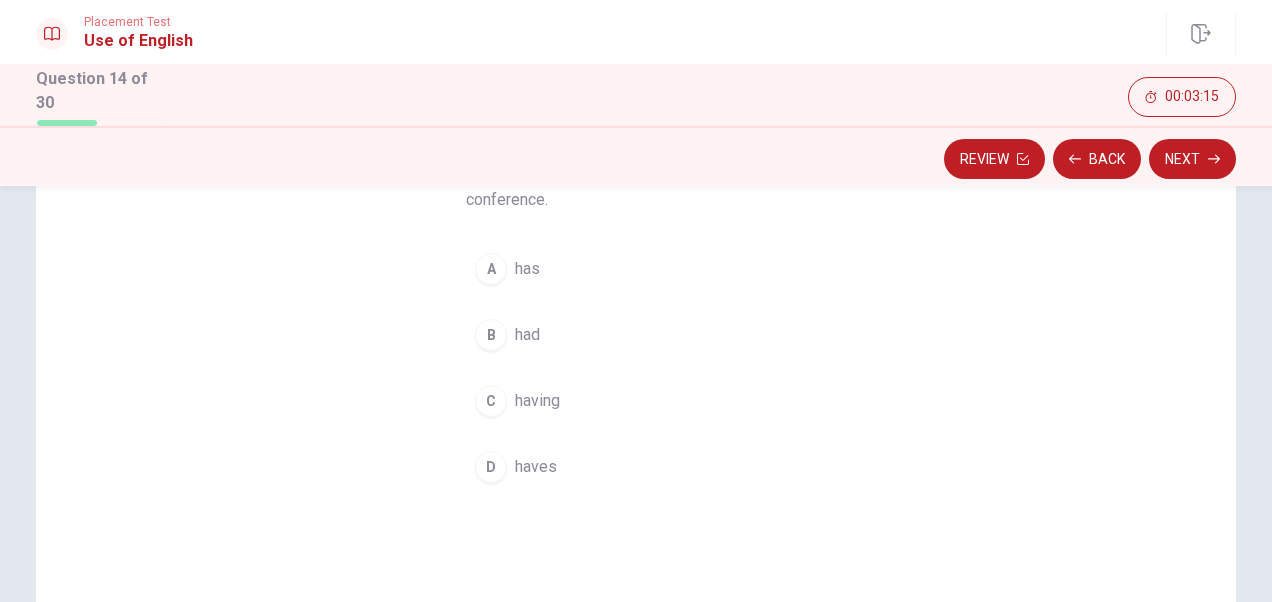 scroll, scrollTop: 100, scrollLeft: 0, axis: vertical 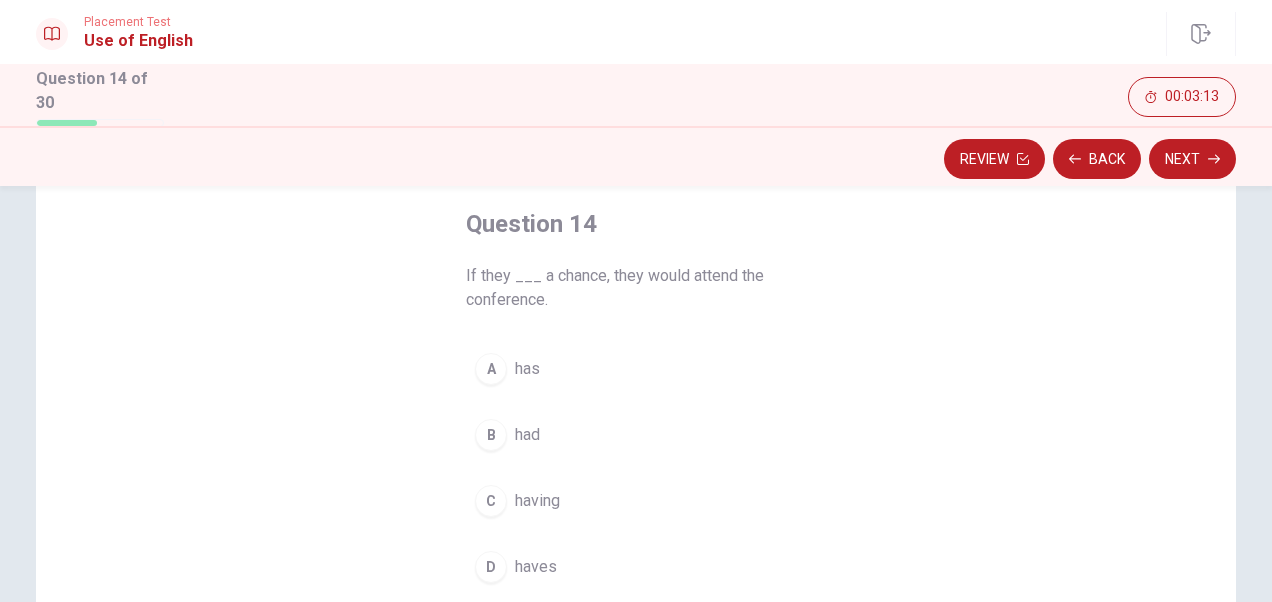 click on "A" at bounding box center [491, 369] 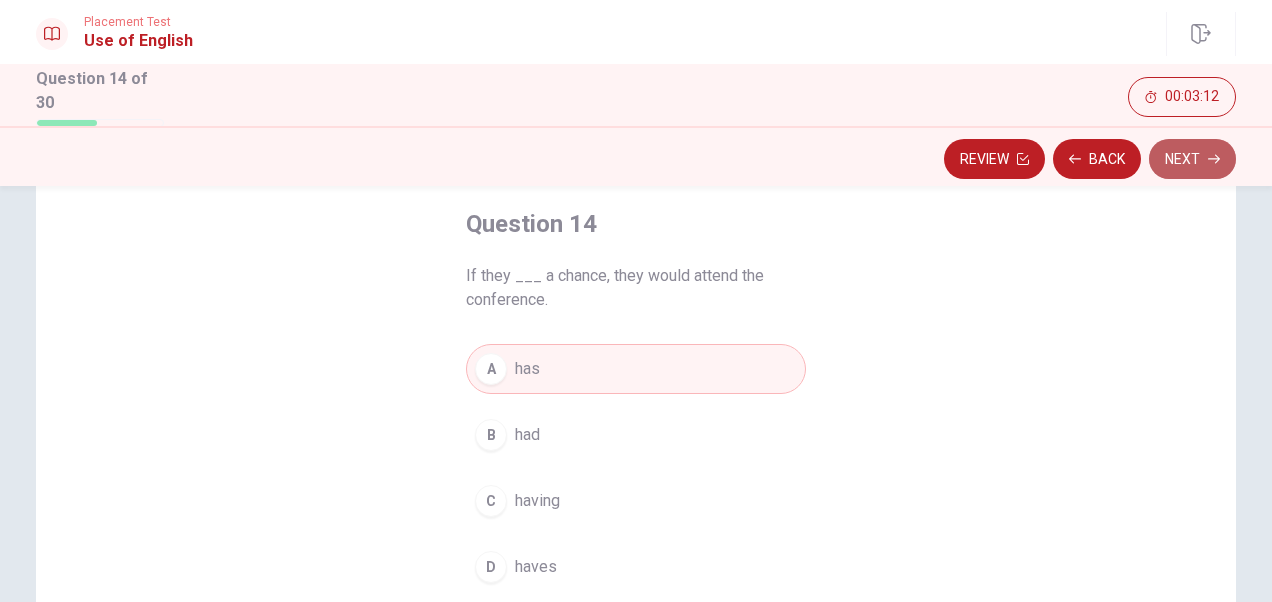 click on "Next" at bounding box center [1192, 159] 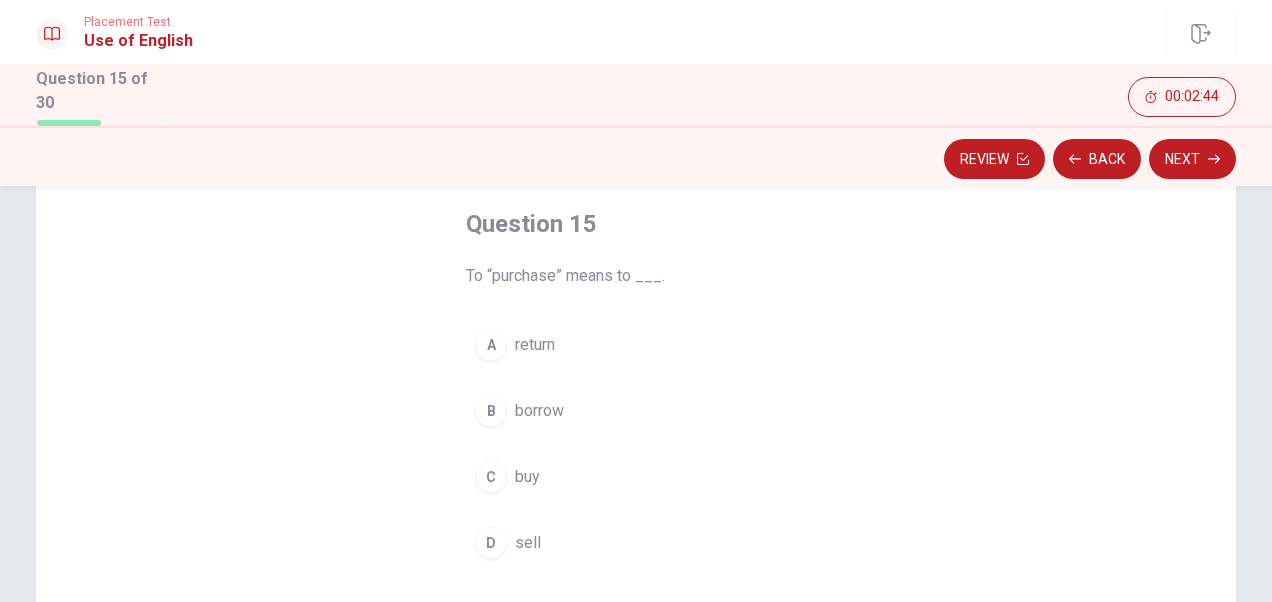 click on "A" at bounding box center (491, 345) 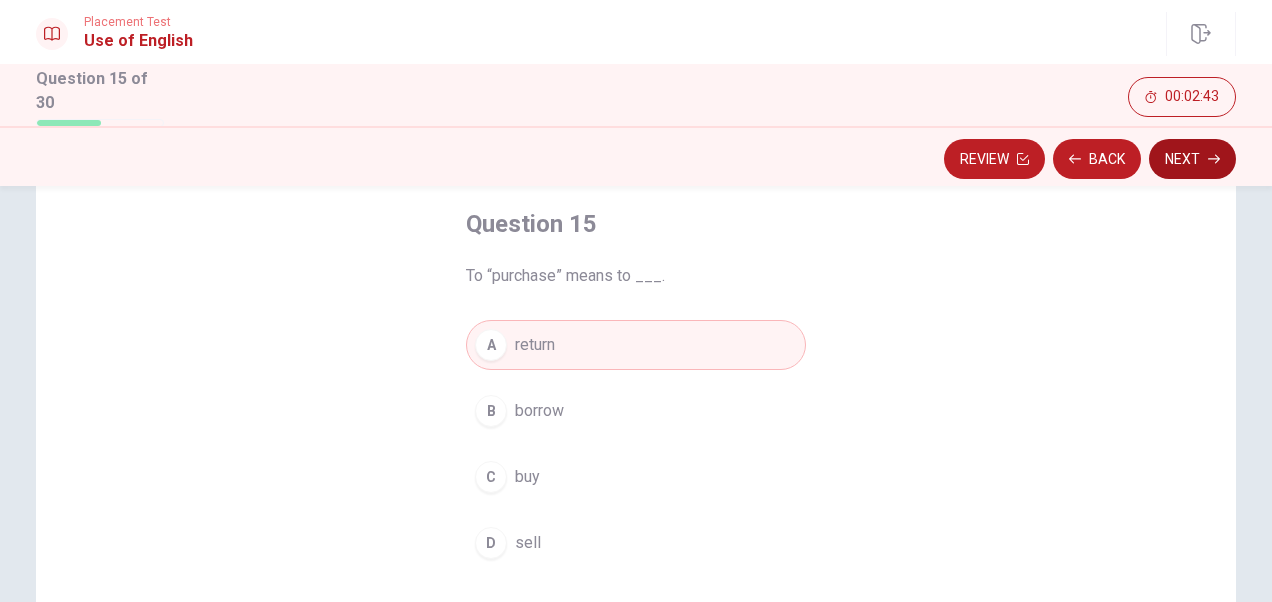 click on "Next" at bounding box center [1192, 159] 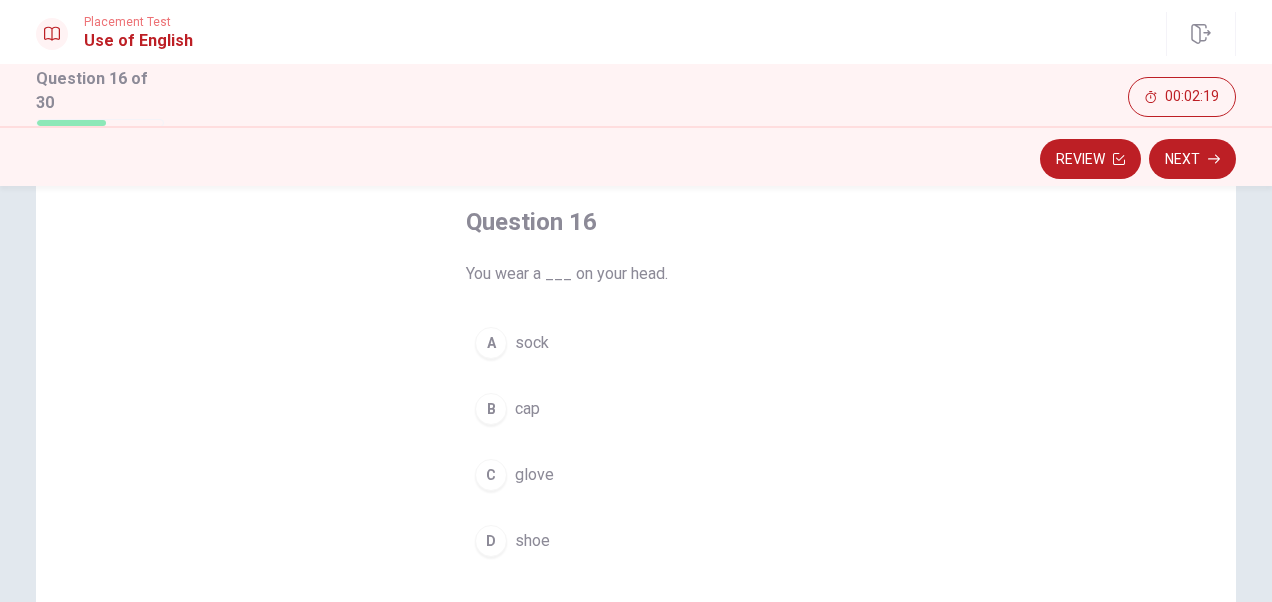 scroll, scrollTop: 100, scrollLeft: 0, axis: vertical 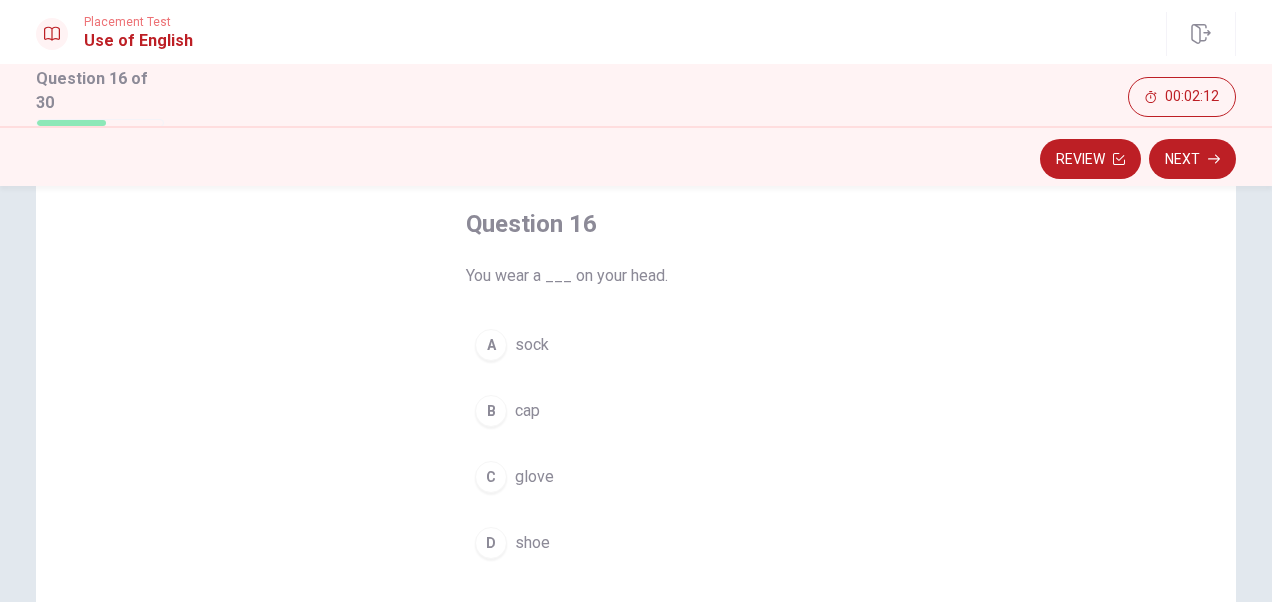 drag, startPoint x: 487, startPoint y: 277, endPoint x: 685, endPoint y: 277, distance: 198 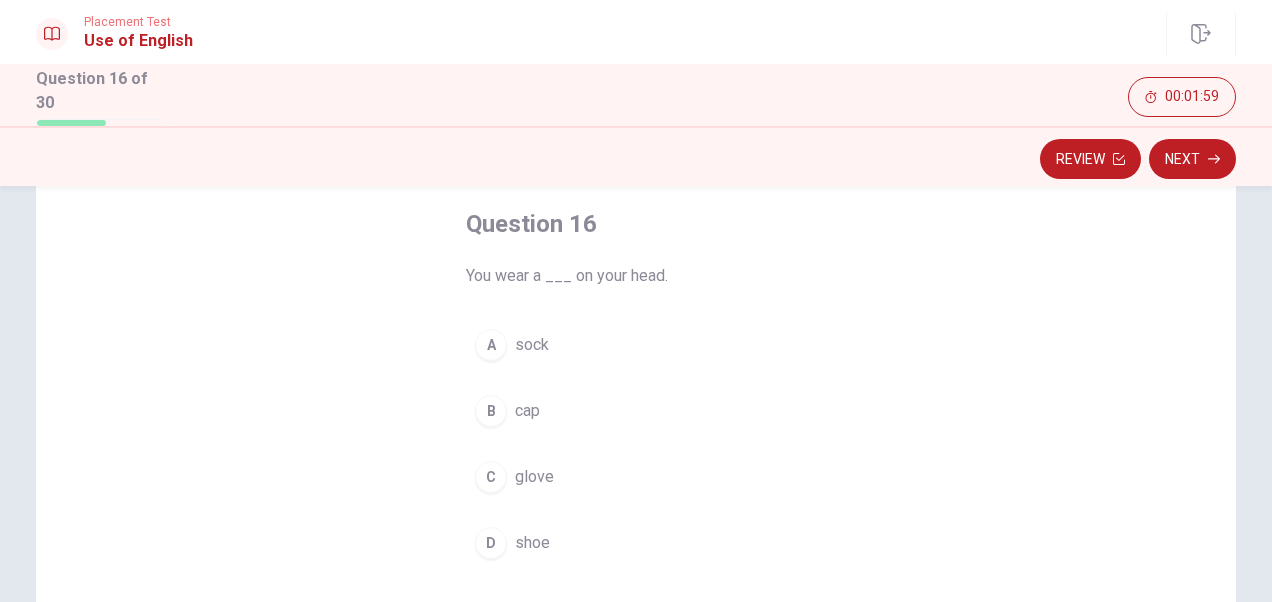click on "D" at bounding box center [491, 543] 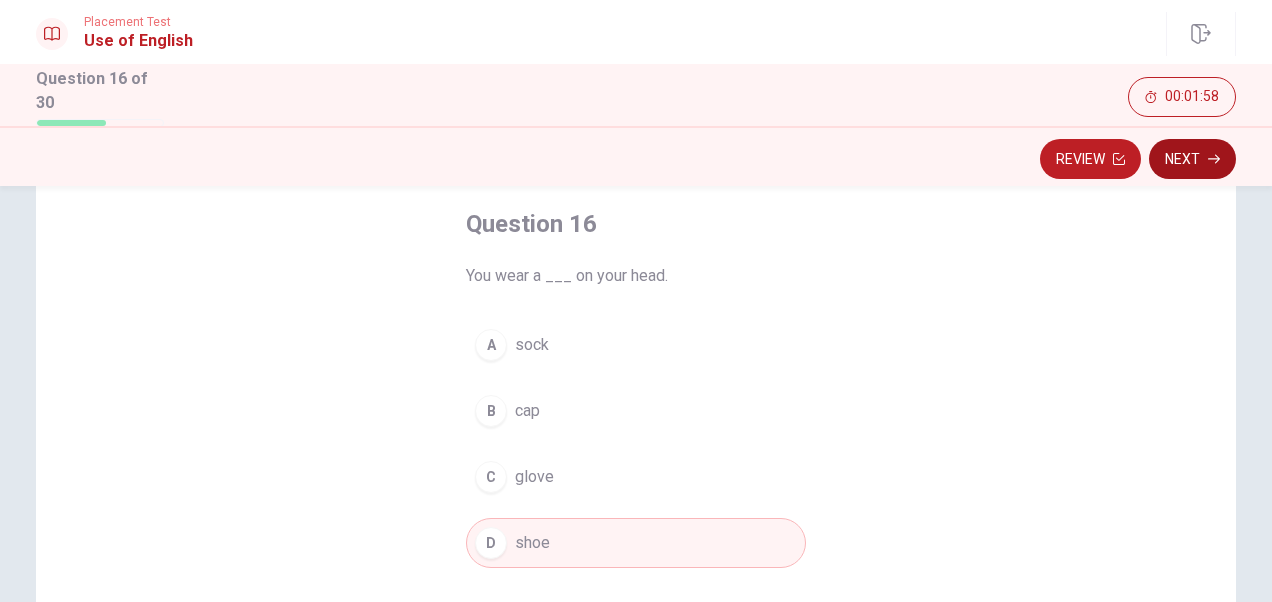 click on "Next" at bounding box center [1192, 159] 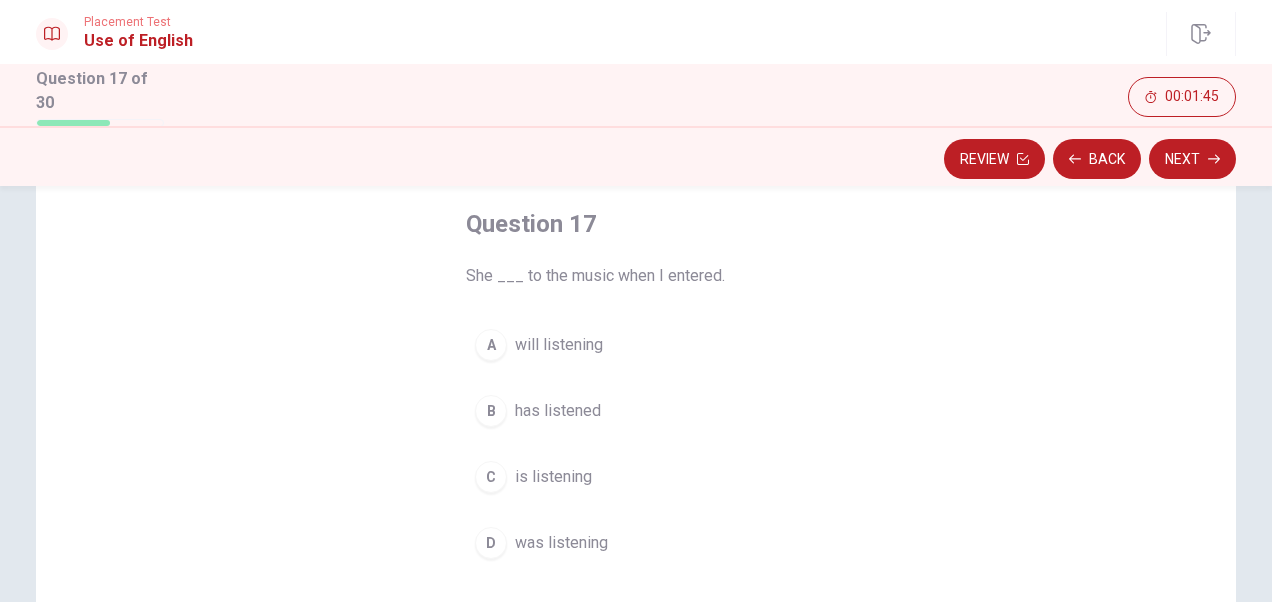 click on "C" at bounding box center [491, 477] 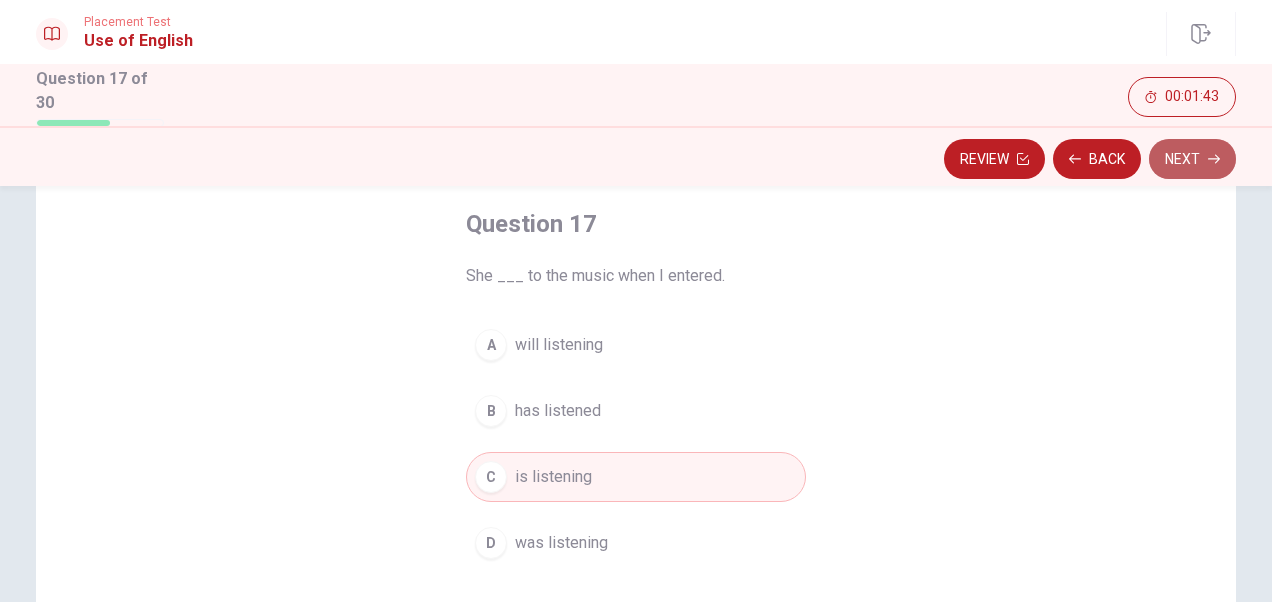 click on "Next" at bounding box center (1192, 159) 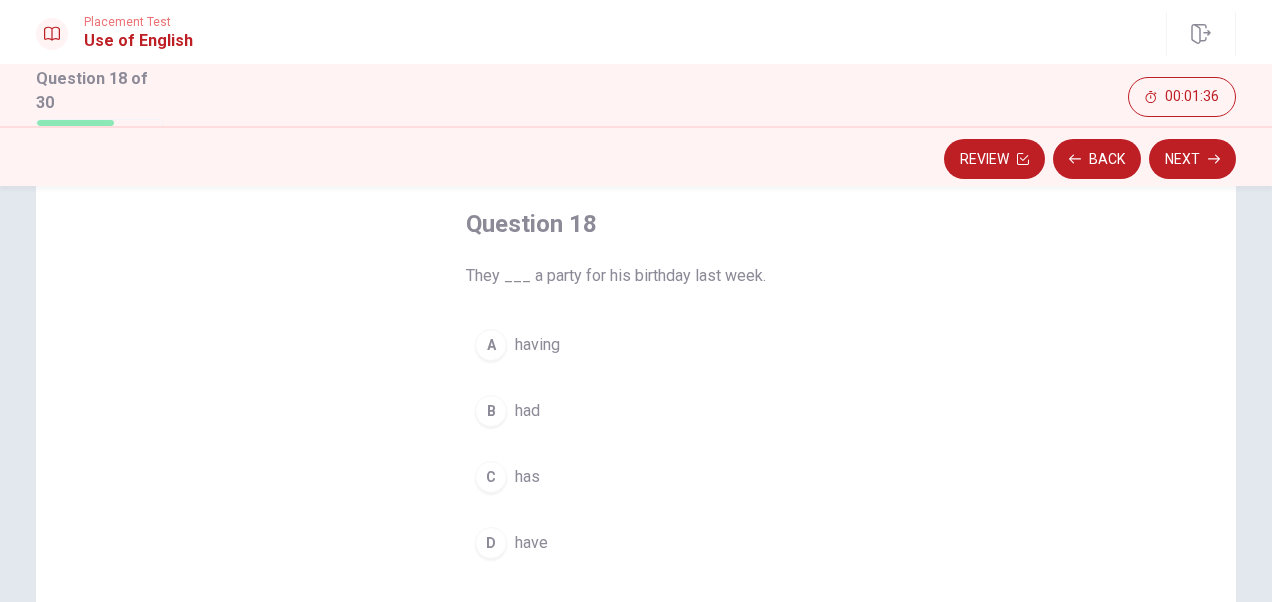 click on "D" at bounding box center [491, 543] 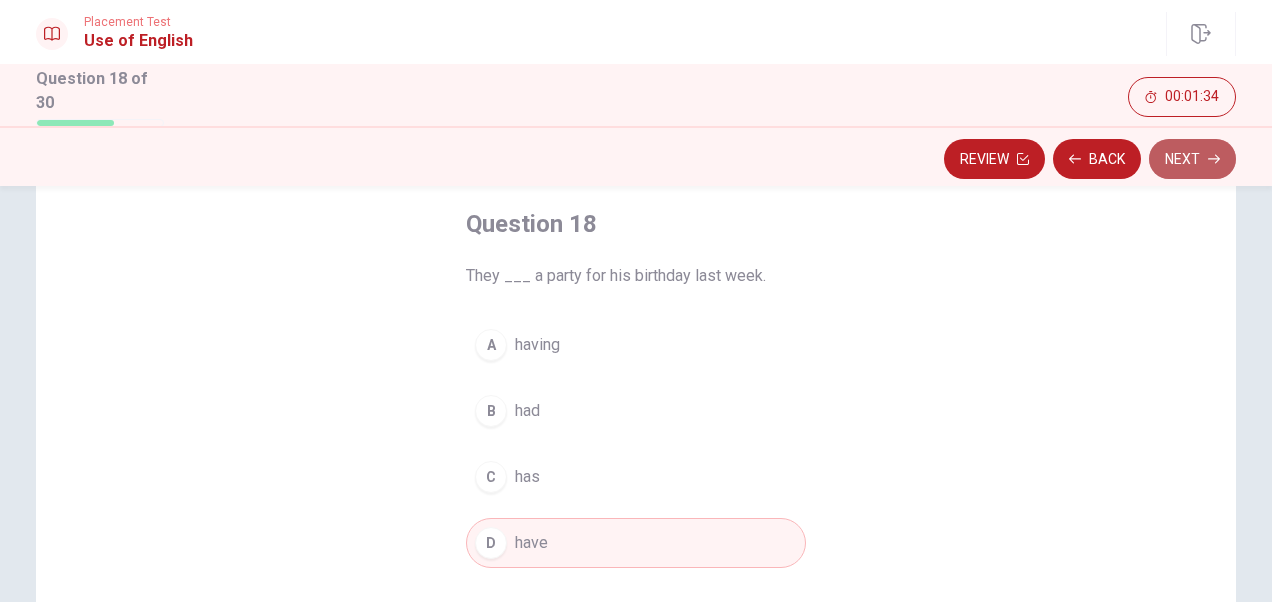 click on "Next" at bounding box center (1192, 159) 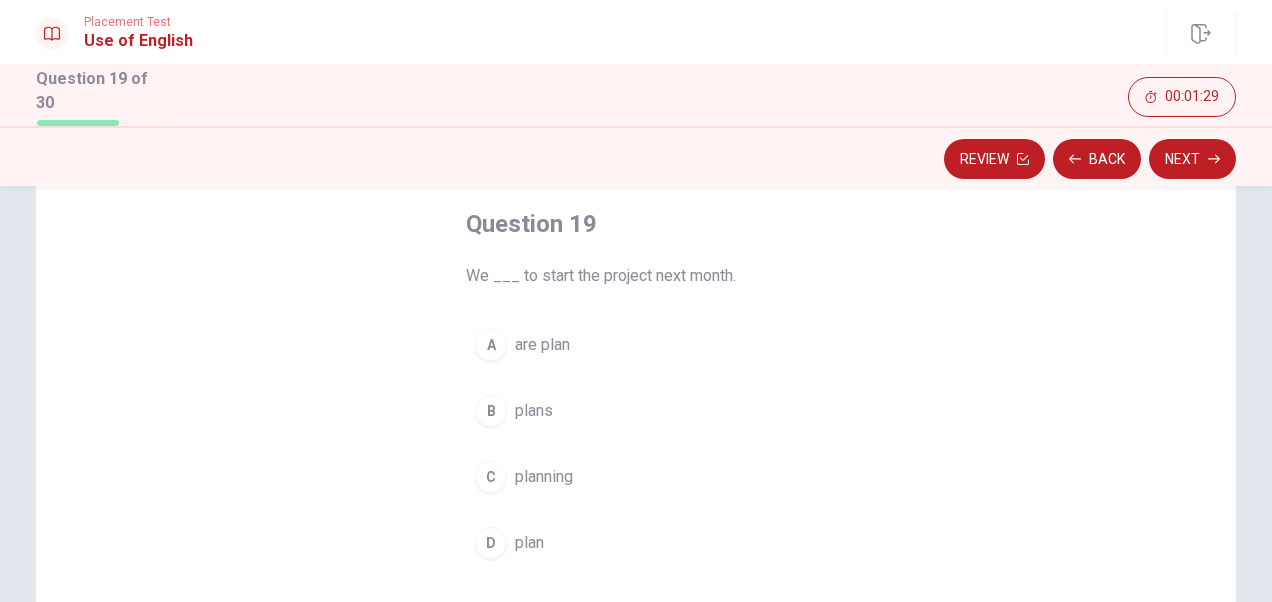click on "A" at bounding box center [491, 345] 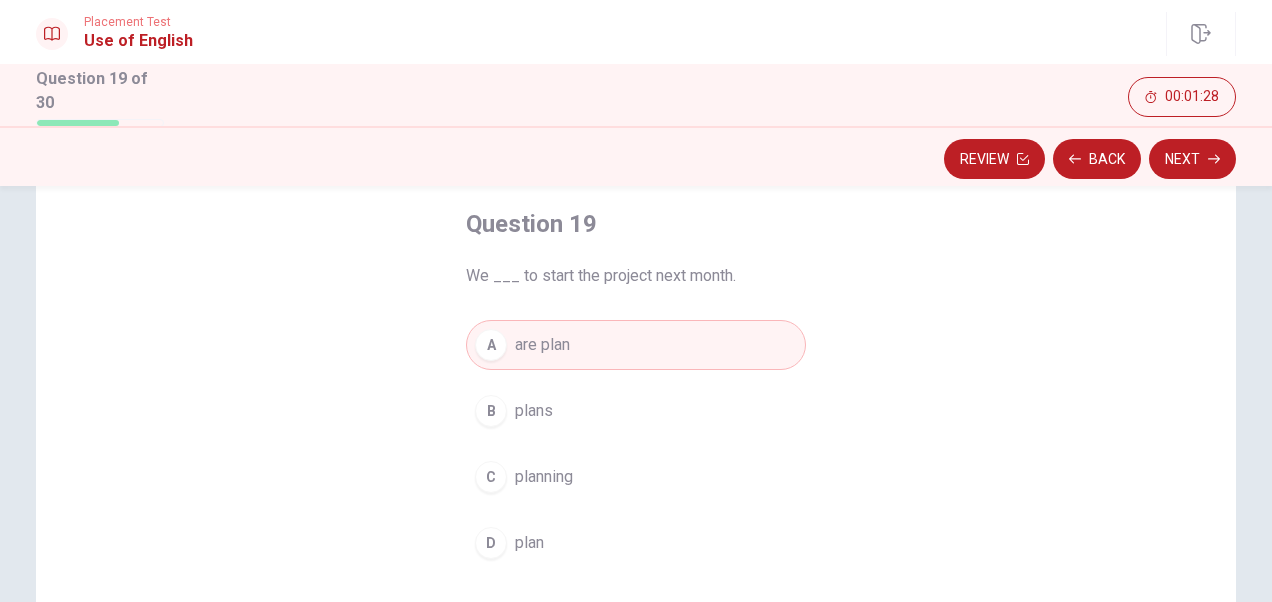 click on "Next" at bounding box center [1192, 159] 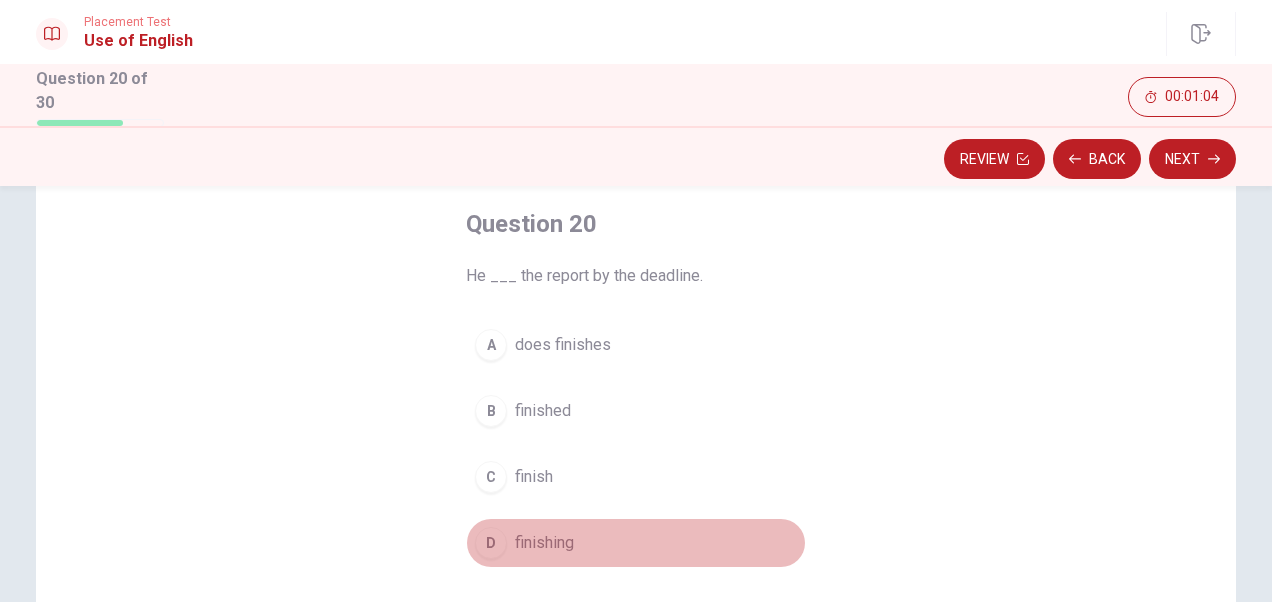 click on "D" at bounding box center (491, 543) 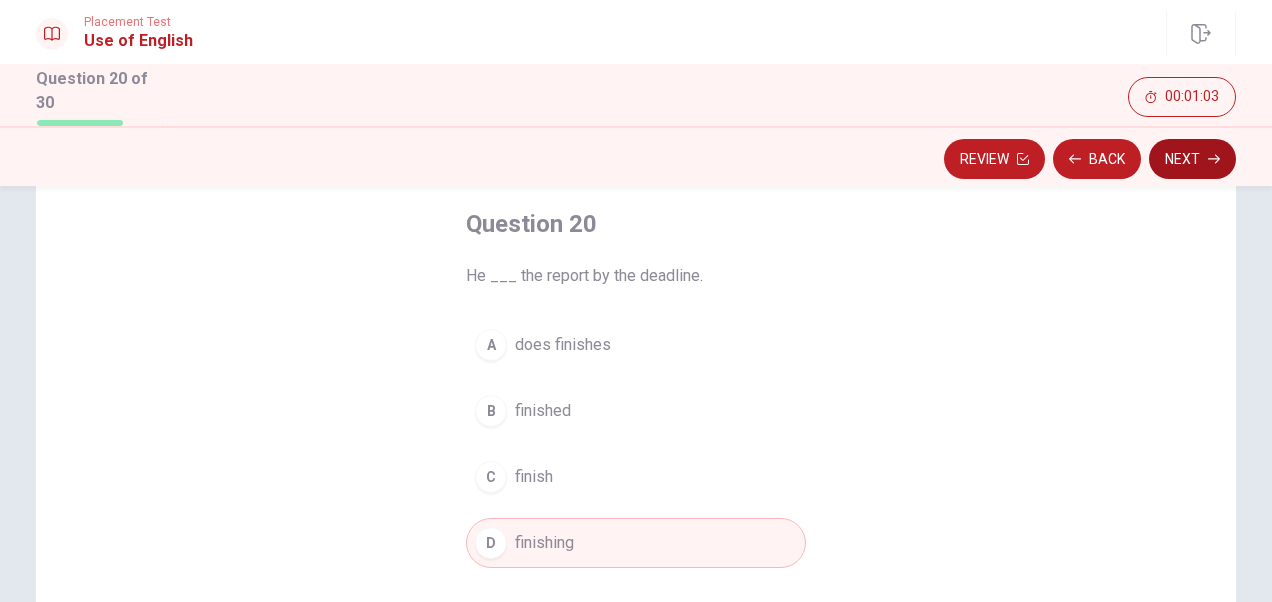 click on "Next" at bounding box center [1192, 159] 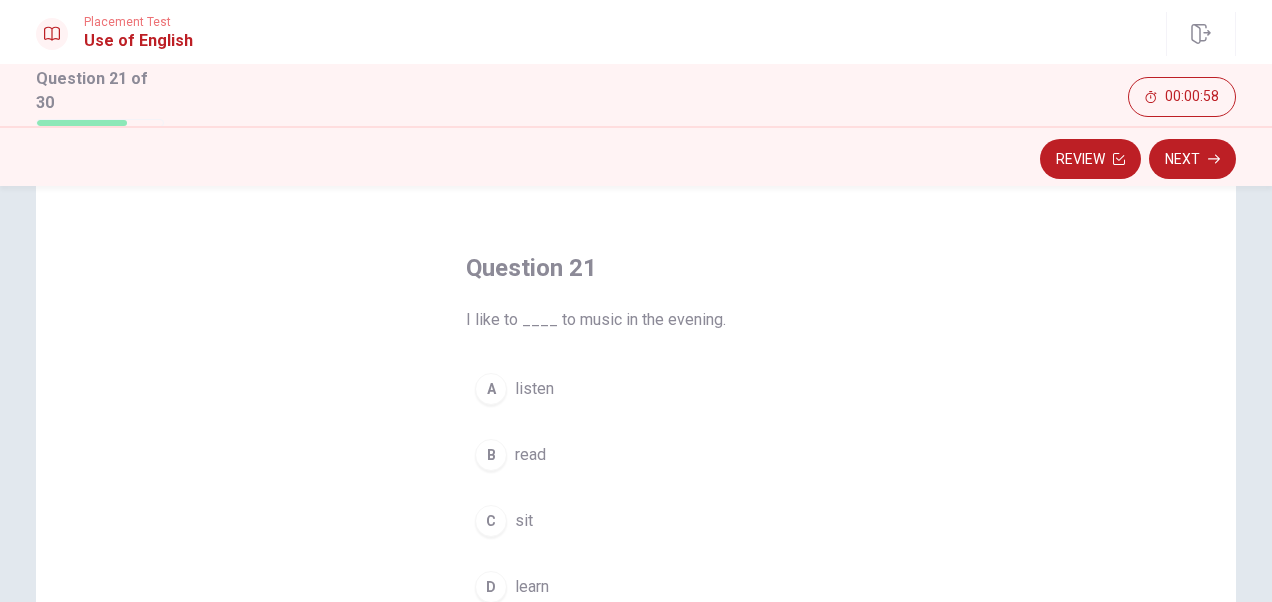 scroll, scrollTop: 100, scrollLeft: 0, axis: vertical 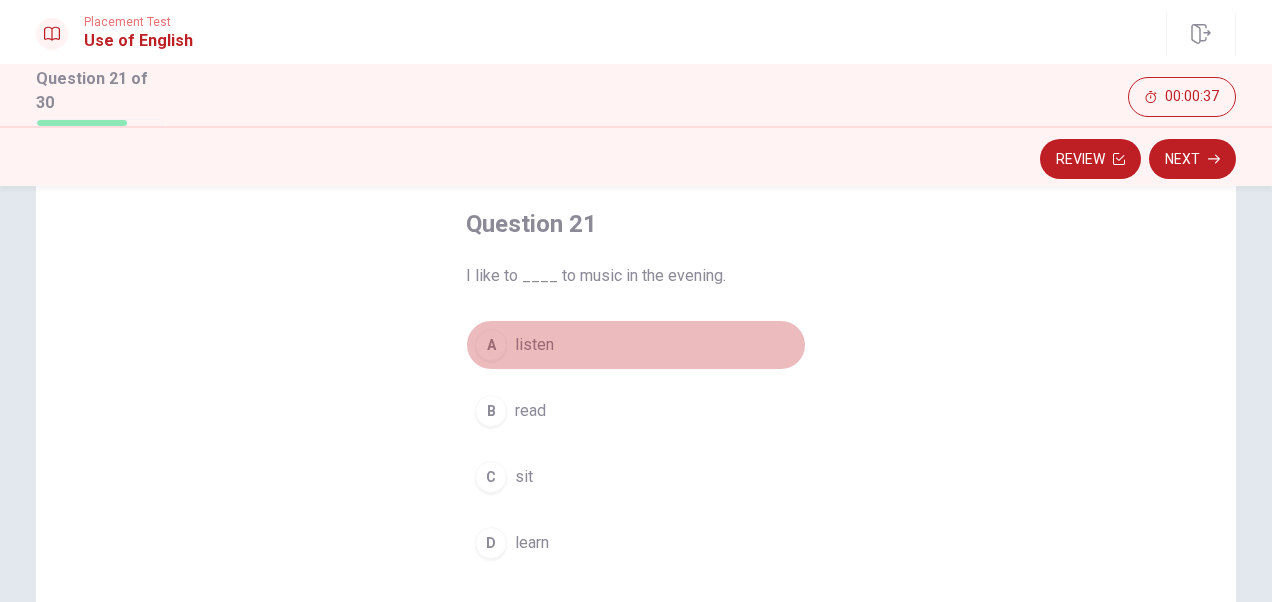 click on "A" at bounding box center [491, 345] 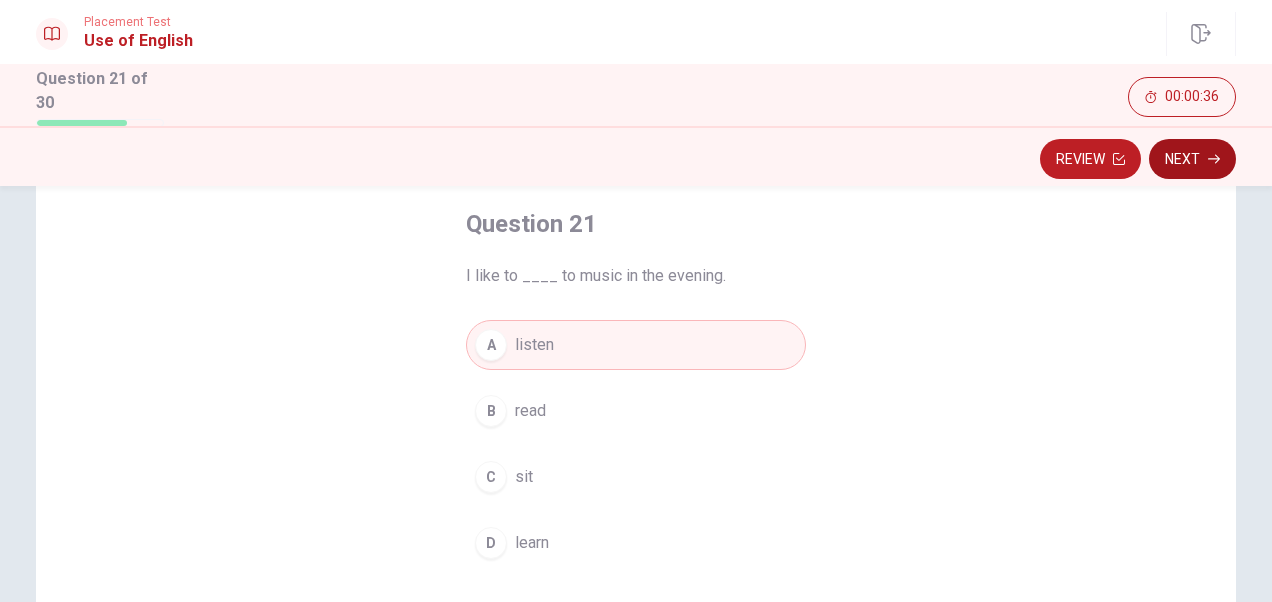 click on "Next" at bounding box center (1192, 159) 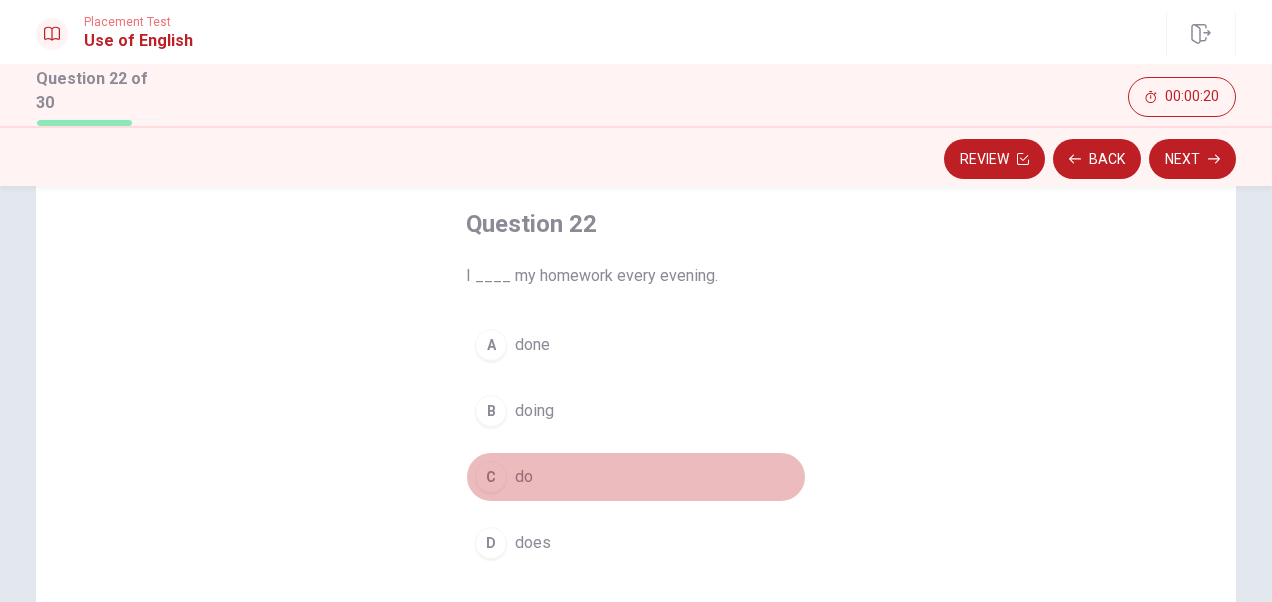 click on "C" at bounding box center (491, 477) 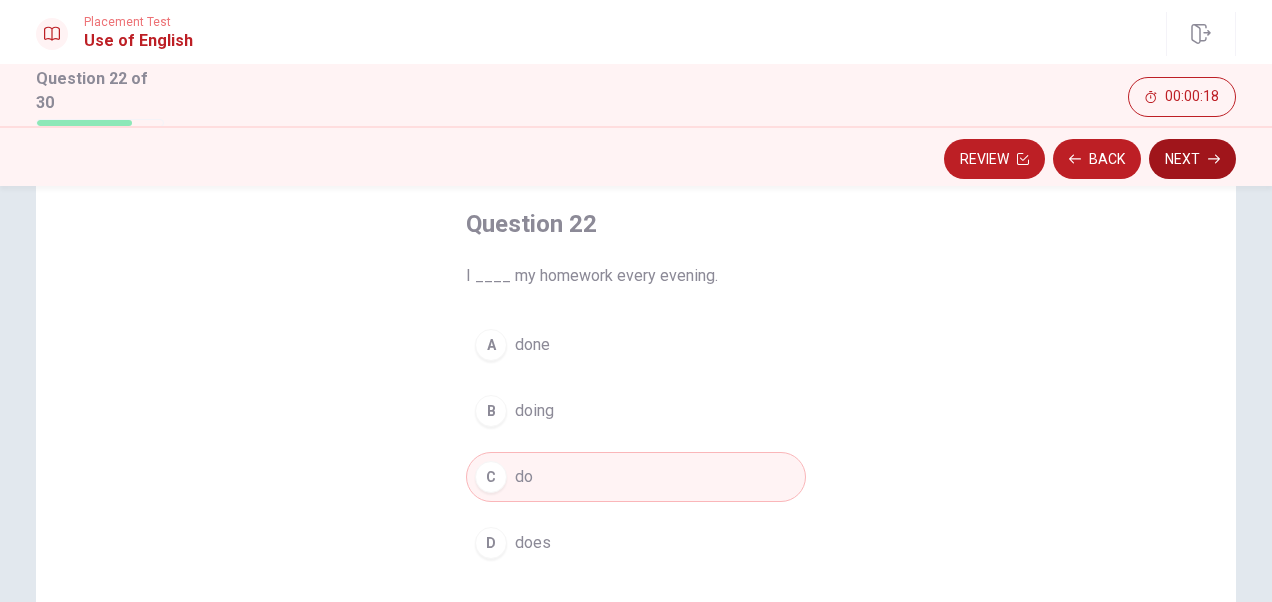 click on "Next" at bounding box center (1192, 159) 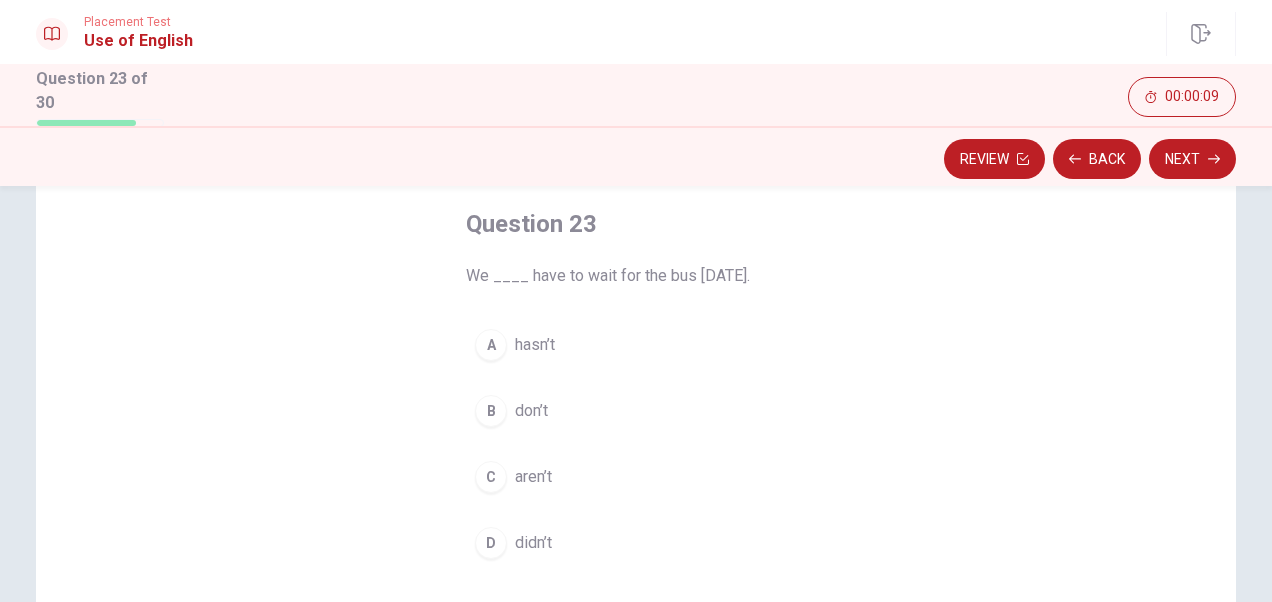click on "C" at bounding box center (491, 477) 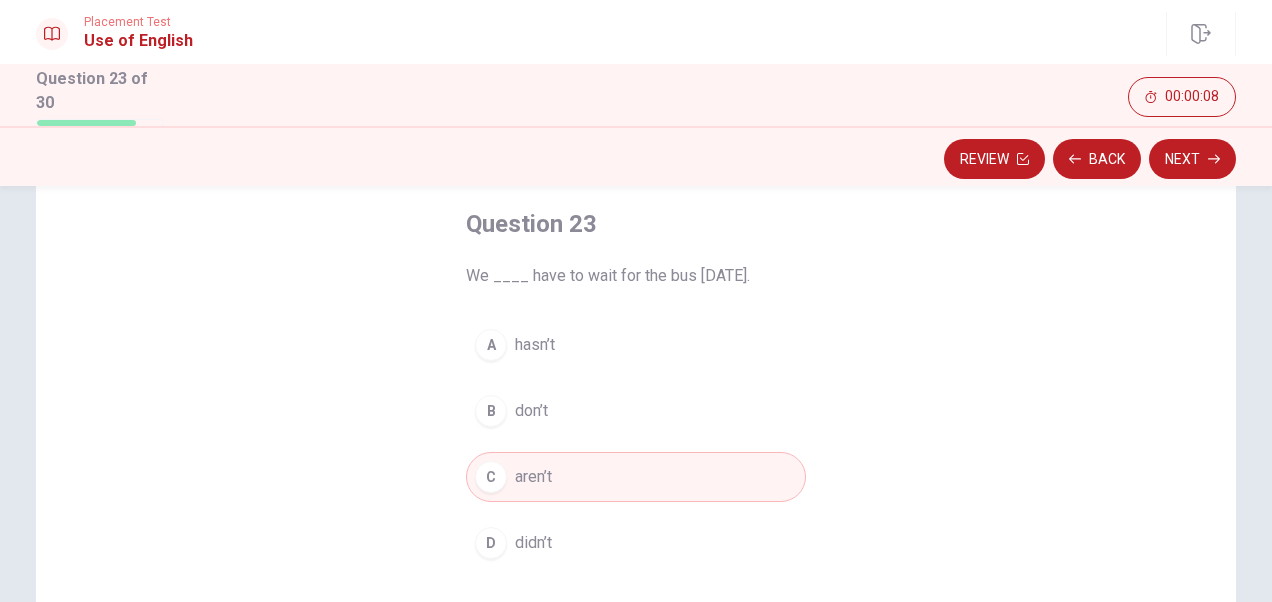 click on "Next" at bounding box center (1192, 159) 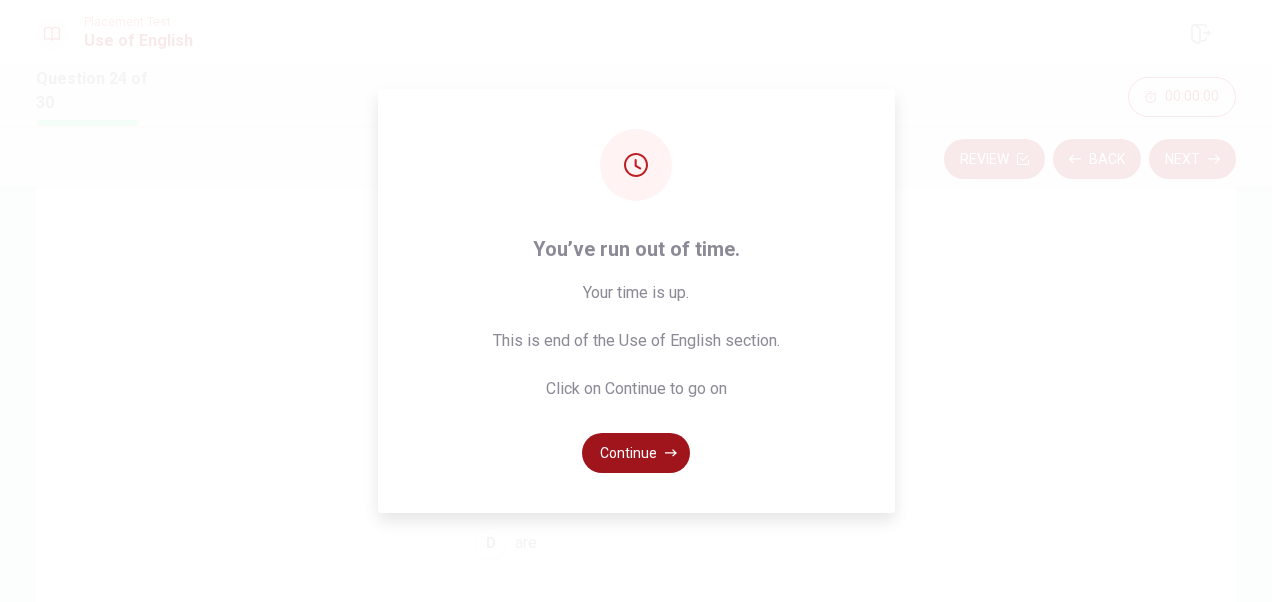 click on "Continue" at bounding box center (636, 453) 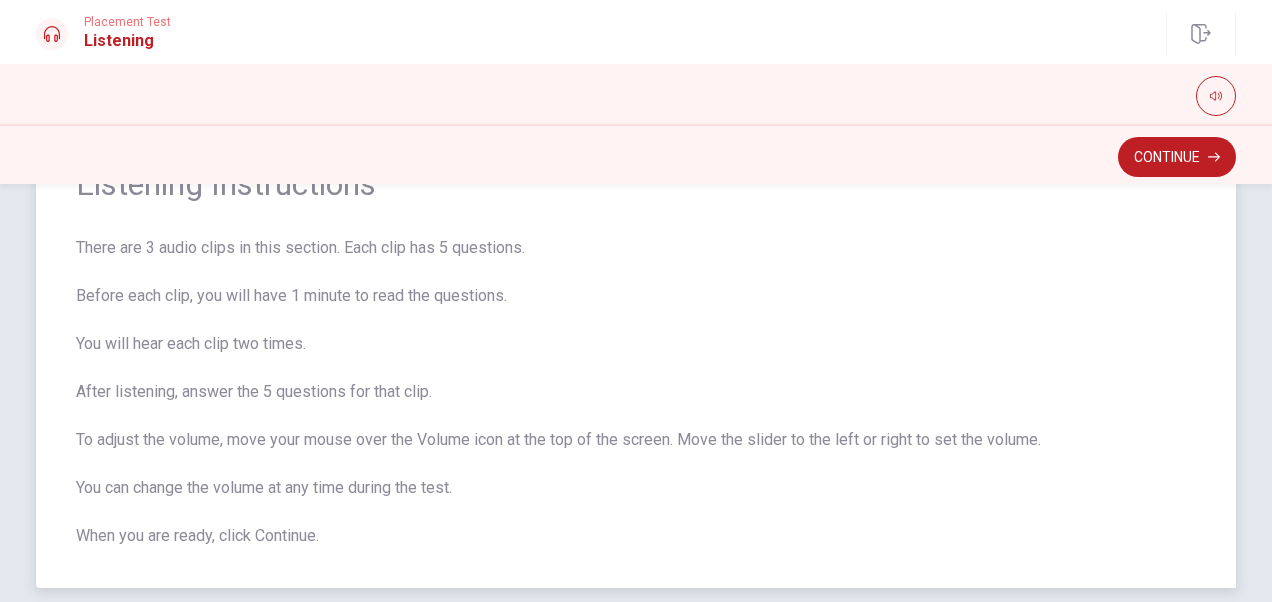 scroll, scrollTop: 190, scrollLeft: 0, axis: vertical 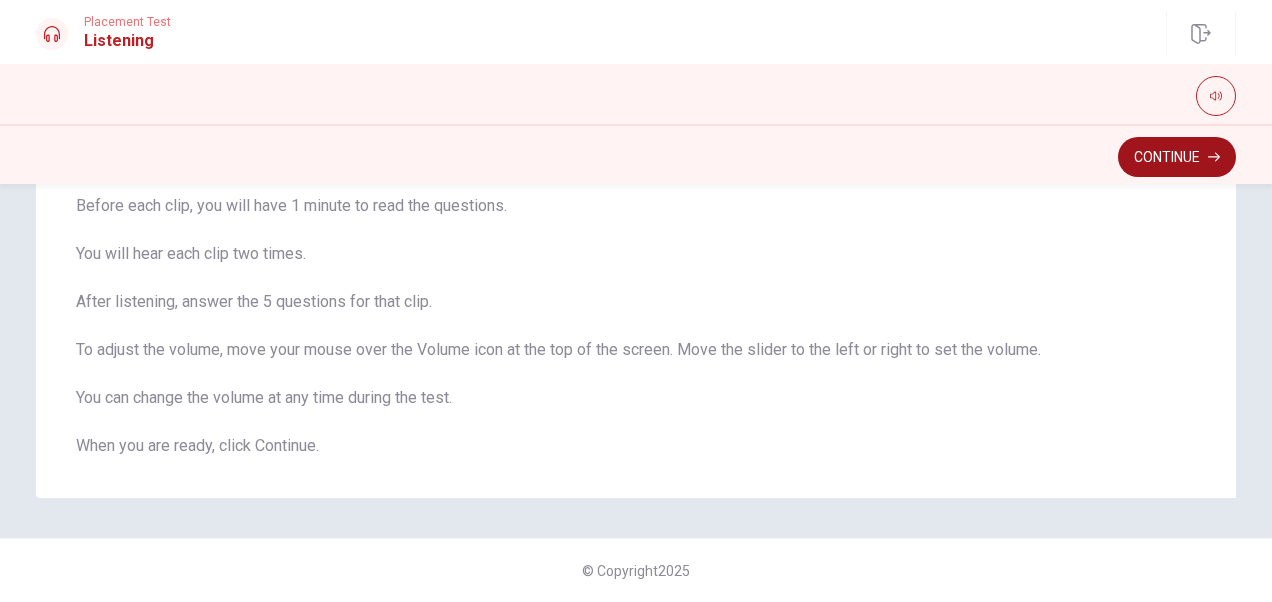 click on "Continue" at bounding box center (1177, 157) 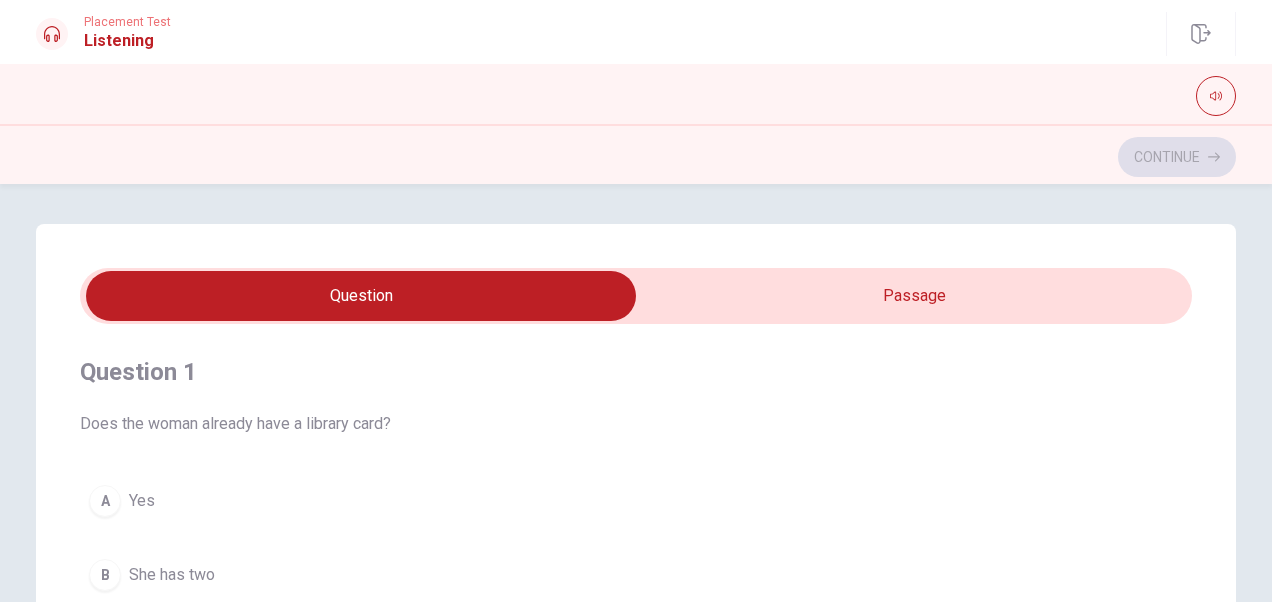 scroll, scrollTop: 0, scrollLeft: 0, axis: both 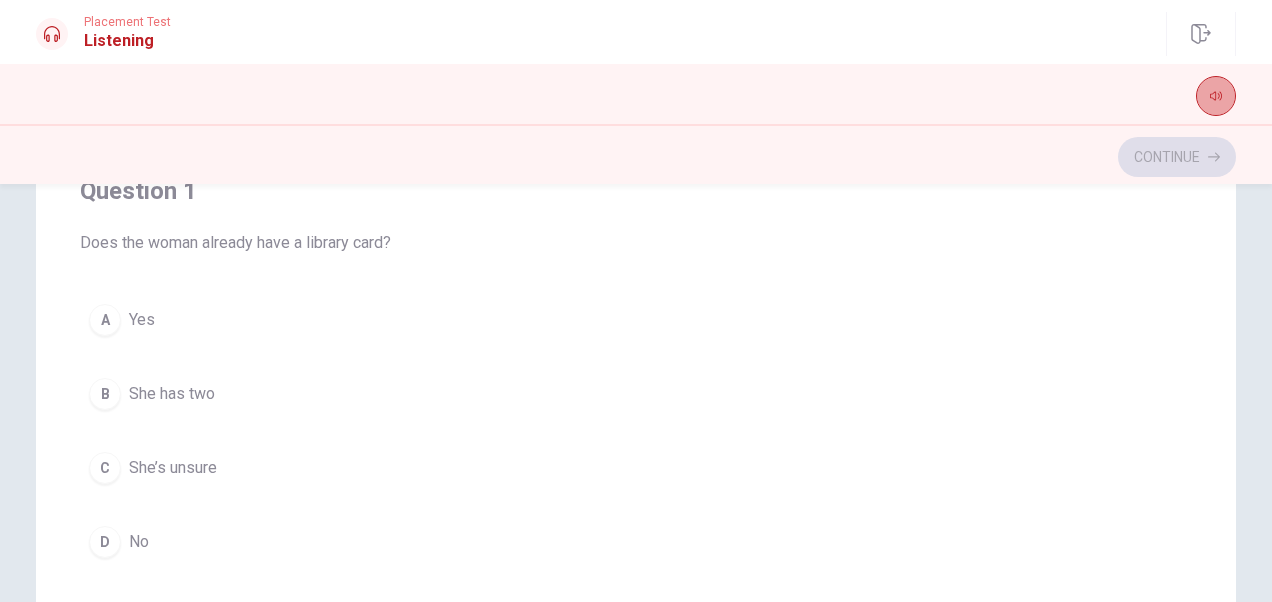 click 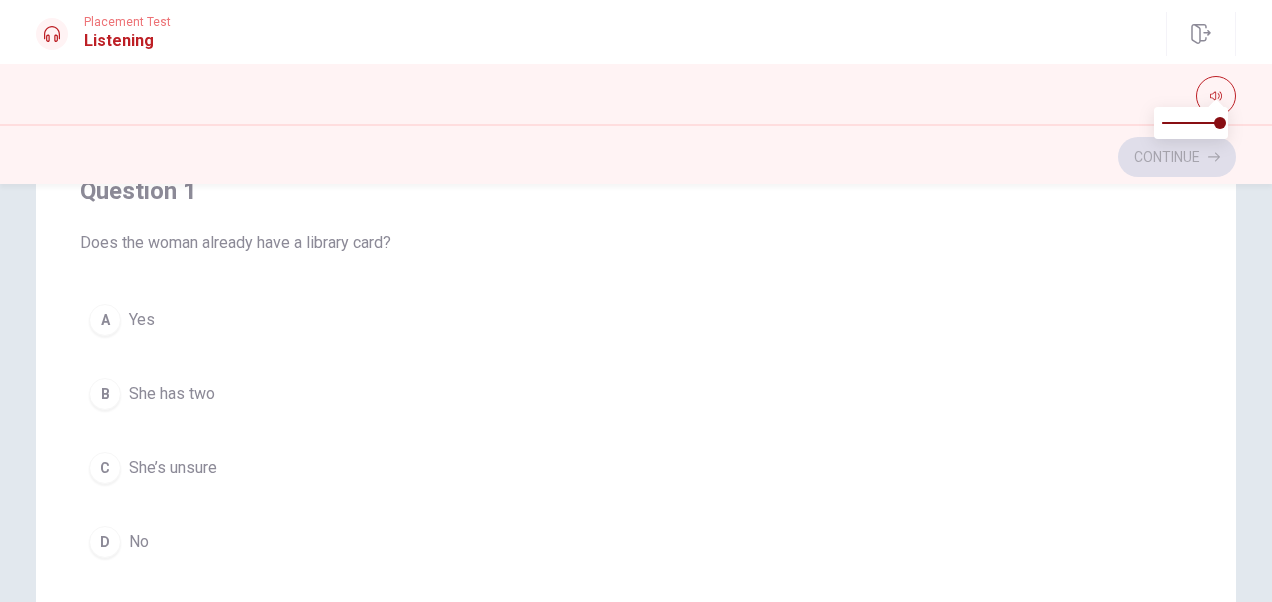 drag, startPoint x: 77, startPoint y: 240, endPoint x: 351, endPoint y: 238, distance: 274.0073 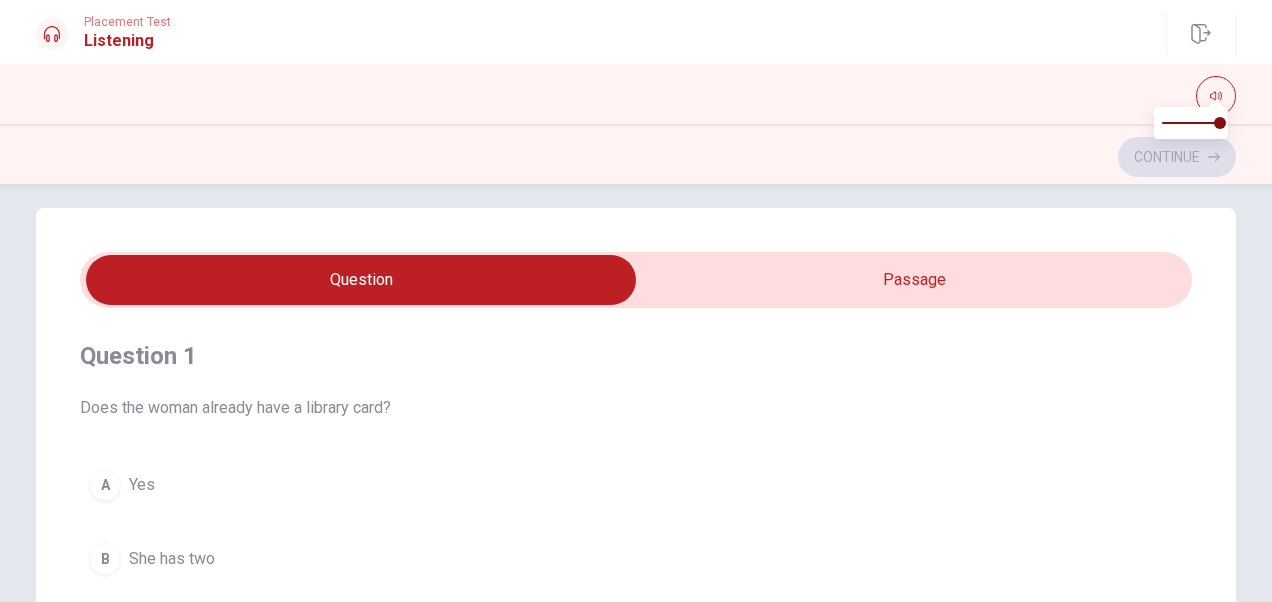 scroll, scrollTop: 0, scrollLeft: 0, axis: both 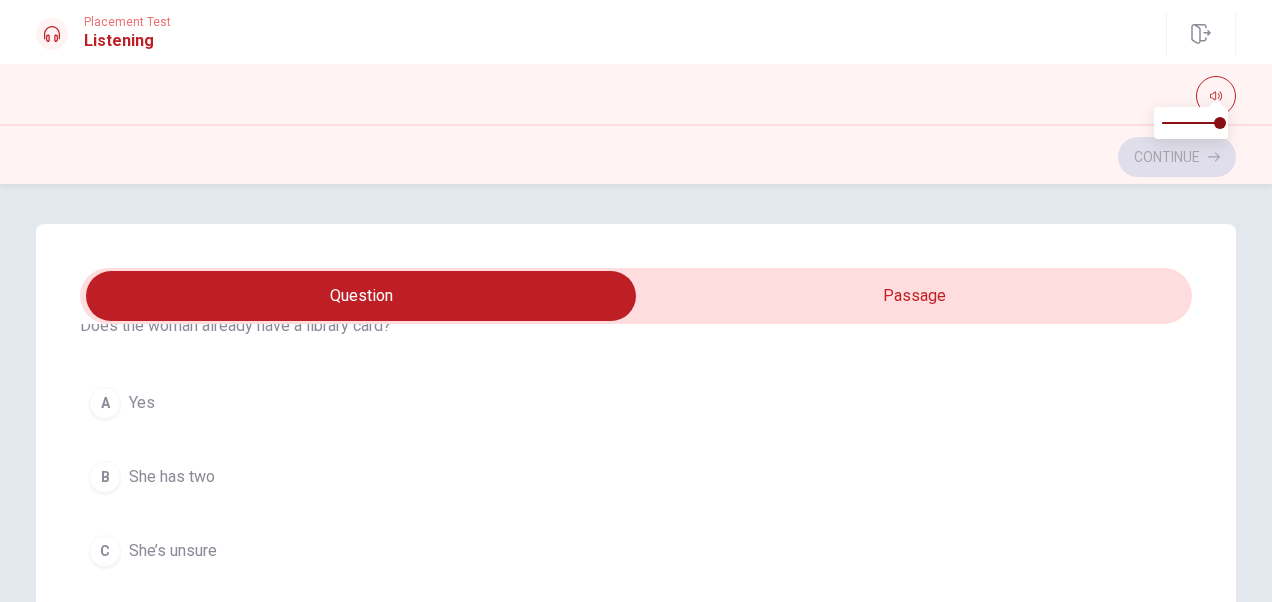 click on "B" at bounding box center (105, 477) 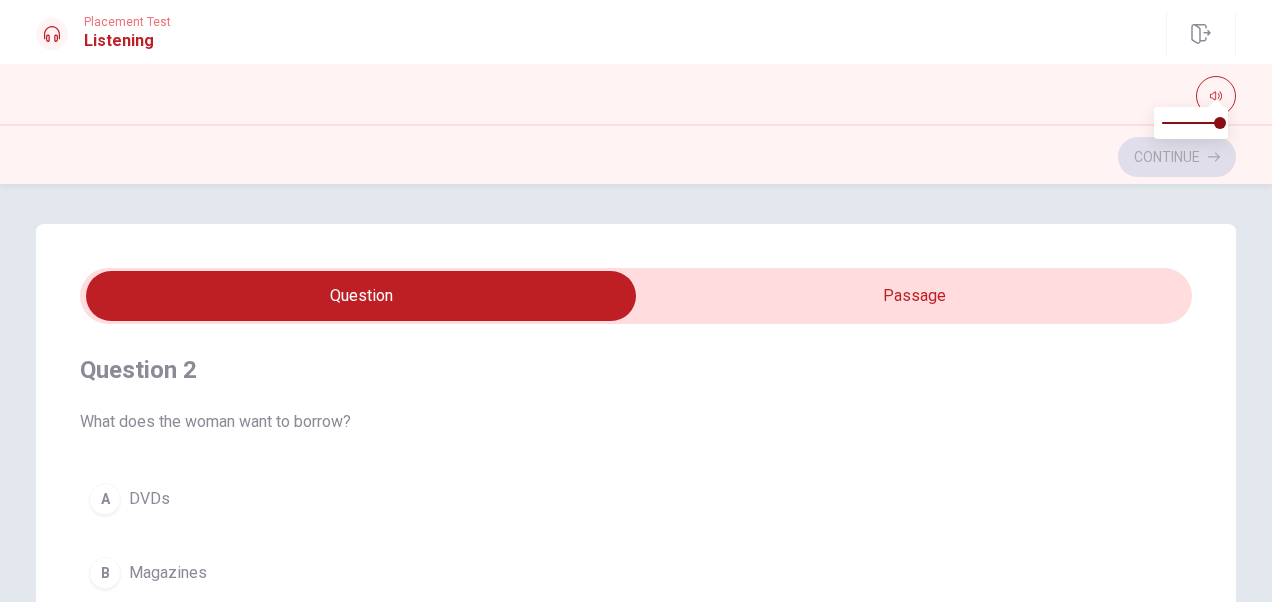 scroll, scrollTop: 498, scrollLeft: 0, axis: vertical 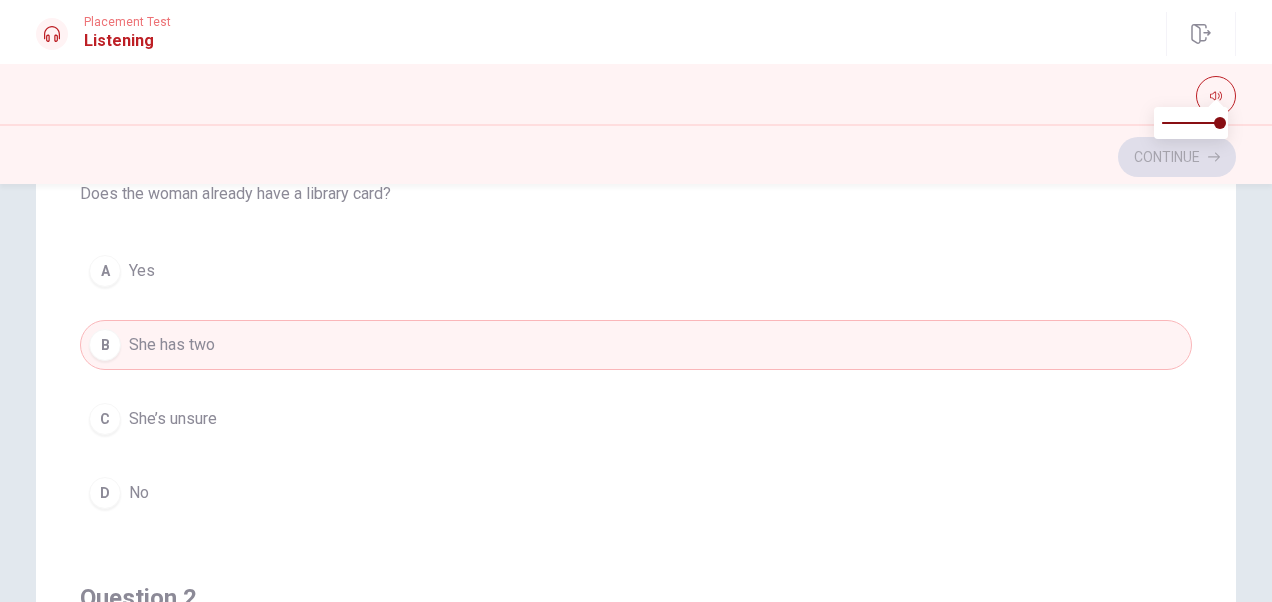 click 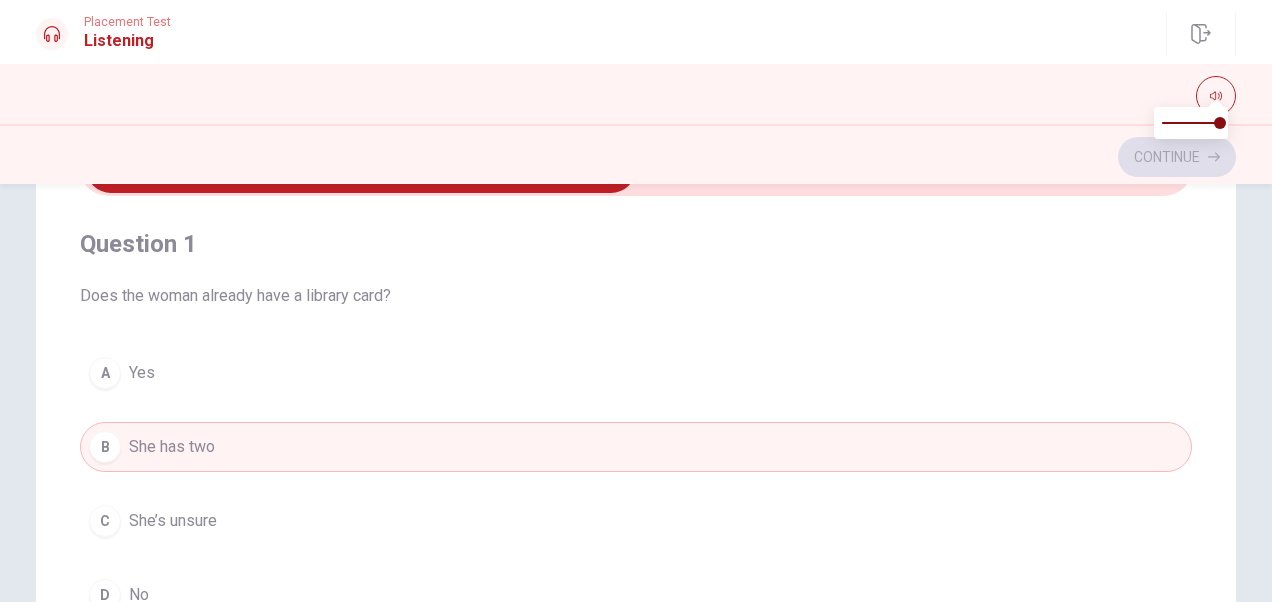 scroll, scrollTop: 143, scrollLeft: 0, axis: vertical 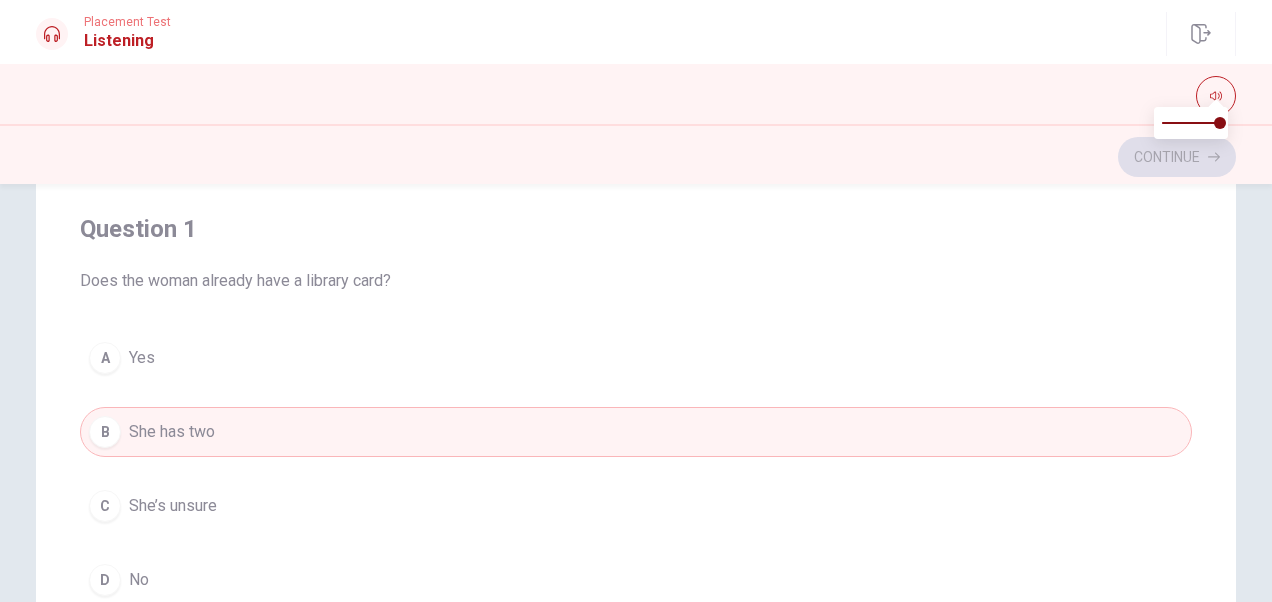 click at bounding box center [52, 34] 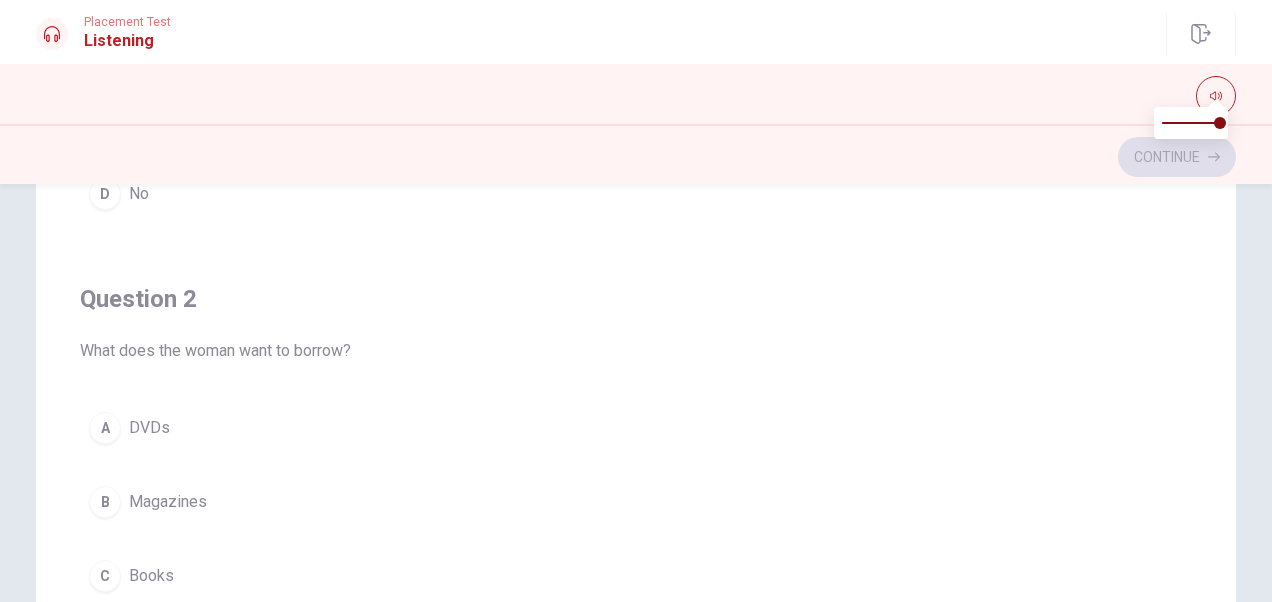 scroll, scrollTop: 0, scrollLeft: 0, axis: both 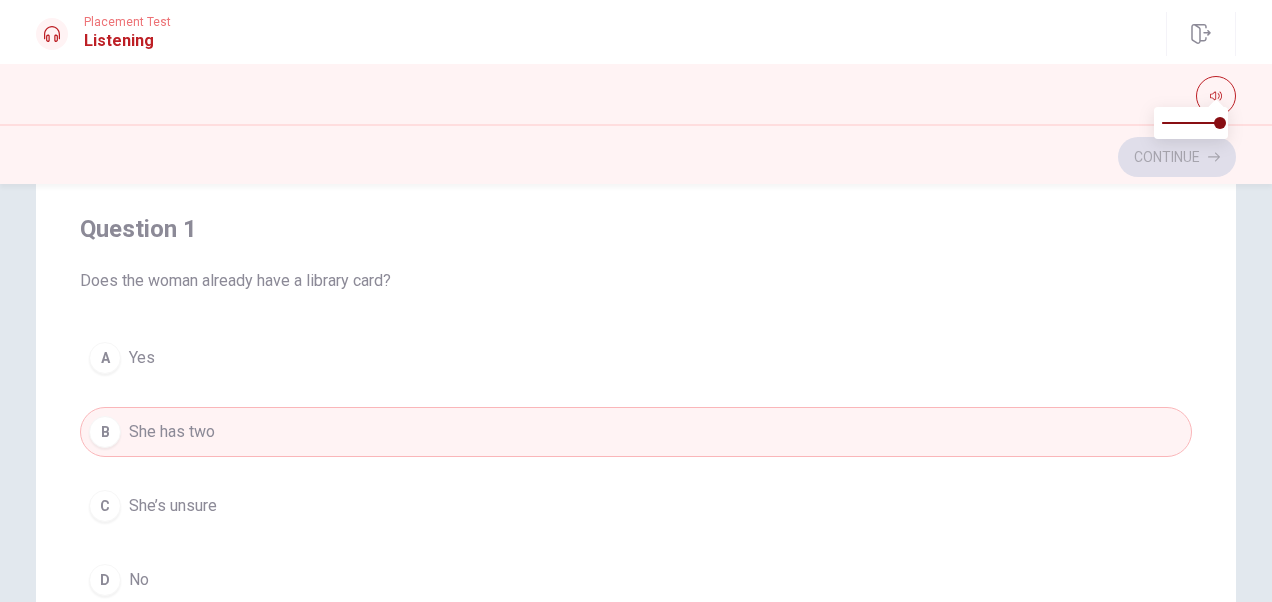 click on "Placement Test" at bounding box center [127, 22] 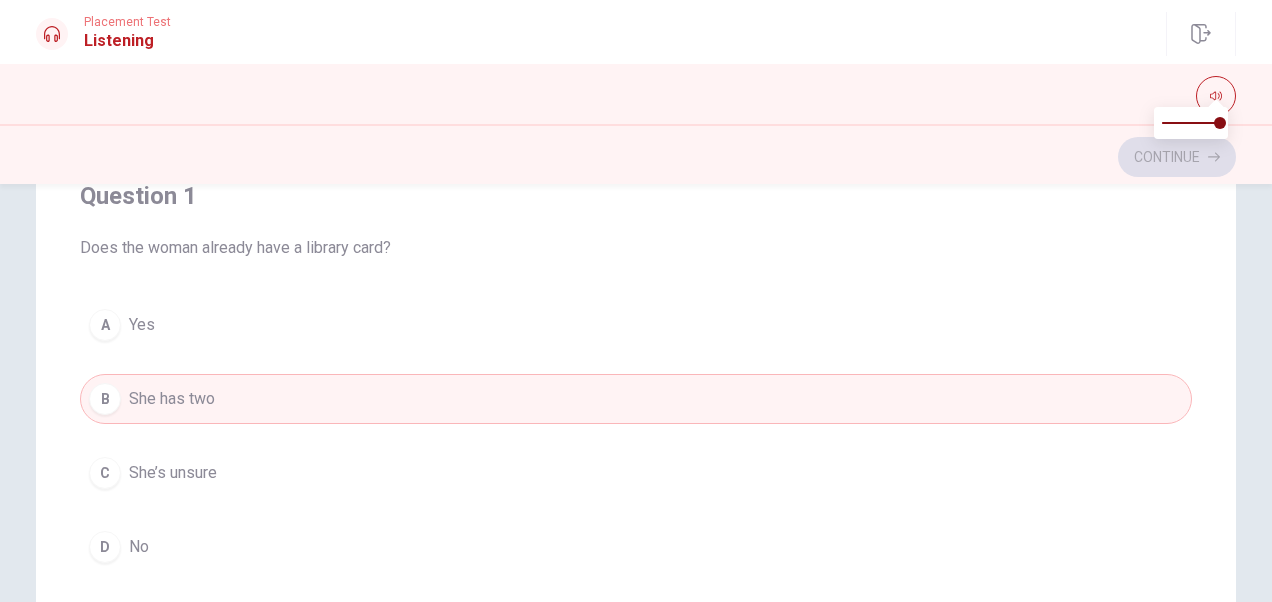 scroll, scrollTop: 12, scrollLeft: 0, axis: vertical 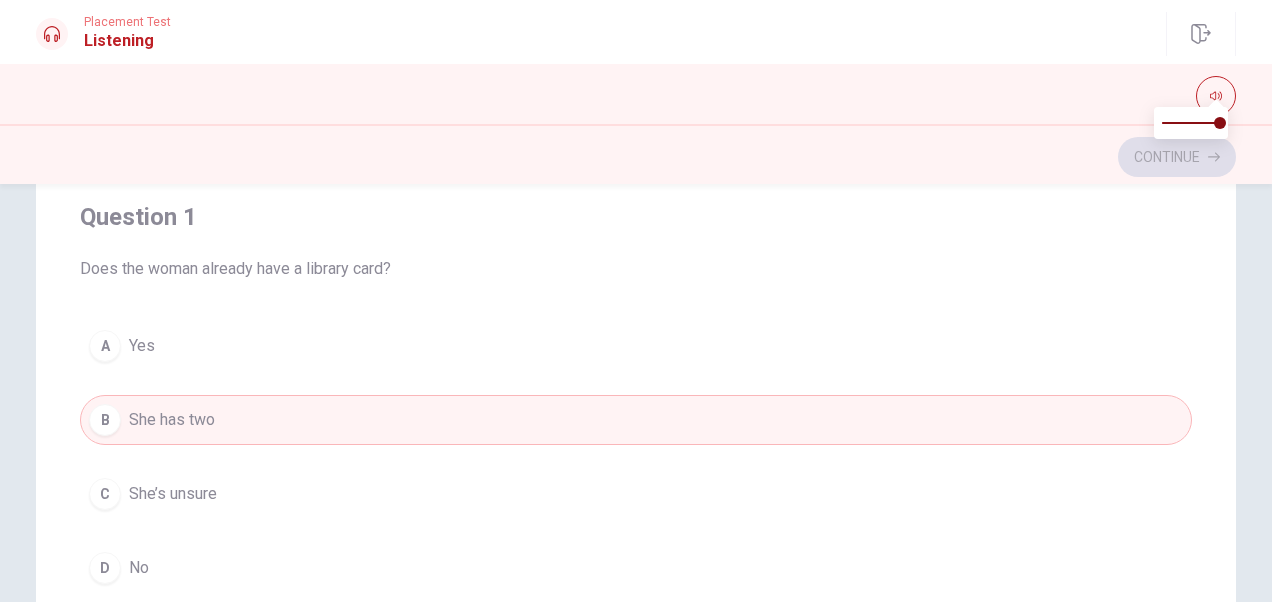 click on "A" at bounding box center (105, 346) 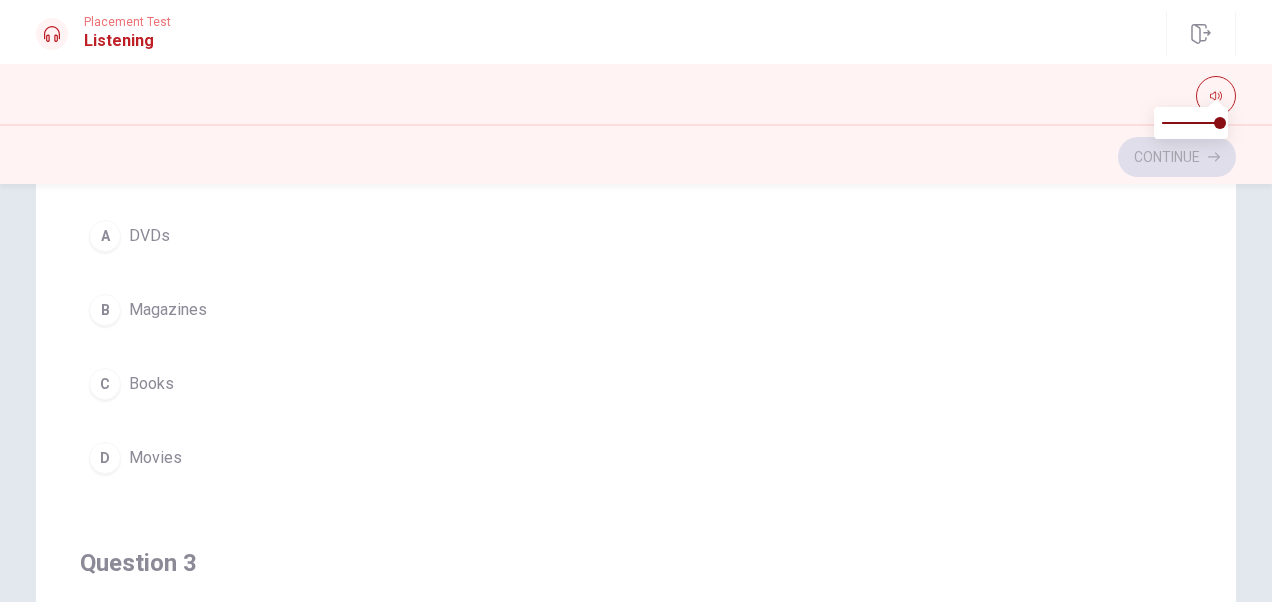 scroll, scrollTop: 583, scrollLeft: 0, axis: vertical 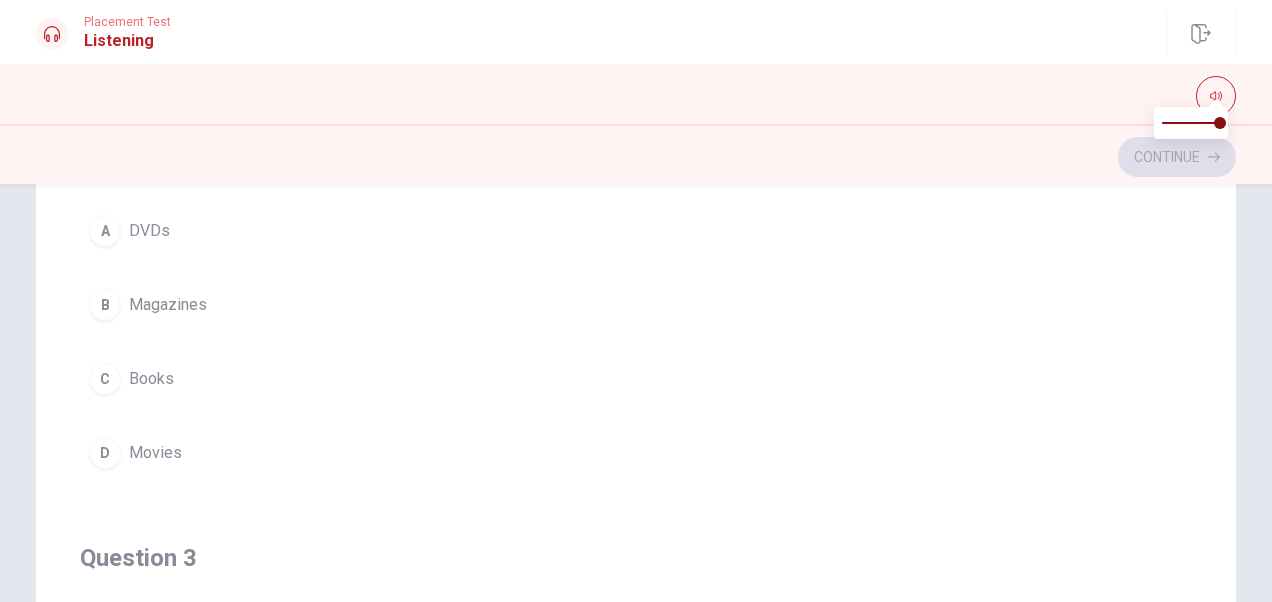 click on "Listening" at bounding box center [127, 41] 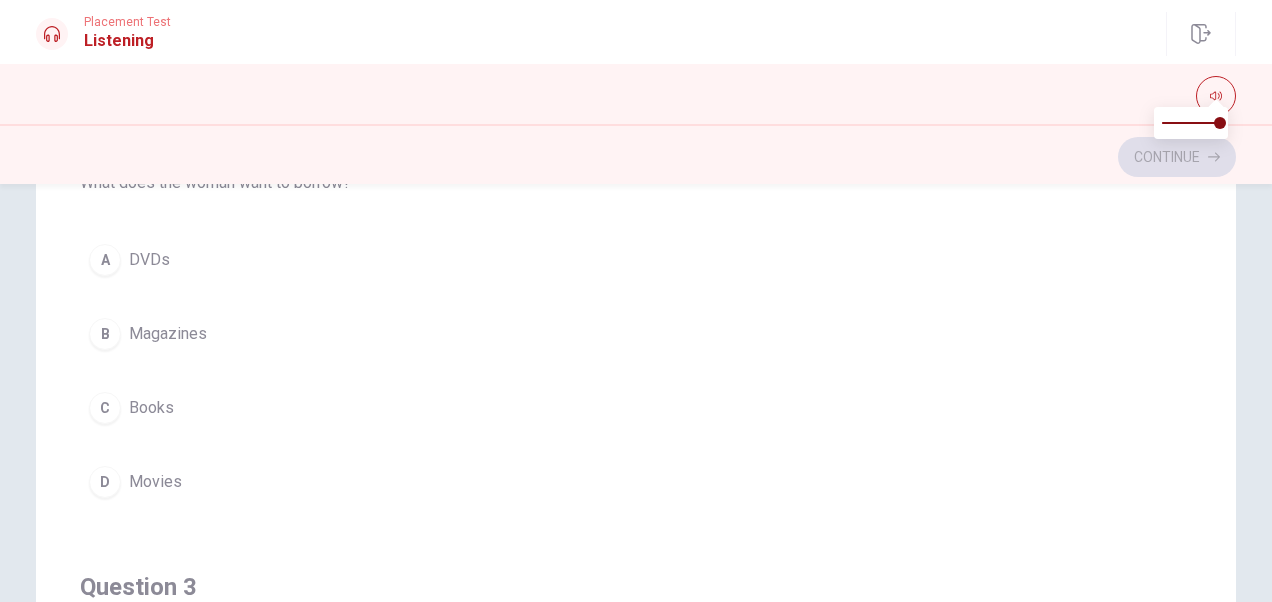 scroll, scrollTop: 552, scrollLeft: 0, axis: vertical 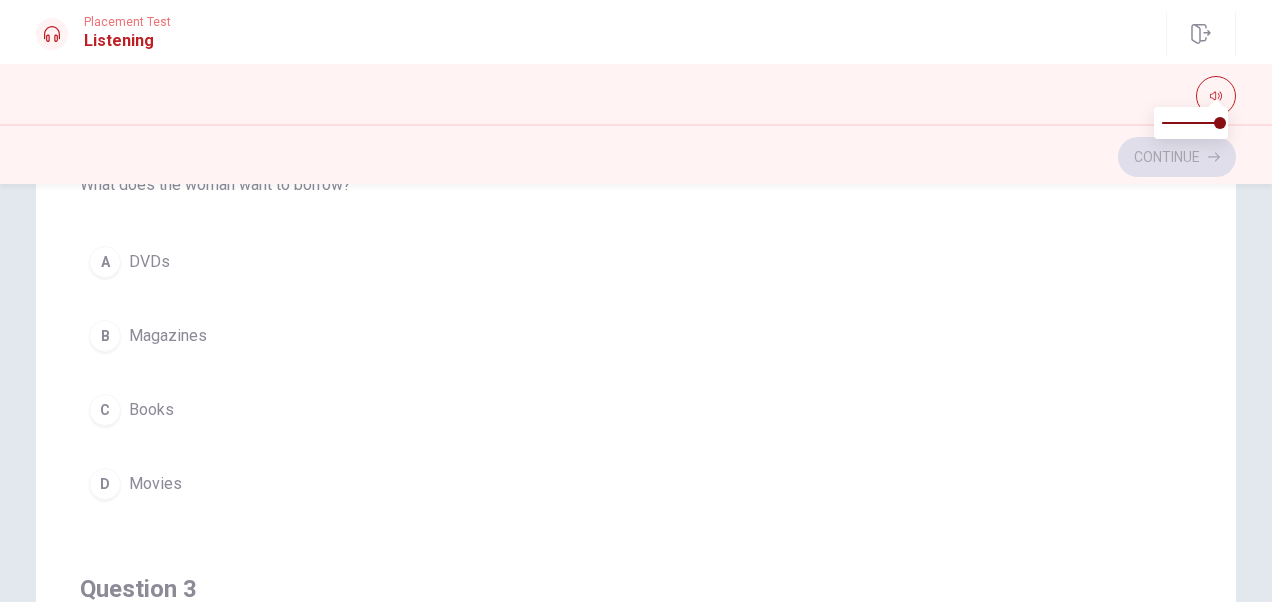 click on "C" at bounding box center (105, 410) 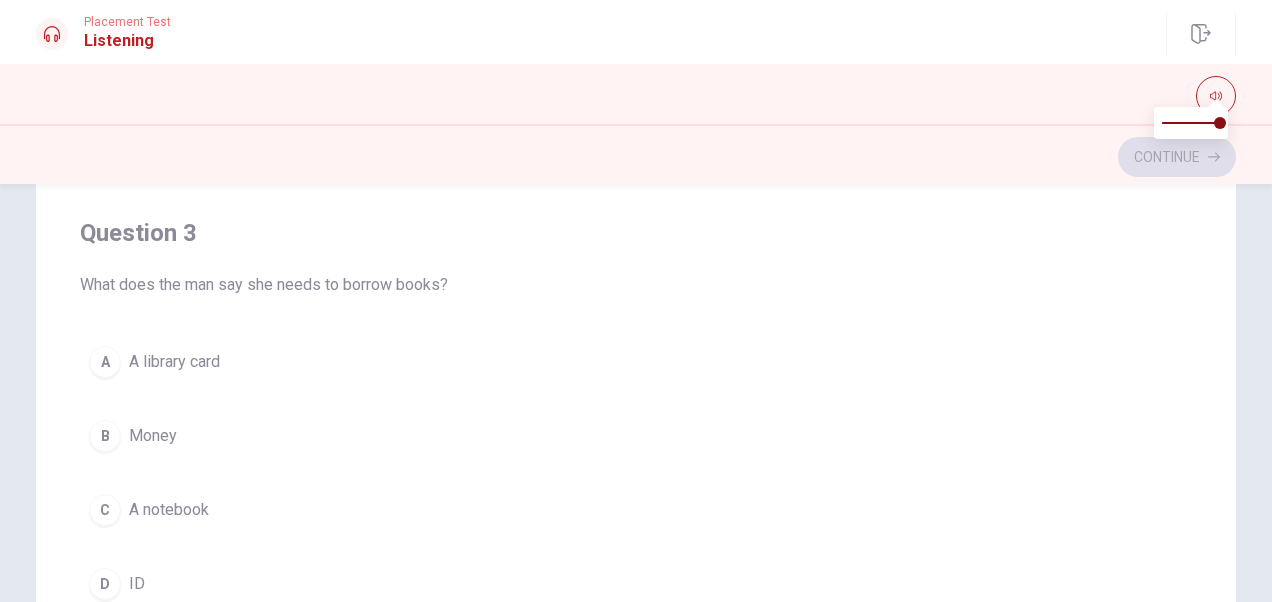 scroll, scrollTop: 968, scrollLeft: 0, axis: vertical 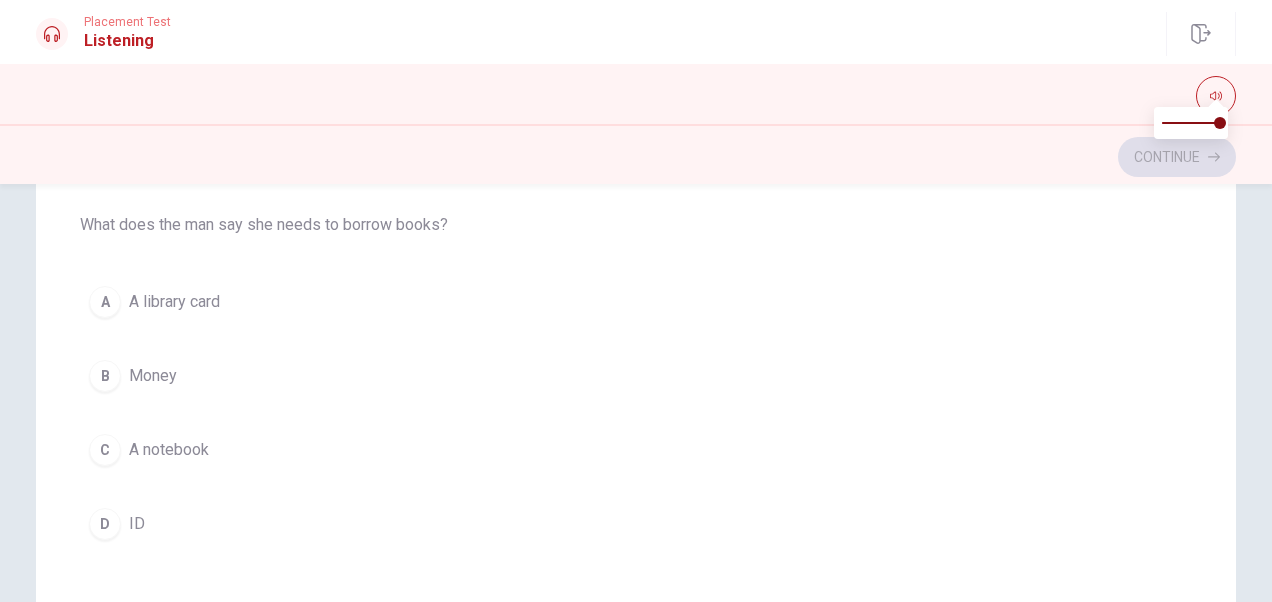 click on "A" at bounding box center [105, 302] 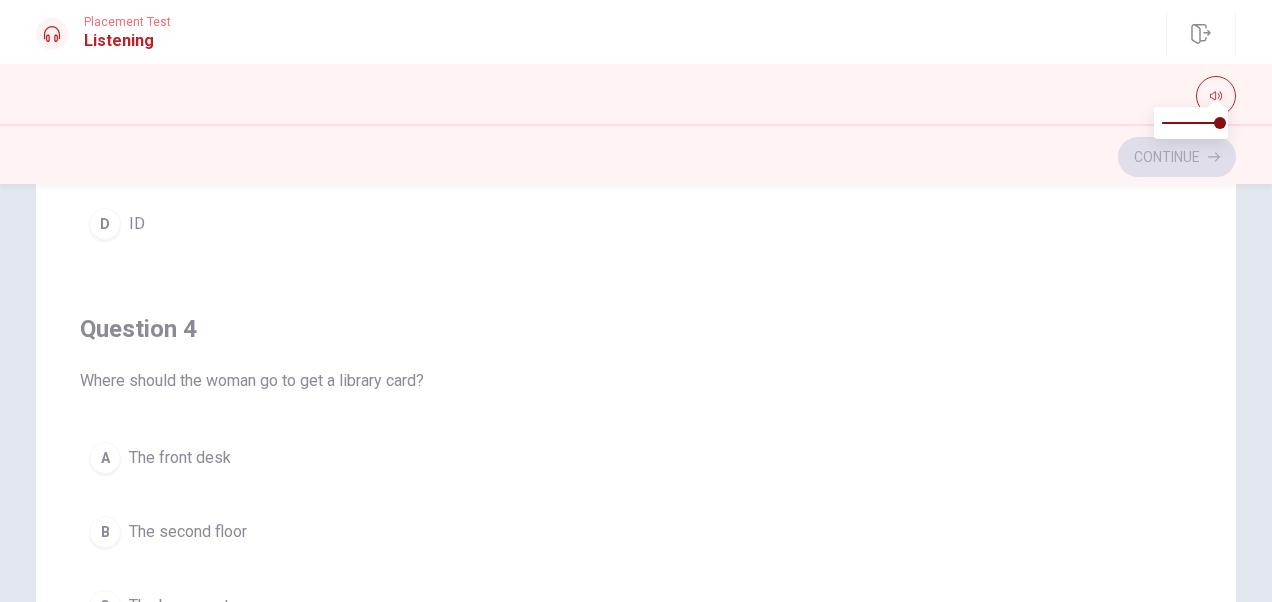 scroll, scrollTop: 1368, scrollLeft: 0, axis: vertical 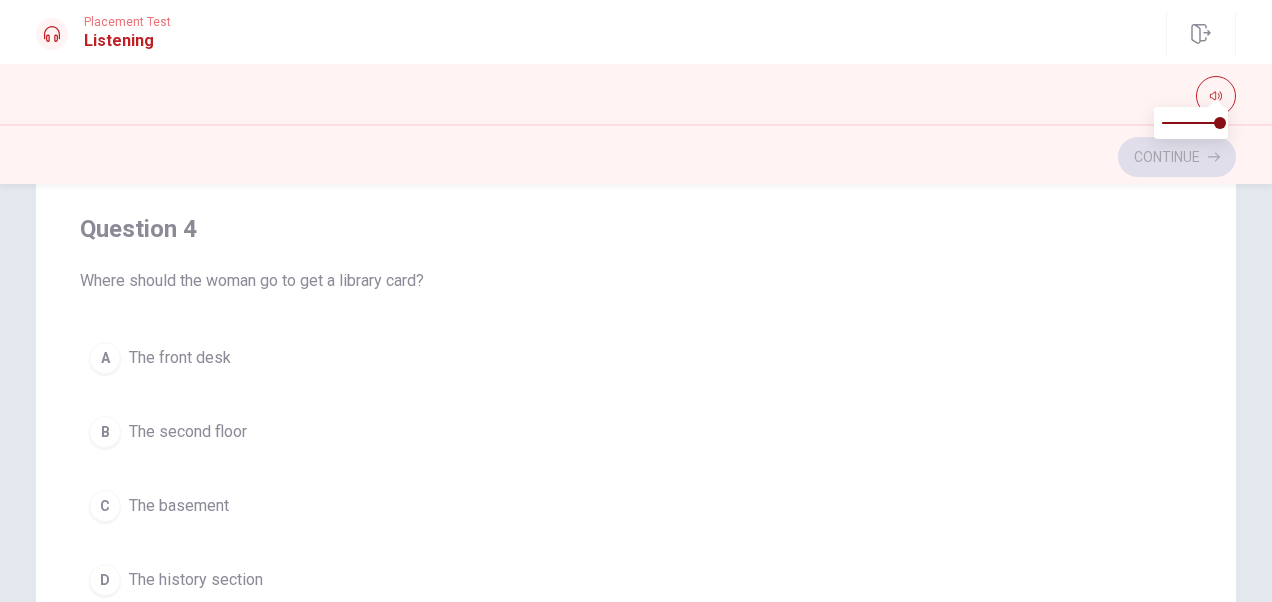 drag, startPoint x: 105, startPoint y: 269, endPoint x: 440, endPoint y: 268, distance: 335.0015 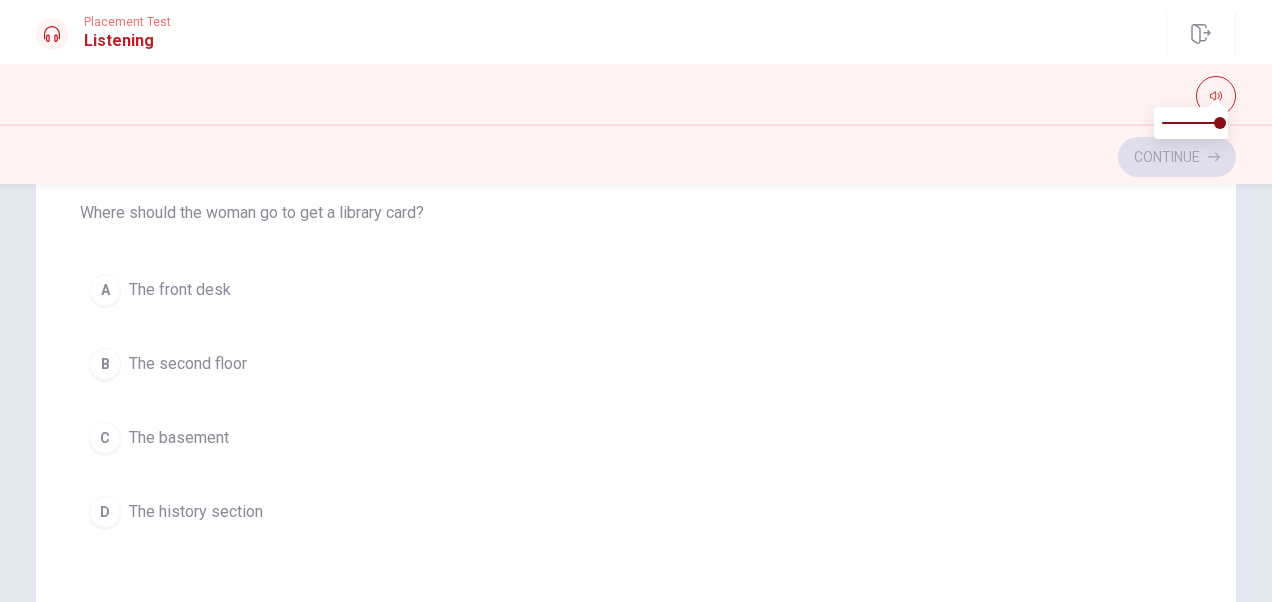 scroll, scrollTop: 1468, scrollLeft: 0, axis: vertical 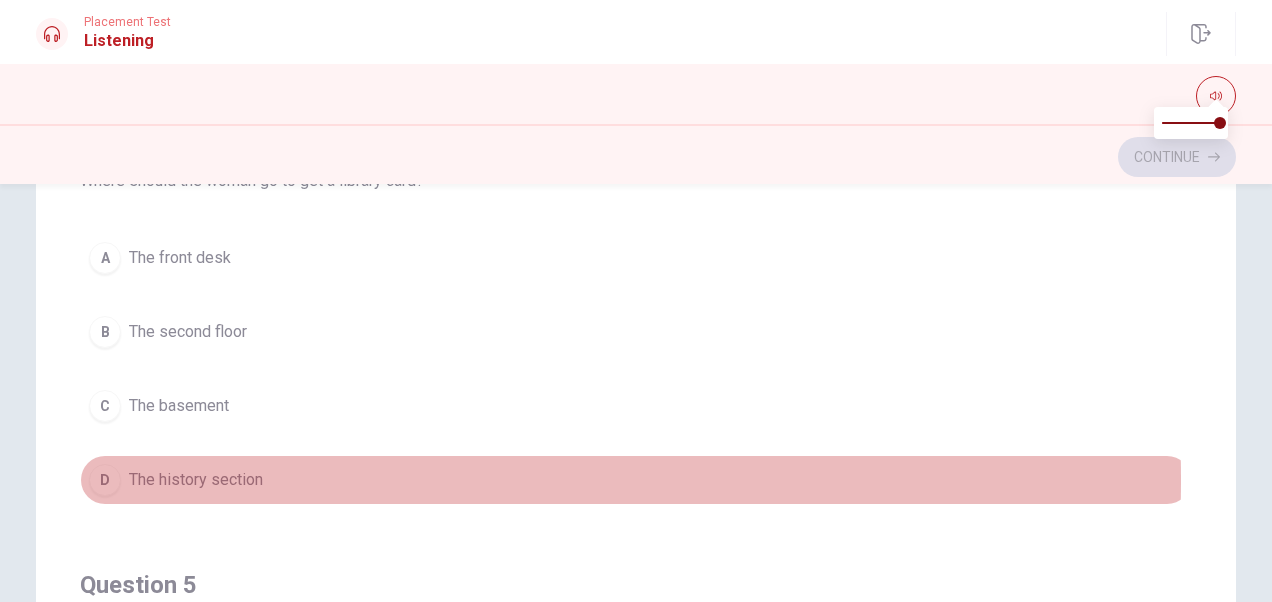 click on "D" at bounding box center (105, 480) 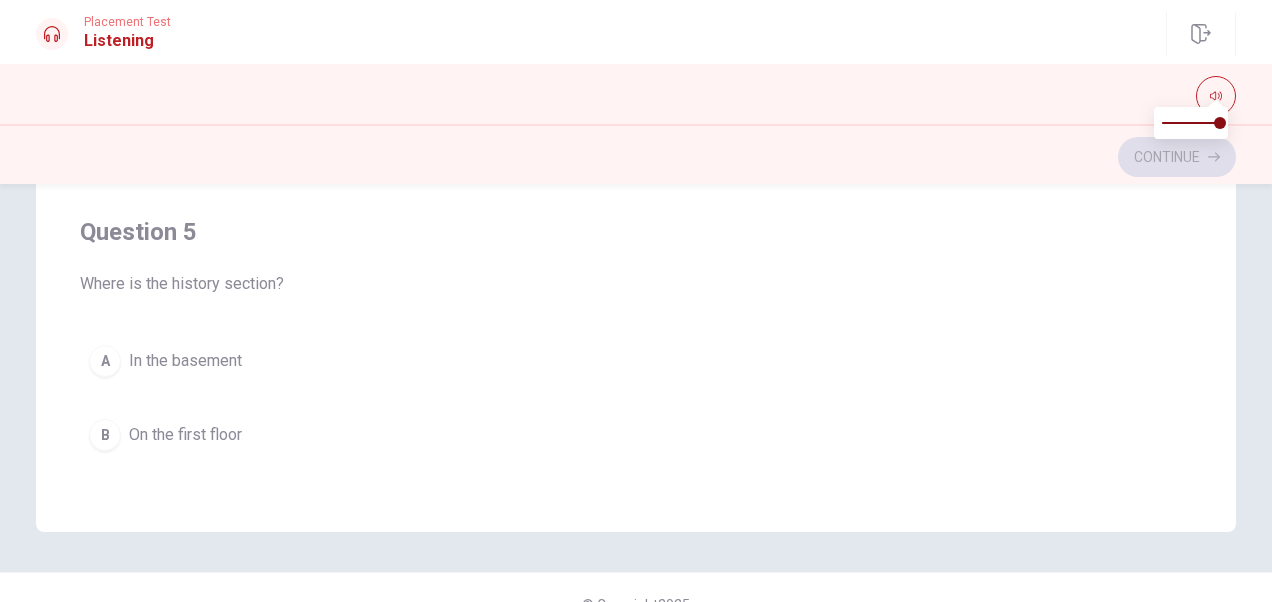 scroll, scrollTop: 528, scrollLeft: 0, axis: vertical 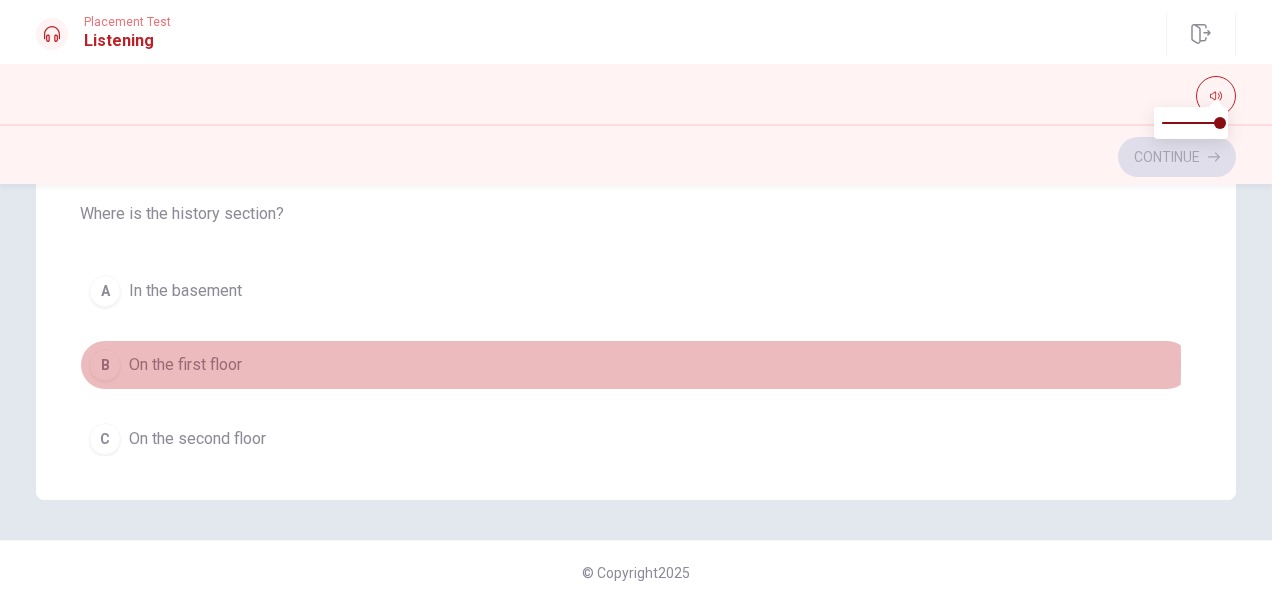 click on "B" at bounding box center (105, 365) 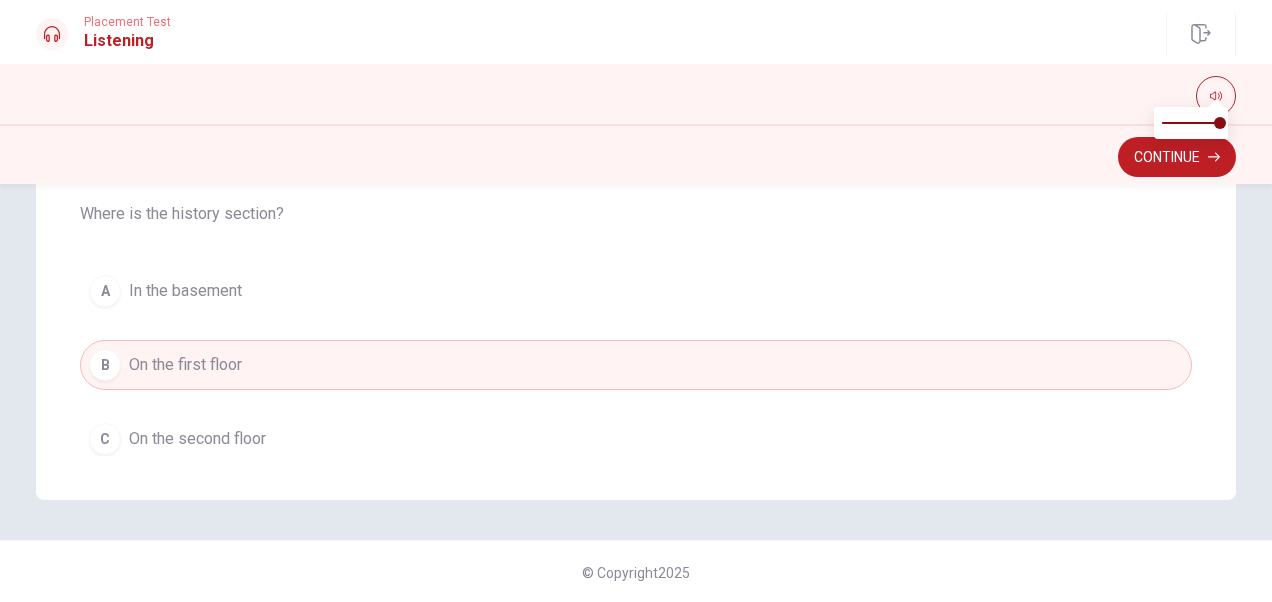 click 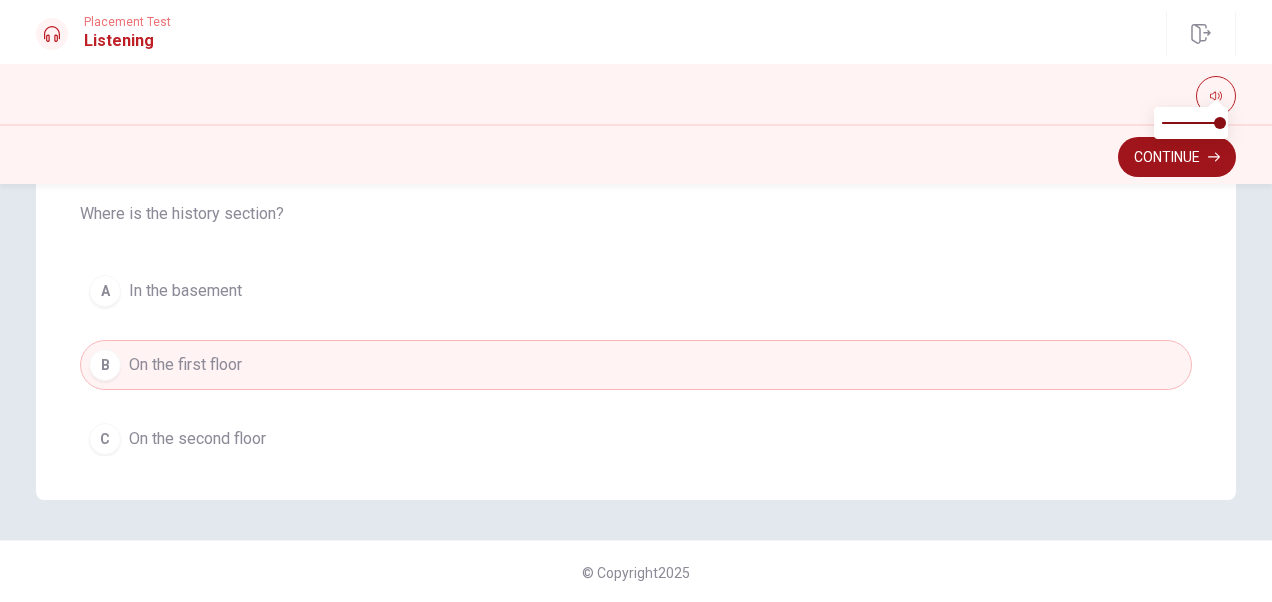 click on "Continue" at bounding box center (1177, 157) 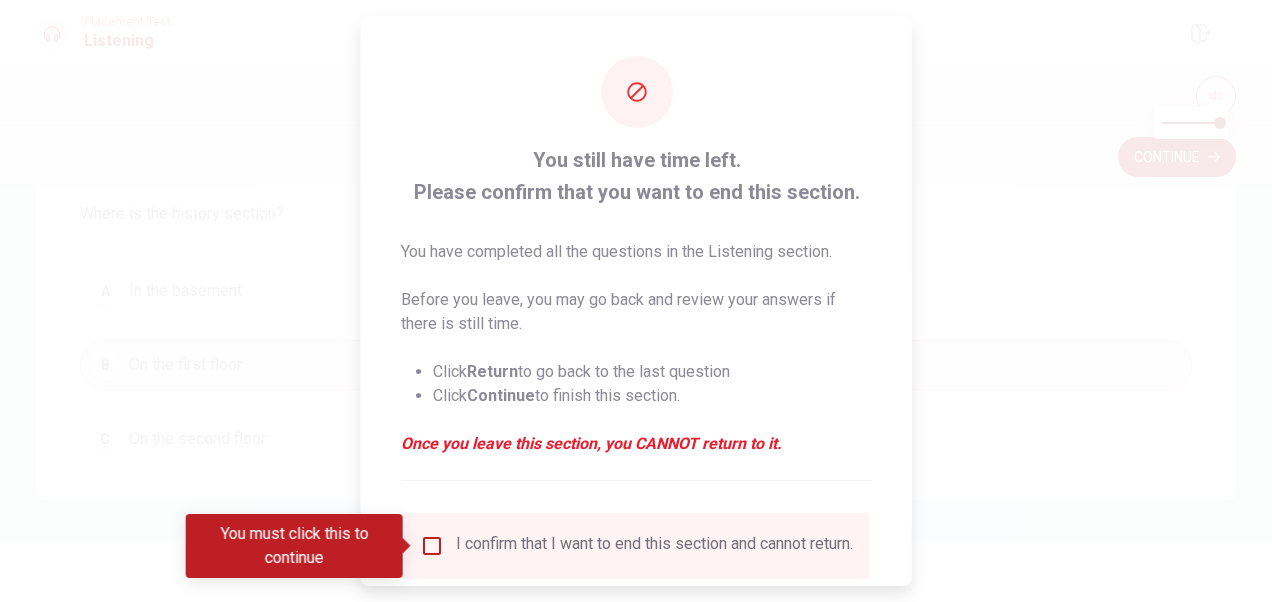 drag, startPoint x: 563, startPoint y: 156, endPoint x: 704, endPoint y: 166, distance: 141.35417 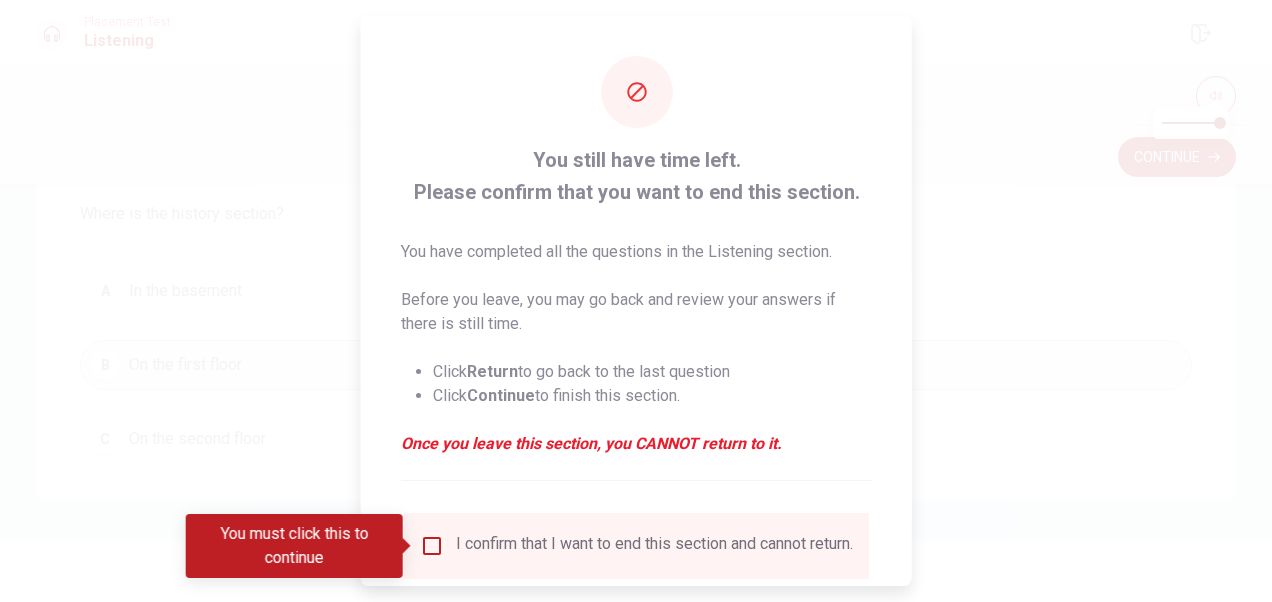 drag, startPoint x: 479, startPoint y: 190, endPoint x: 802, endPoint y: 206, distance: 323.39606 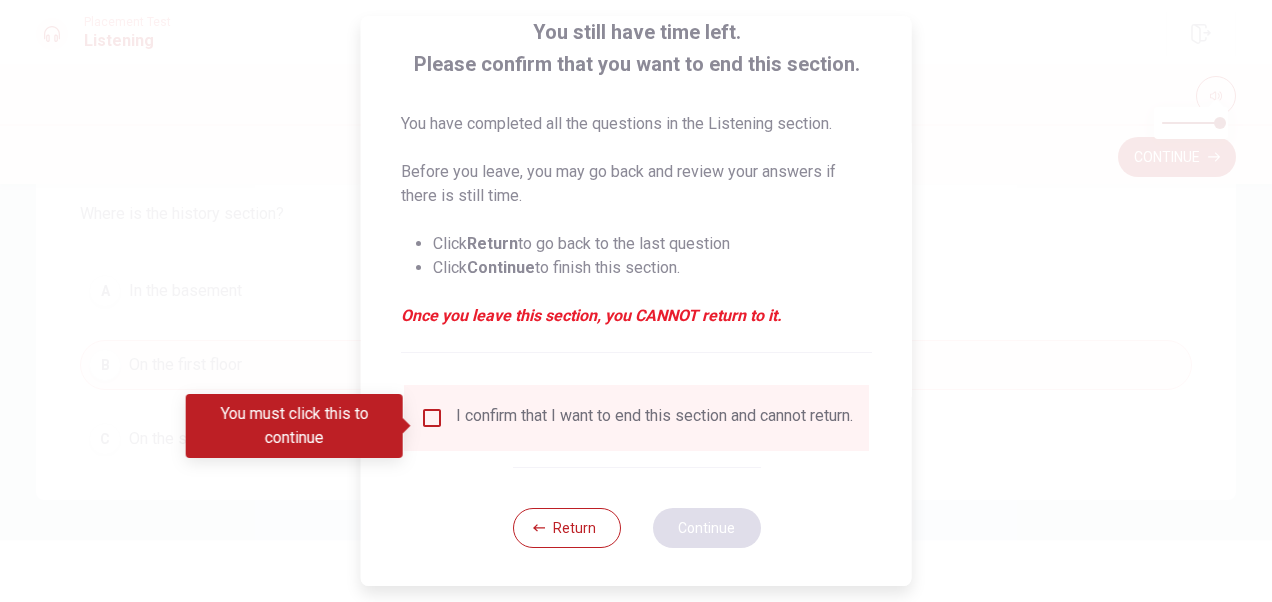 scroll, scrollTop: 144, scrollLeft: 0, axis: vertical 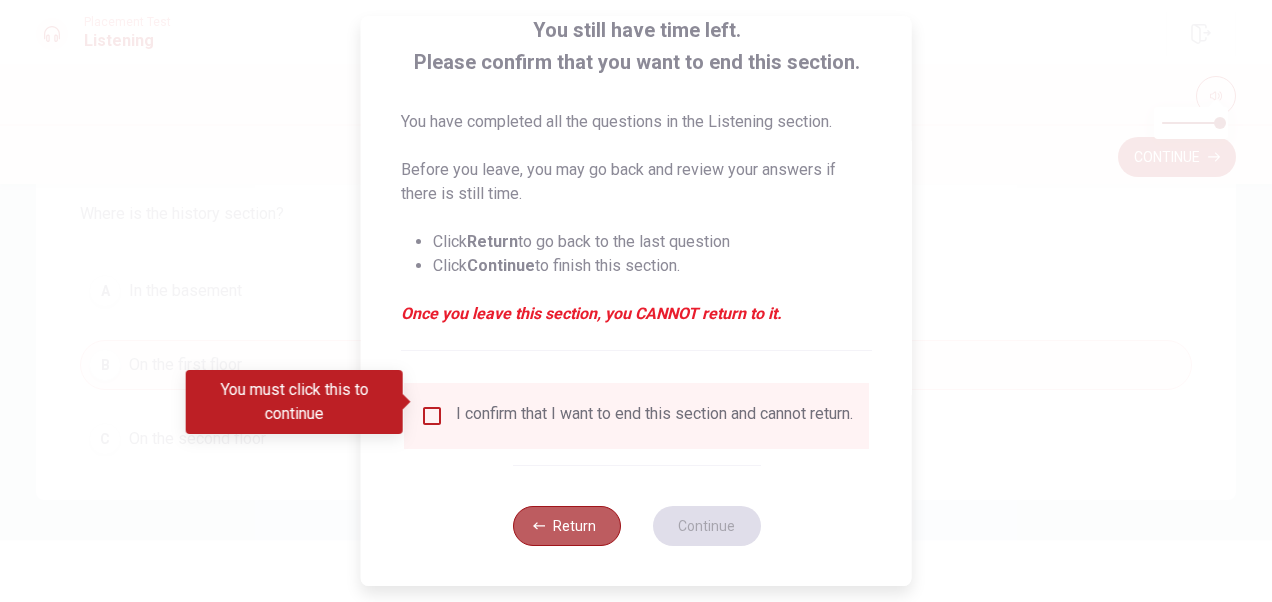 click on "Return" at bounding box center (566, 526) 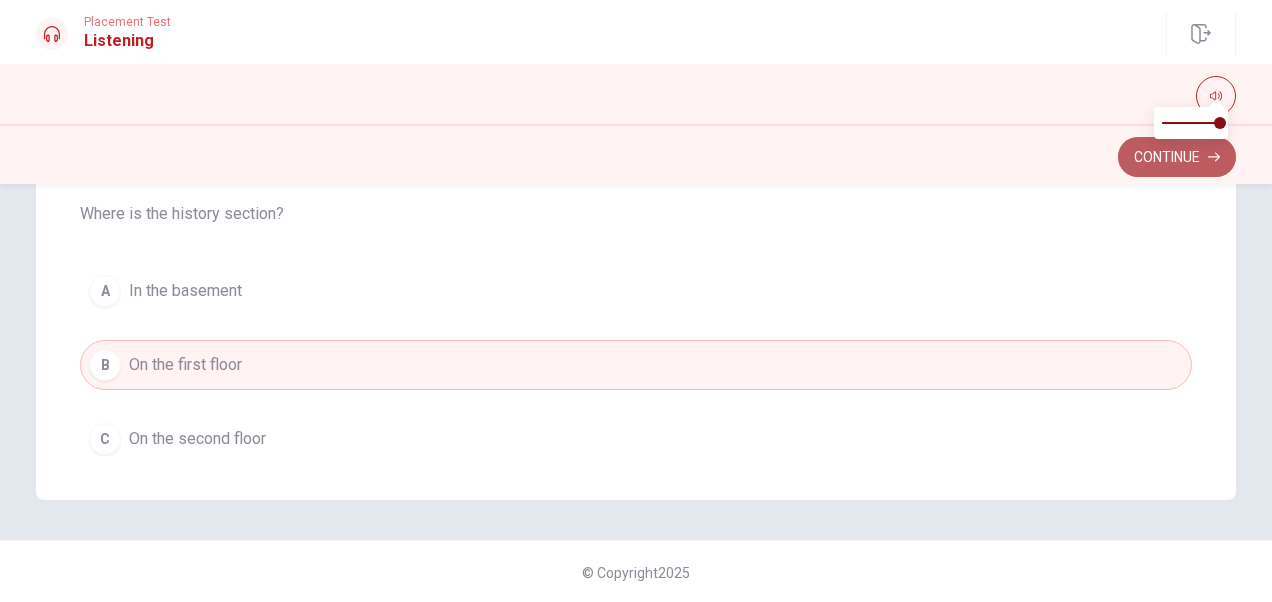 click on "Continue" at bounding box center [1177, 157] 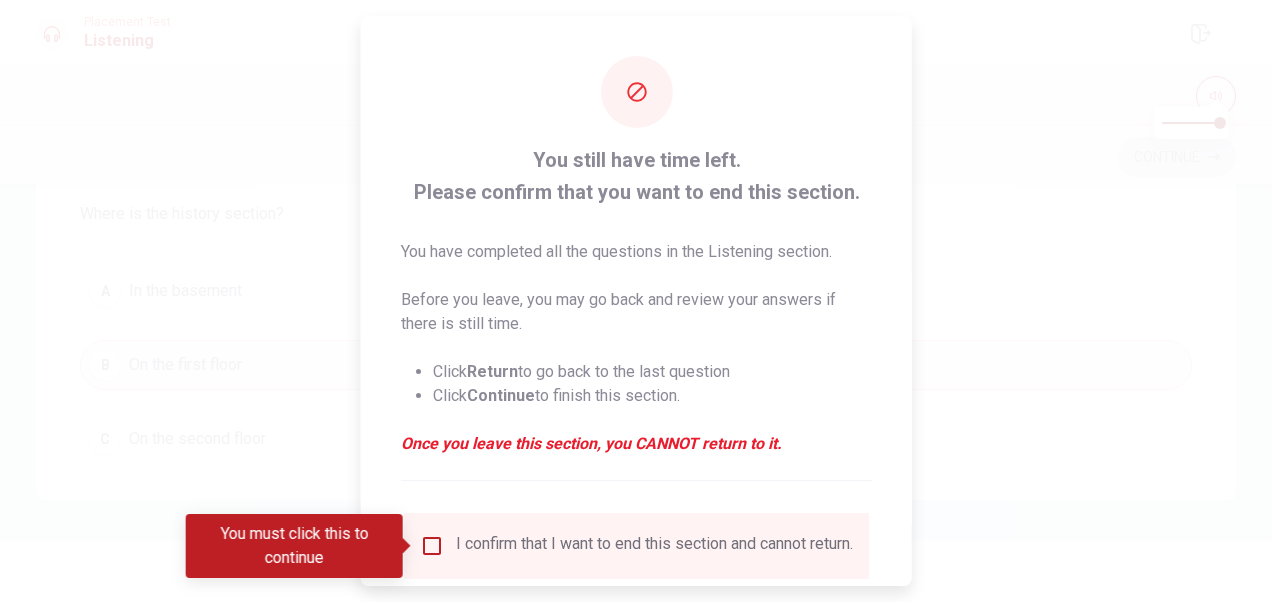 click at bounding box center (432, 546) 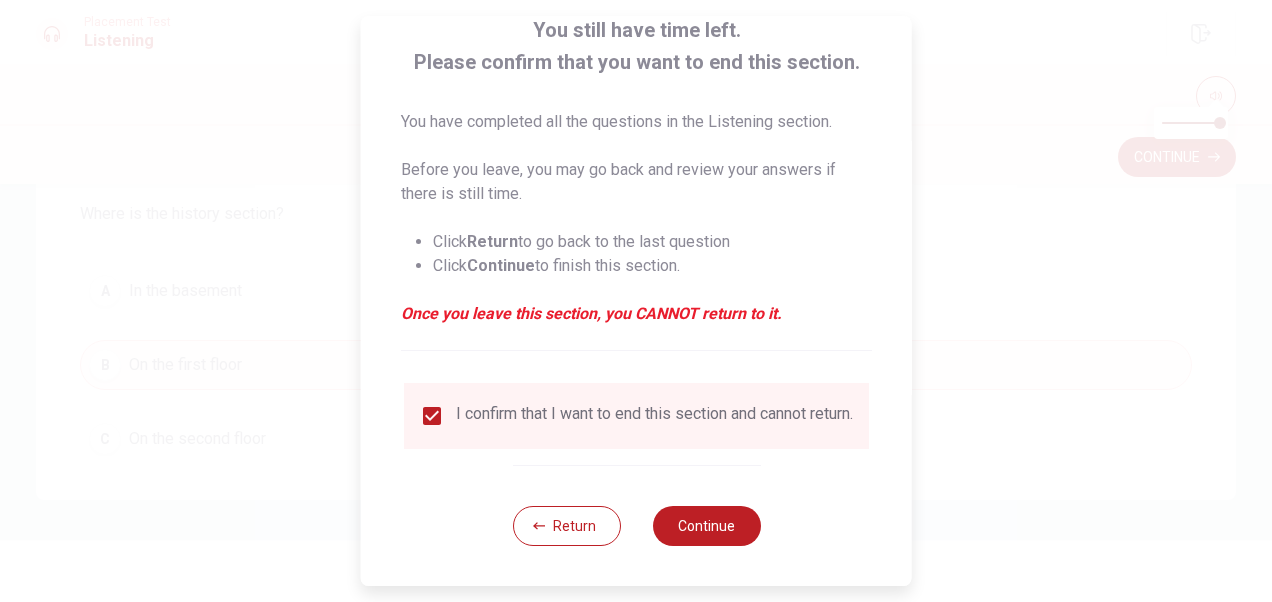 scroll, scrollTop: 144, scrollLeft: 0, axis: vertical 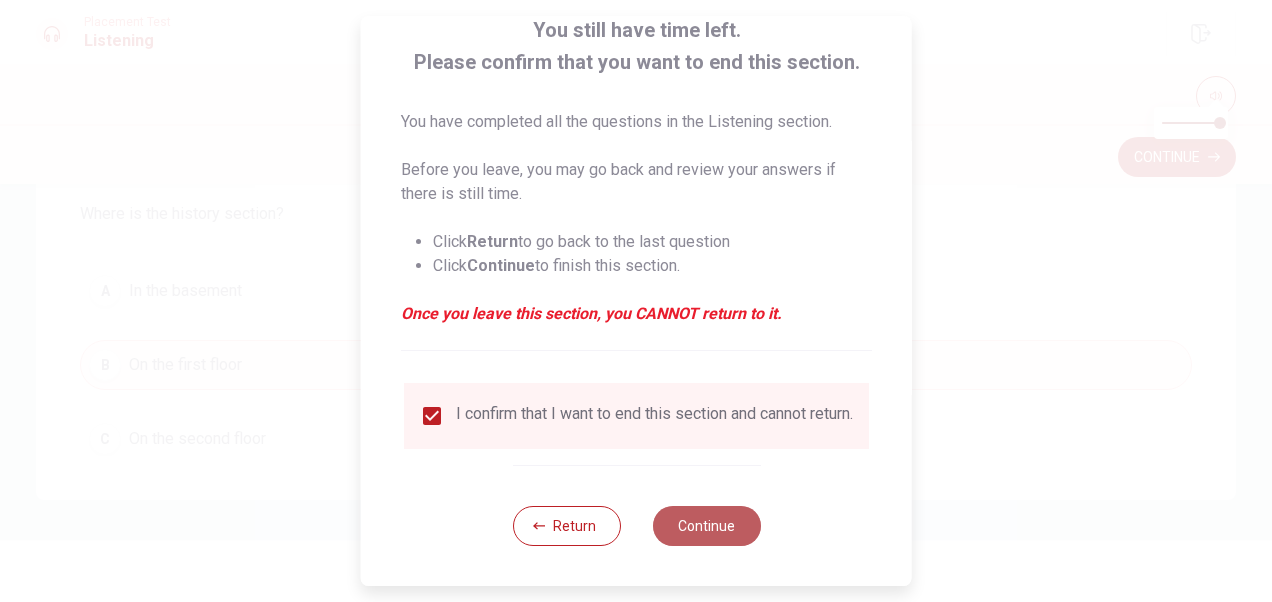click on "Continue" at bounding box center (706, 526) 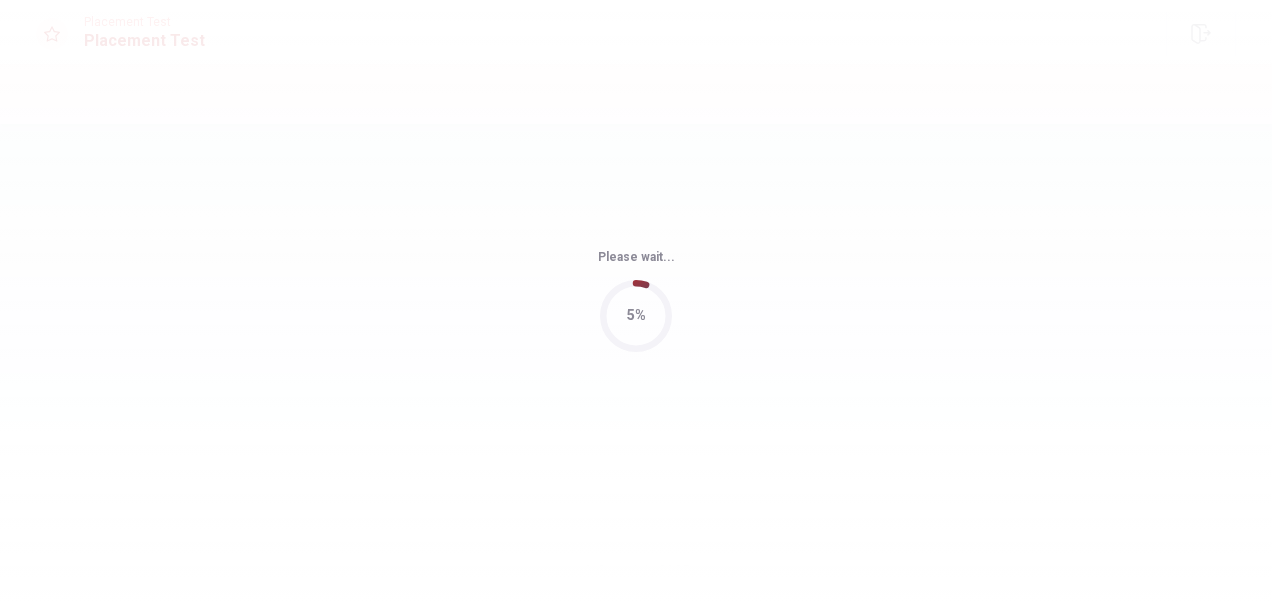 scroll, scrollTop: 0, scrollLeft: 0, axis: both 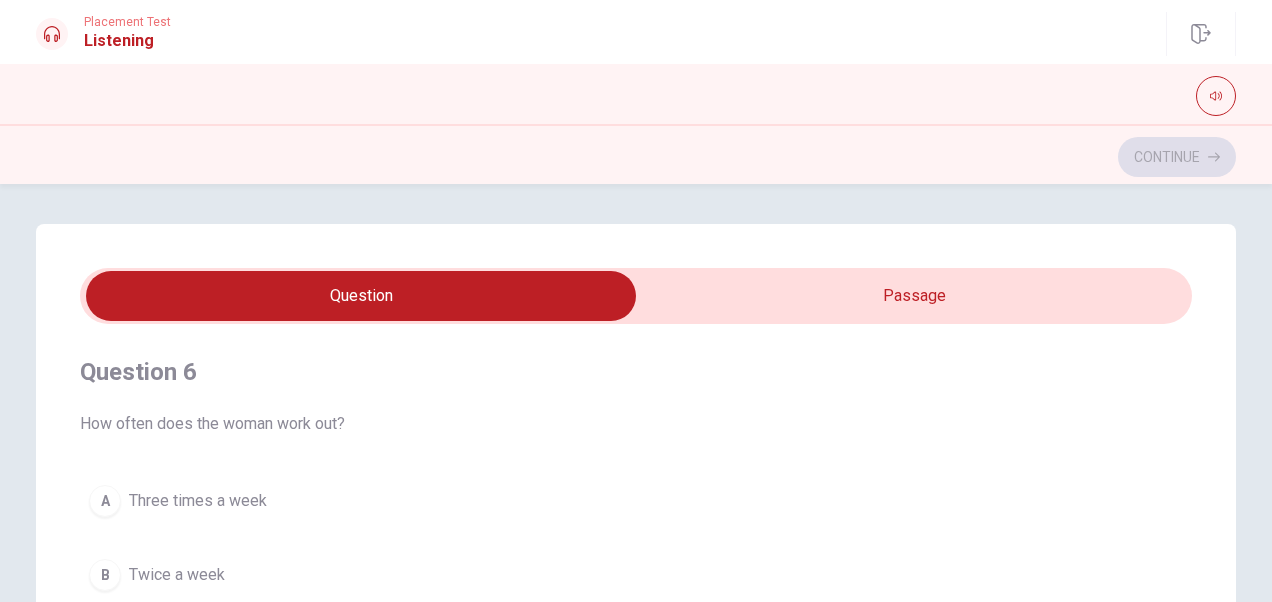 click on "Placement Test" at bounding box center [127, 22] 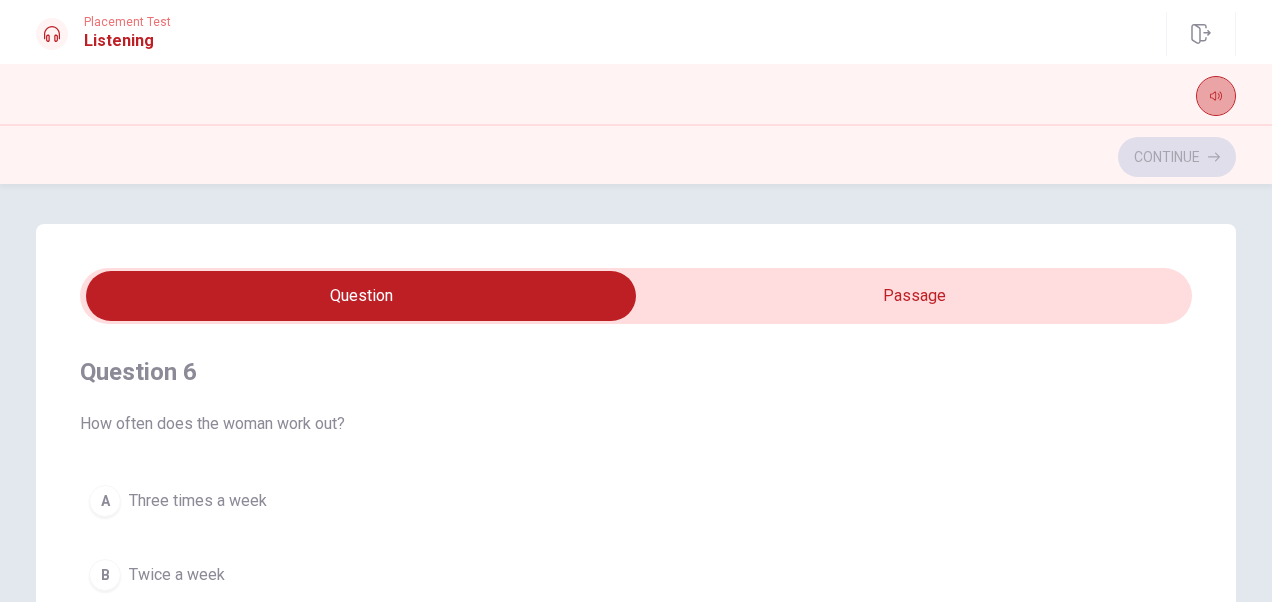 click at bounding box center [1216, 96] 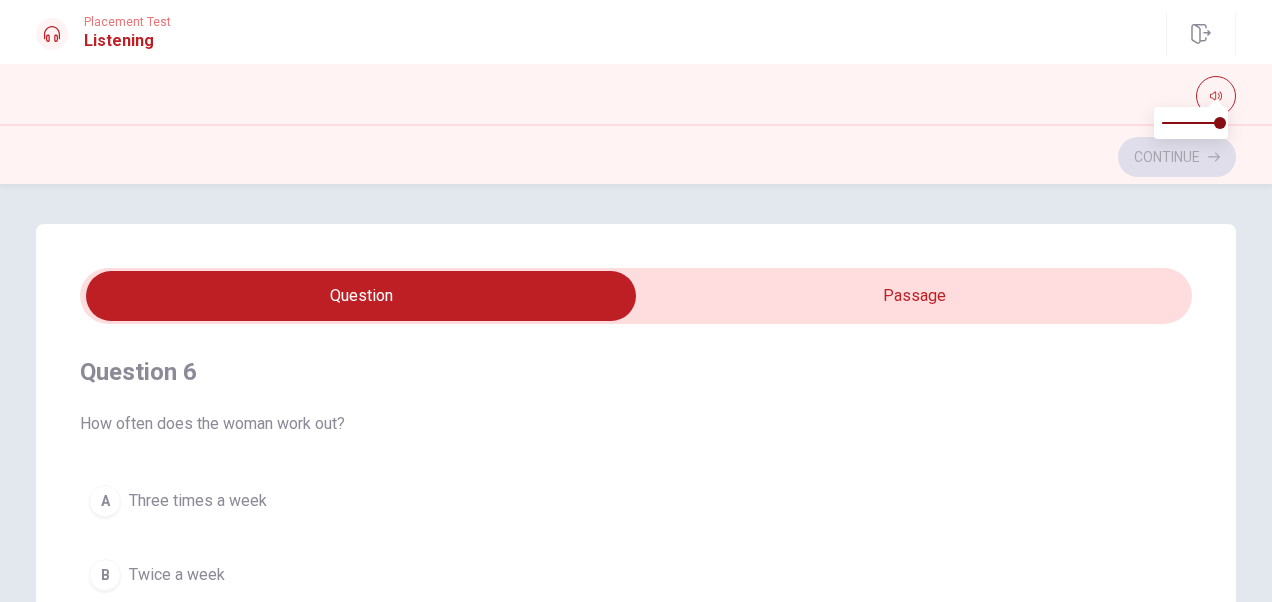 click at bounding box center [52, 34] 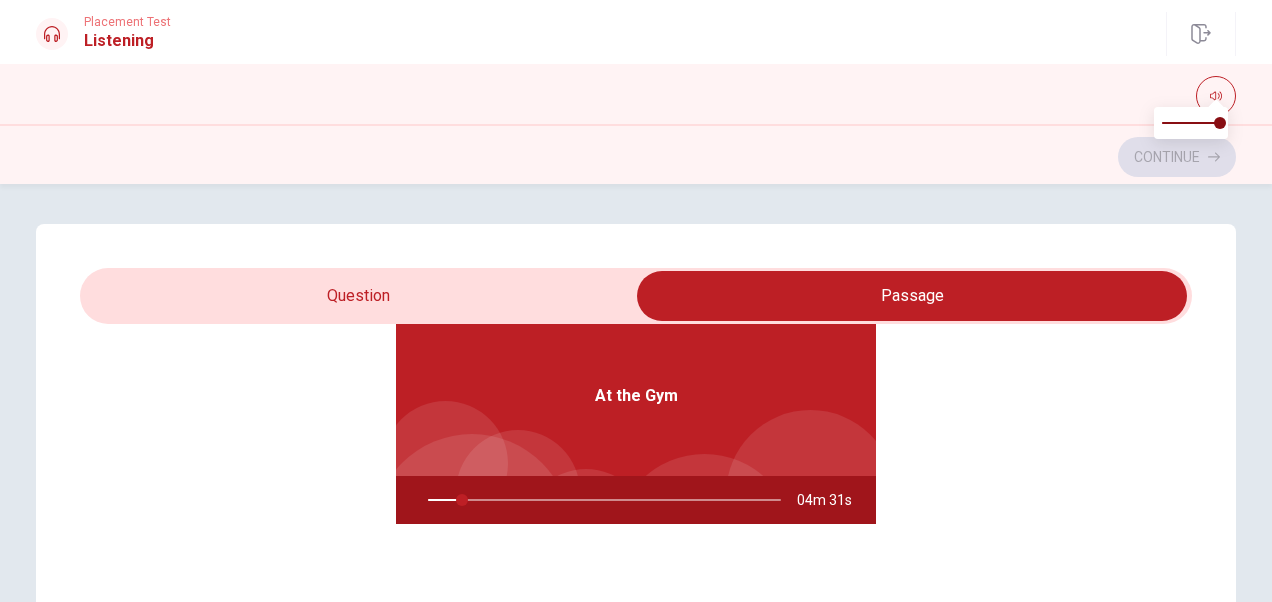 scroll, scrollTop: 112, scrollLeft: 0, axis: vertical 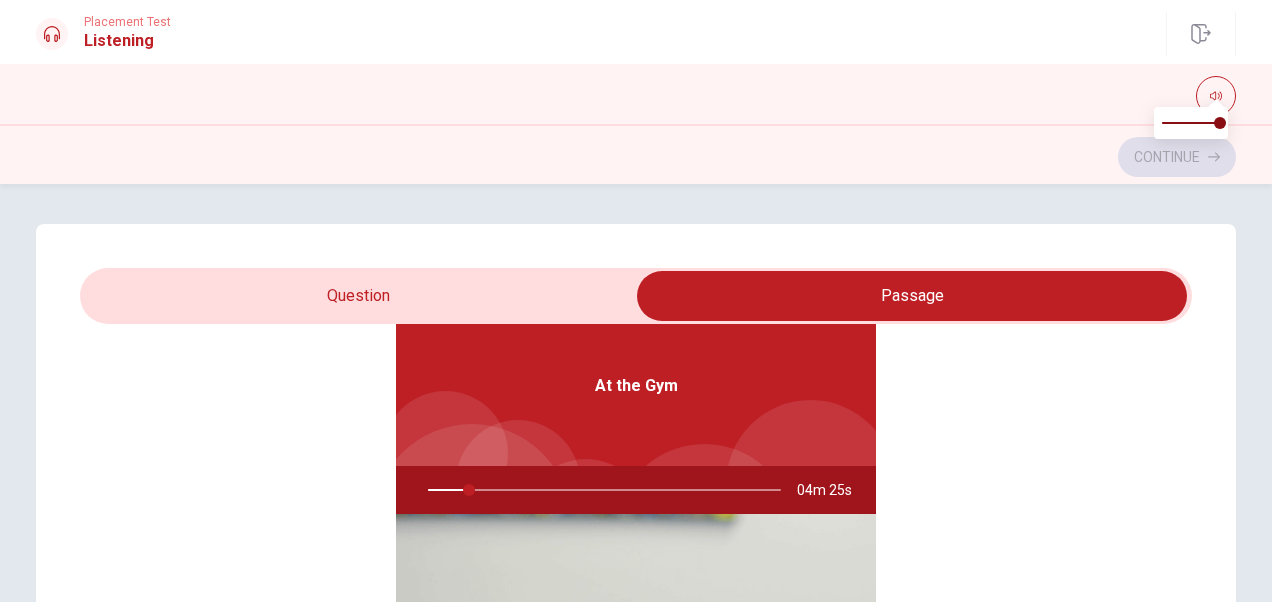 drag, startPoint x: 514, startPoint y: 402, endPoint x: 519, endPoint y: 442, distance: 40.311287 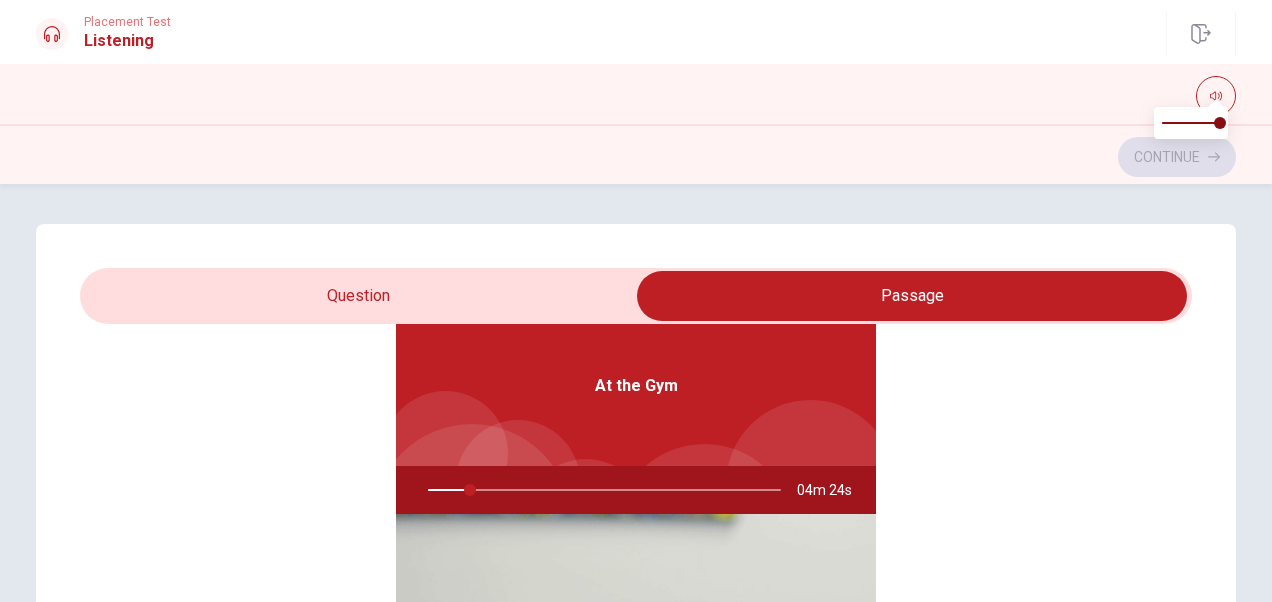 drag, startPoint x: 429, startPoint y: 486, endPoint x: 412, endPoint y: 486, distance: 17 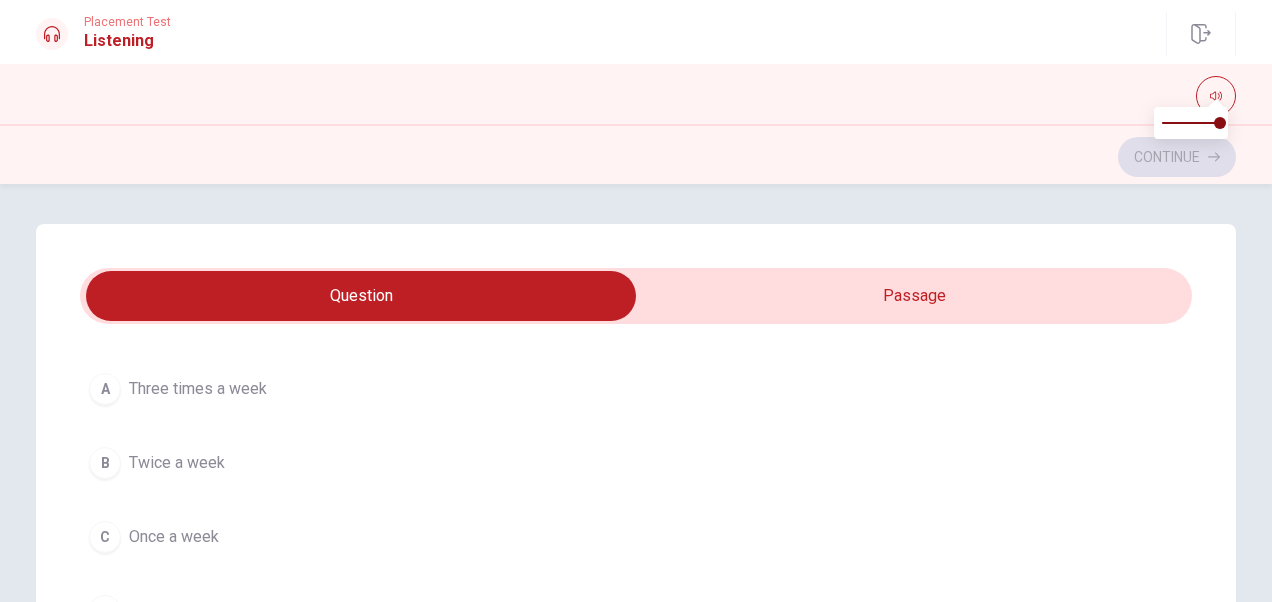 click on "Placement Test" at bounding box center (127, 22) 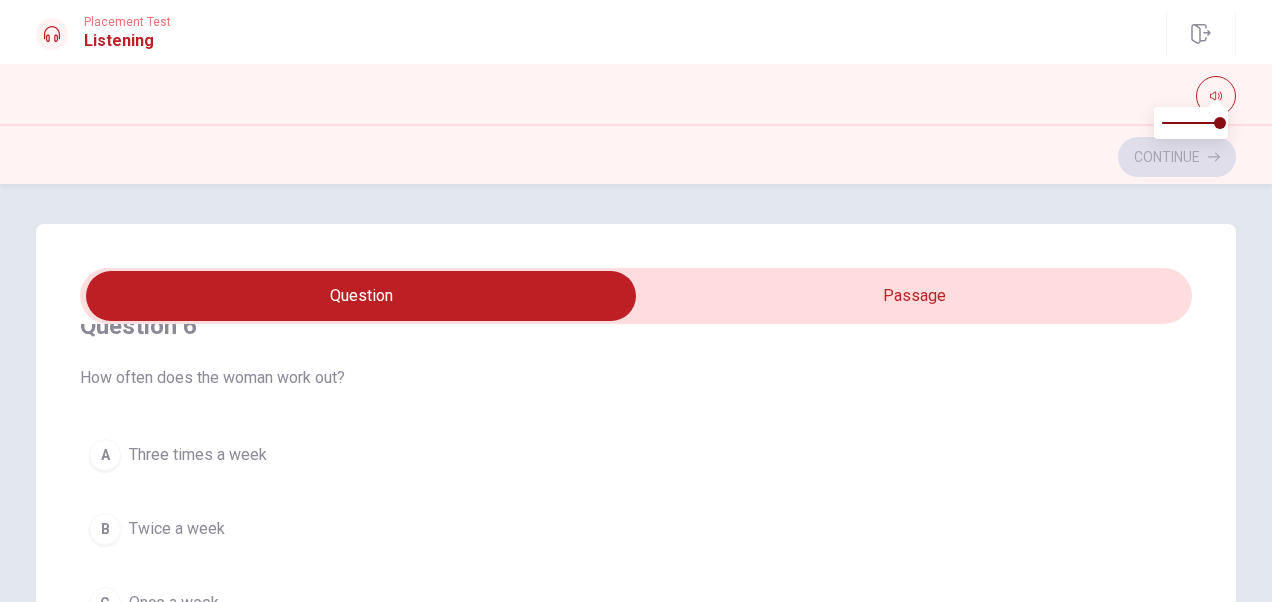 scroll, scrollTop: 0, scrollLeft: 0, axis: both 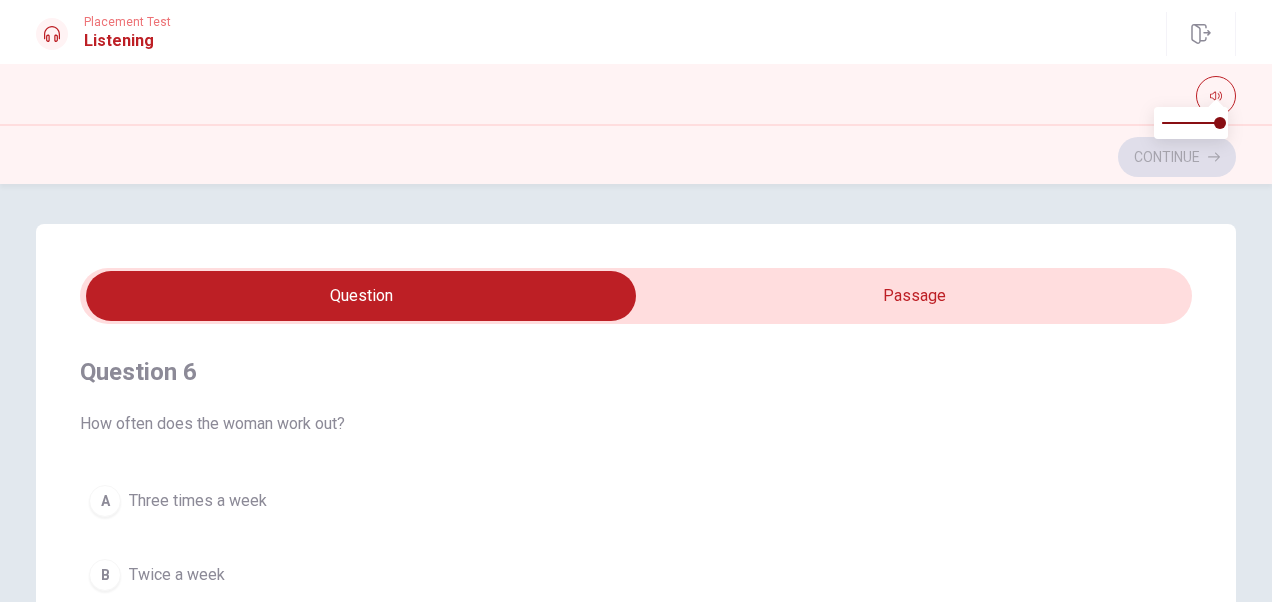click on "Question 6 How often does the woman work out?" at bounding box center [636, 396] 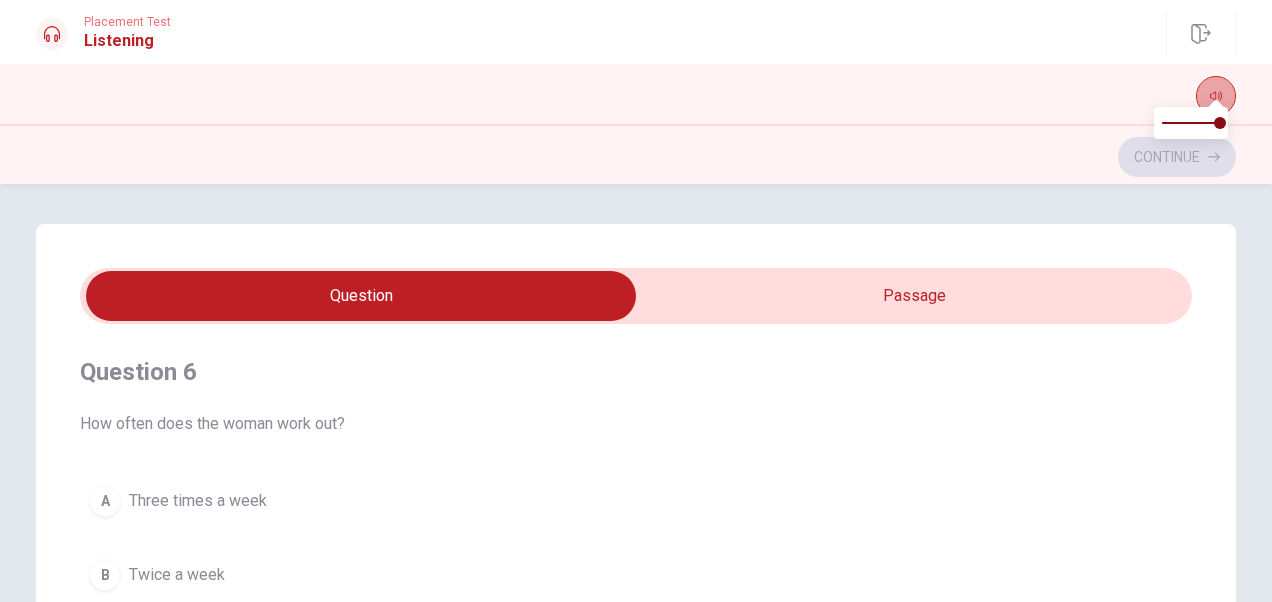 click at bounding box center [1216, 96] 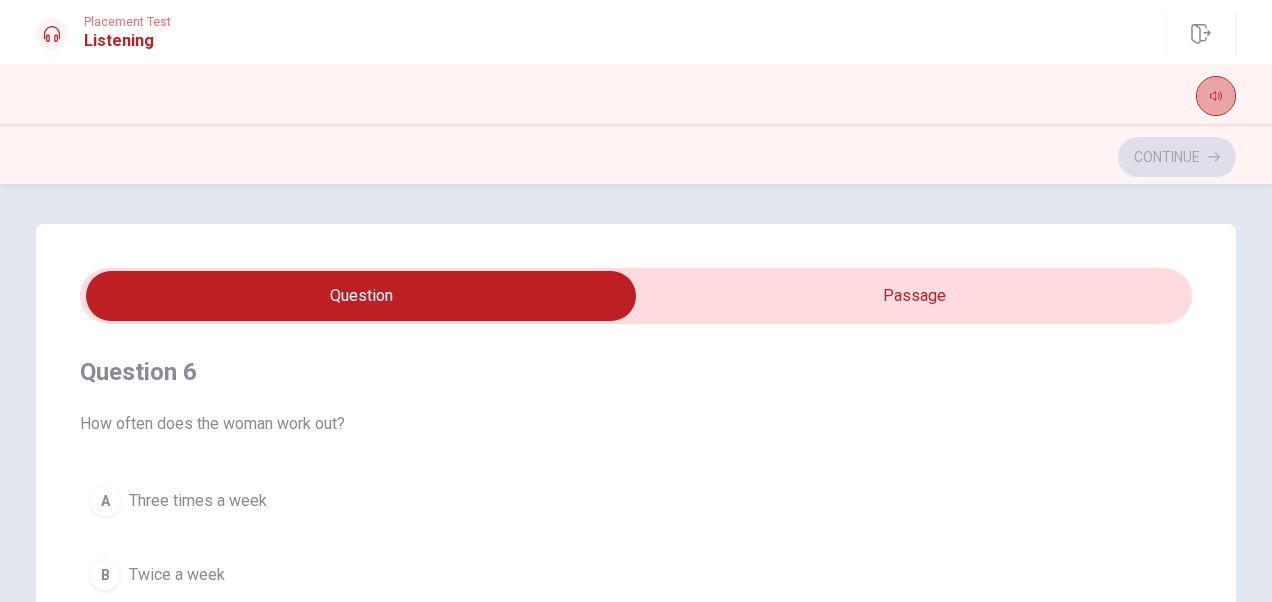 click 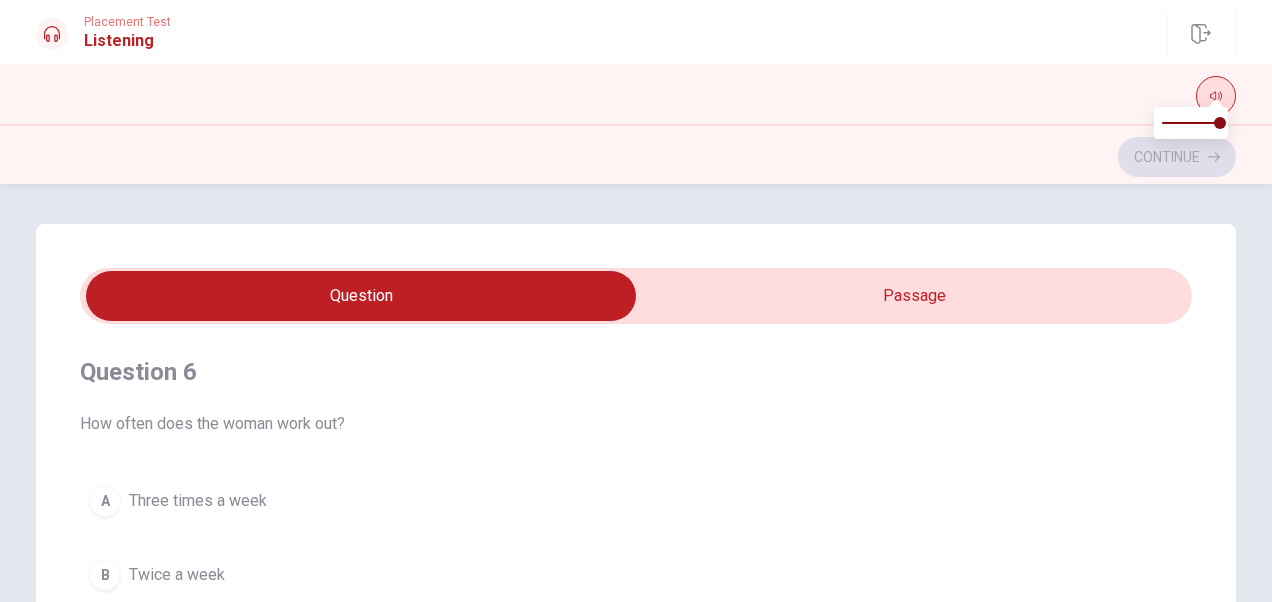 click at bounding box center (1216, 96) 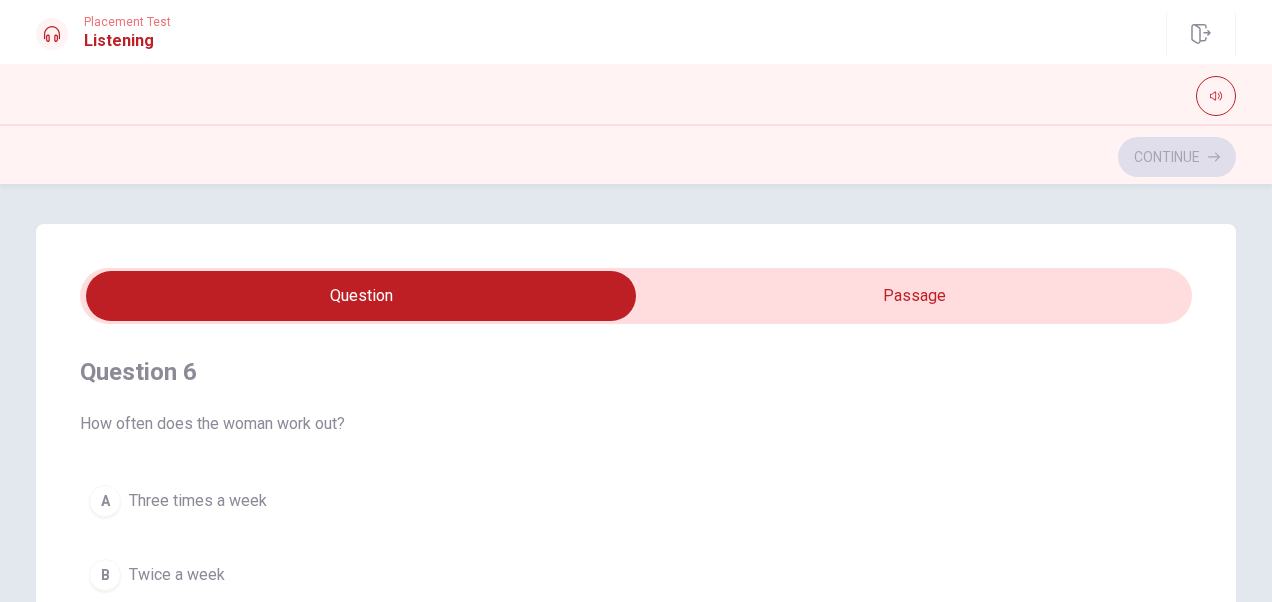 click on "Listening" at bounding box center [127, 41] 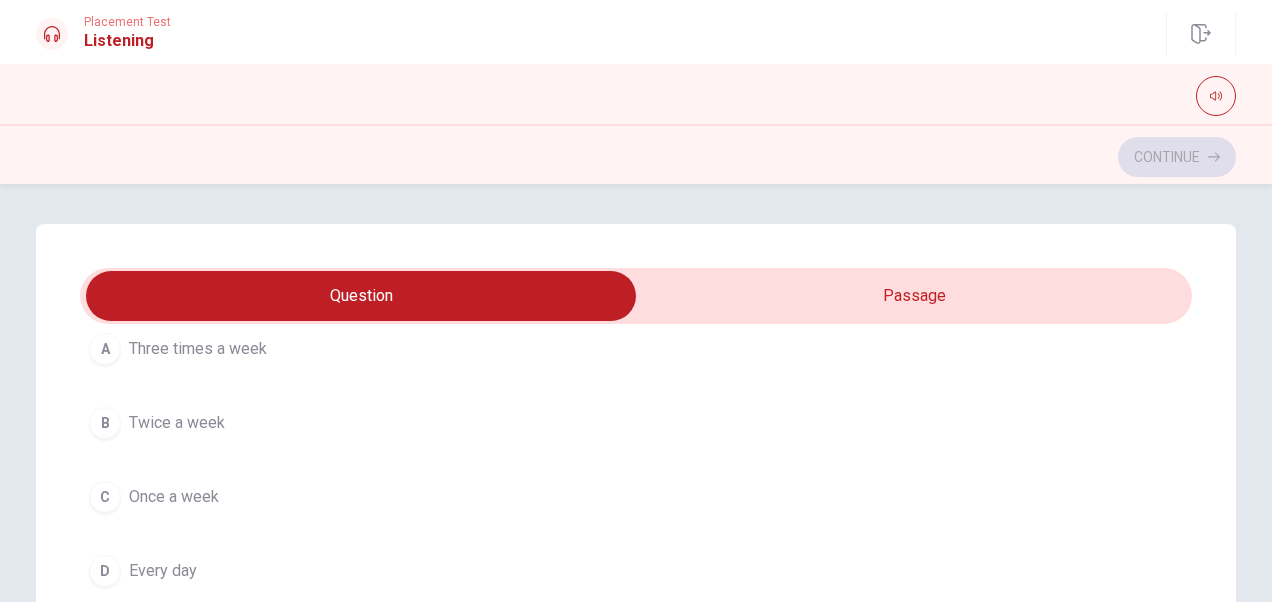 scroll, scrollTop: 100, scrollLeft: 0, axis: vertical 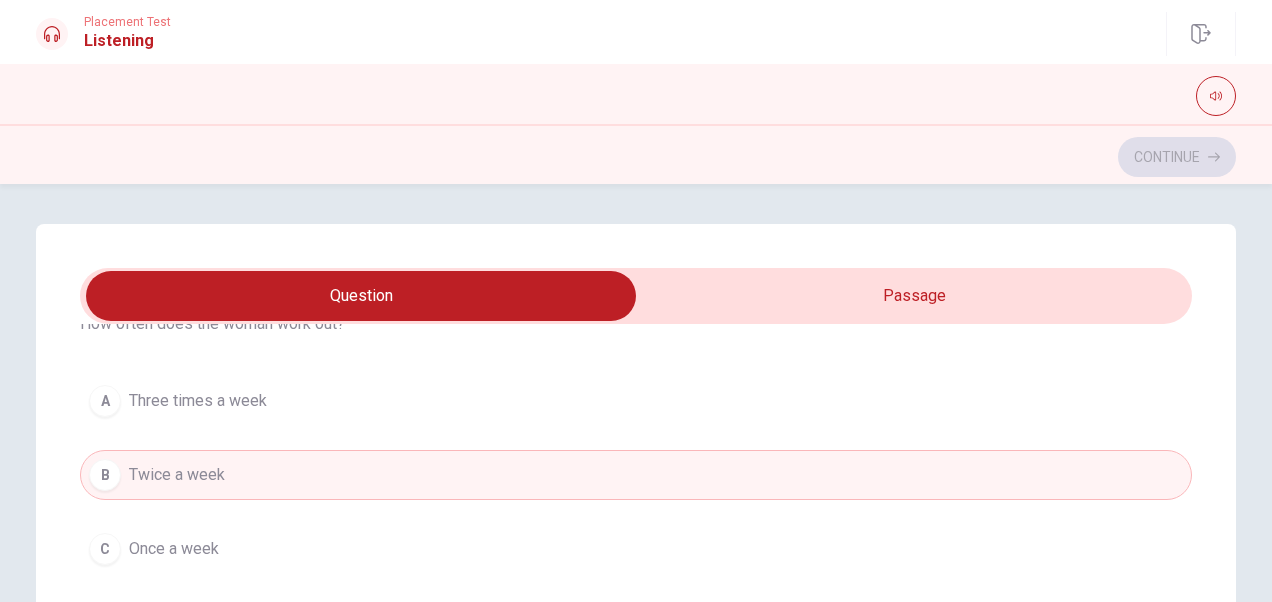 click on "Placement Test" at bounding box center (127, 22) 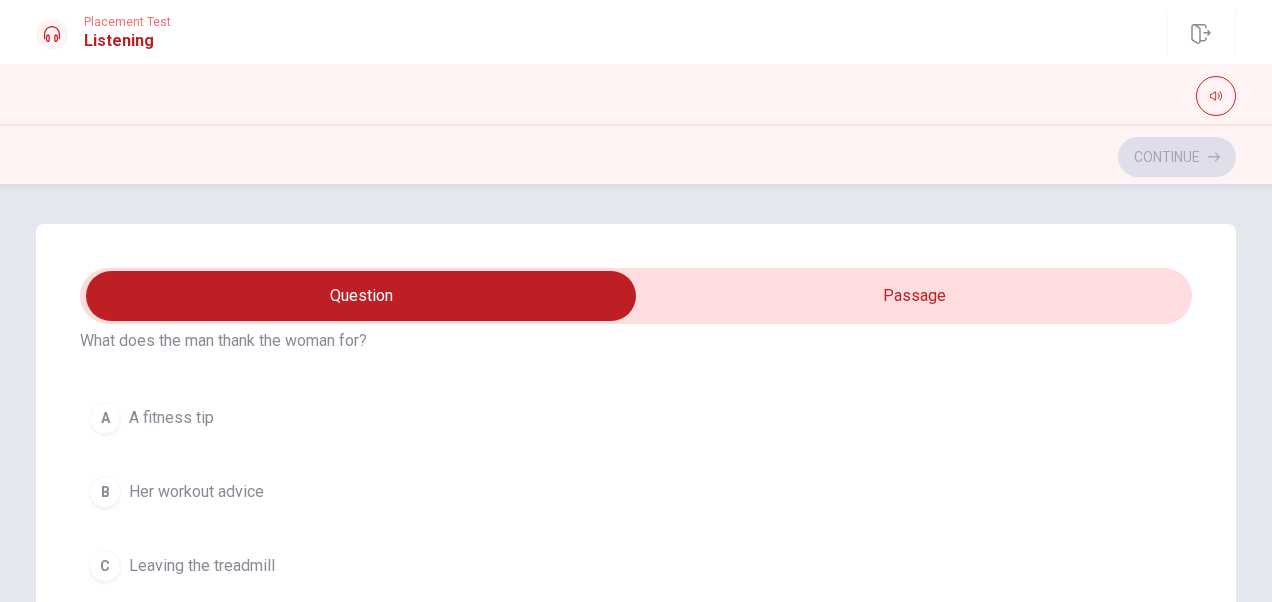 scroll, scrollTop: 500, scrollLeft: 0, axis: vertical 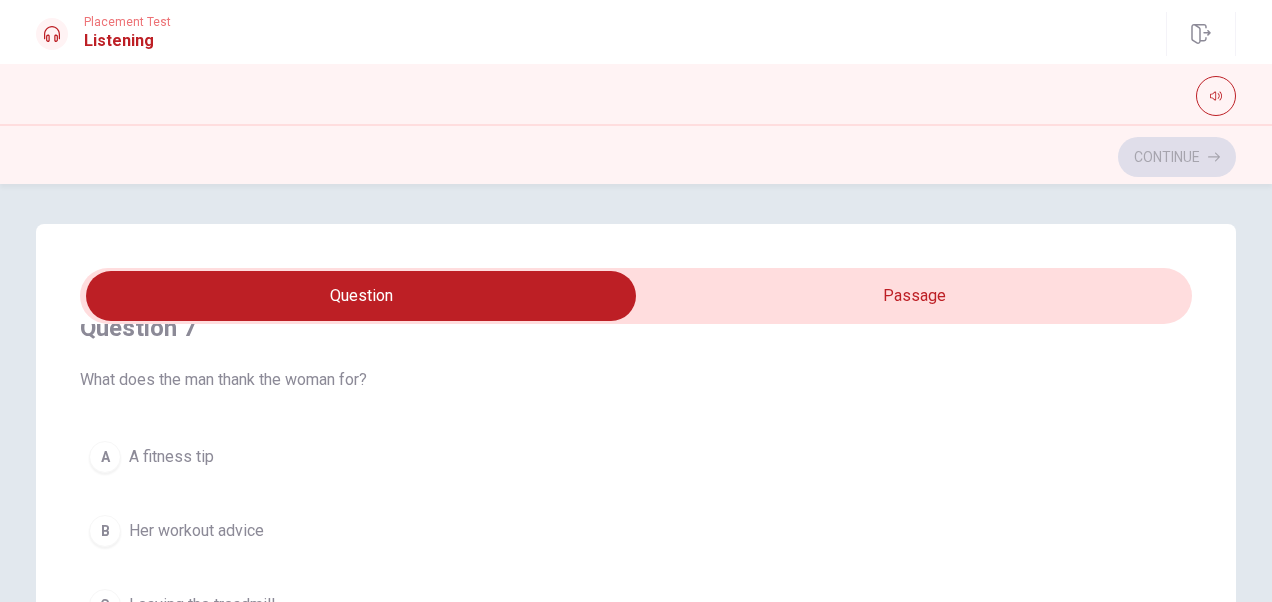 click on "A" at bounding box center (105, 457) 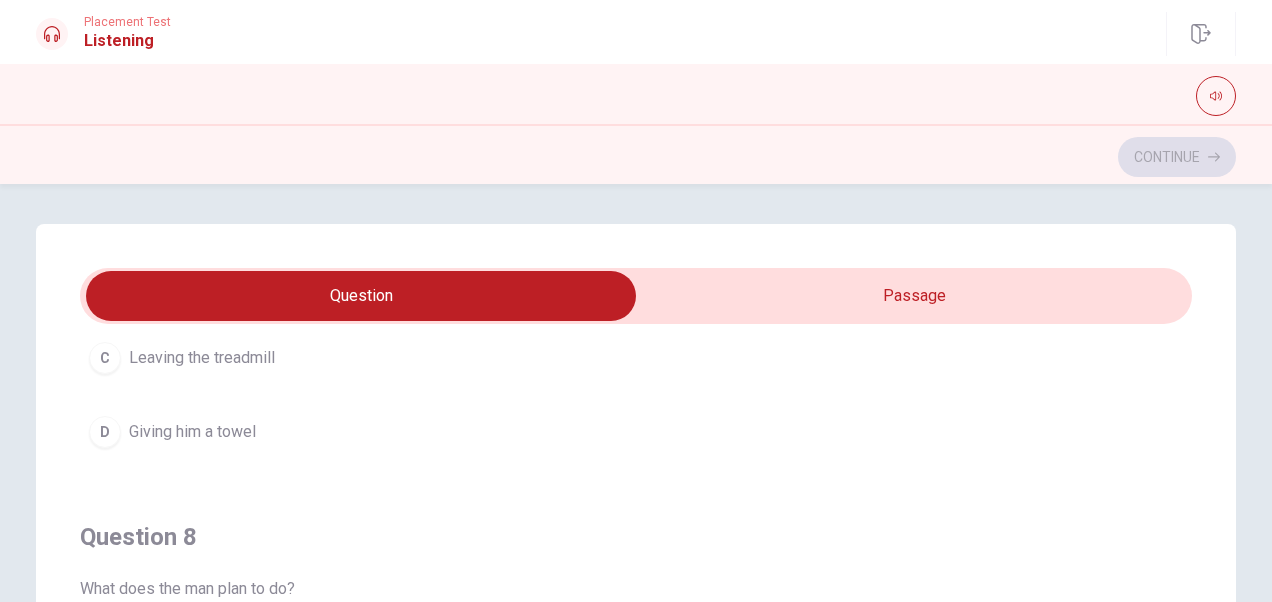 scroll, scrollTop: 600, scrollLeft: 0, axis: vertical 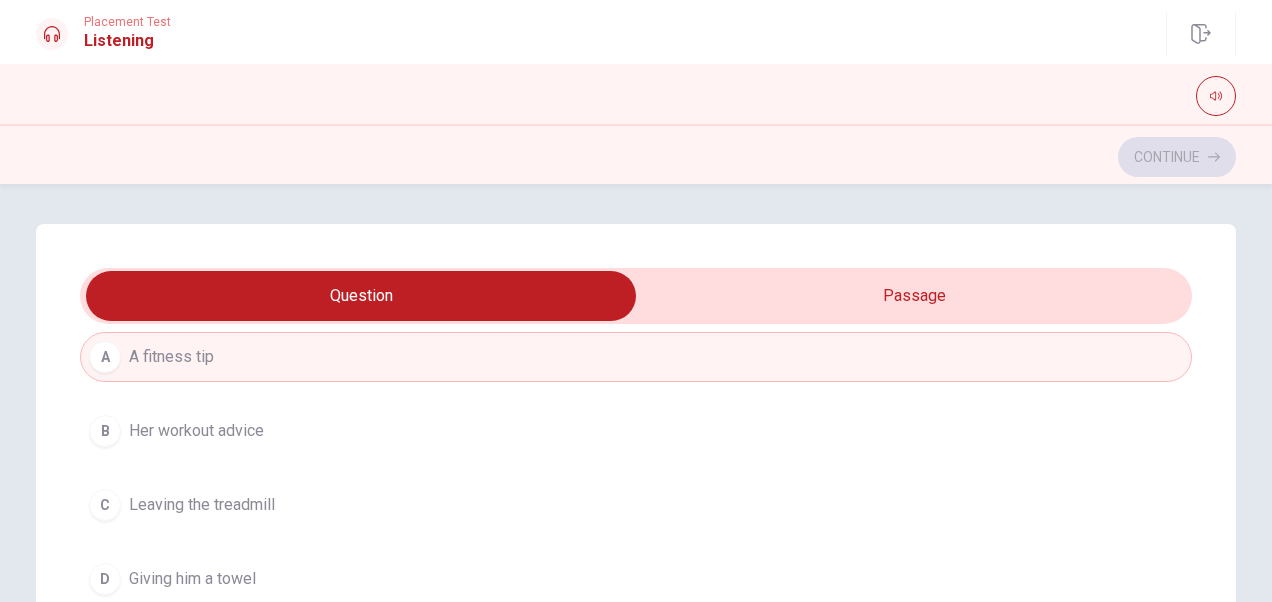 click on "Placement Test" at bounding box center [127, 22] 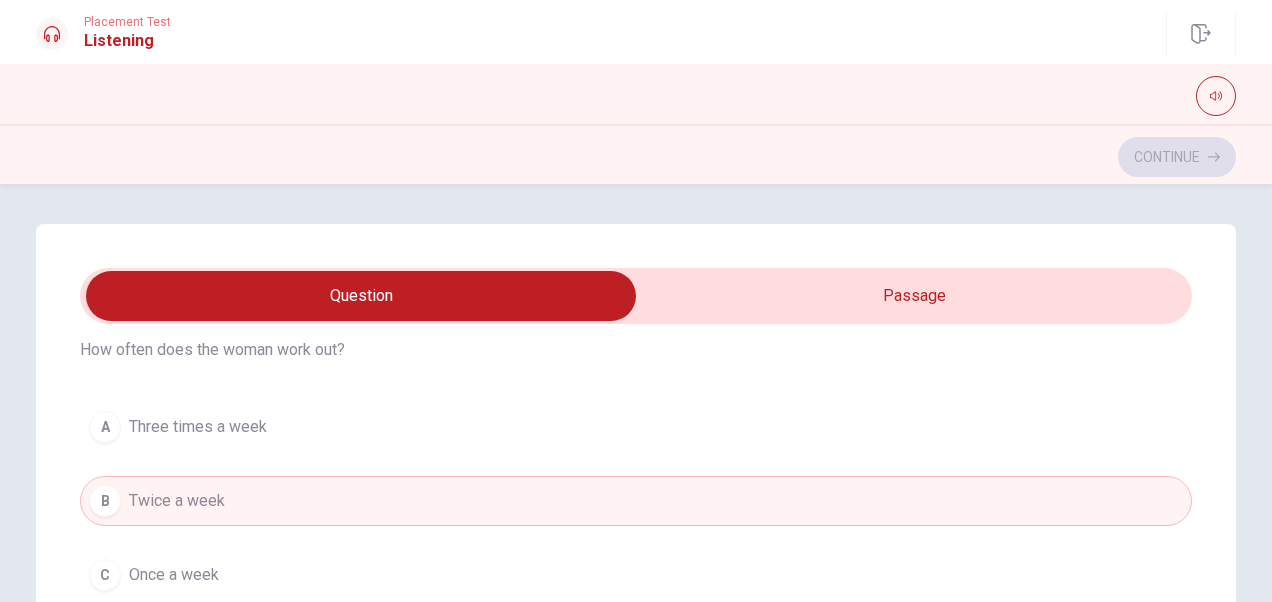 scroll, scrollTop: 0, scrollLeft: 0, axis: both 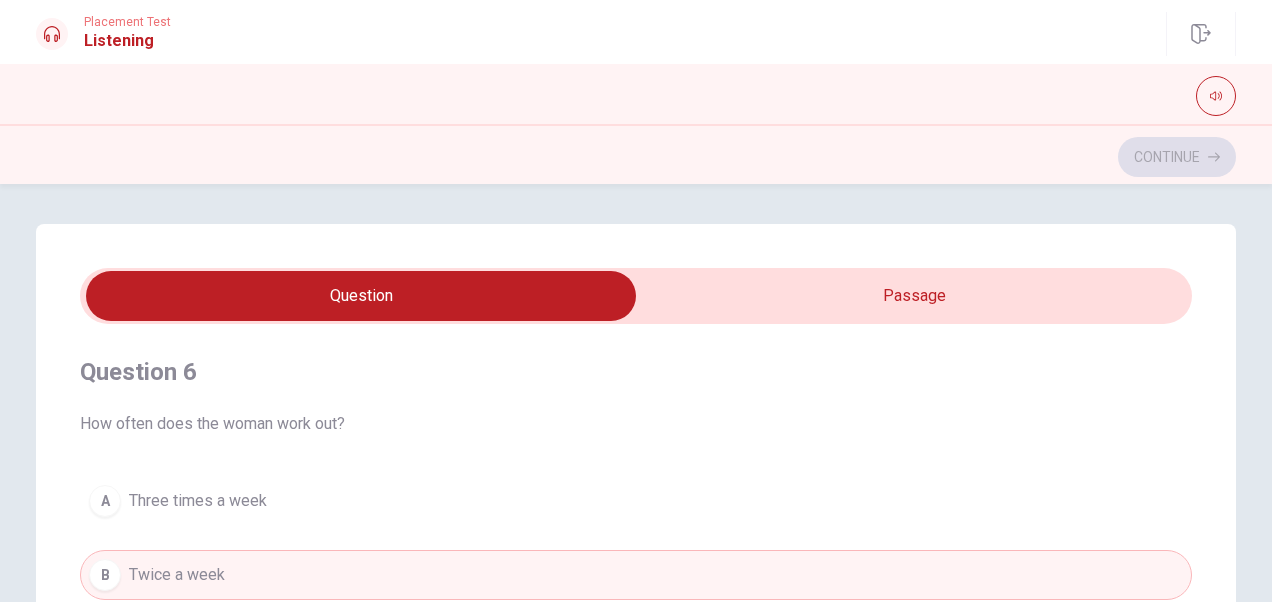click on "Listening" at bounding box center (127, 41) 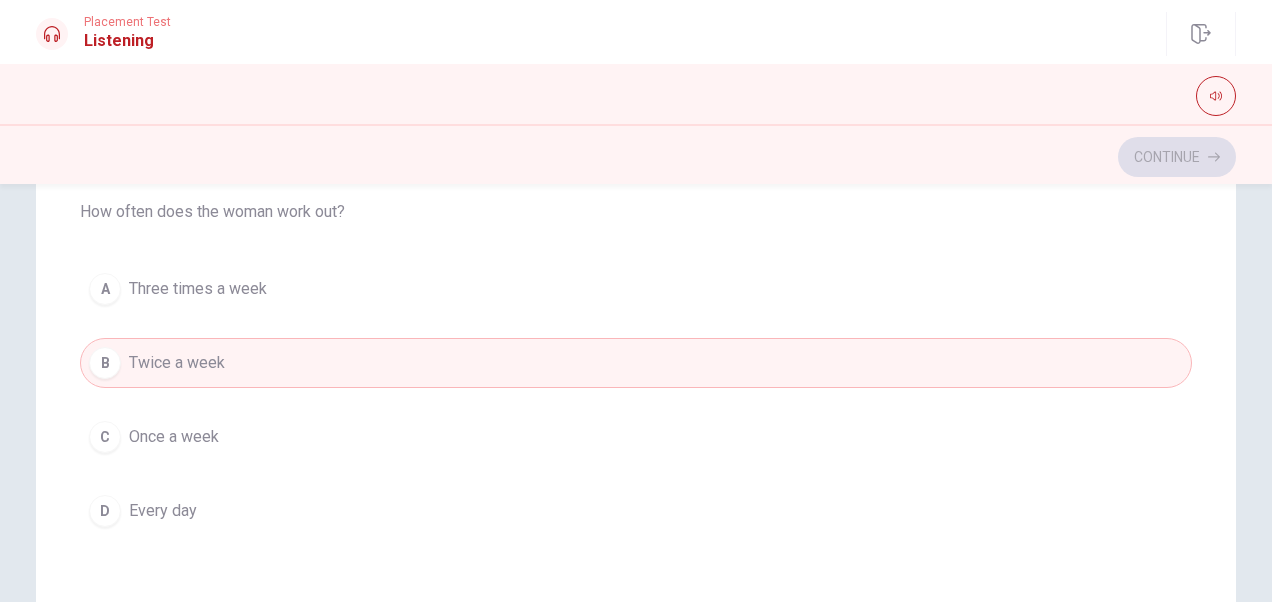 scroll, scrollTop: 205, scrollLeft: 0, axis: vertical 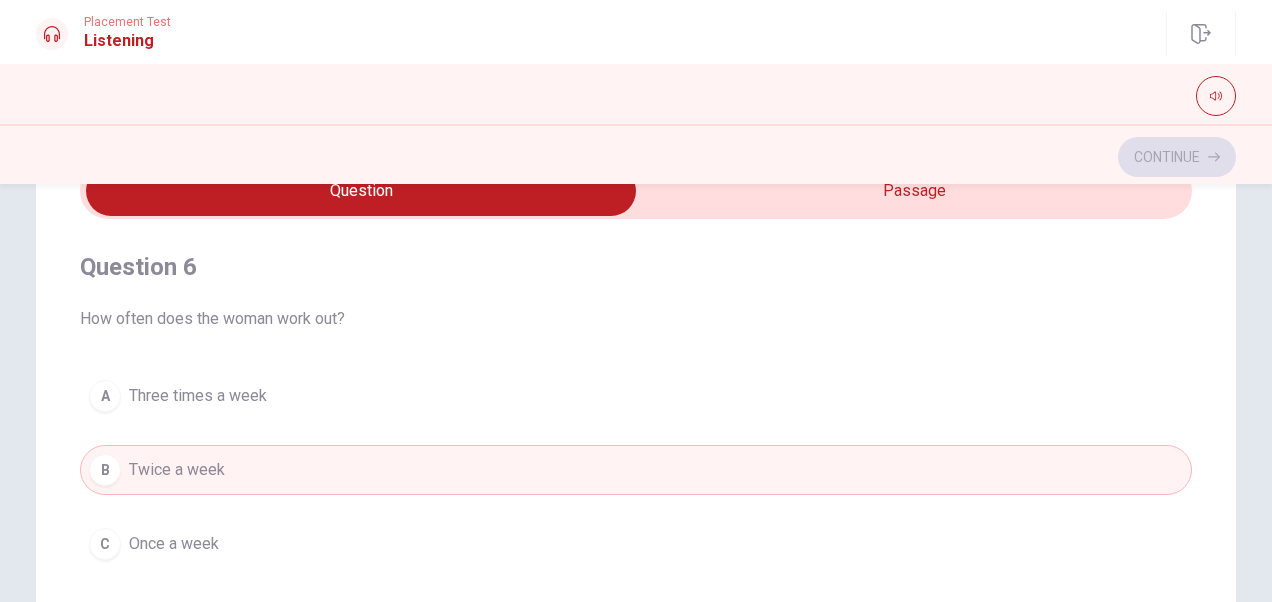 click 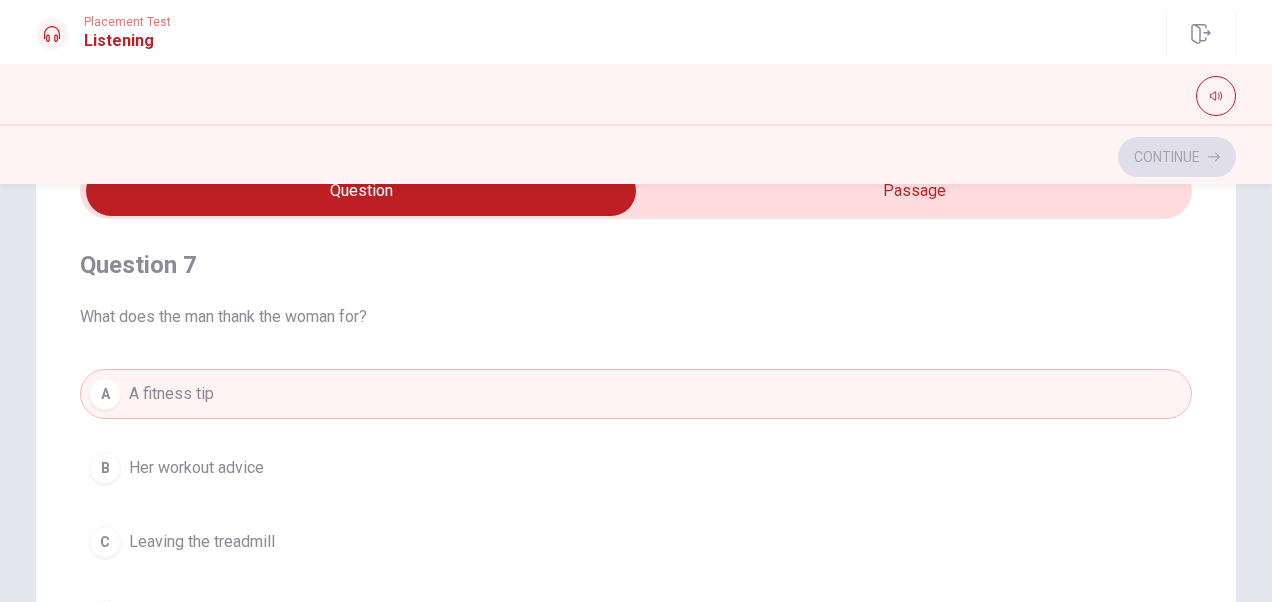 scroll, scrollTop: 500, scrollLeft: 0, axis: vertical 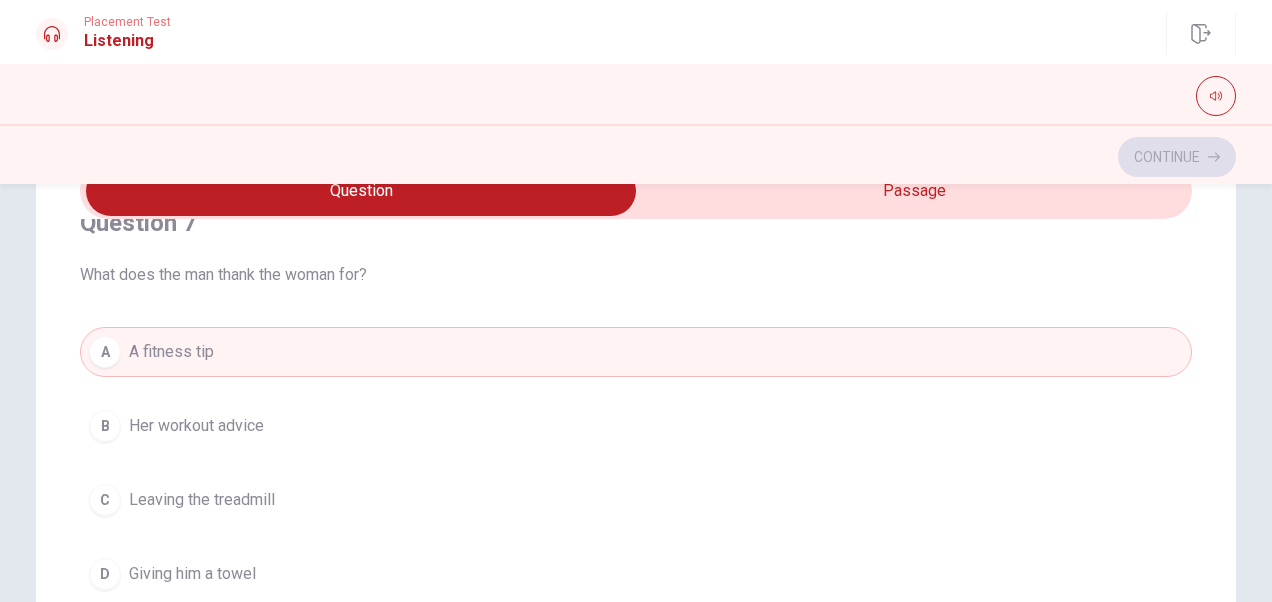 click on "B" at bounding box center [105, 426] 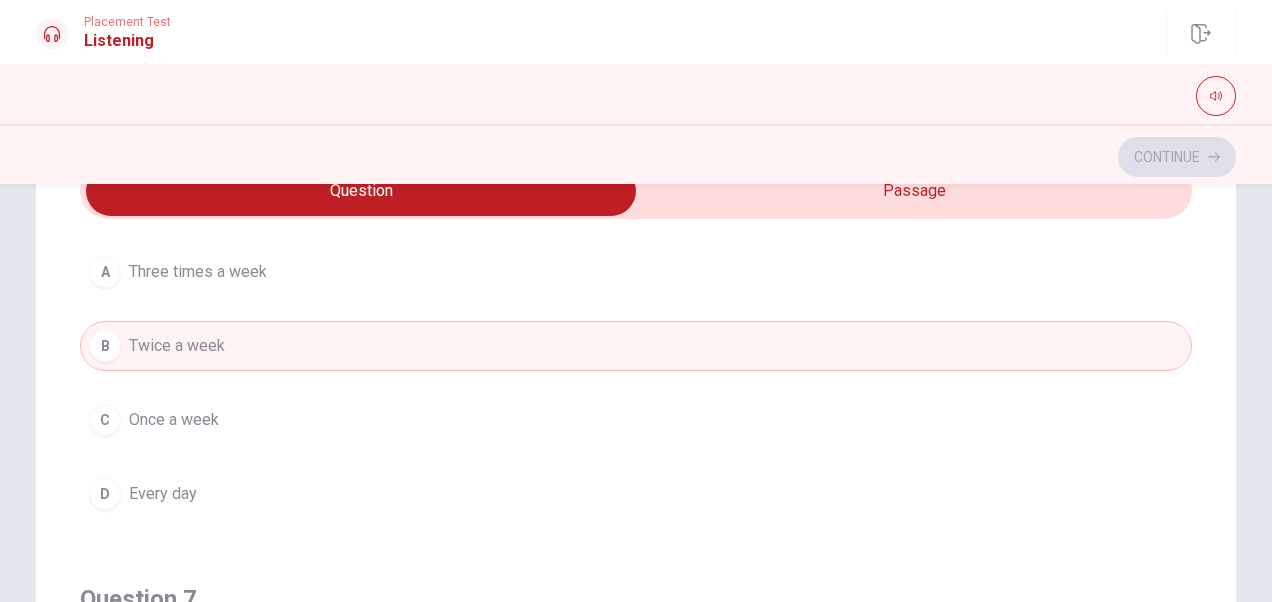 scroll, scrollTop: 100, scrollLeft: 0, axis: vertical 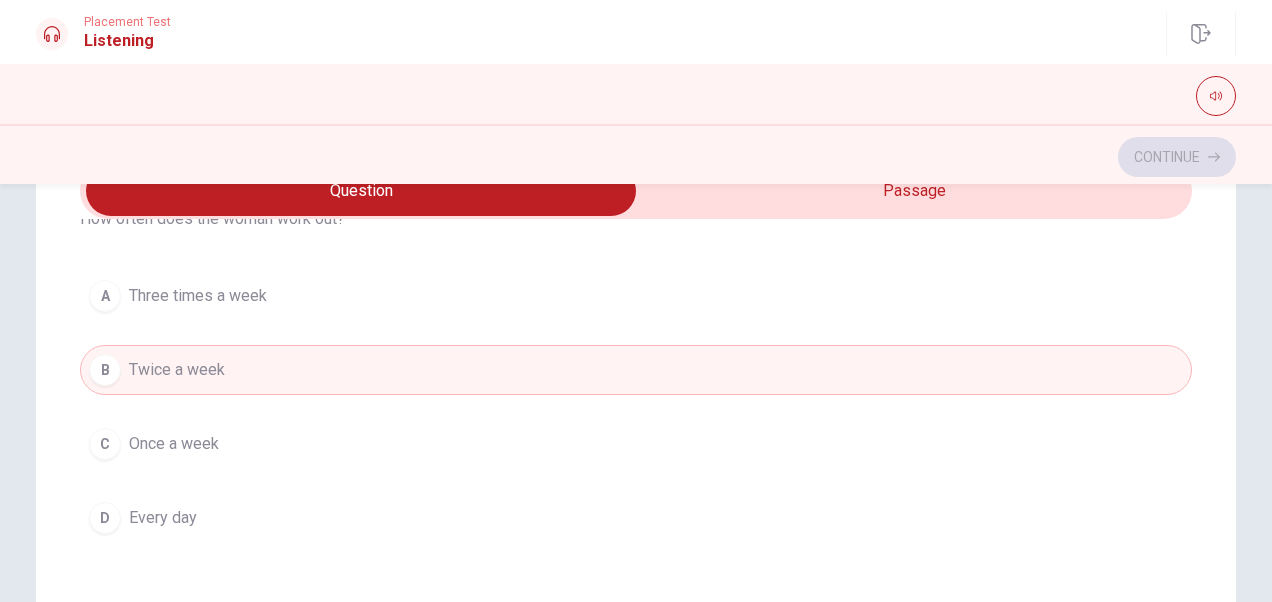 click on "A" at bounding box center (105, 296) 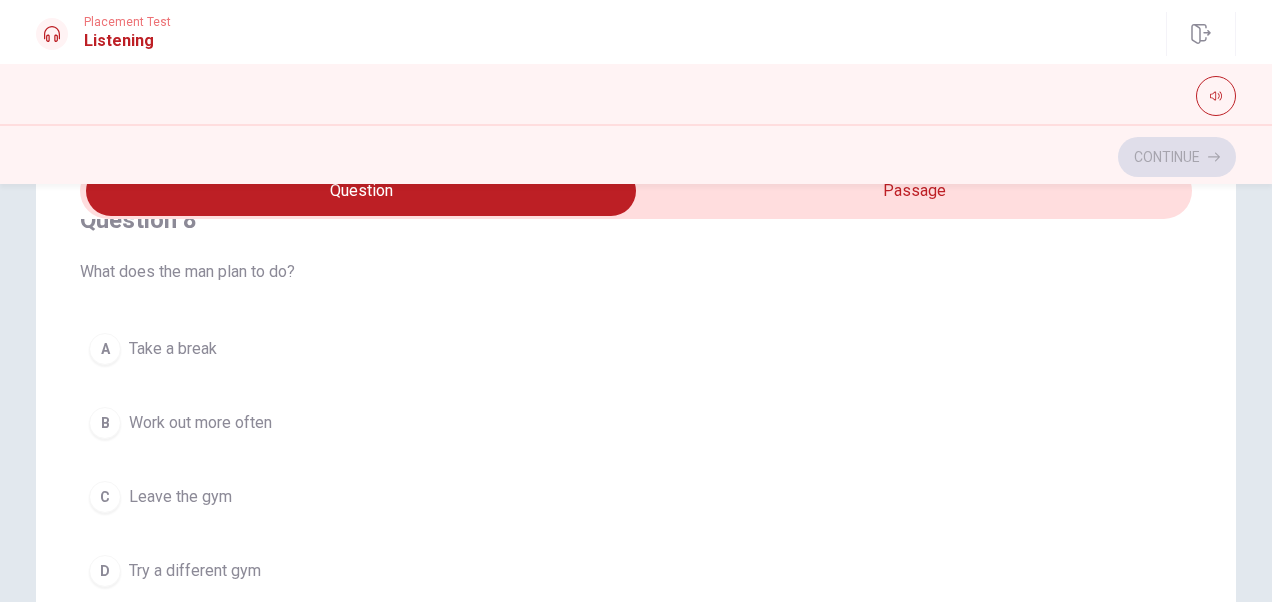 scroll, scrollTop: 1000, scrollLeft: 0, axis: vertical 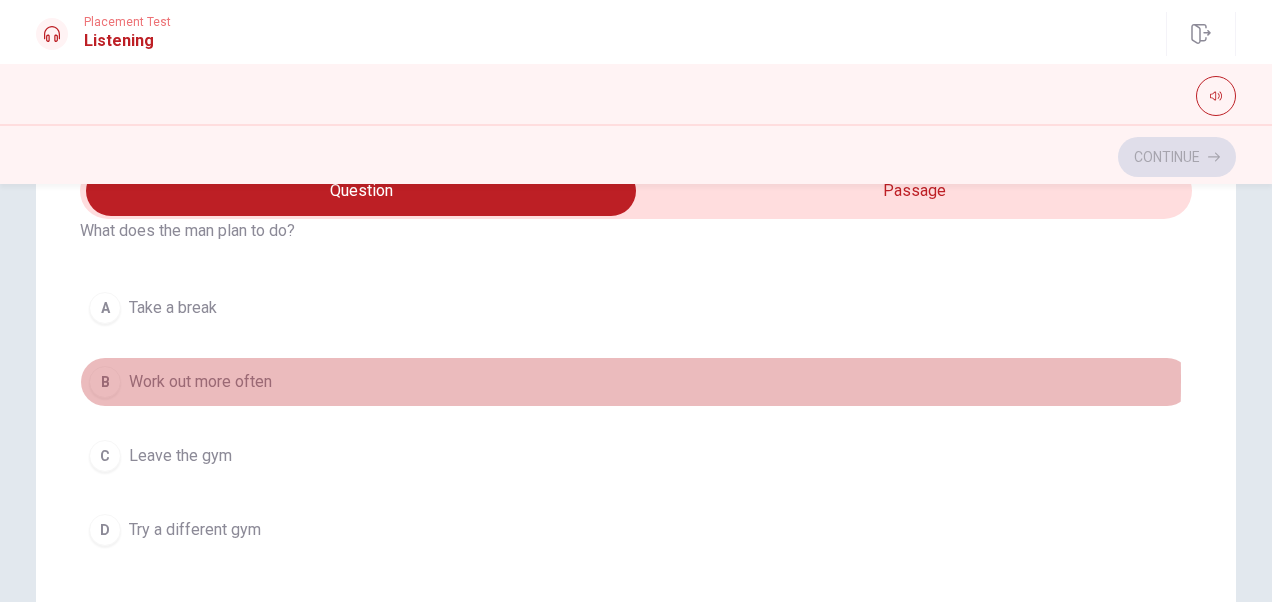click on "B" at bounding box center (105, 382) 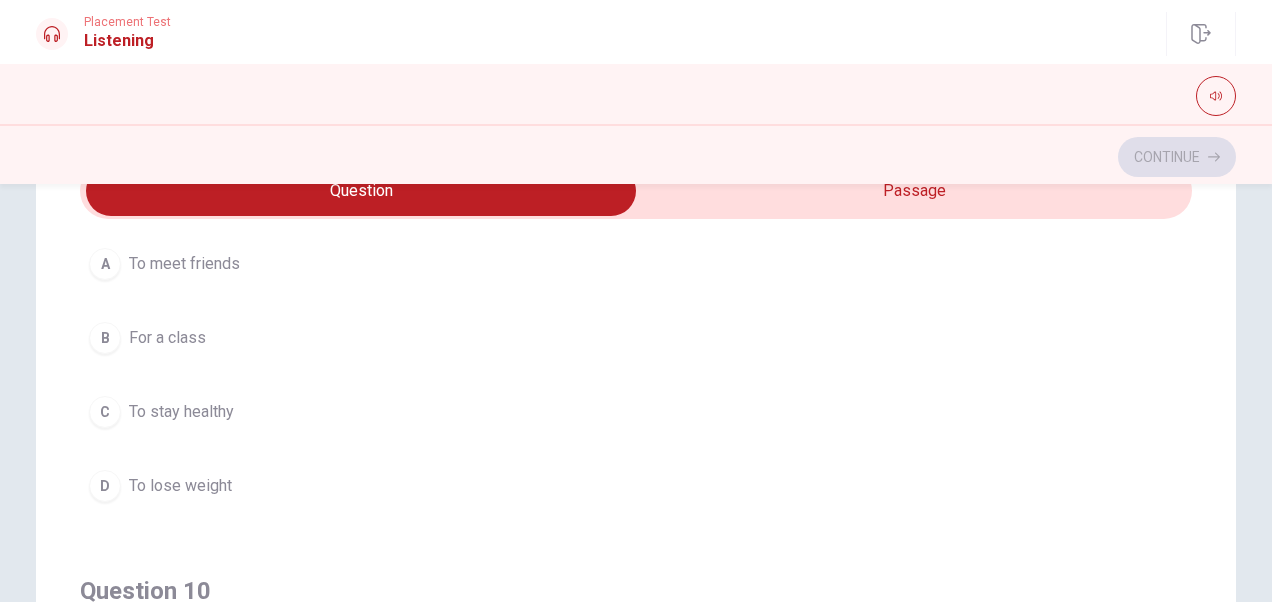 scroll, scrollTop: 1400, scrollLeft: 0, axis: vertical 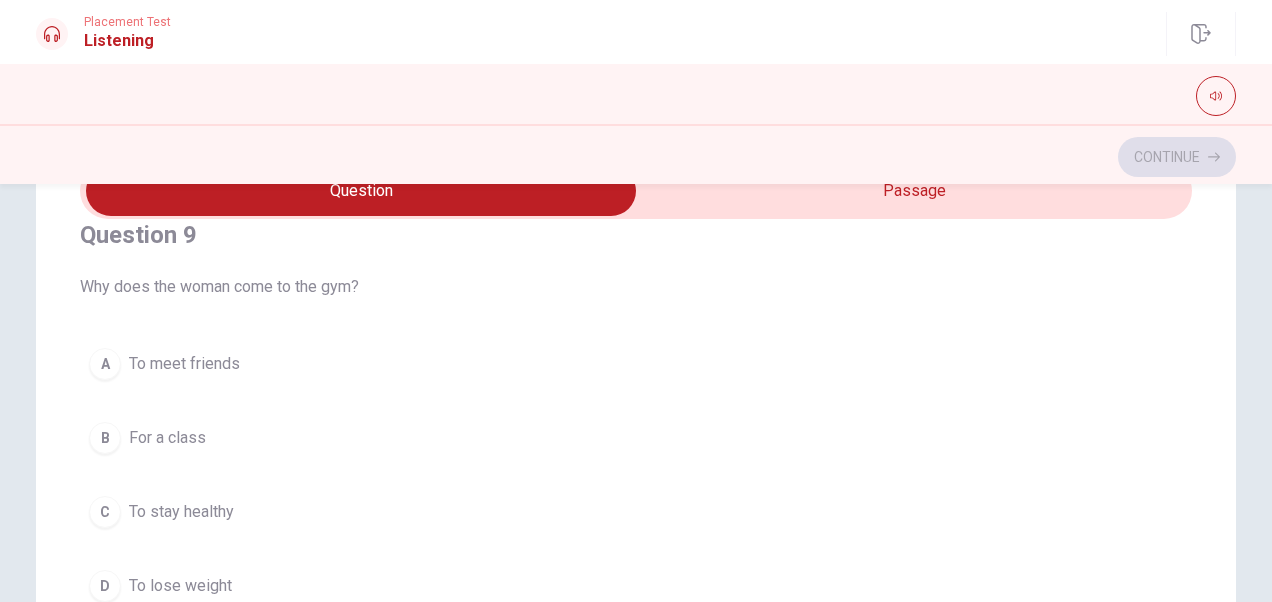 click on "B" at bounding box center [105, 438] 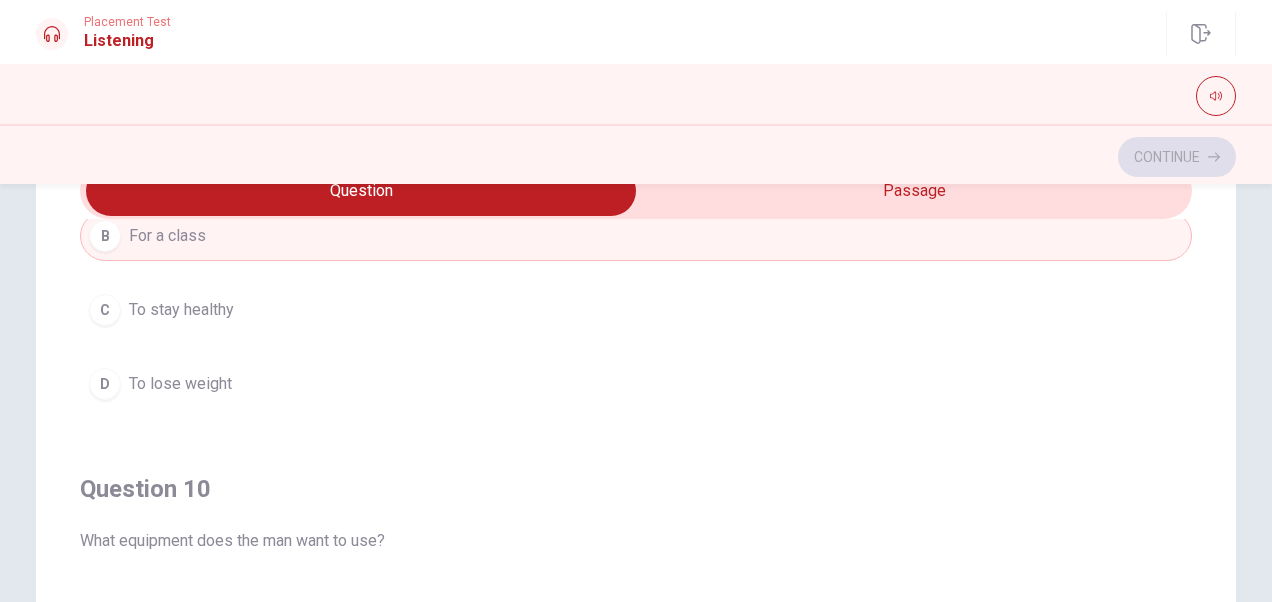 scroll, scrollTop: 1606, scrollLeft: 0, axis: vertical 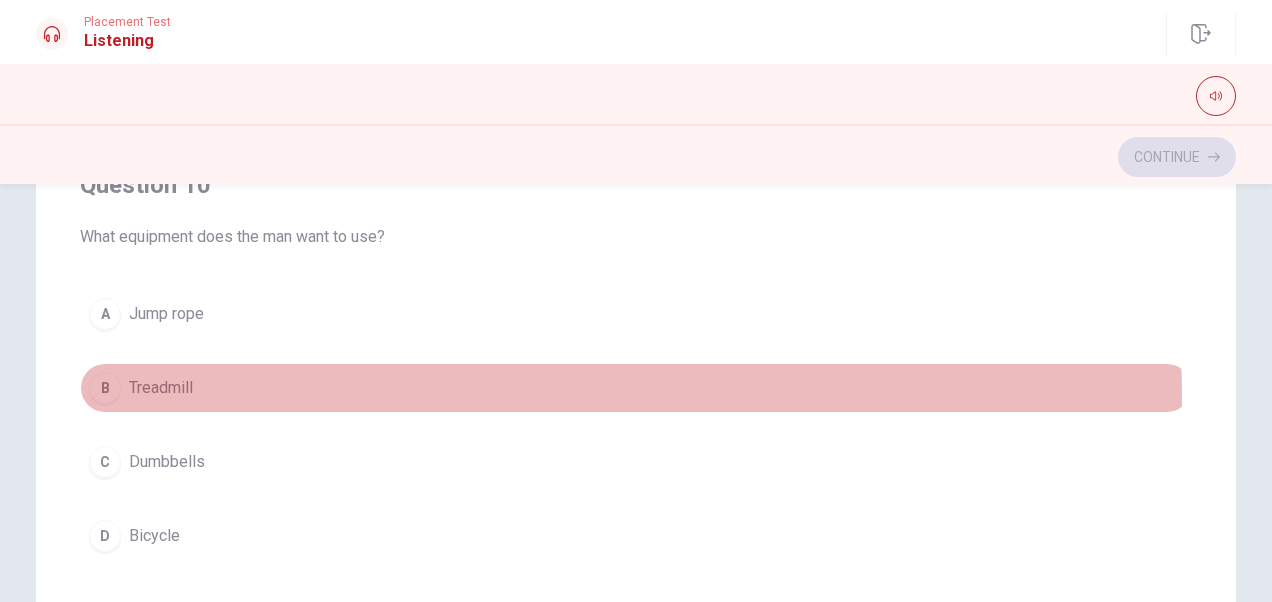click on "B" at bounding box center (105, 388) 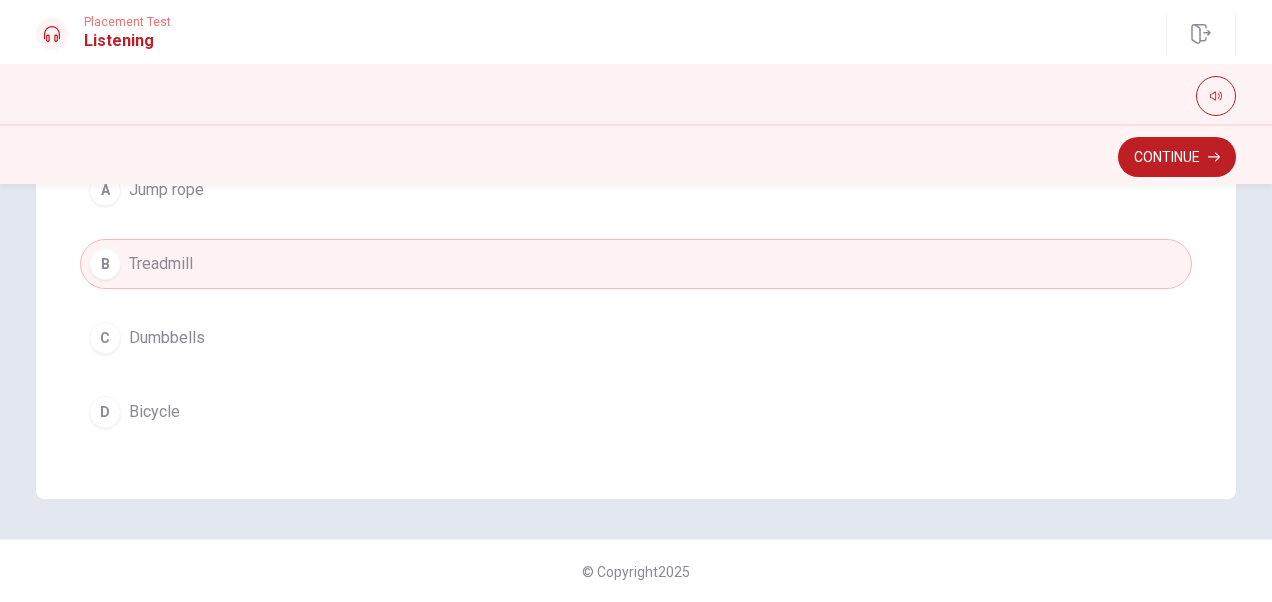 scroll, scrollTop: 530, scrollLeft: 0, axis: vertical 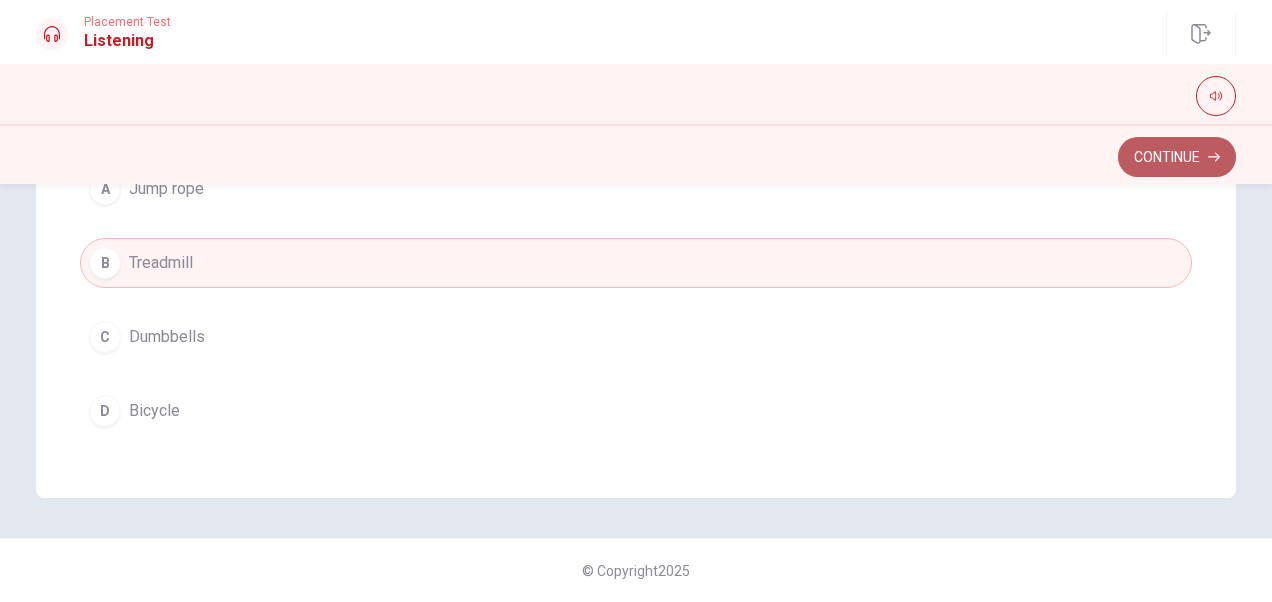 click on "Continue" at bounding box center (1177, 157) 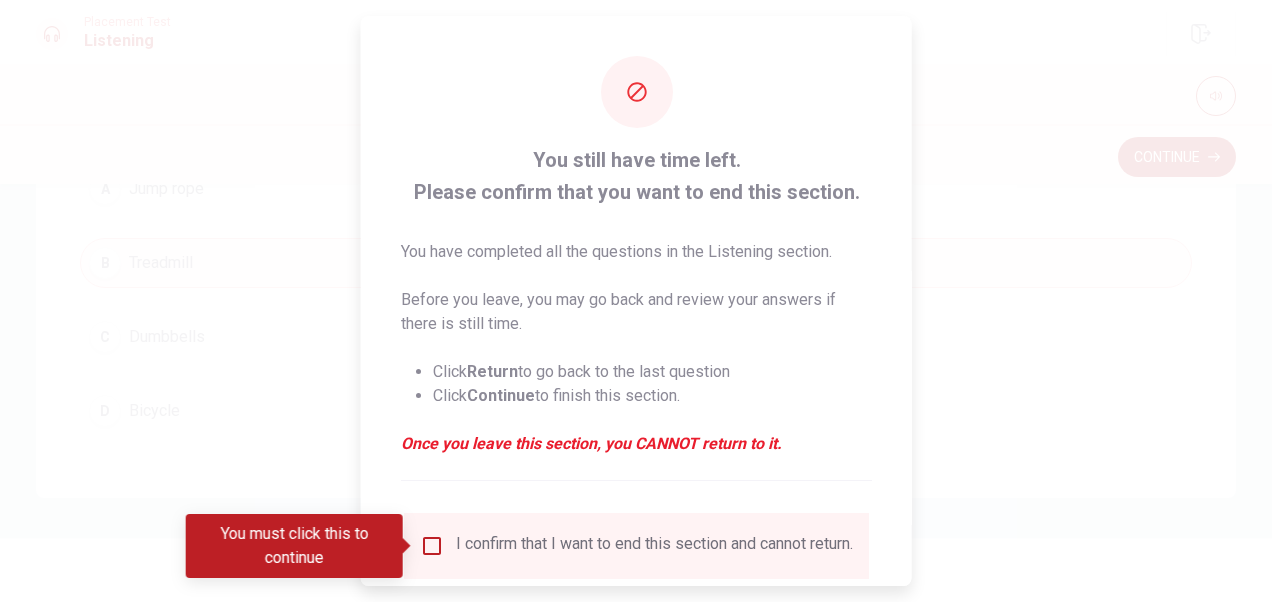 click at bounding box center (432, 546) 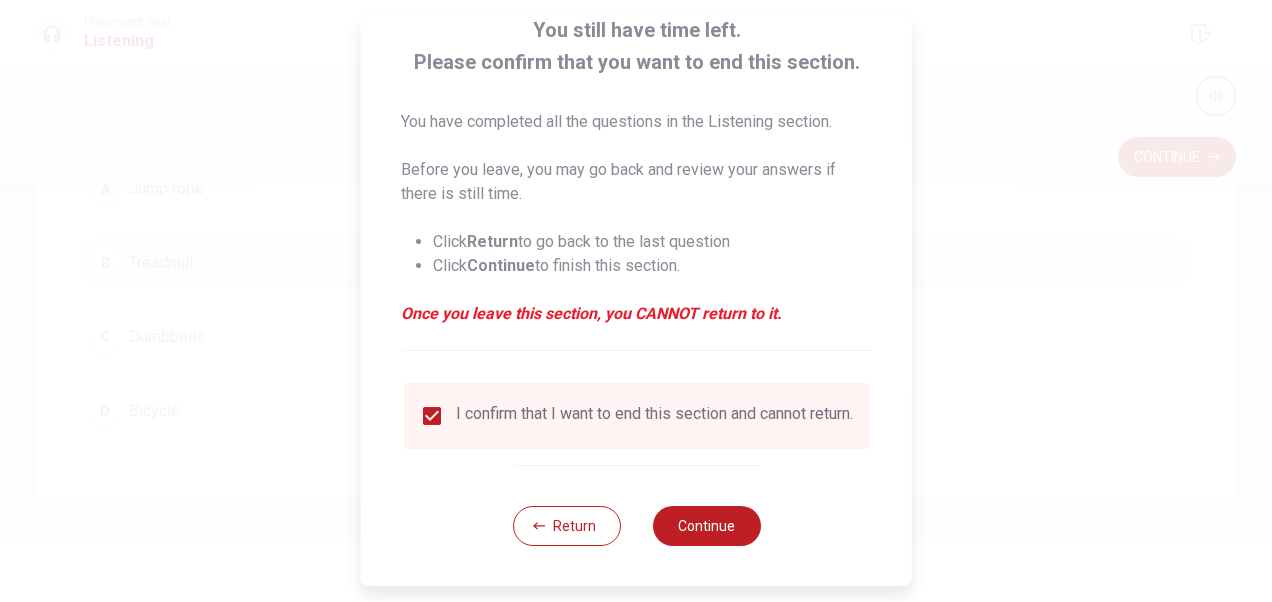 scroll, scrollTop: 144, scrollLeft: 0, axis: vertical 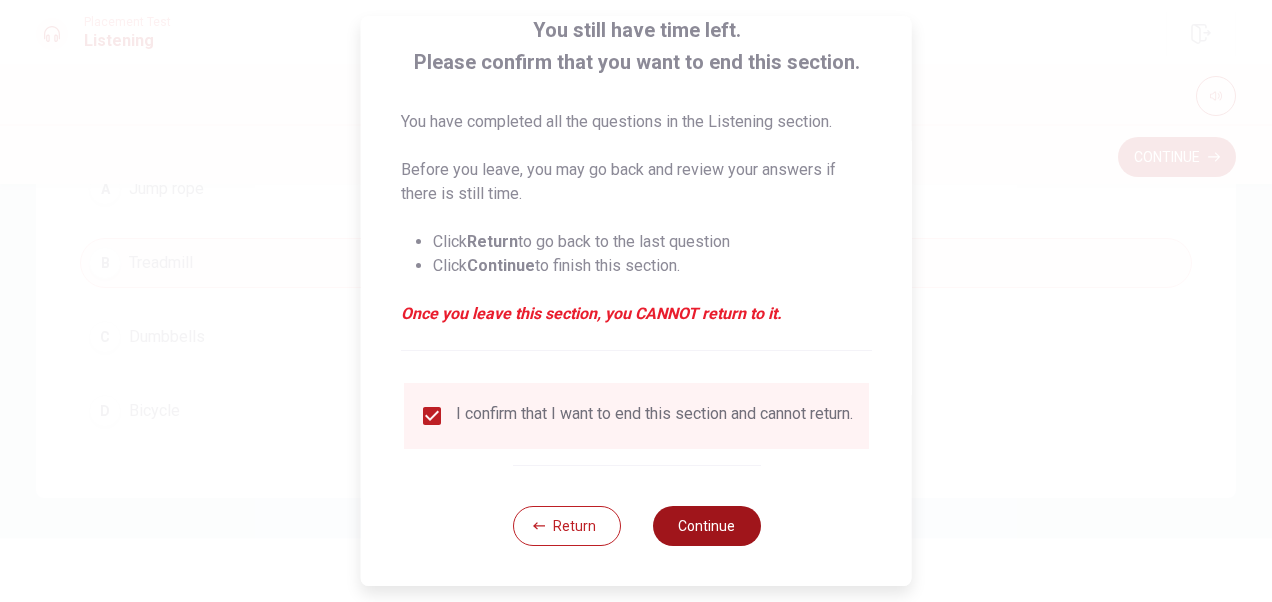 click on "Continue" at bounding box center (706, 526) 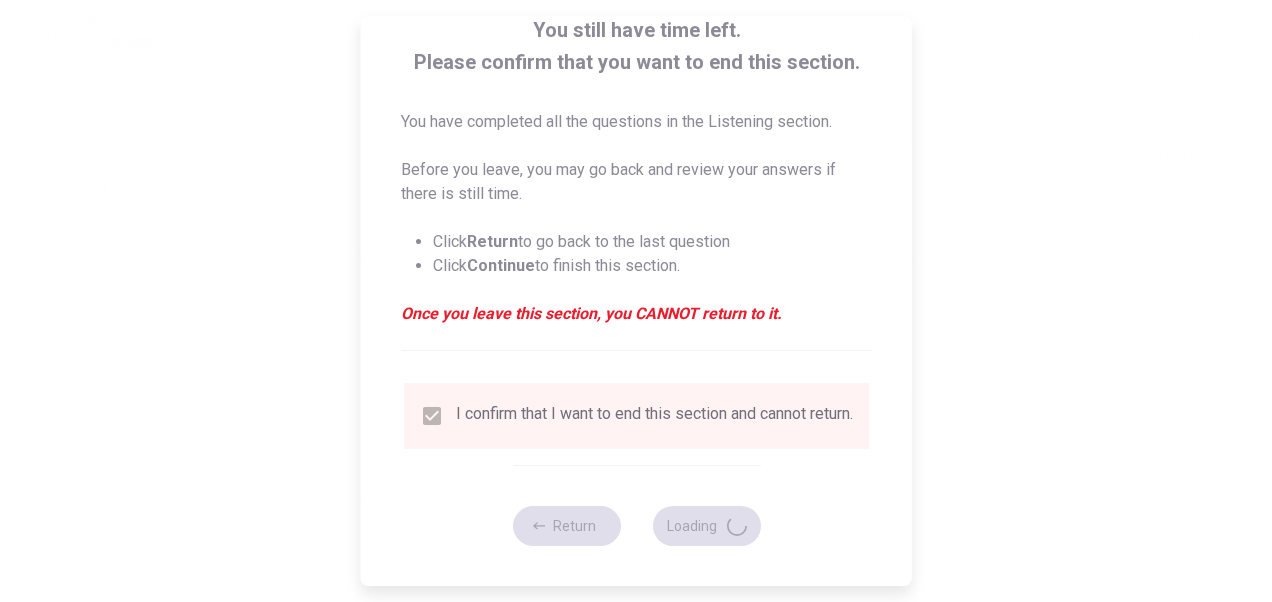 scroll, scrollTop: 0, scrollLeft: 0, axis: both 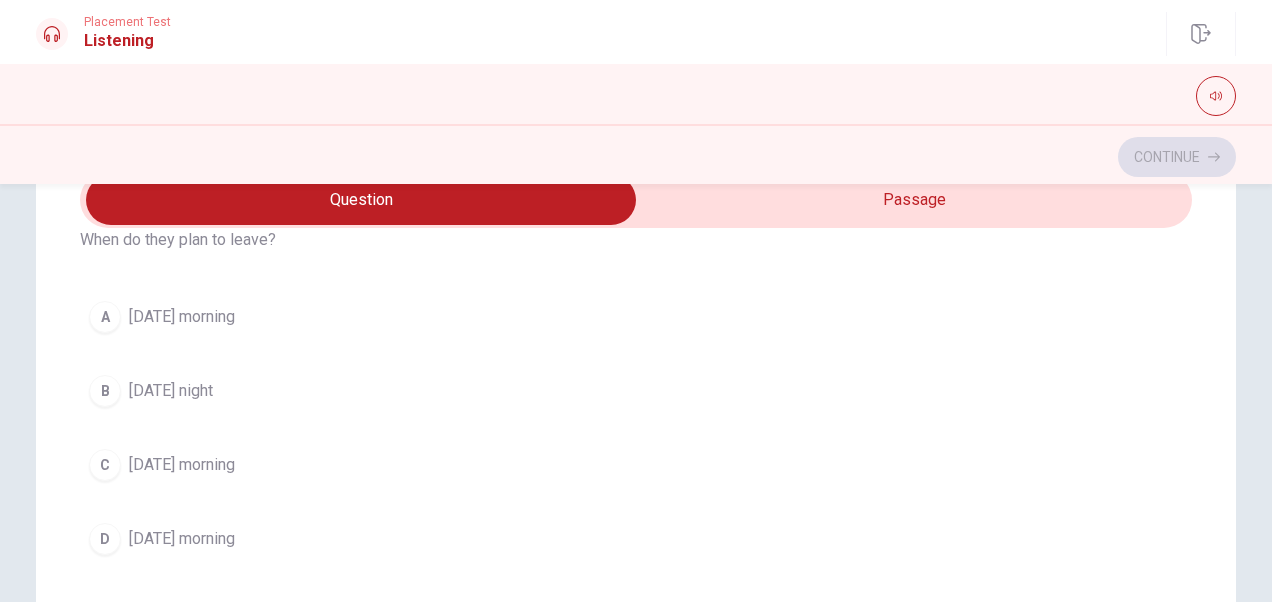 drag, startPoint x: 112, startPoint y: 244, endPoint x: 268, endPoint y: 262, distance: 157.03503 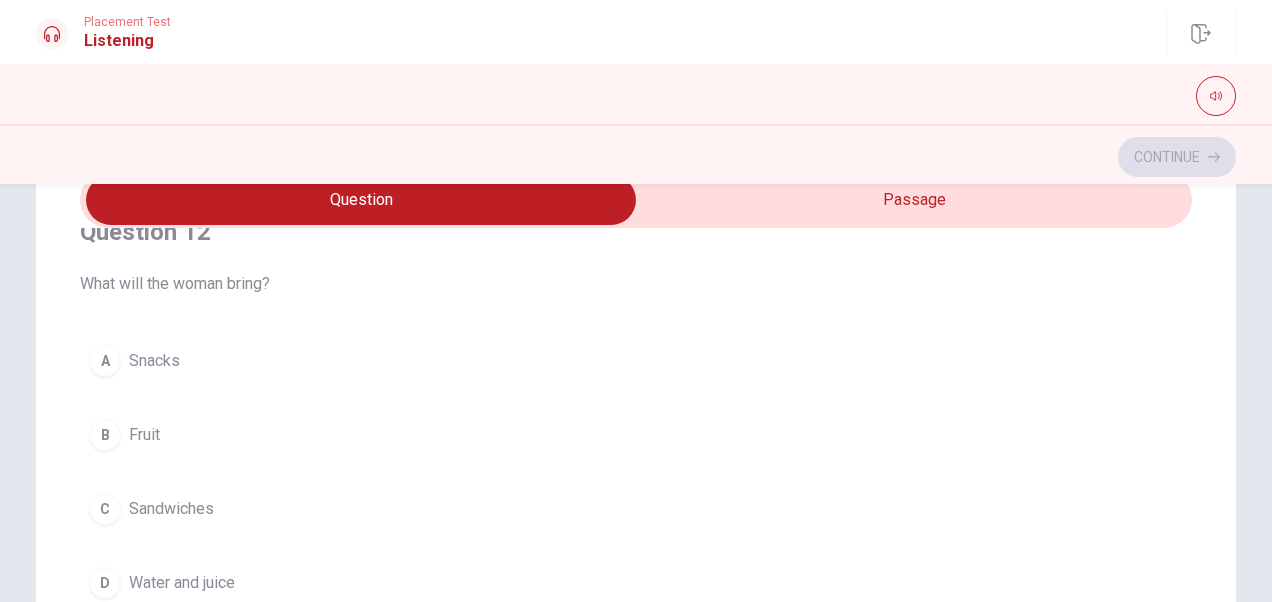 scroll, scrollTop: 600, scrollLeft: 0, axis: vertical 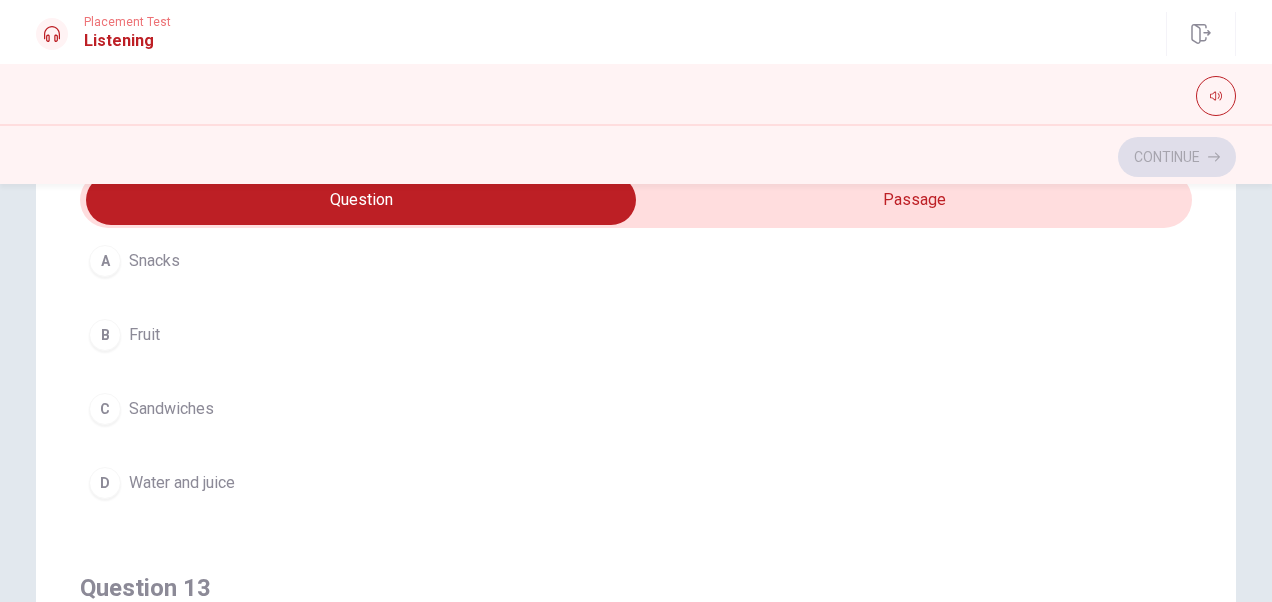 click on "D" at bounding box center (105, 483) 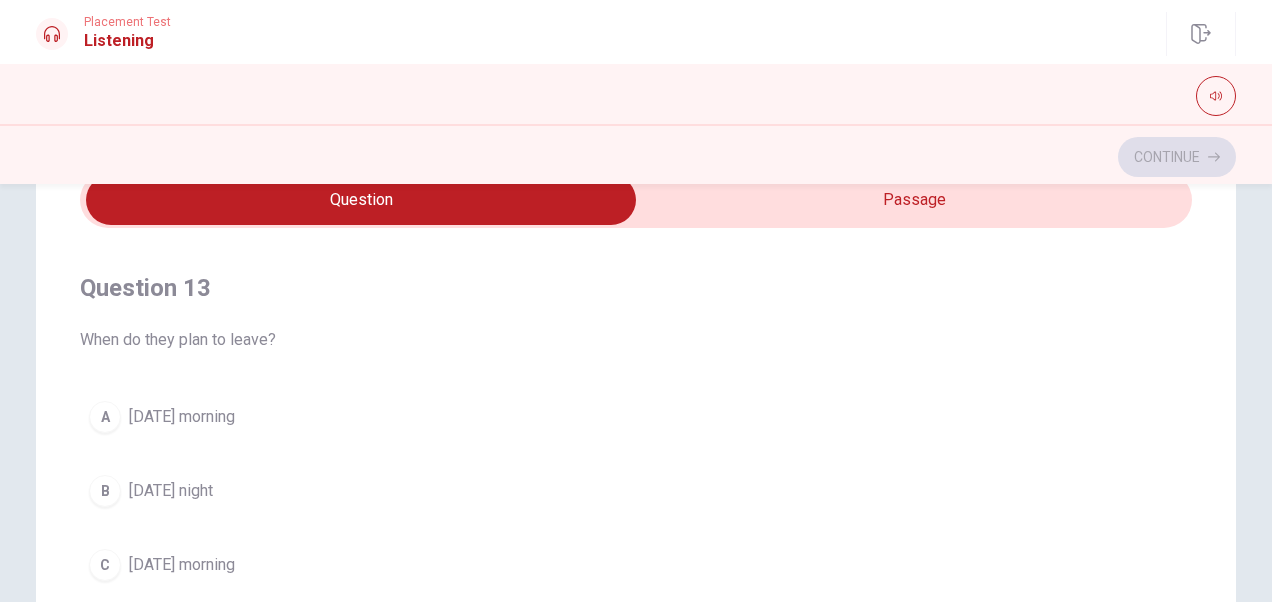 scroll, scrollTop: 1000, scrollLeft: 0, axis: vertical 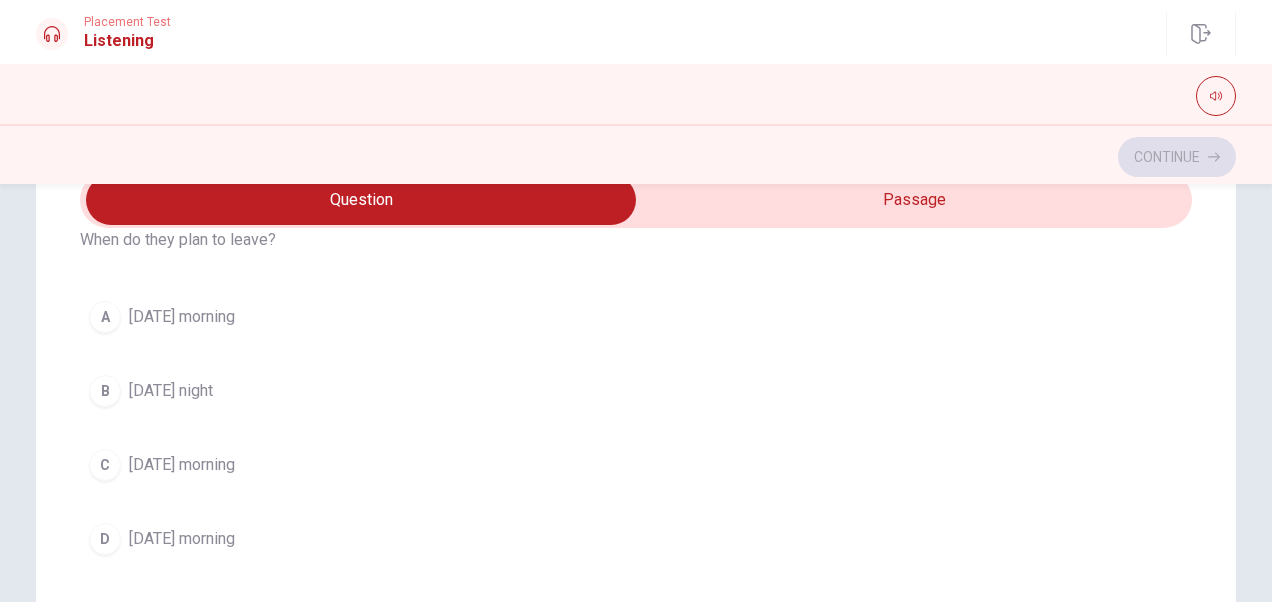 click on "C" at bounding box center [105, 465] 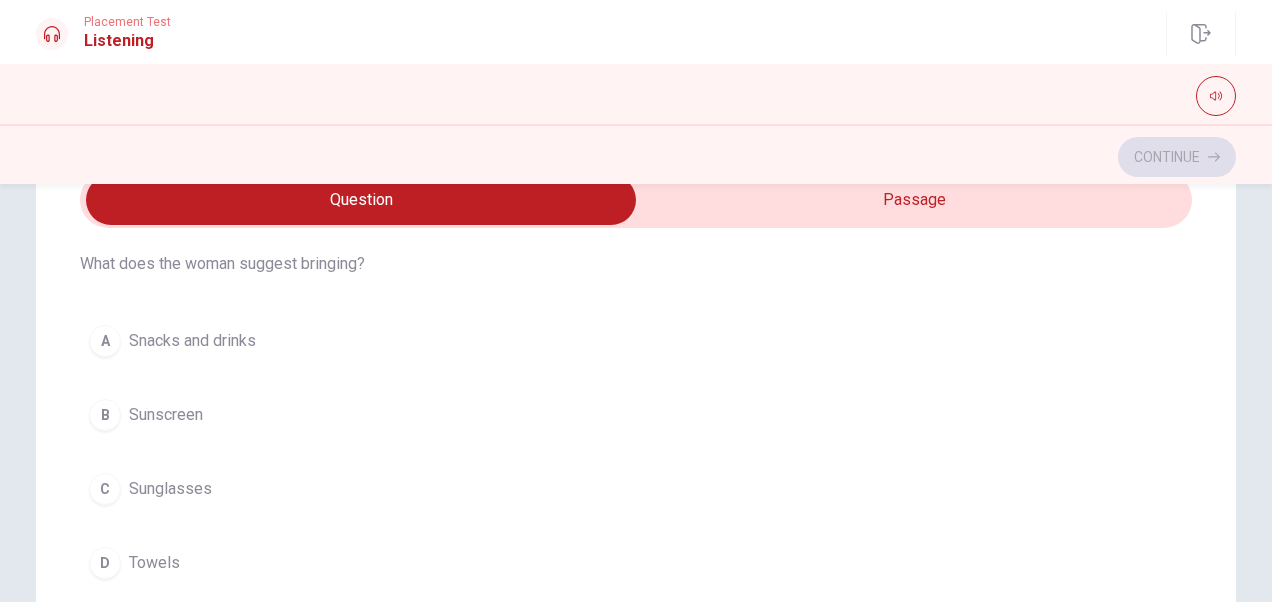 scroll, scrollTop: 1400, scrollLeft: 0, axis: vertical 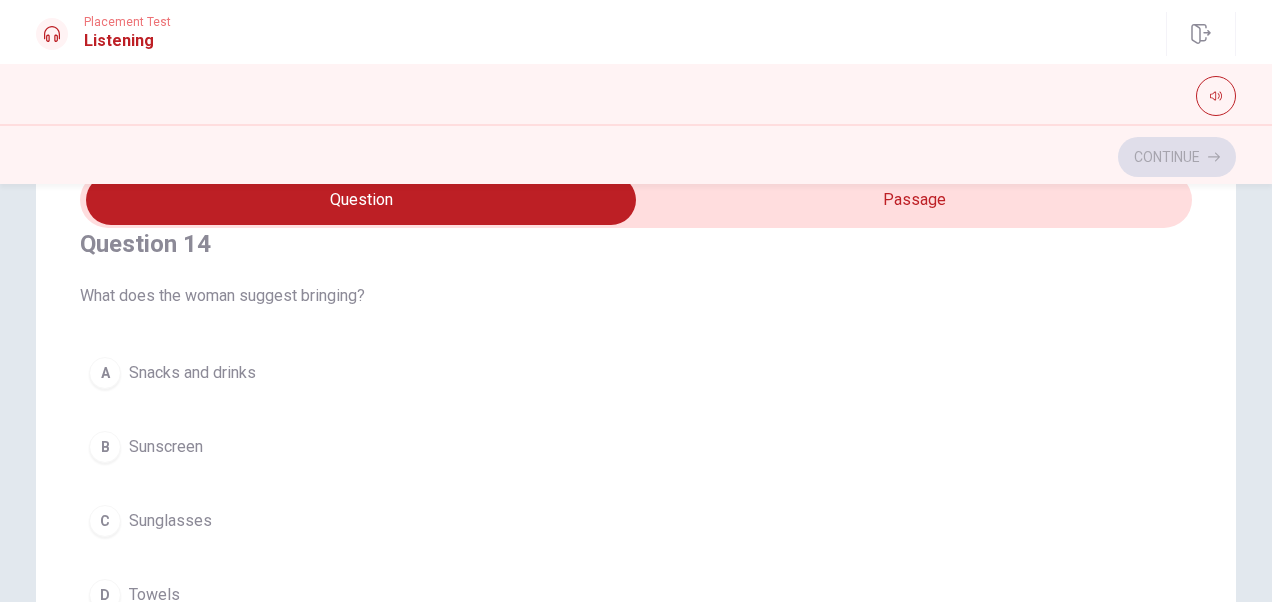 click on "A" at bounding box center (105, 373) 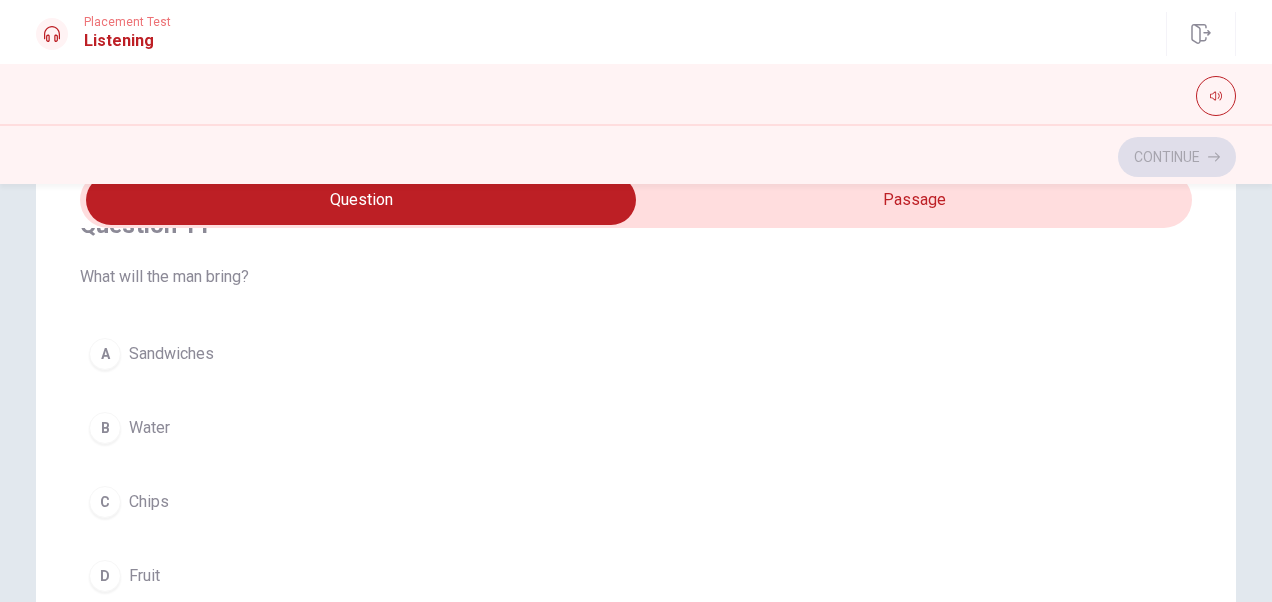 scroll, scrollTop: 6, scrollLeft: 0, axis: vertical 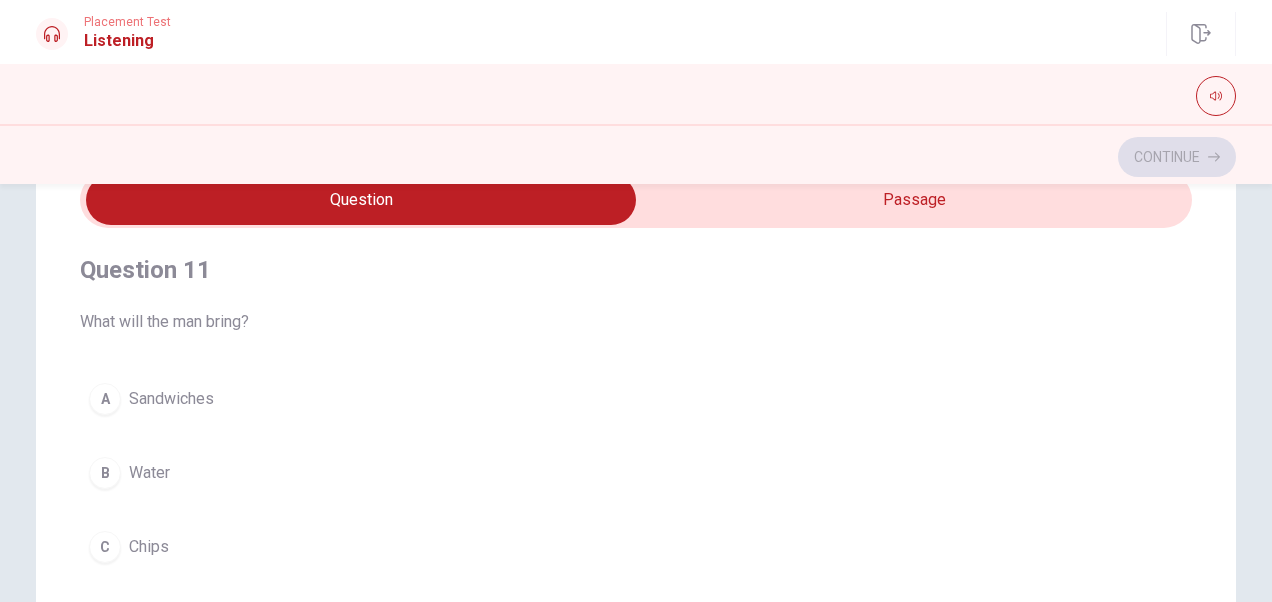 click on "B" at bounding box center [105, 473] 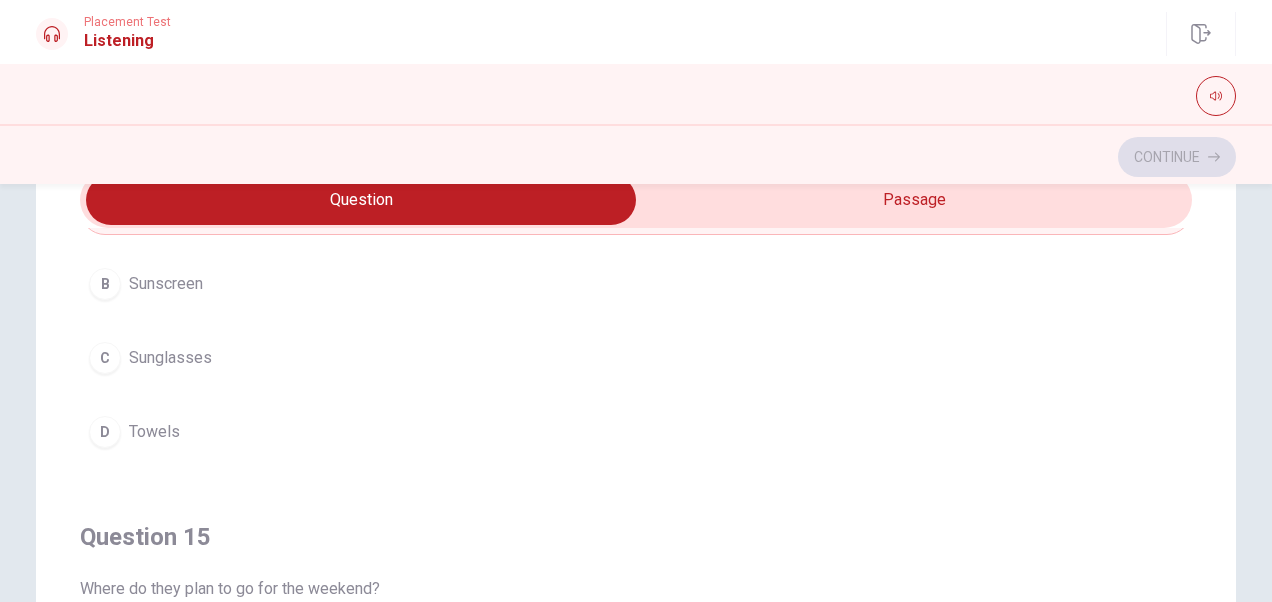 scroll, scrollTop: 1606, scrollLeft: 0, axis: vertical 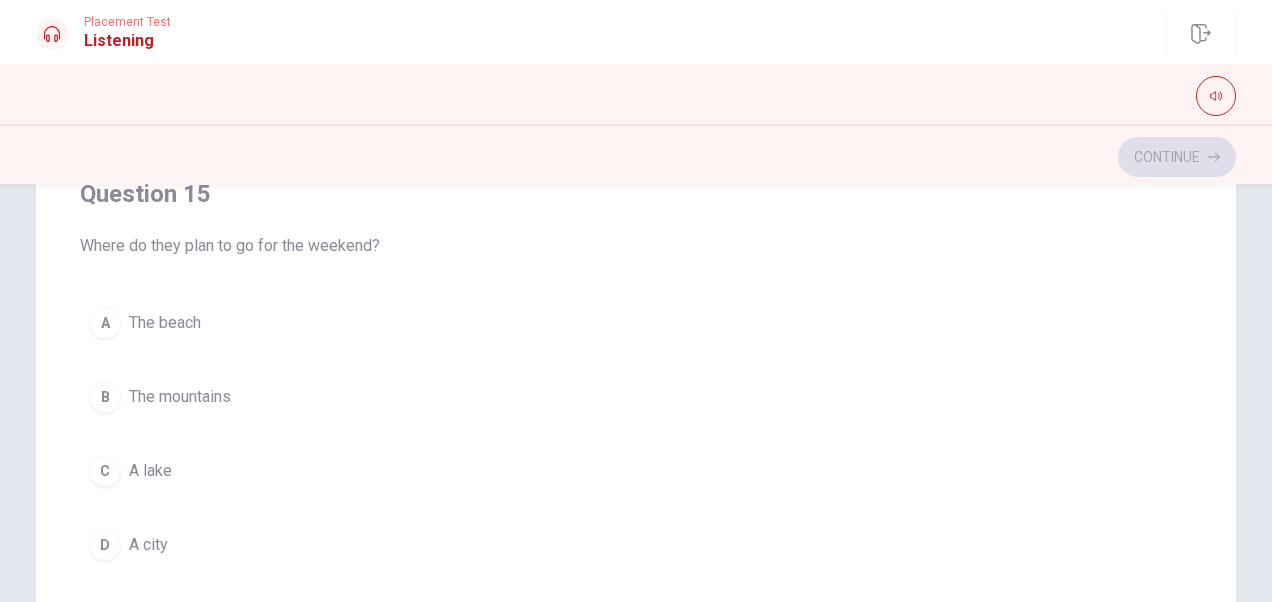 click on "A" at bounding box center (105, 323) 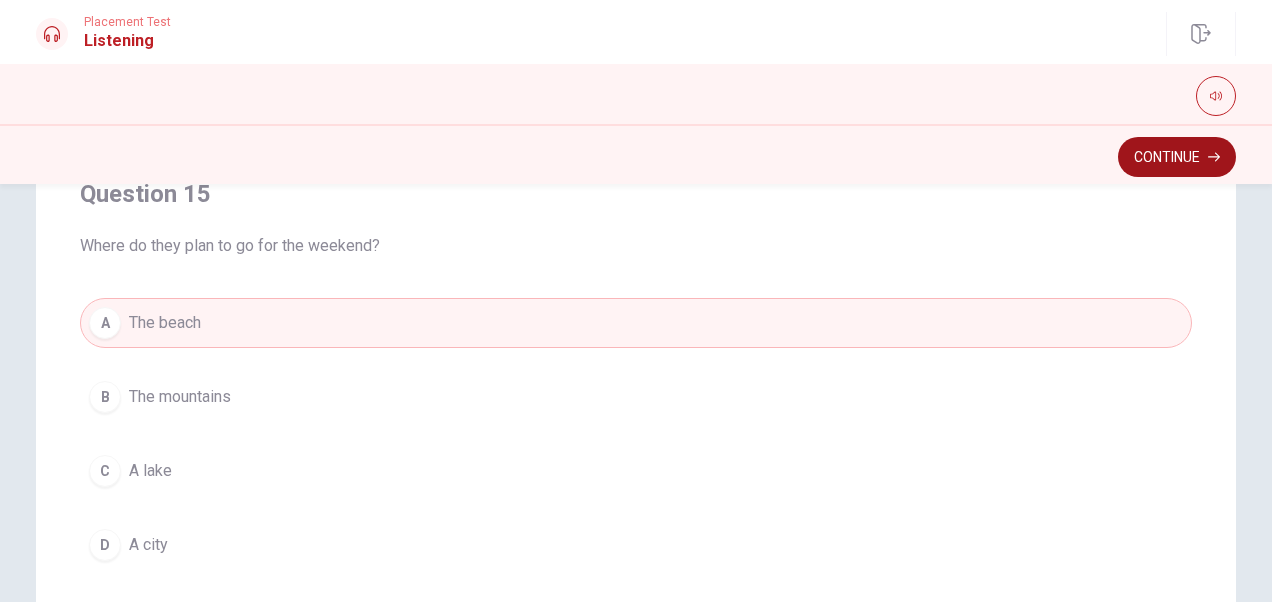 click on "Continue" at bounding box center (1177, 157) 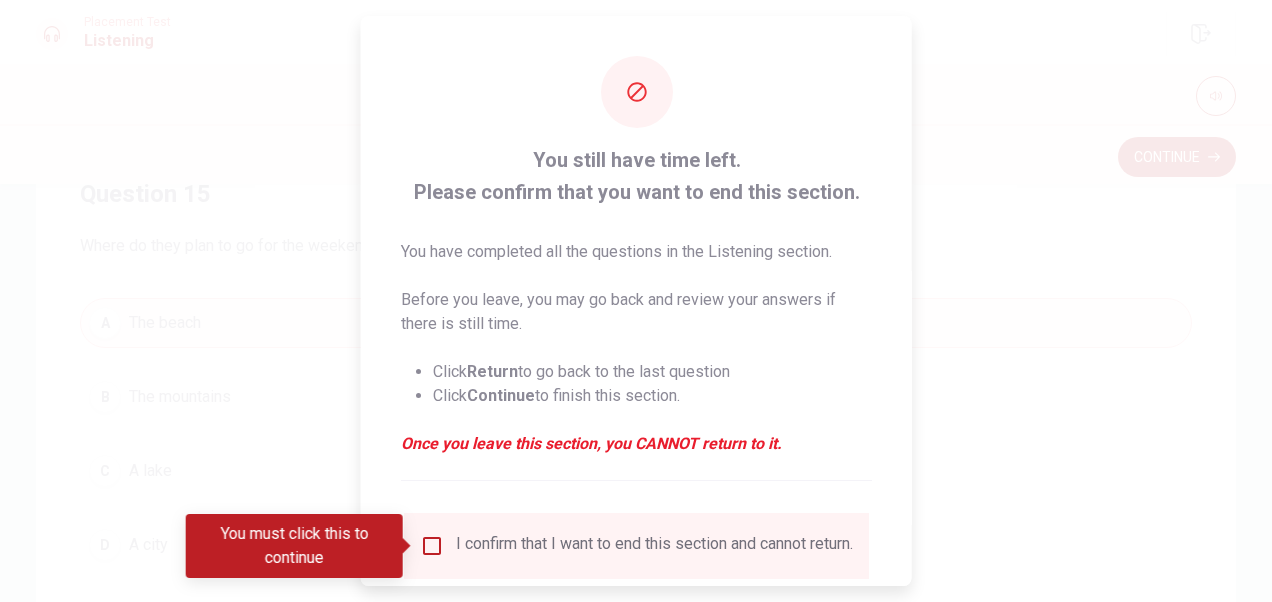 click at bounding box center [432, 546] 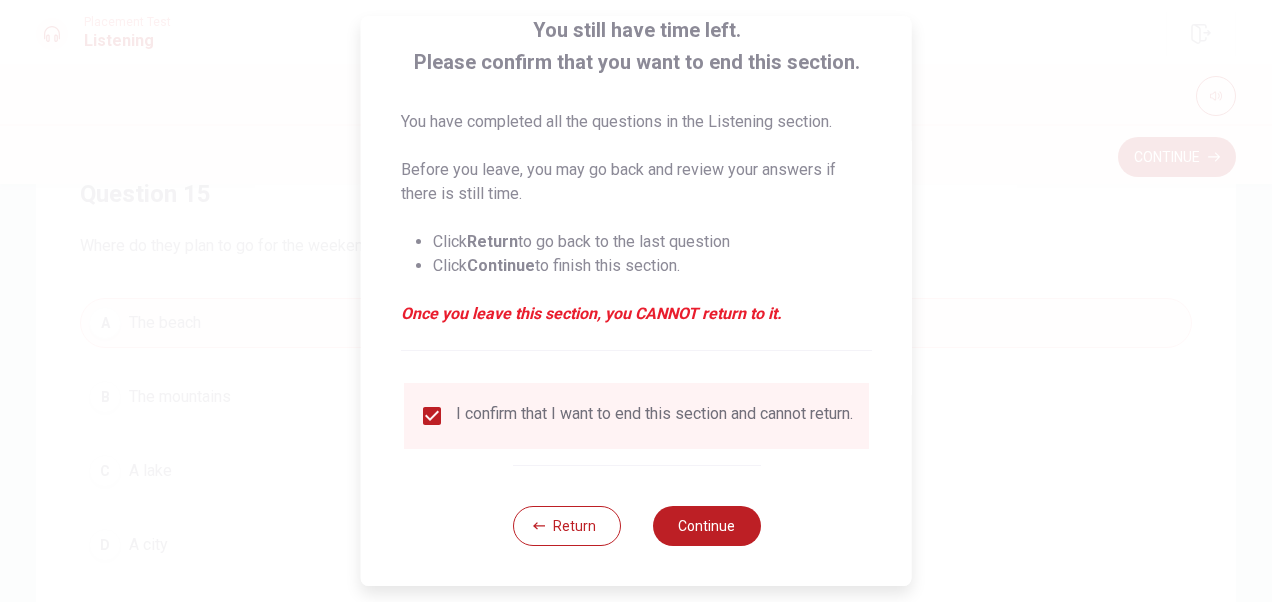 scroll, scrollTop: 144, scrollLeft: 0, axis: vertical 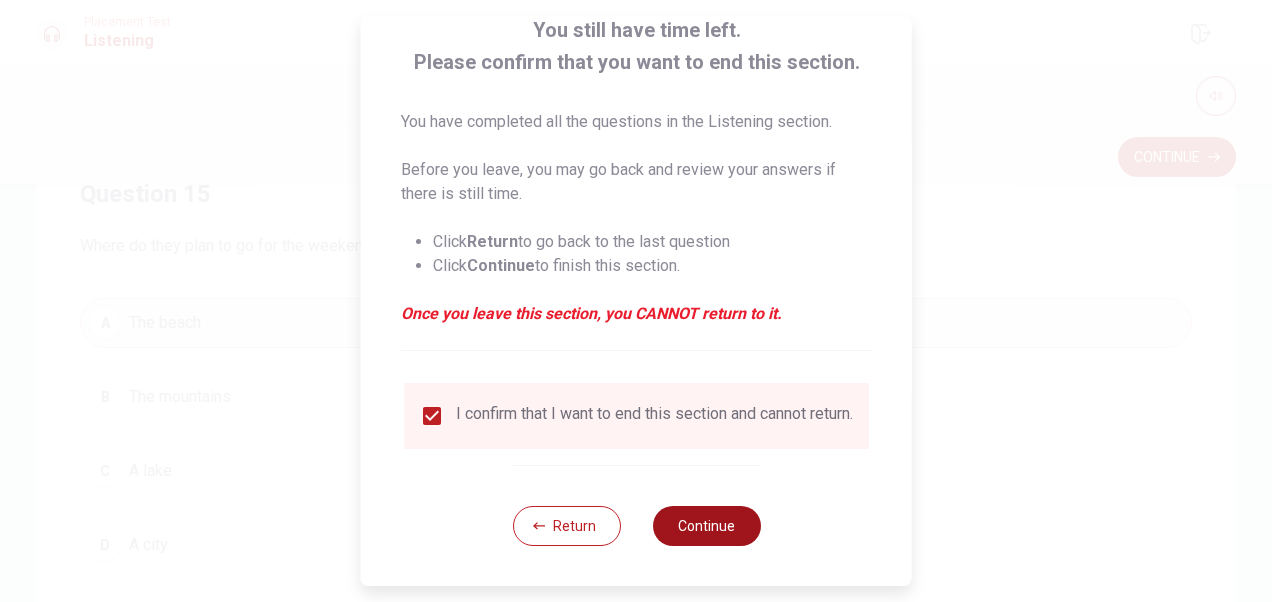 click on "Continue" at bounding box center [706, 526] 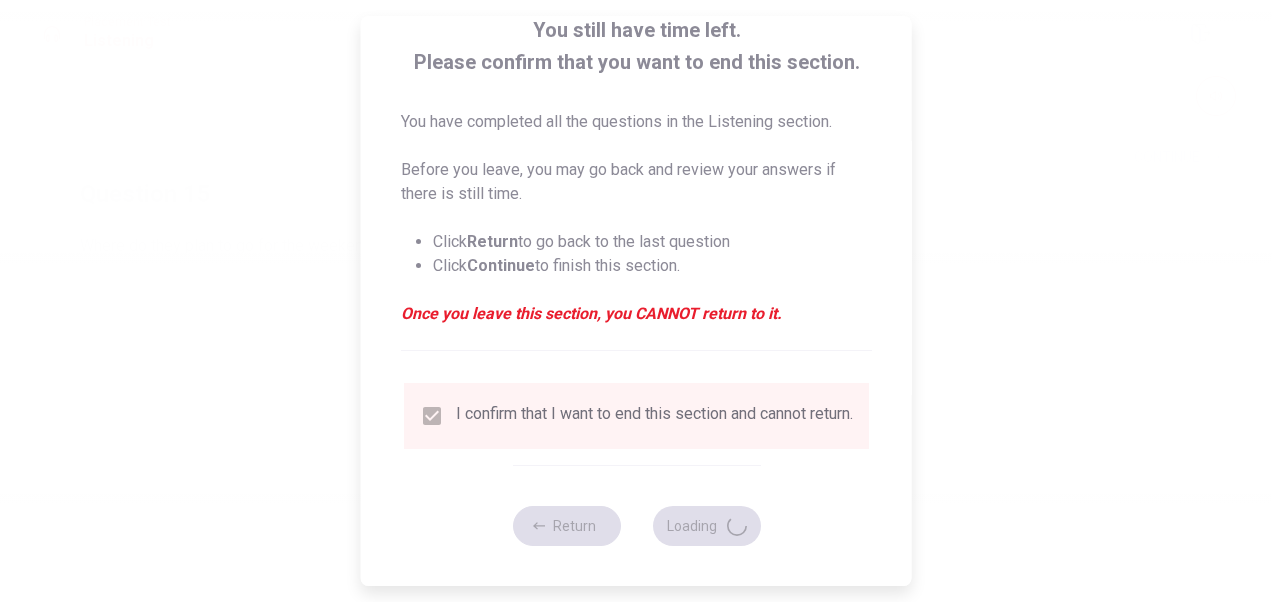 scroll, scrollTop: 0, scrollLeft: 0, axis: both 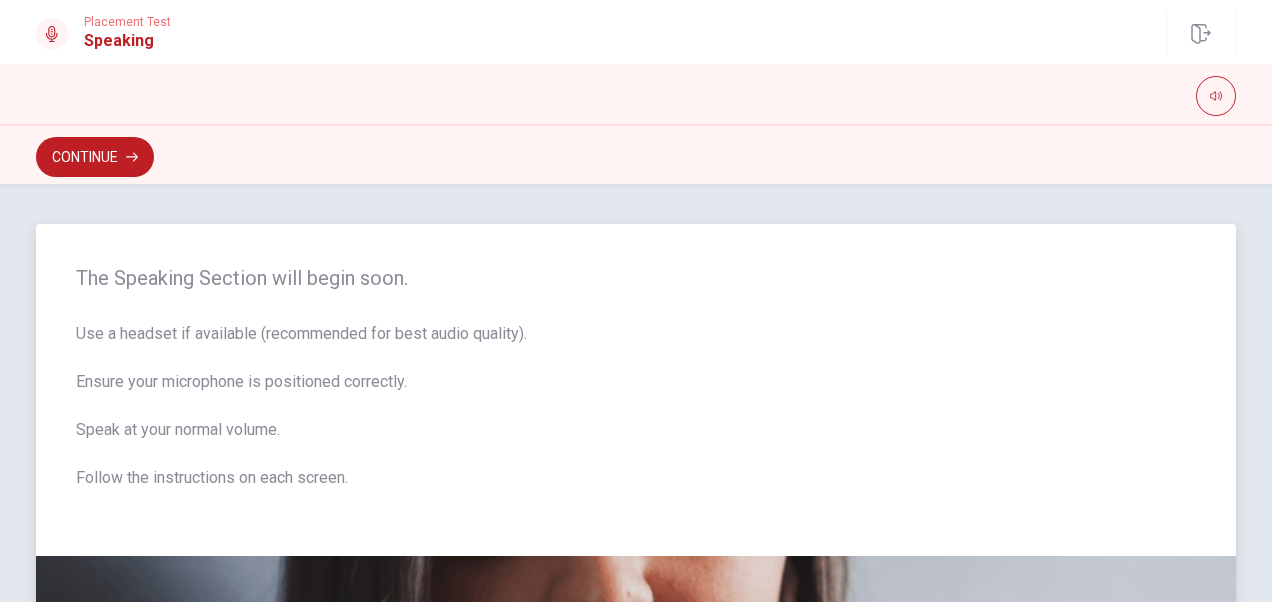 click on "Use a headset if available (recommended for best audio quality).
Ensure your microphone is positioned correctly.
Speak at your normal volume.
Follow the instructions on each screen." at bounding box center [636, 418] 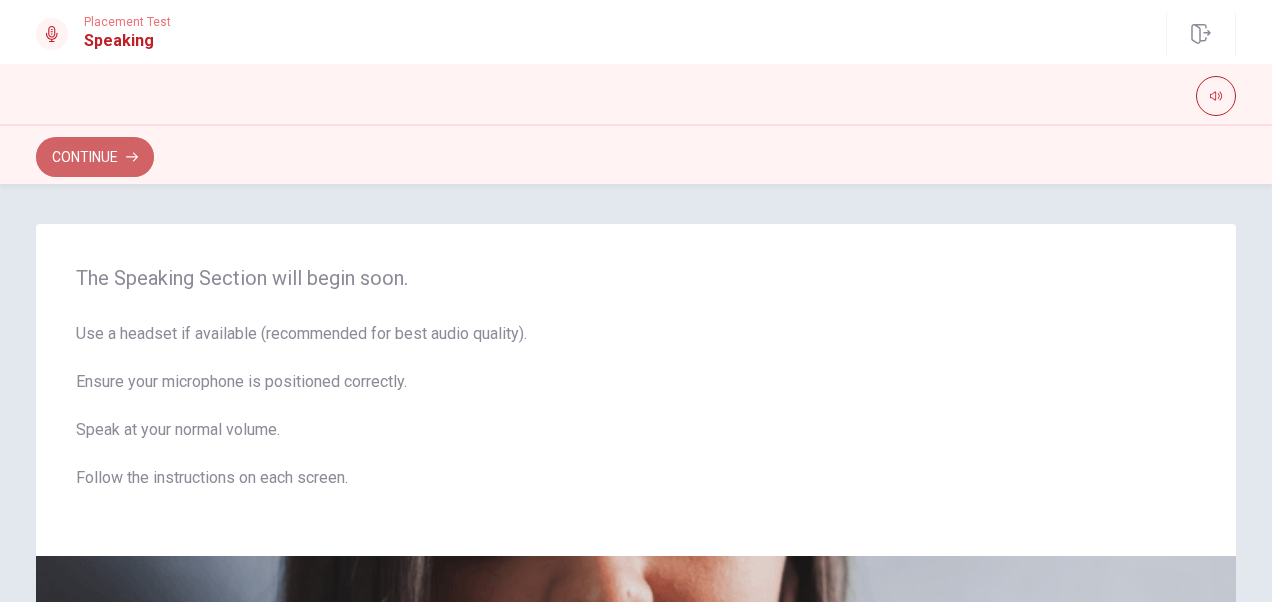 drag, startPoint x: 101, startPoint y: 152, endPoint x: 155, endPoint y: 148, distance: 54.147945 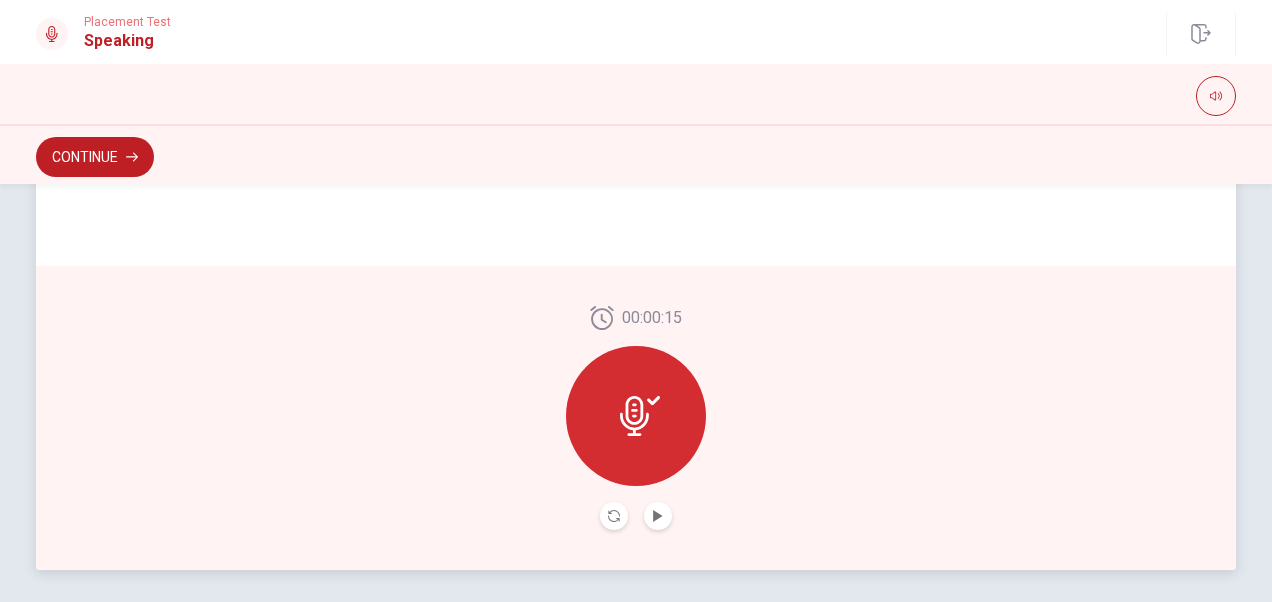 scroll, scrollTop: 586, scrollLeft: 0, axis: vertical 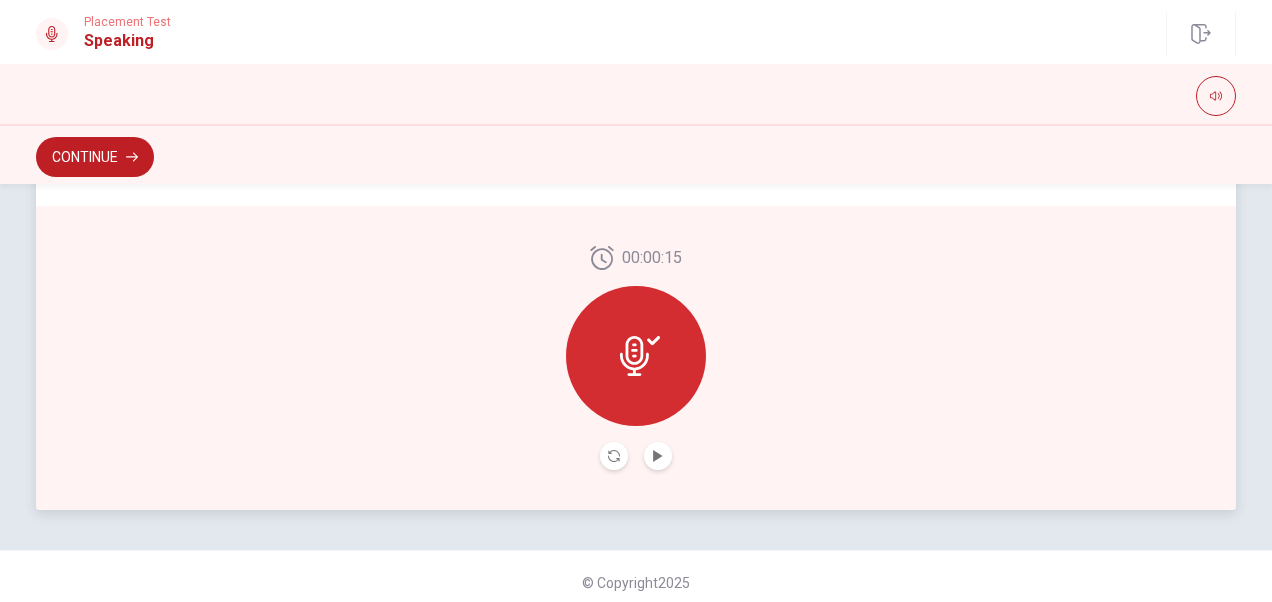 click 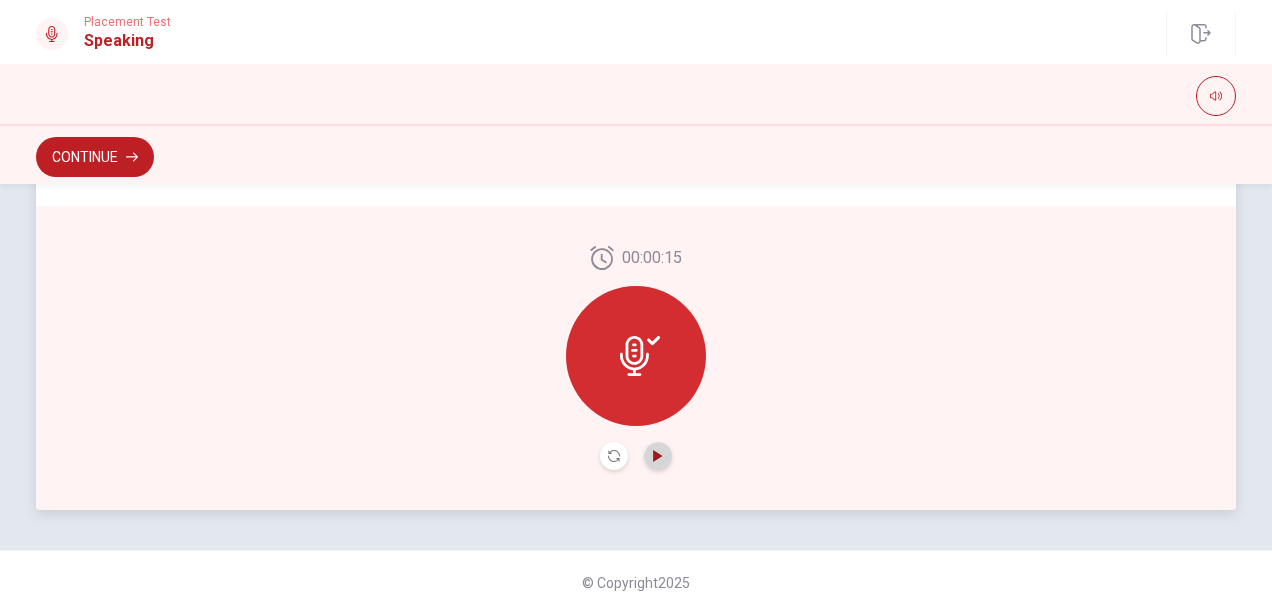 click 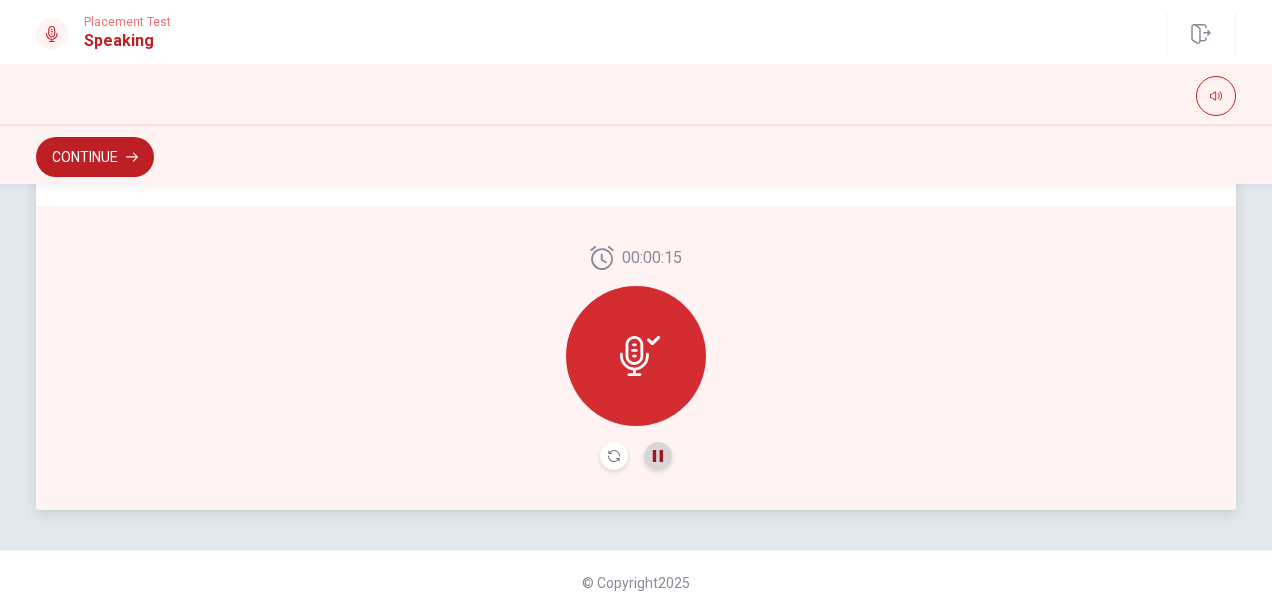 click 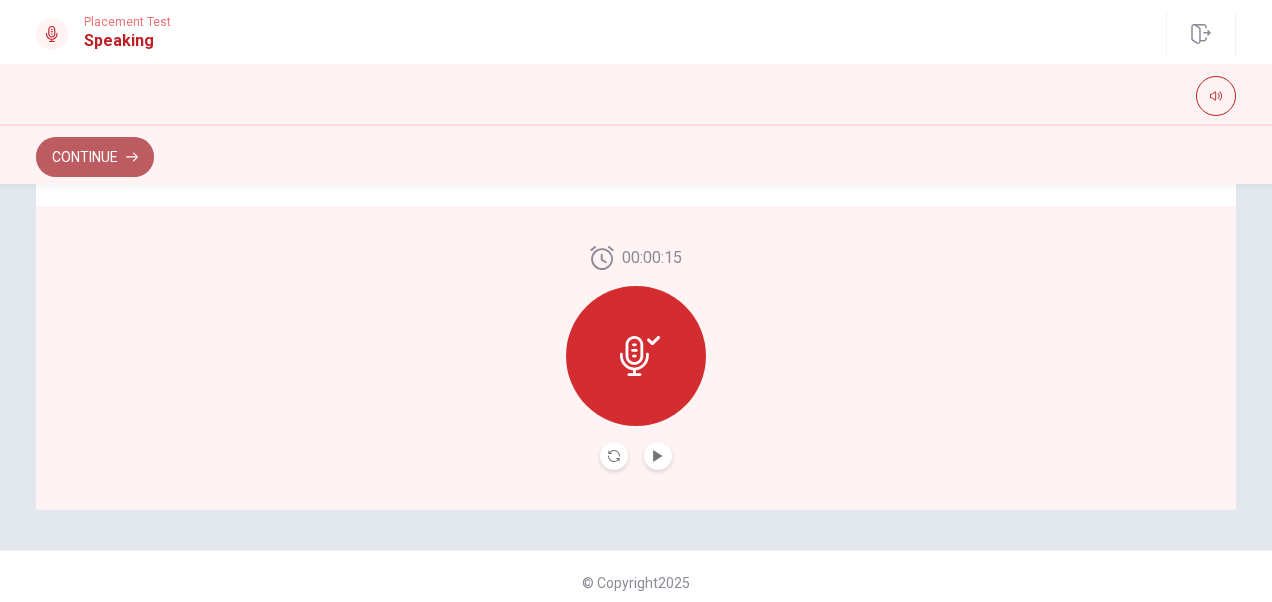 drag, startPoint x: 125, startPoint y: 157, endPoint x: 550, endPoint y: 176, distance: 425.4245 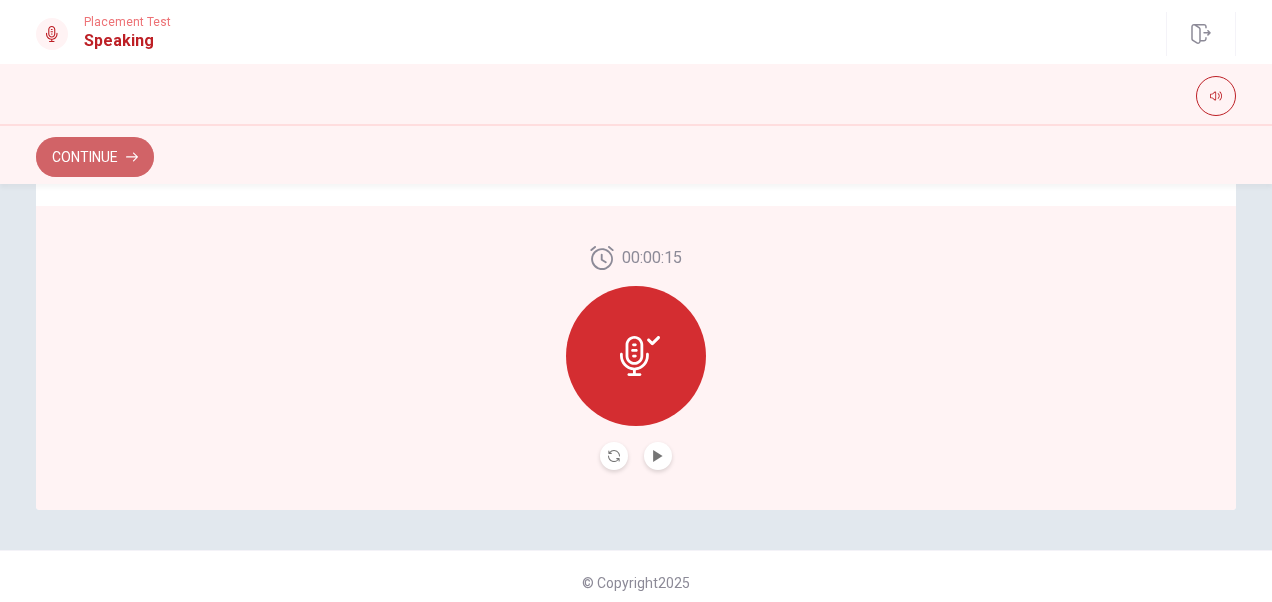 click on "Continue" at bounding box center [95, 157] 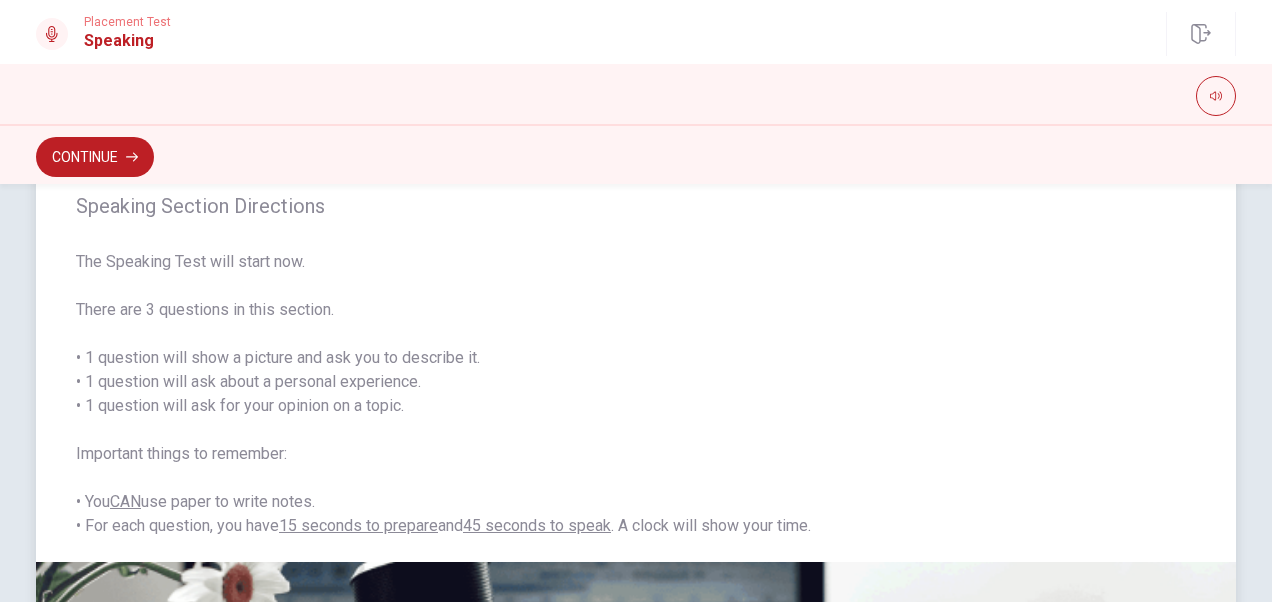 scroll, scrollTop: 100, scrollLeft: 0, axis: vertical 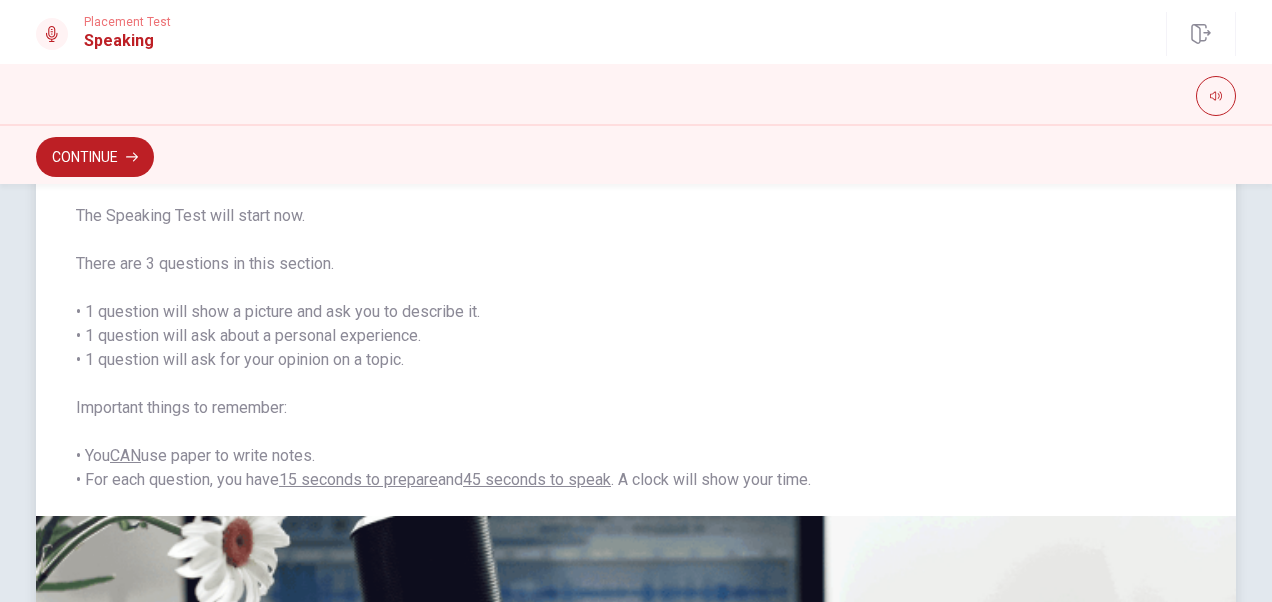 drag, startPoint x: 86, startPoint y: 473, endPoint x: 194, endPoint y: 479, distance: 108.16654 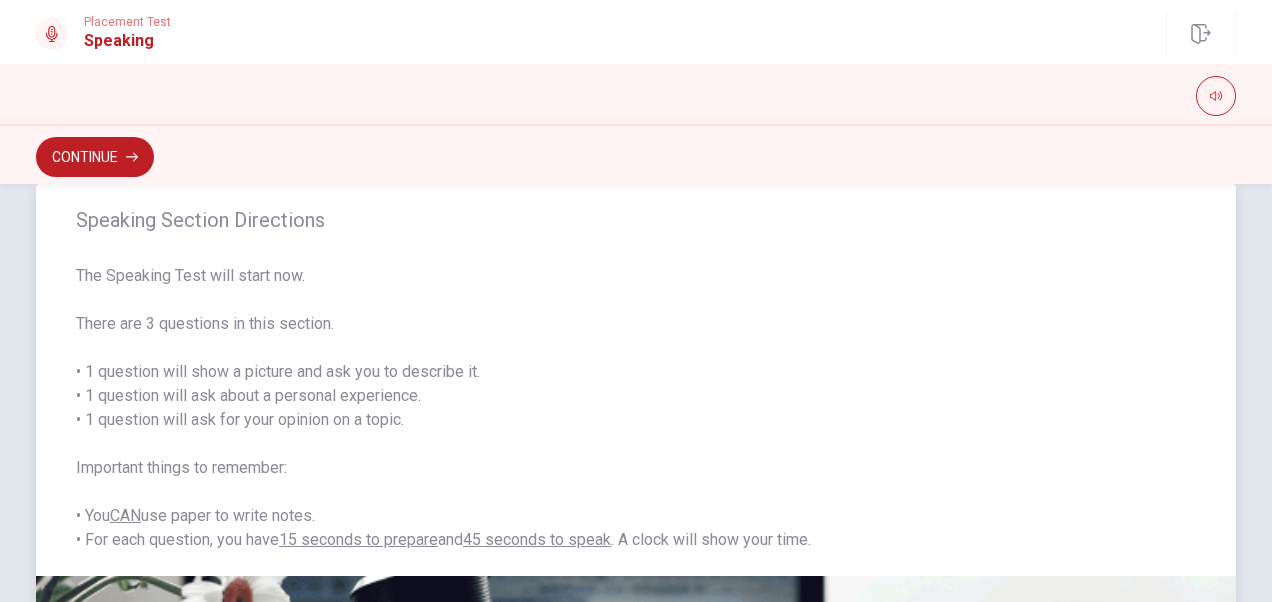 scroll, scrollTop: 0, scrollLeft: 0, axis: both 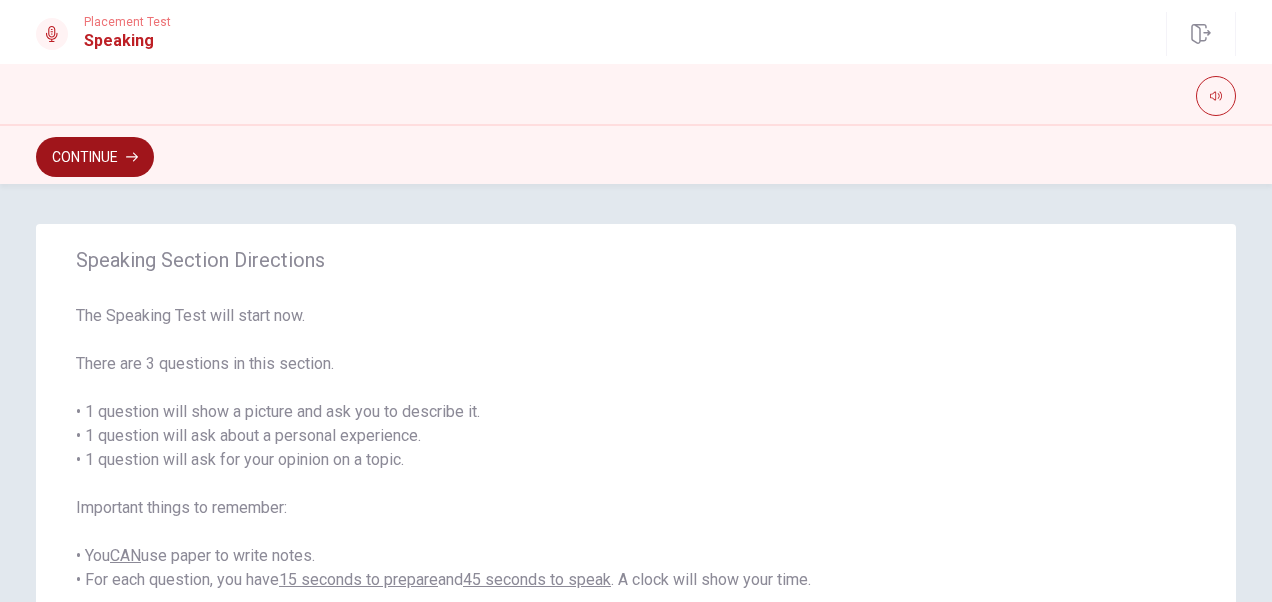click on "Continue" at bounding box center (95, 157) 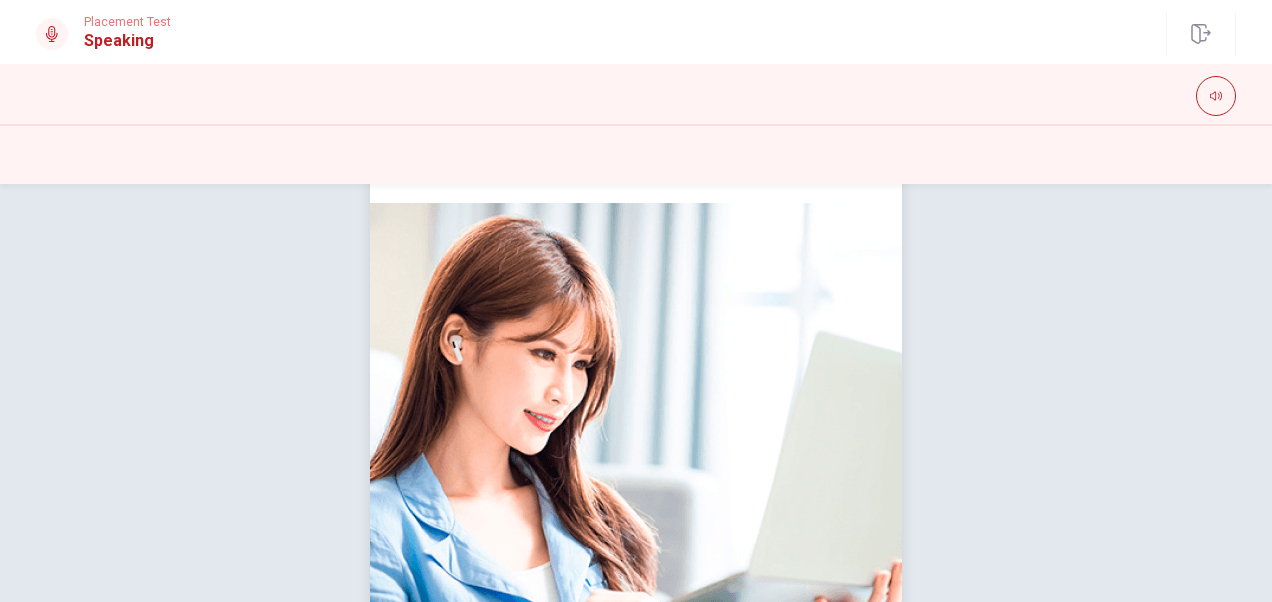 scroll, scrollTop: 95, scrollLeft: 0, axis: vertical 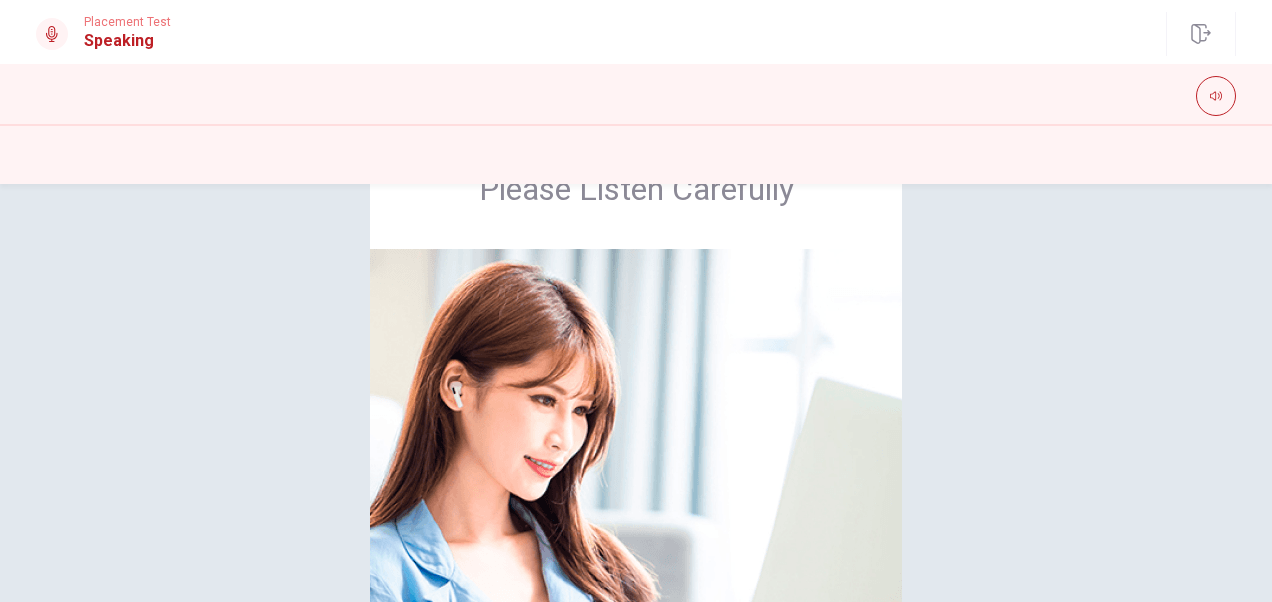 click on "Please Listen Carefully" at bounding box center [636, 463] 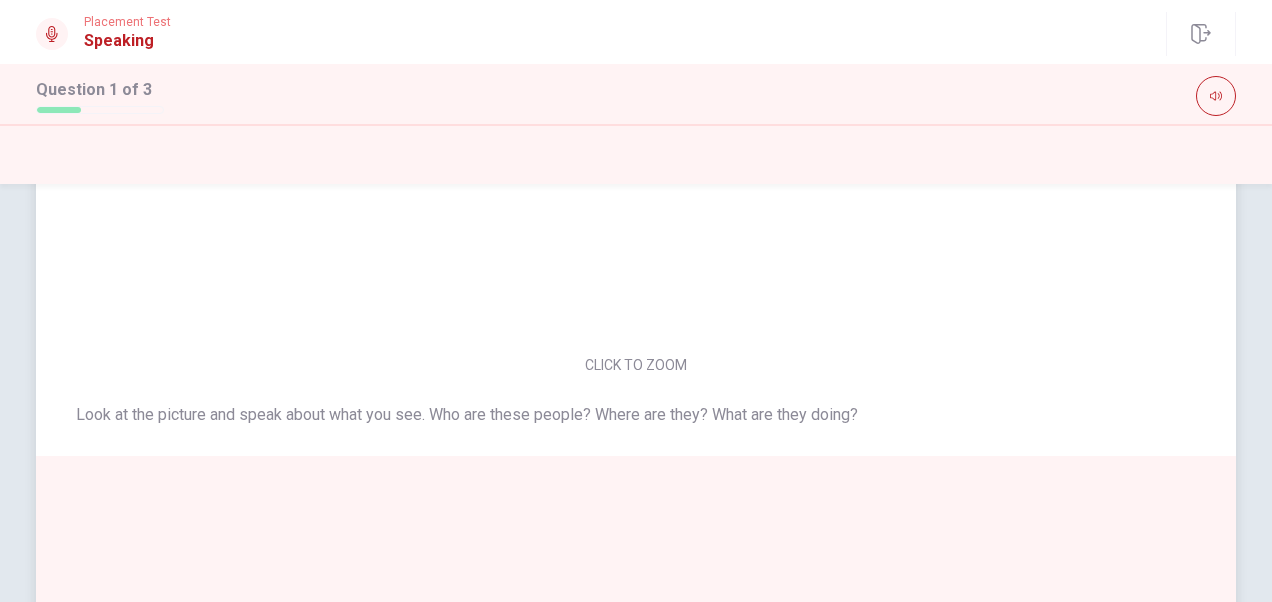 scroll, scrollTop: 0, scrollLeft: 0, axis: both 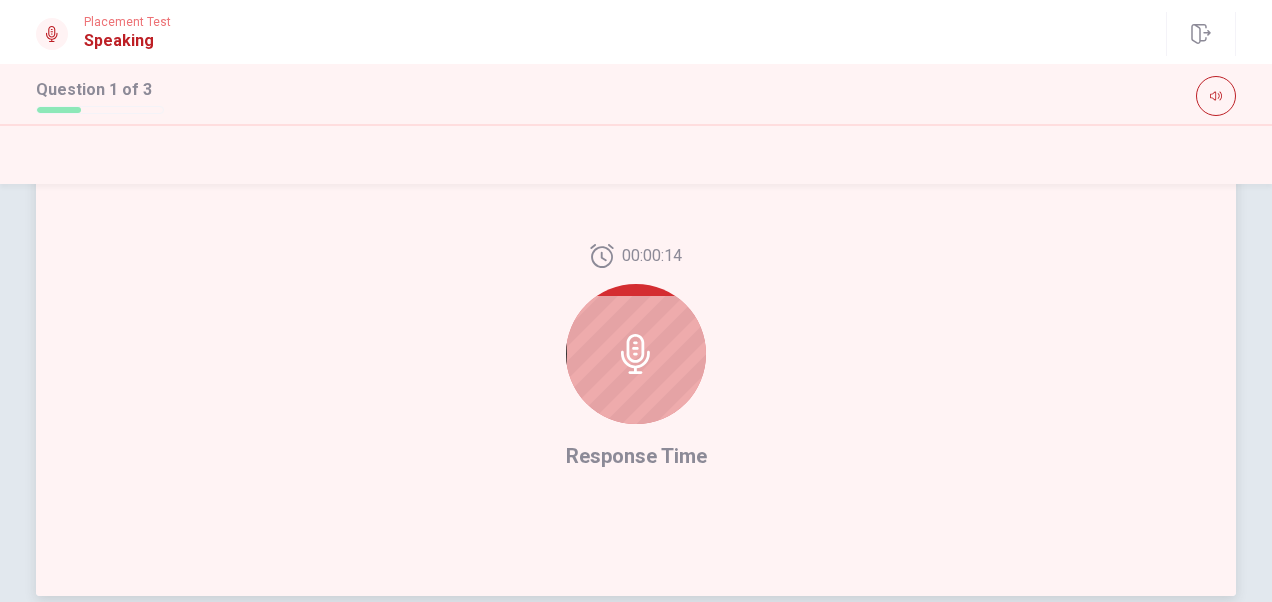click 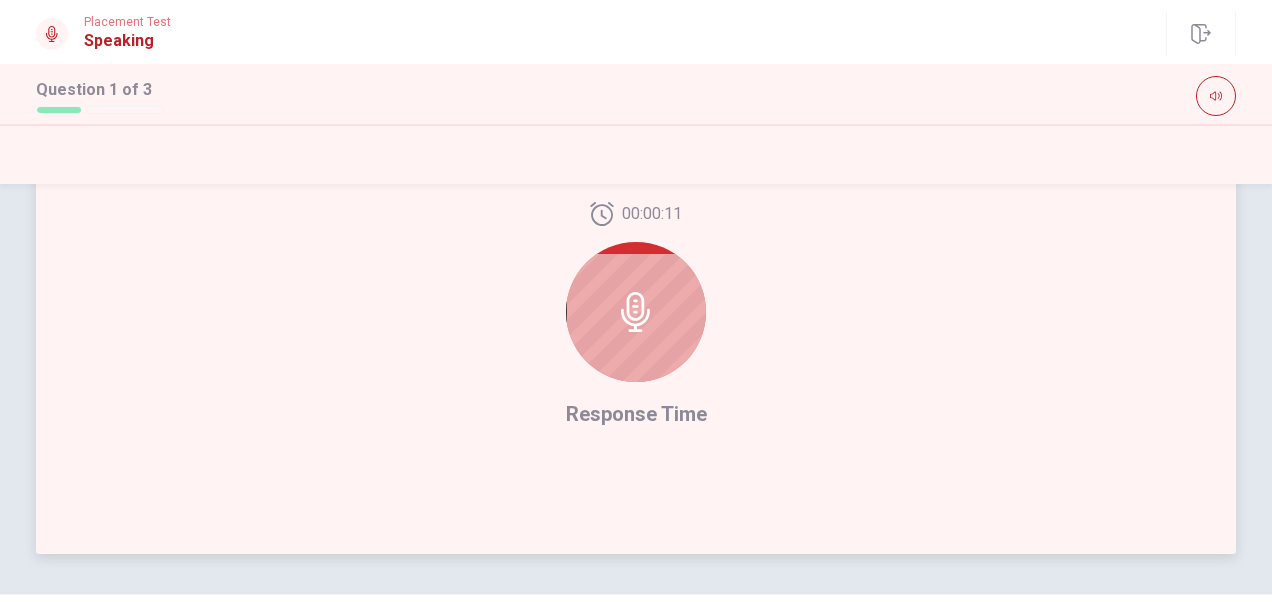 scroll, scrollTop: 598, scrollLeft: 0, axis: vertical 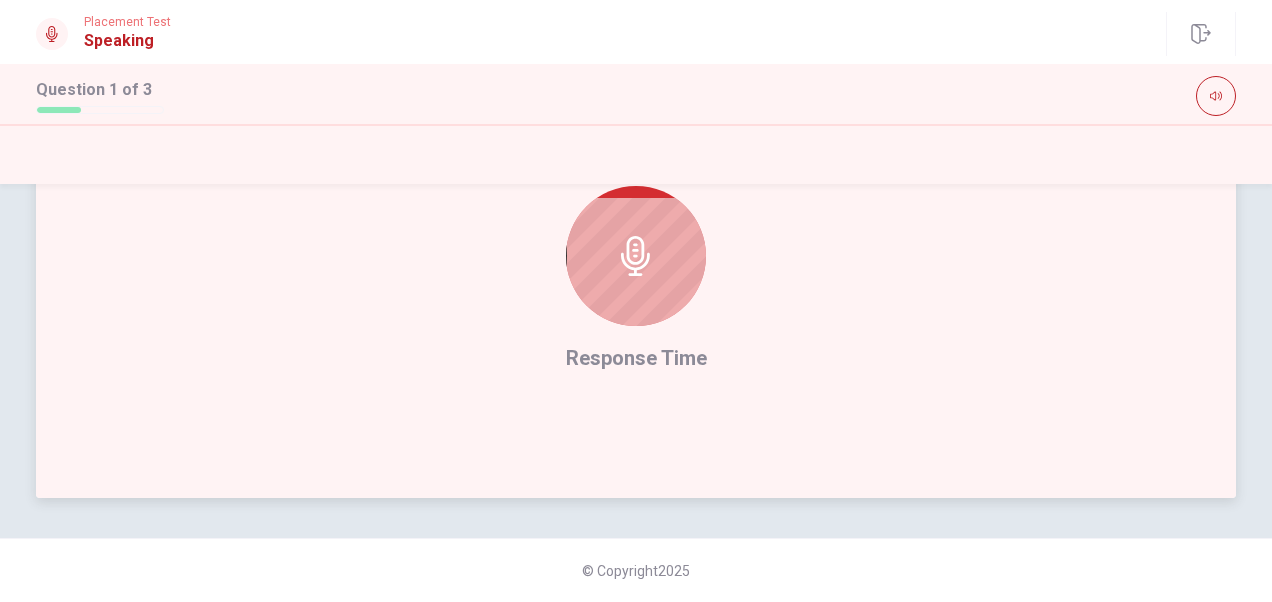 click on "Response Time" at bounding box center [636, 358] 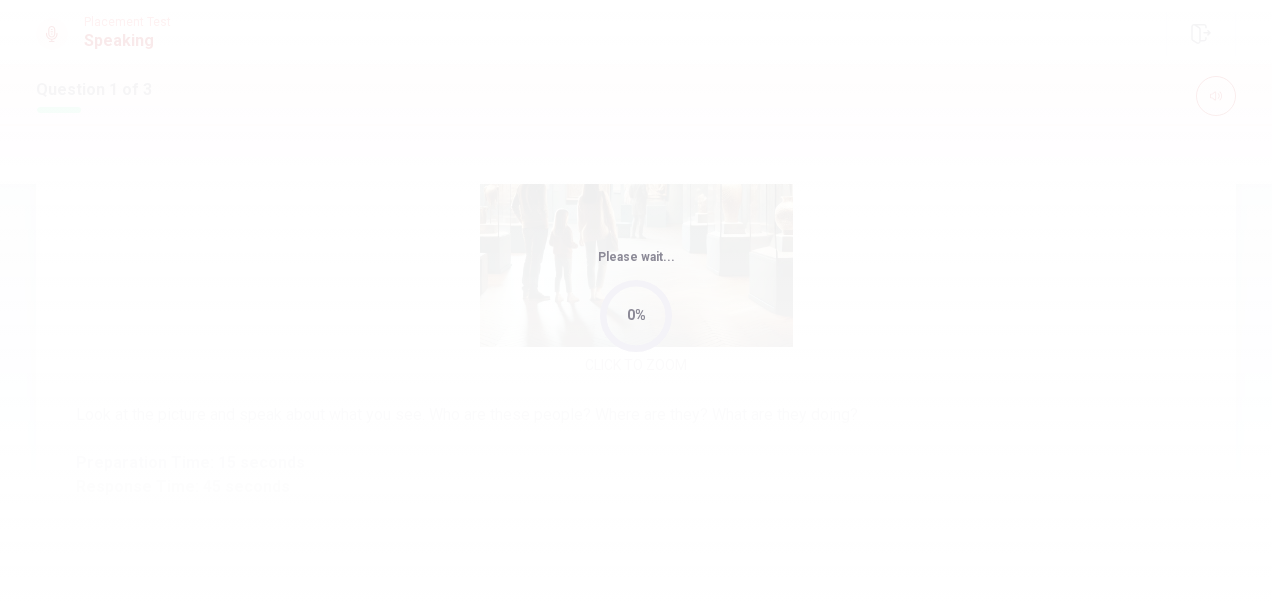 scroll, scrollTop: 98, scrollLeft: 0, axis: vertical 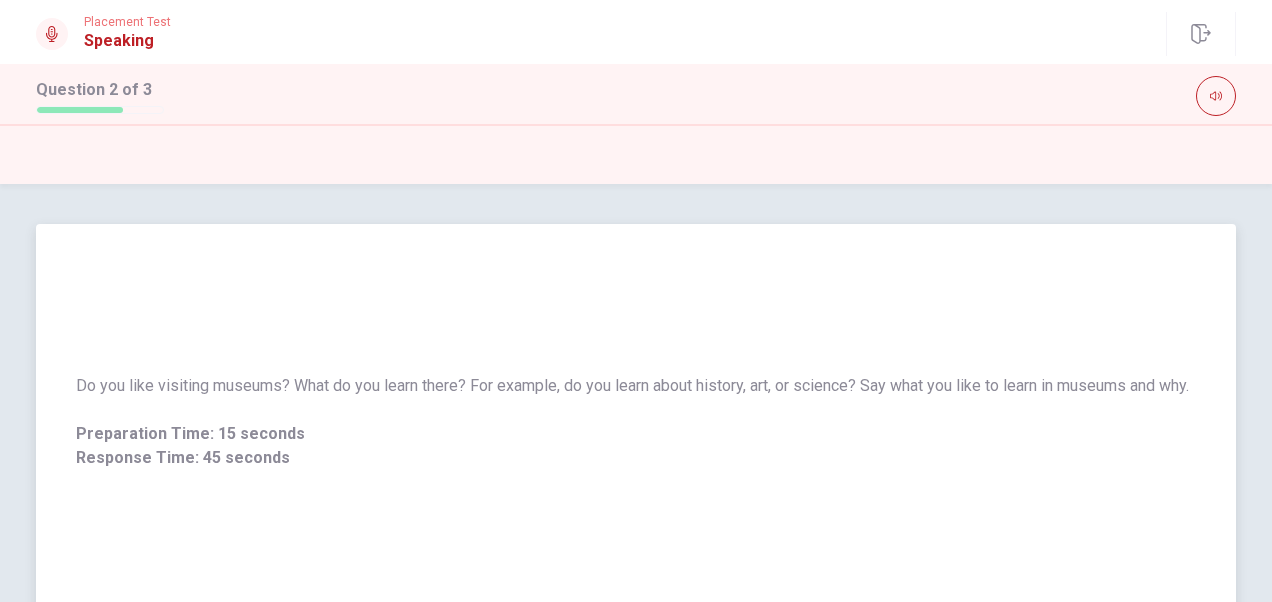 click on "Preparation Time: 15 seconds" at bounding box center (636, 434) 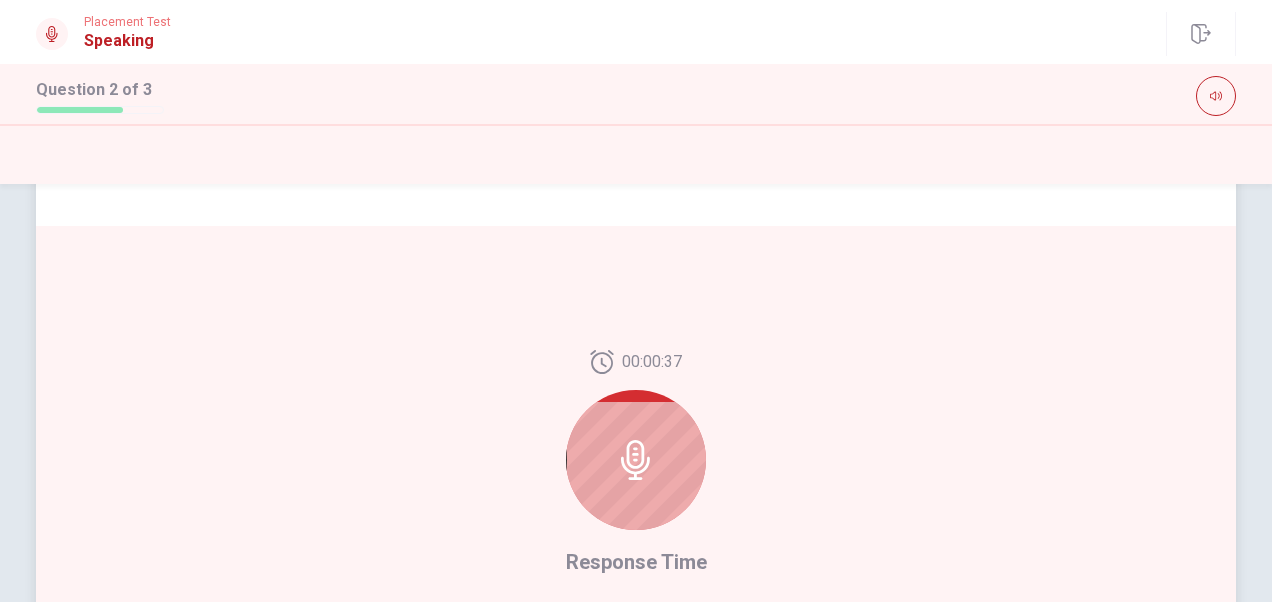 scroll, scrollTop: 400, scrollLeft: 0, axis: vertical 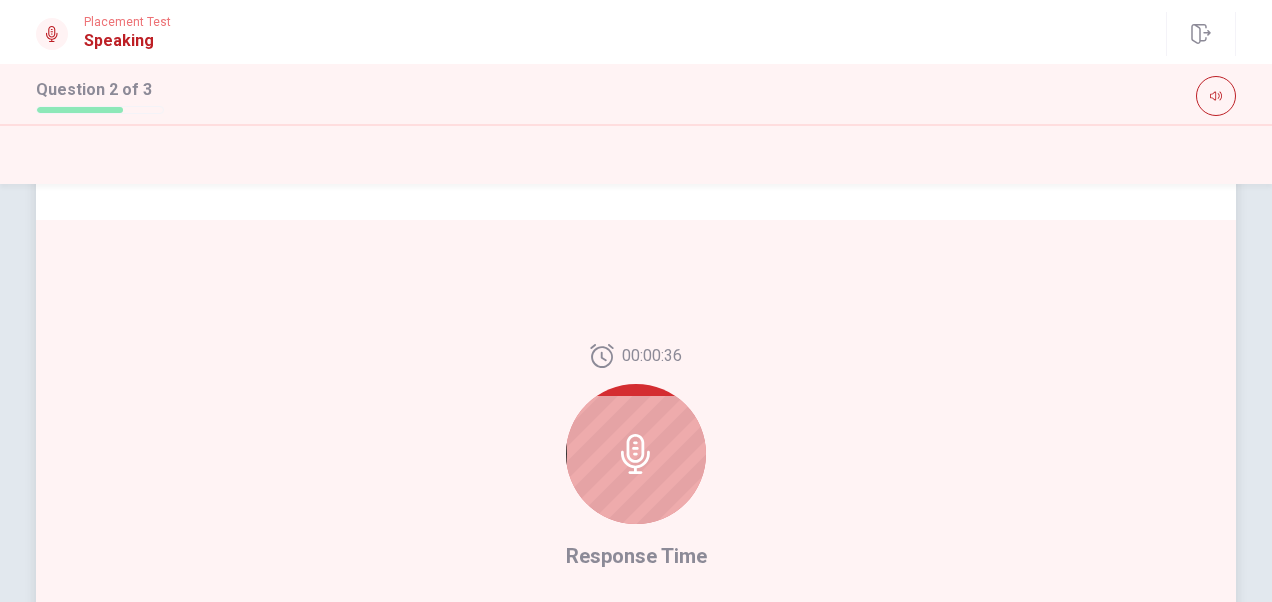click 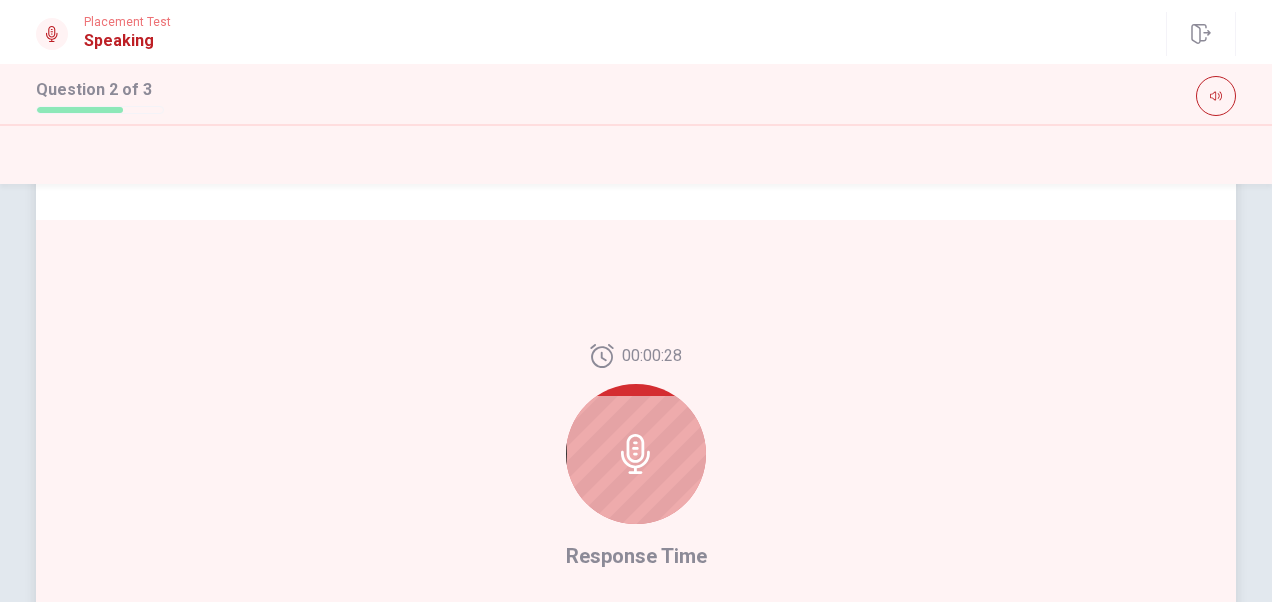 click 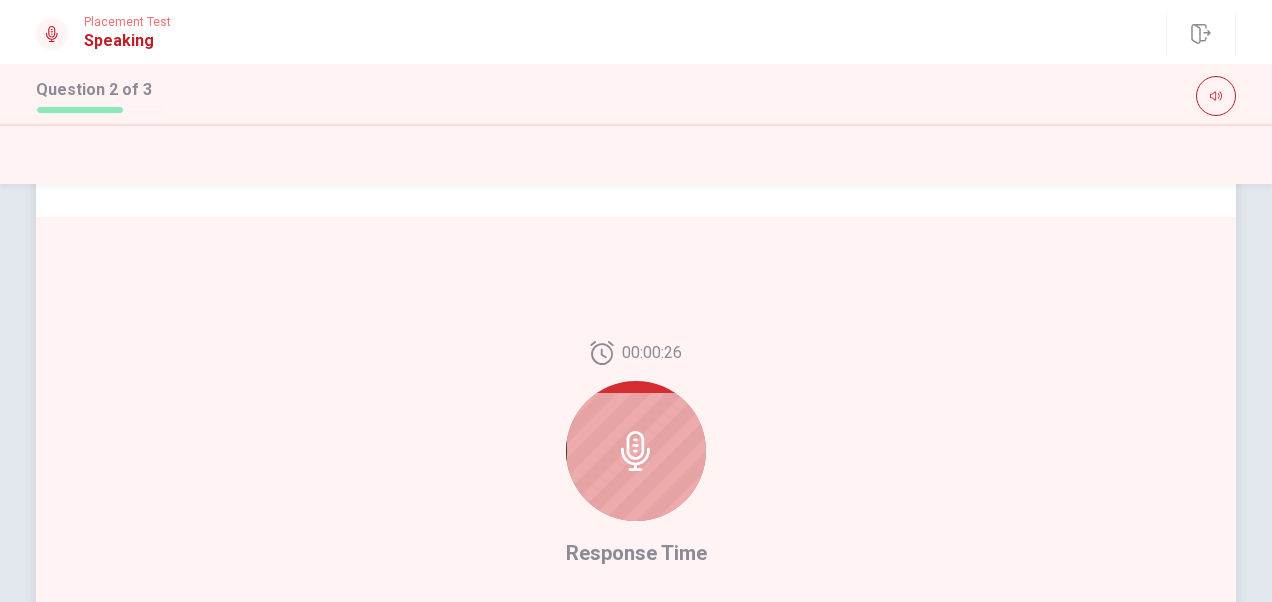 scroll, scrollTop: 398, scrollLeft: 0, axis: vertical 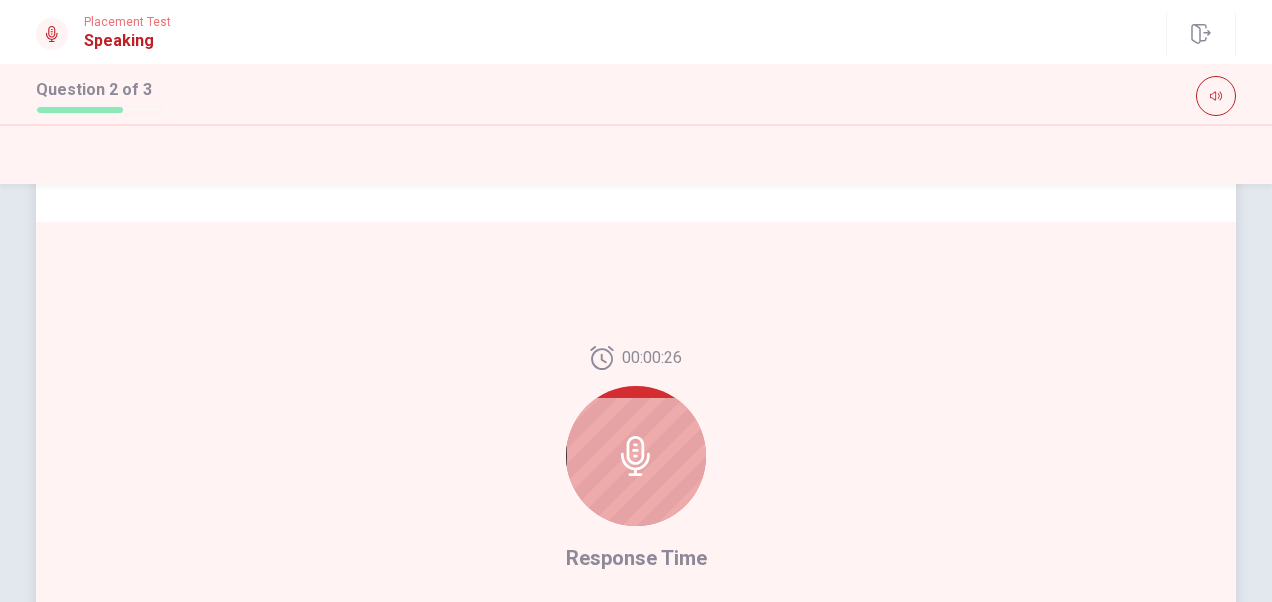 click 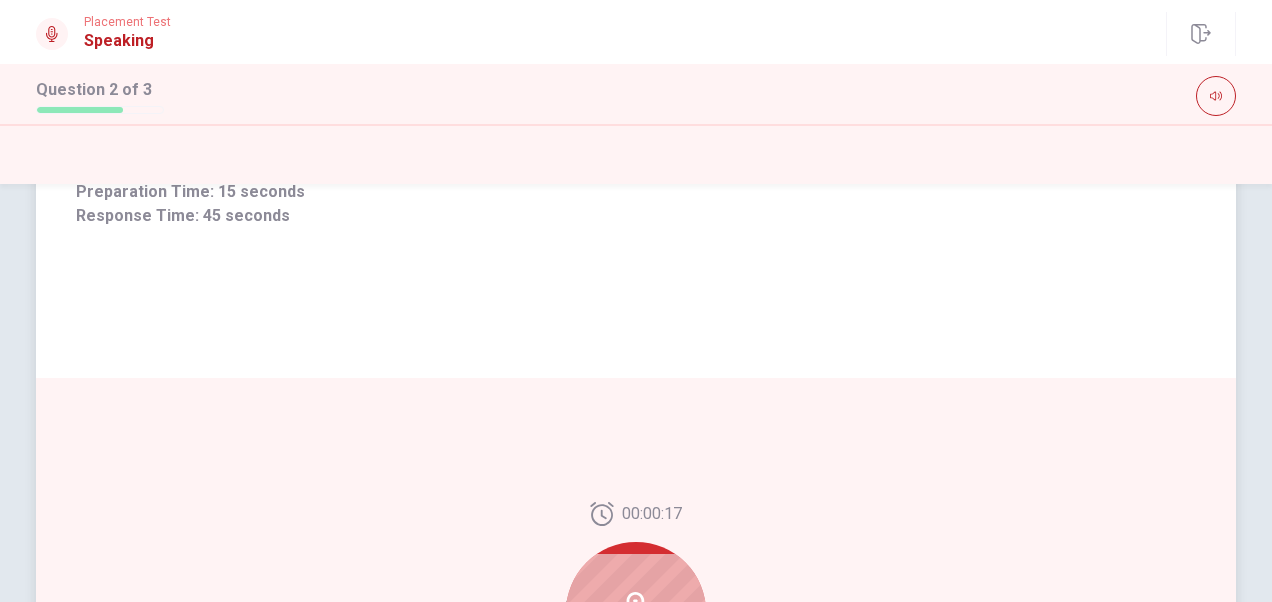 scroll, scrollTop: 400, scrollLeft: 0, axis: vertical 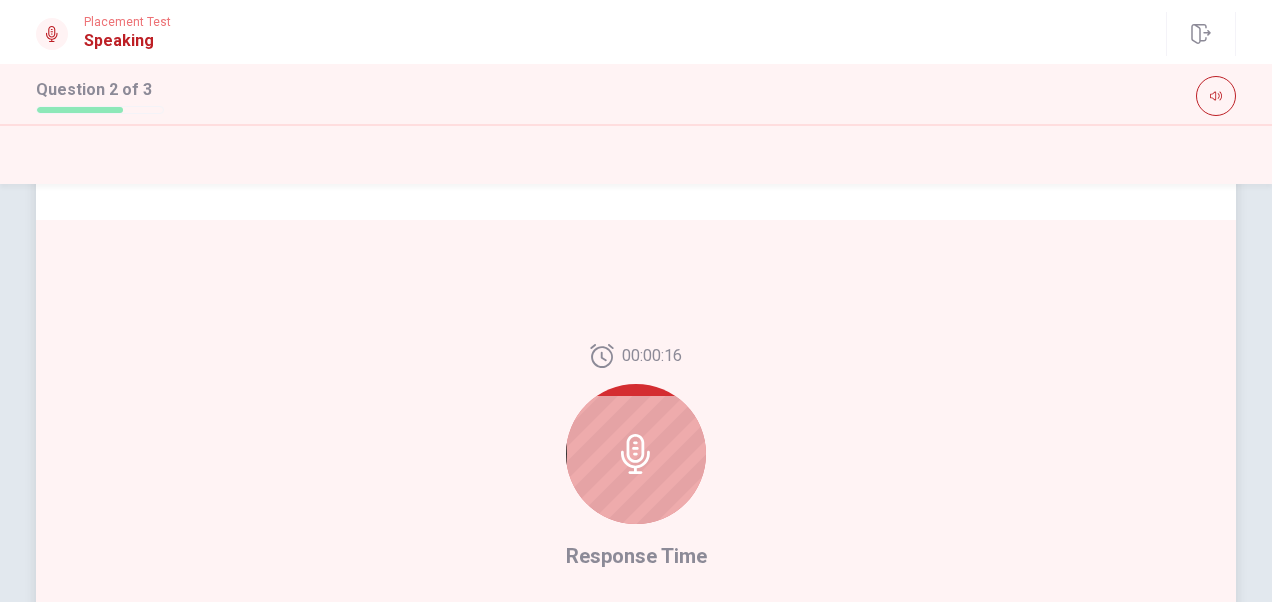 click at bounding box center [636, 454] 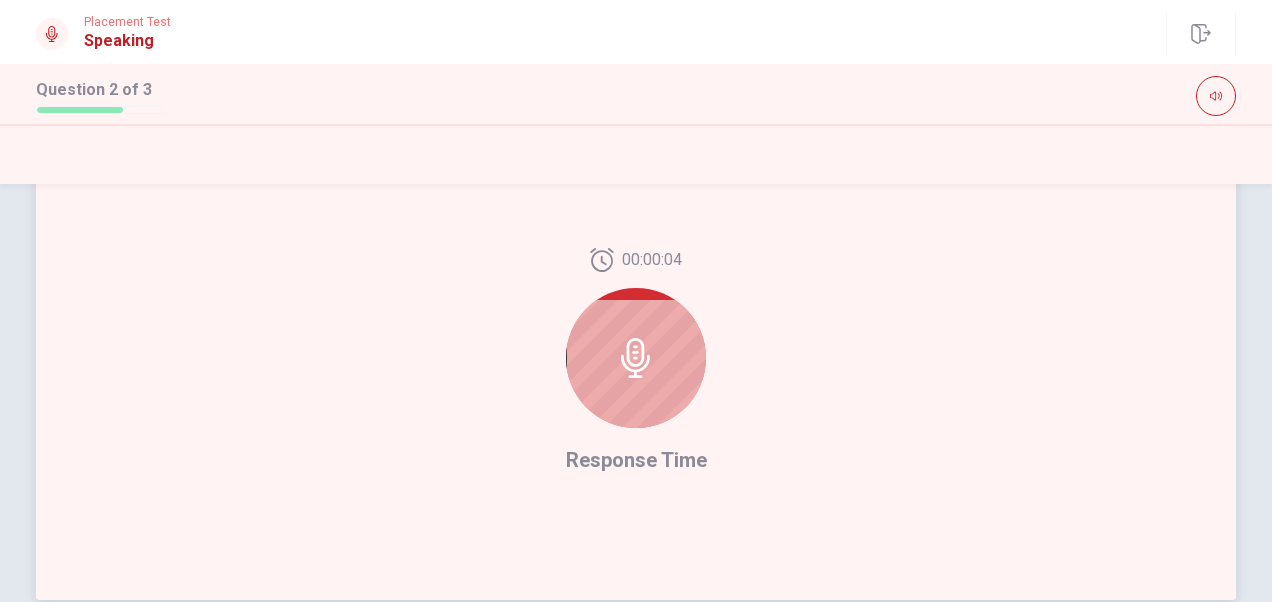 scroll, scrollTop: 500, scrollLeft: 0, axis: vertical 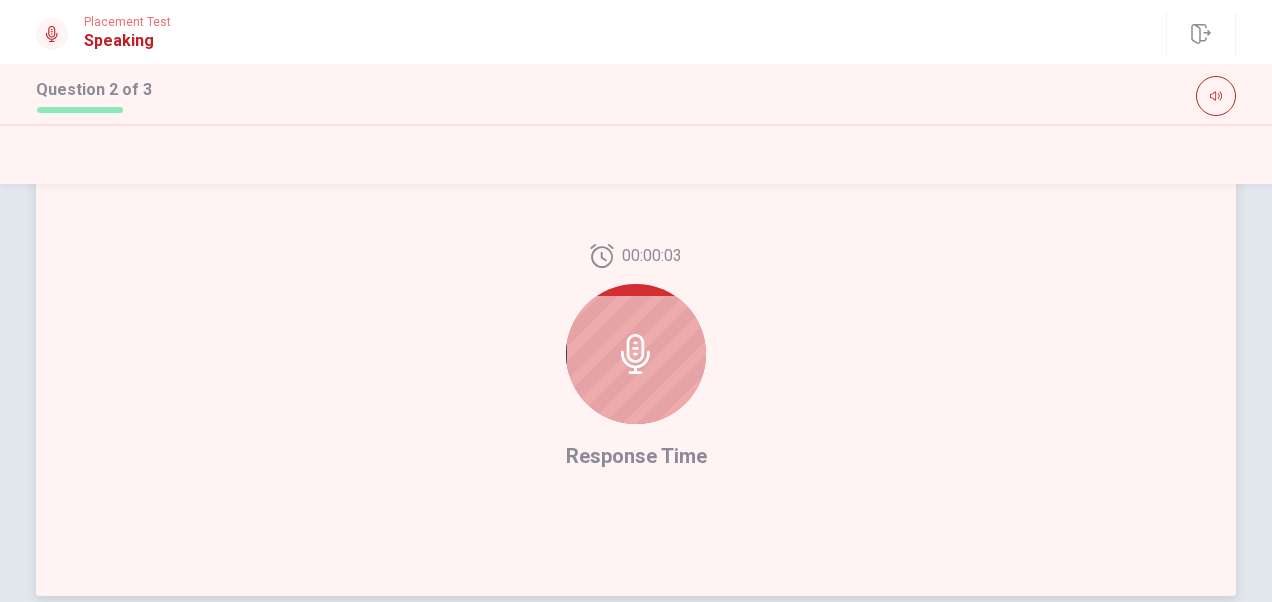 click at bounding box center [636, 354] 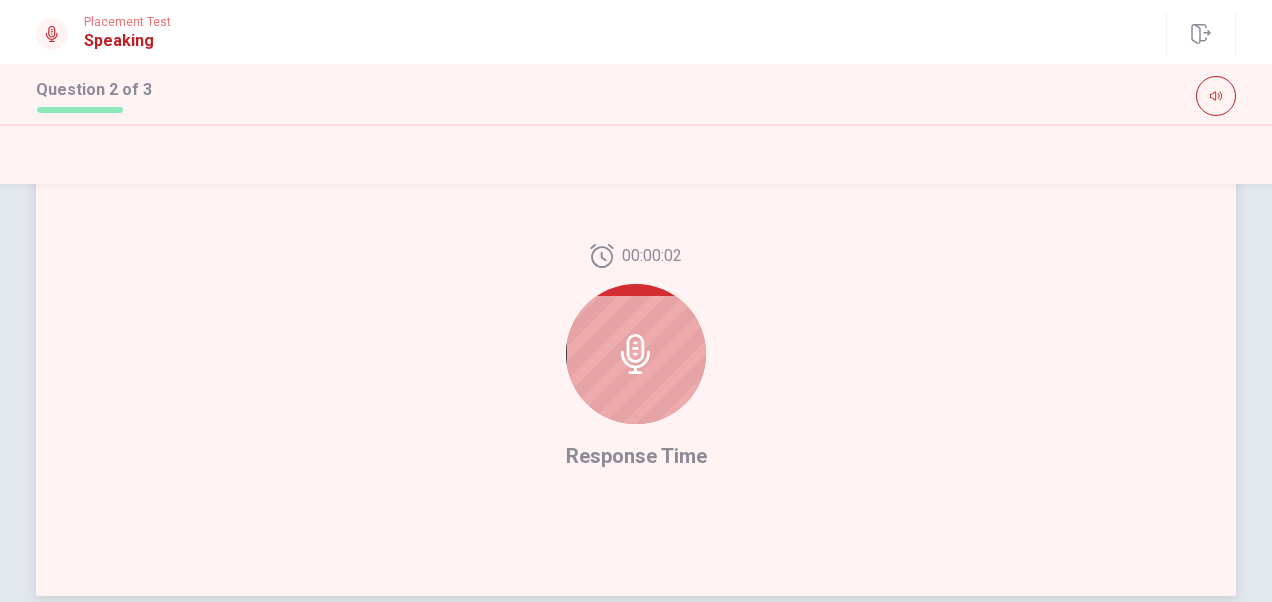click 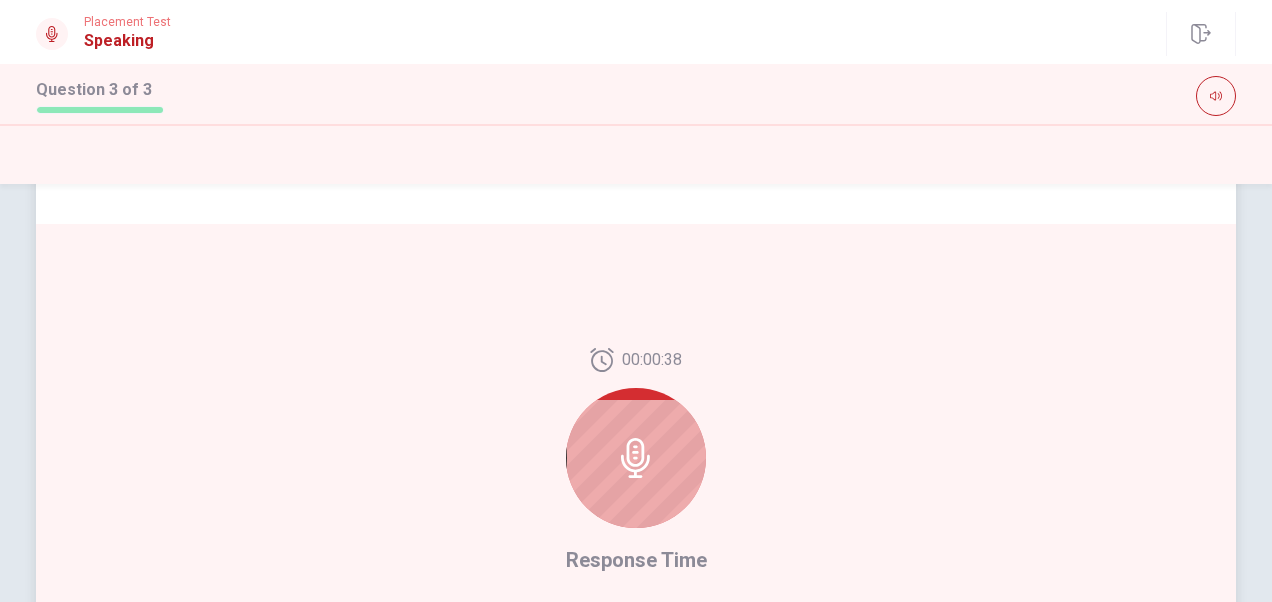 scroll, scrollTop: 500, scrollLeft: 0, axis: vertical 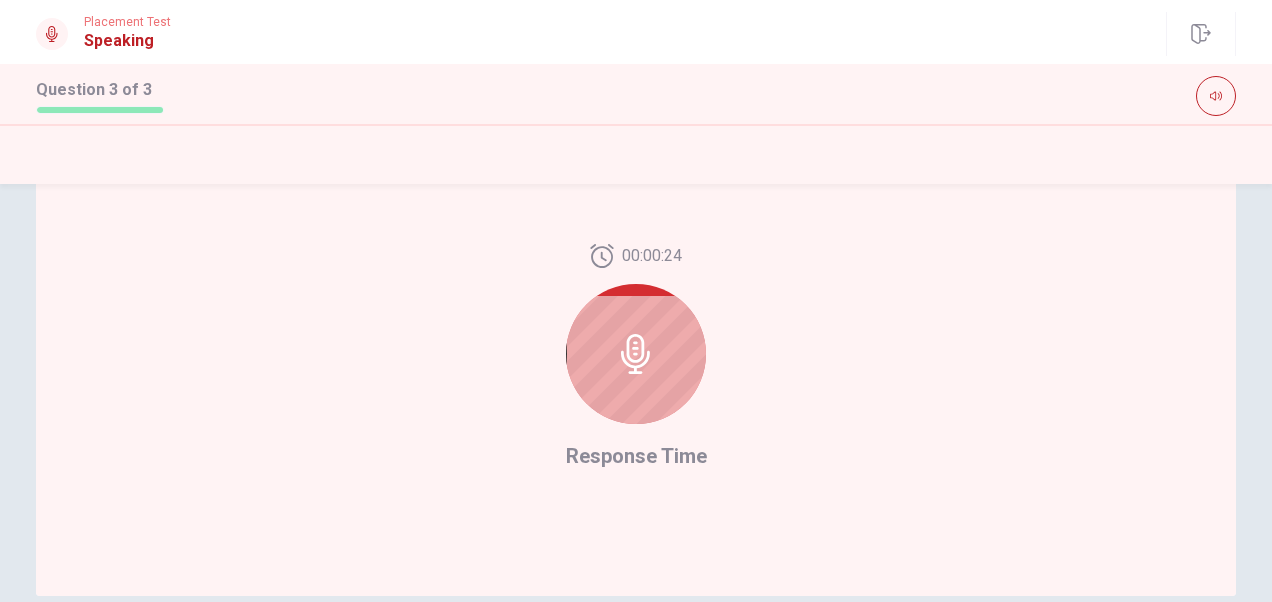 click 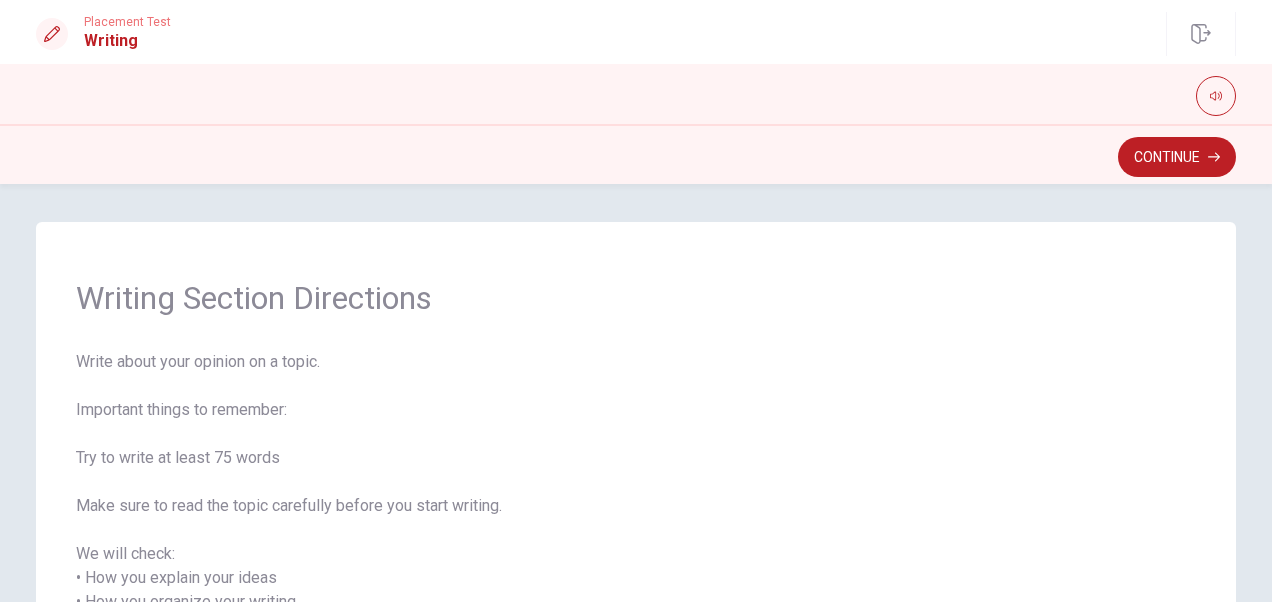 scroll, scrollTop: 0, scrollLeft: 0, axis: both 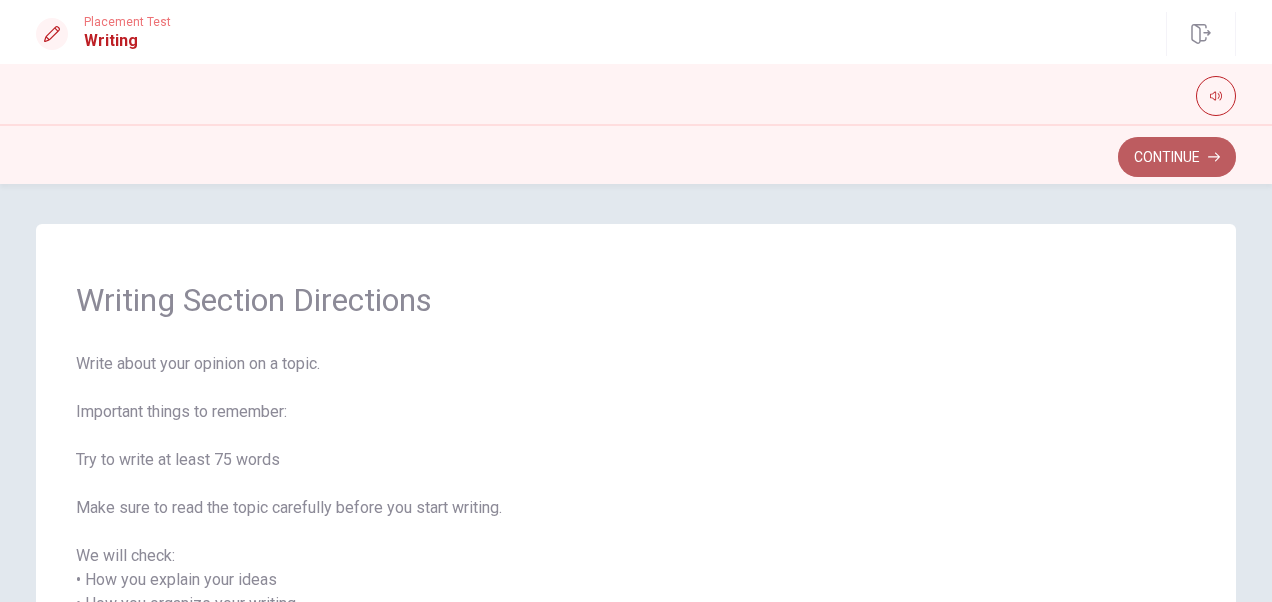 click on "Continue" at bounding box center [1177, 157] 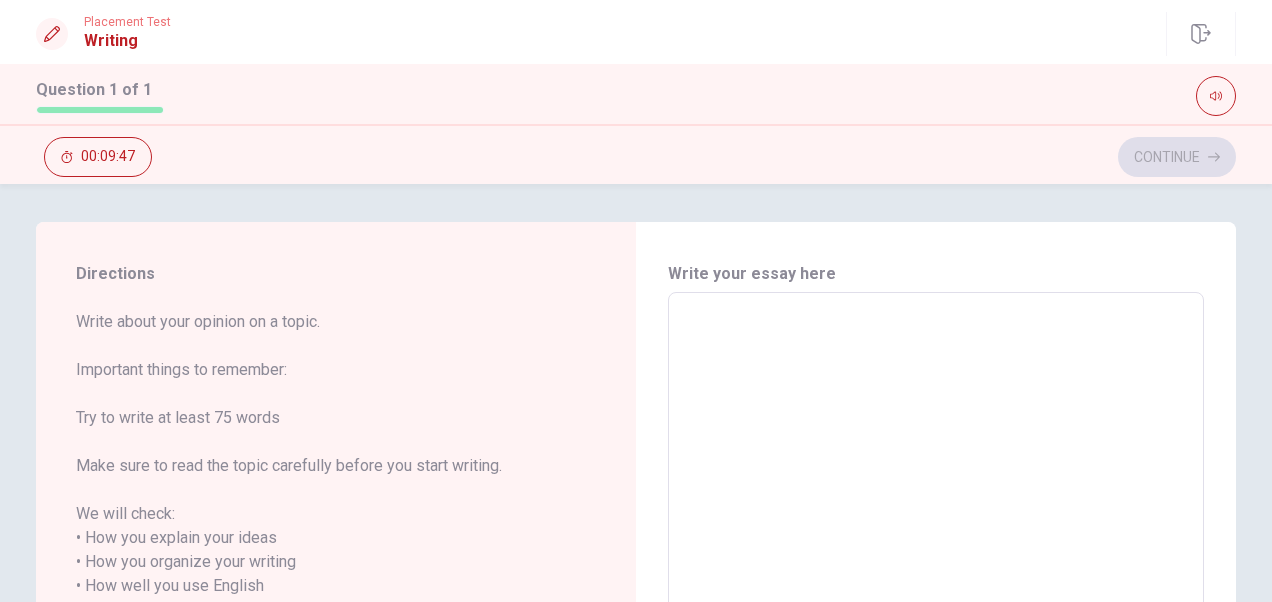 scroll, scrollTop: 0, scrollLeft: 0, axis: both 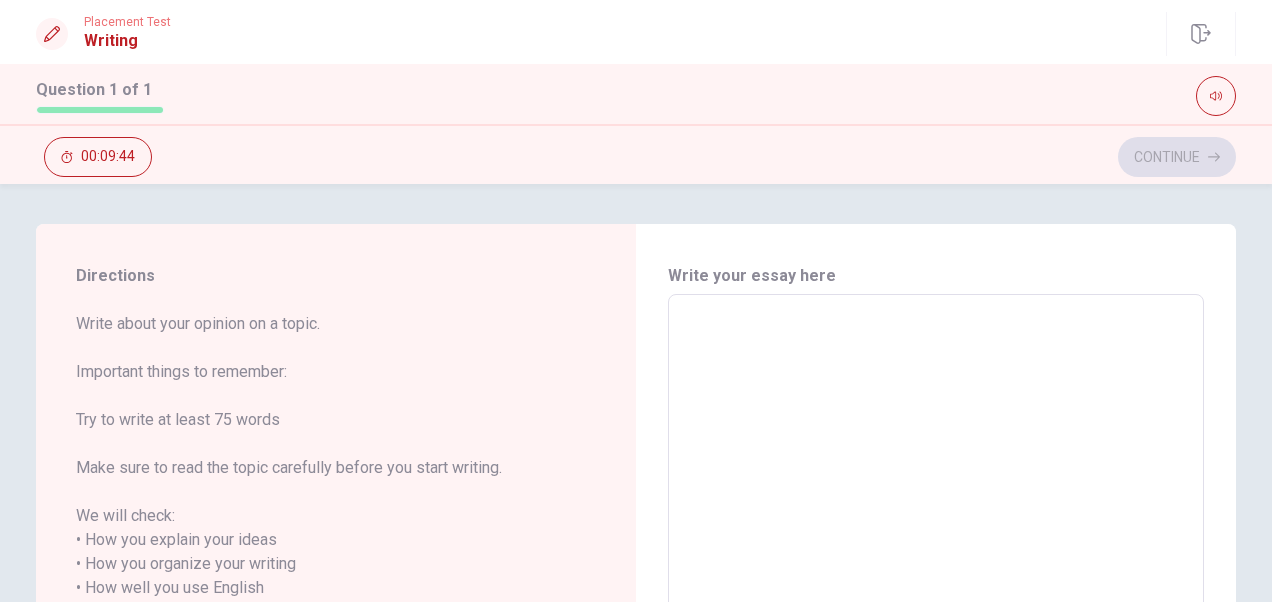 drag, startPoint x: 114, startPoint y: 322, endPoint x: 305, endPoint y: 318, distance: 191.04189 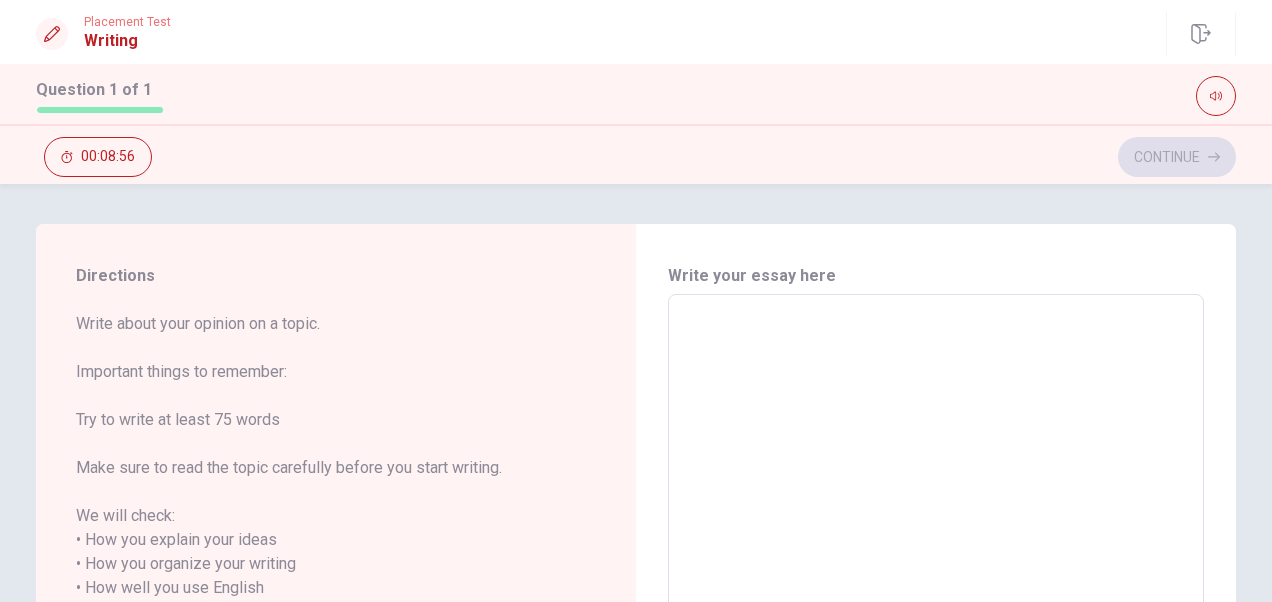 type on "M" 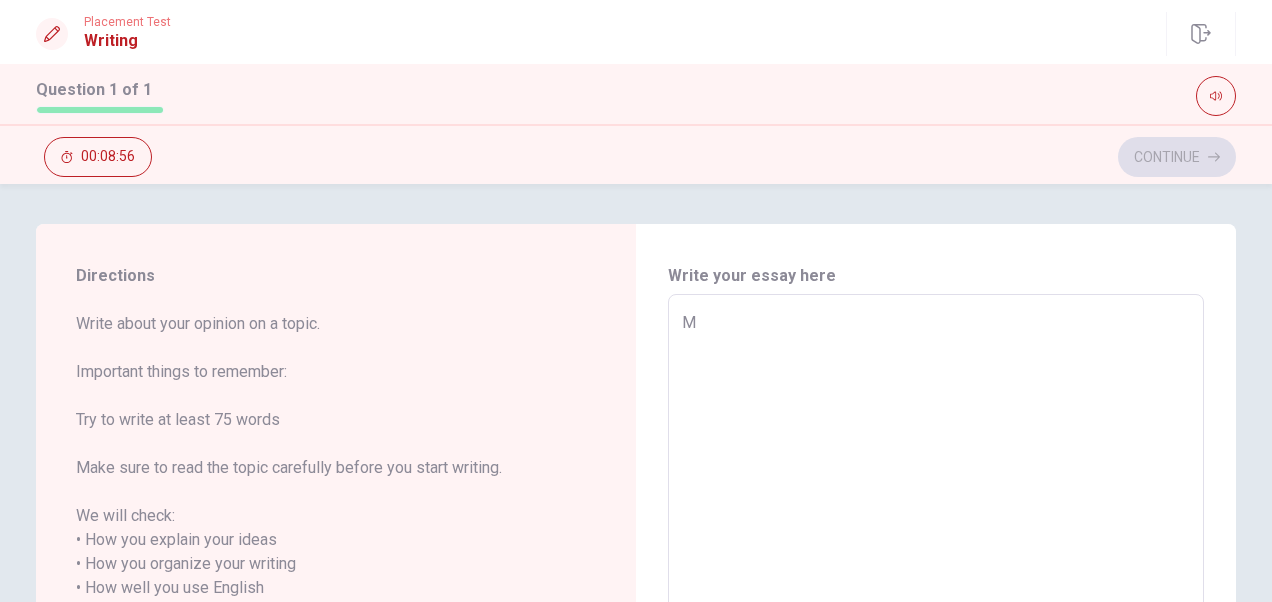 type on "x" 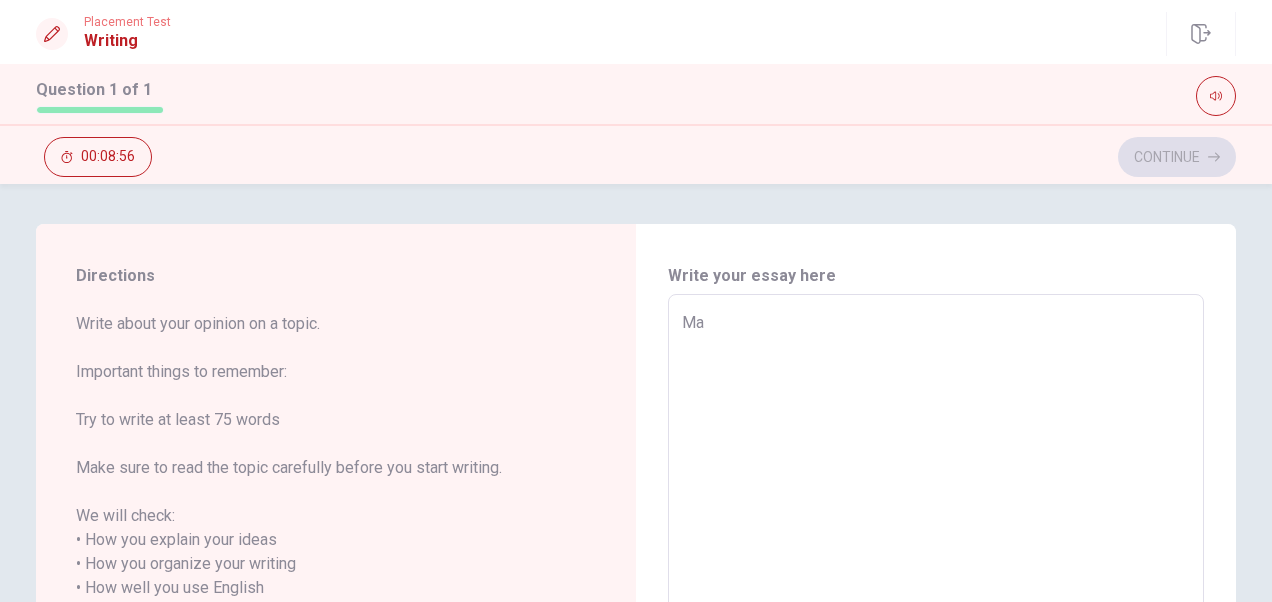 type on "x" 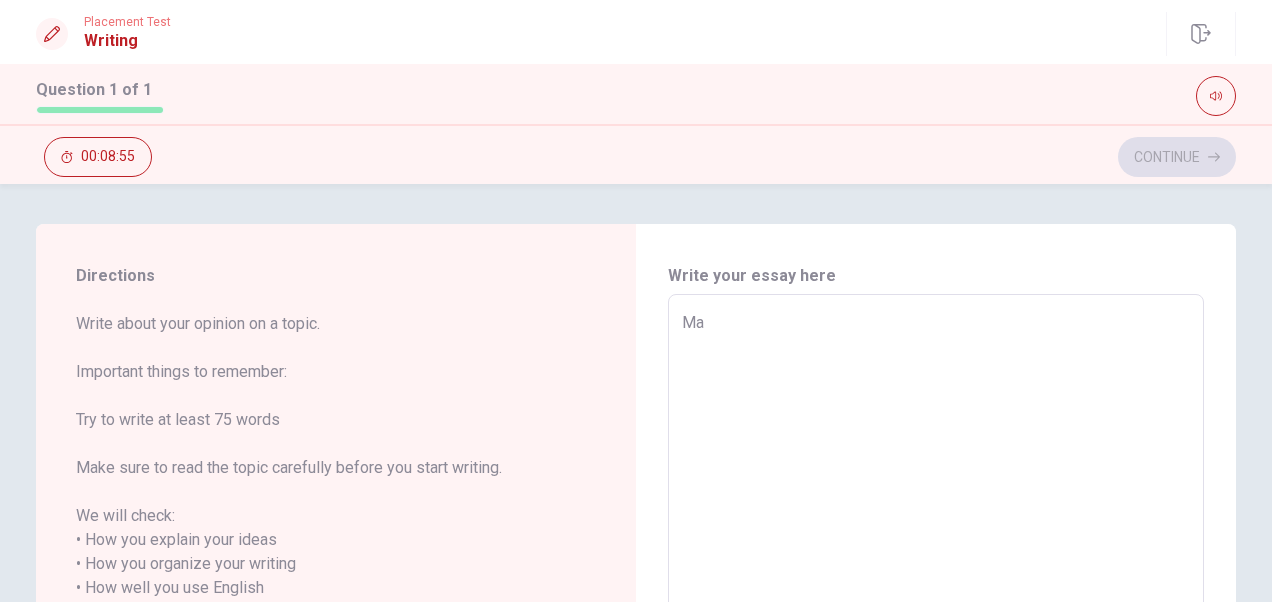 type on "M" 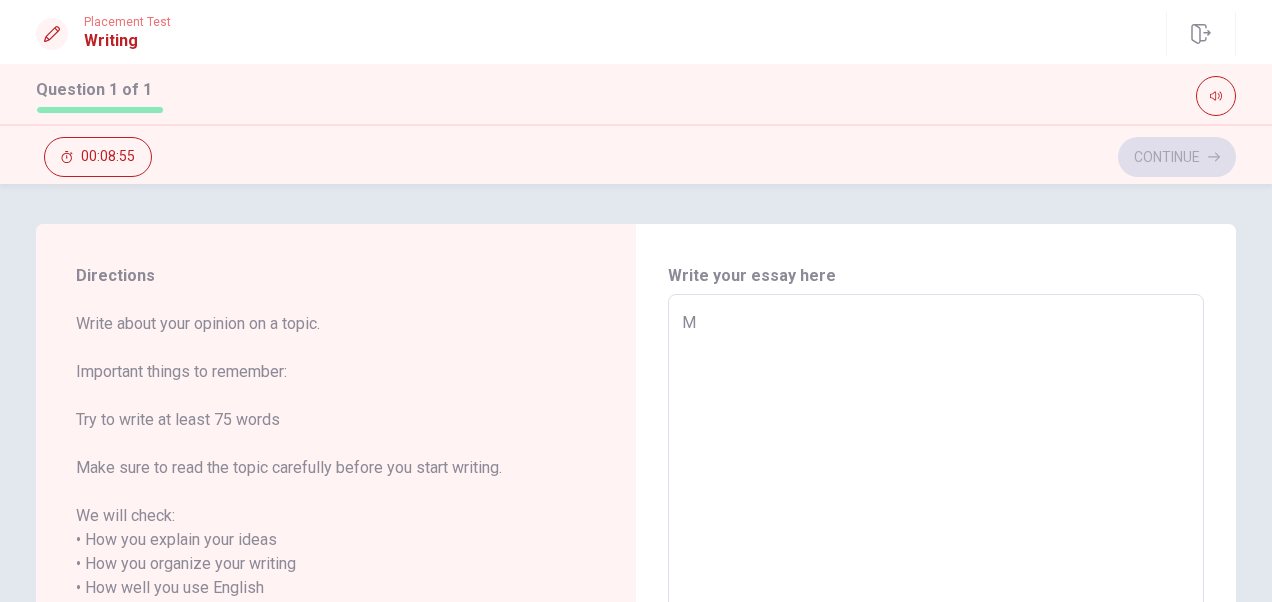 type on "x" 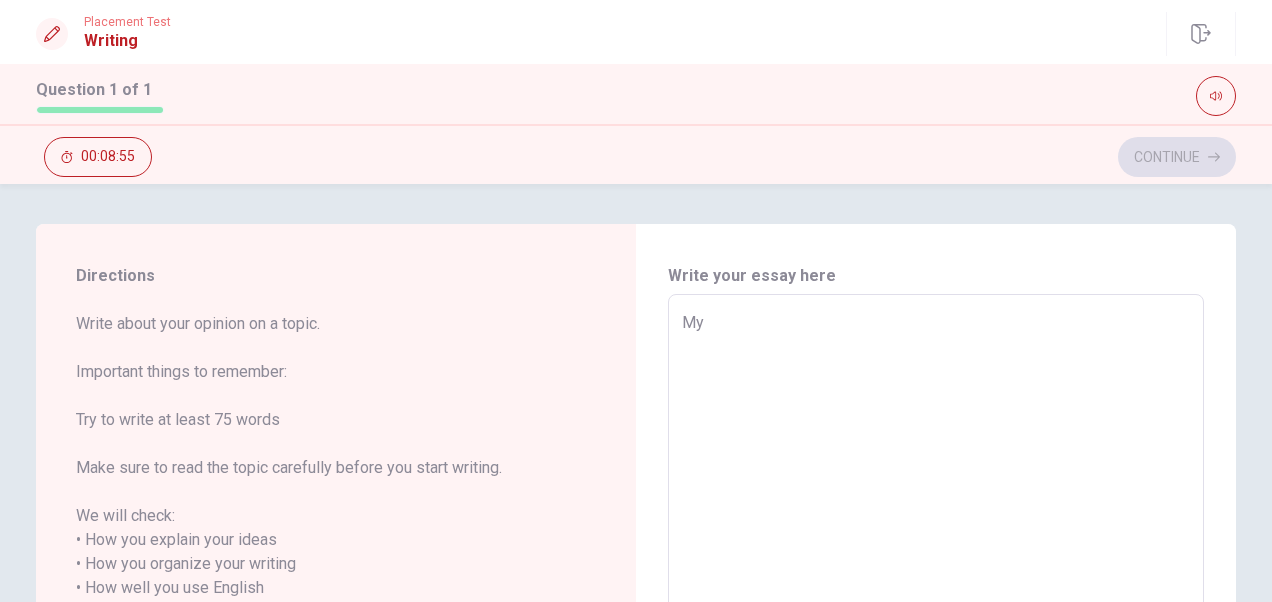 type on "x" 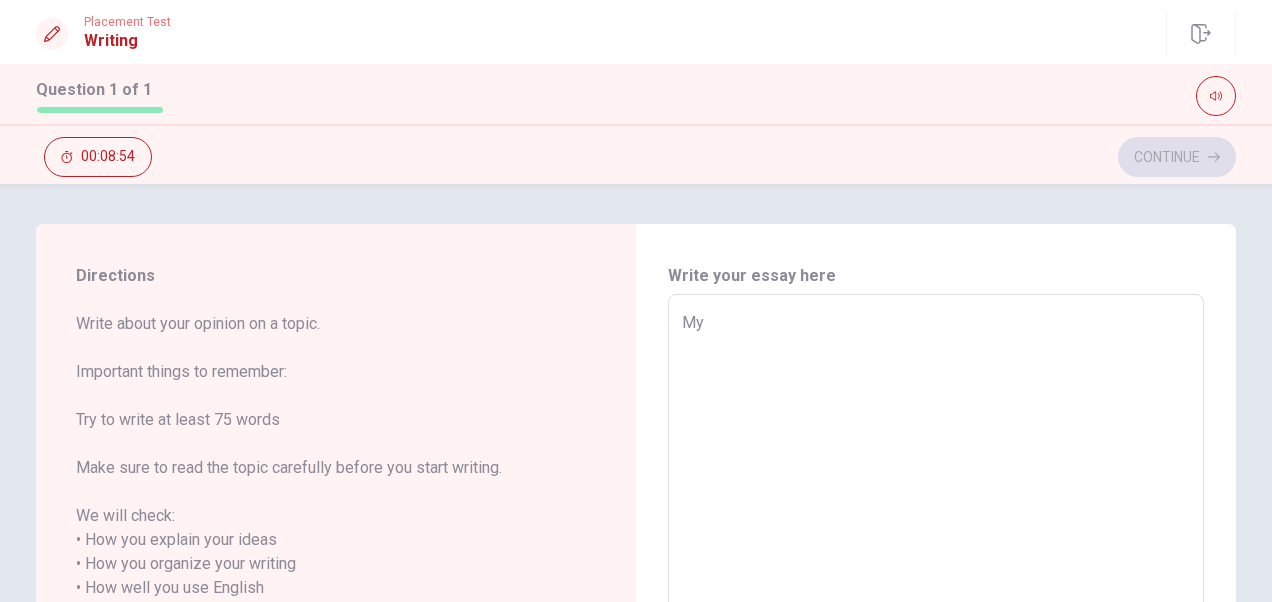 type on "x" 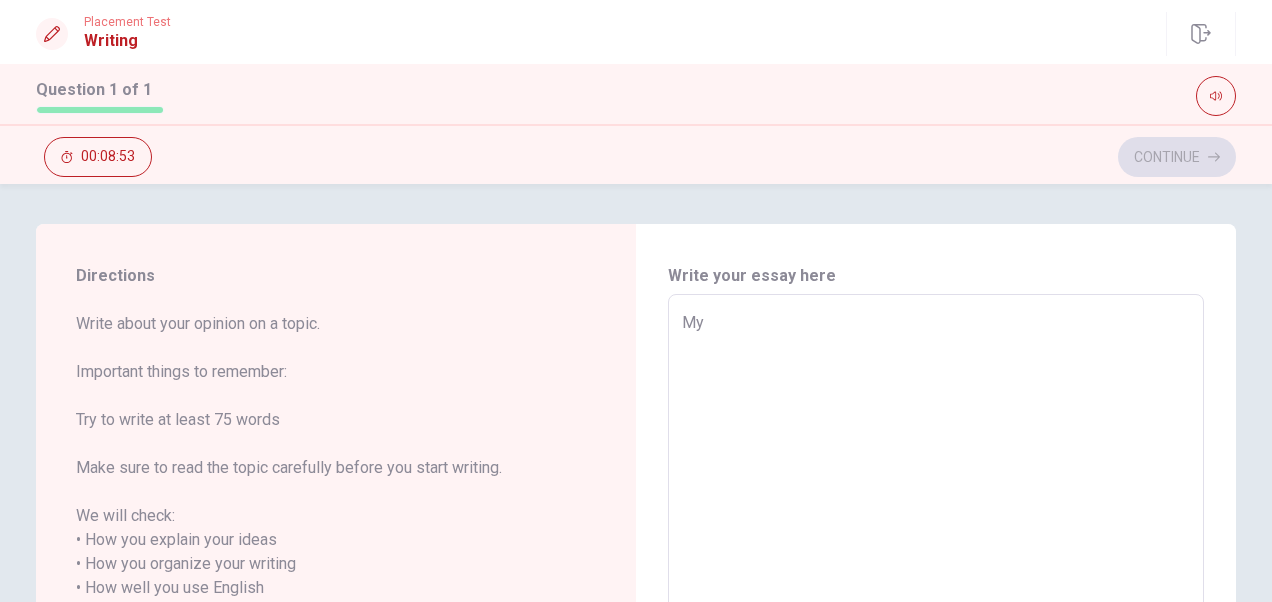 type on "My o" 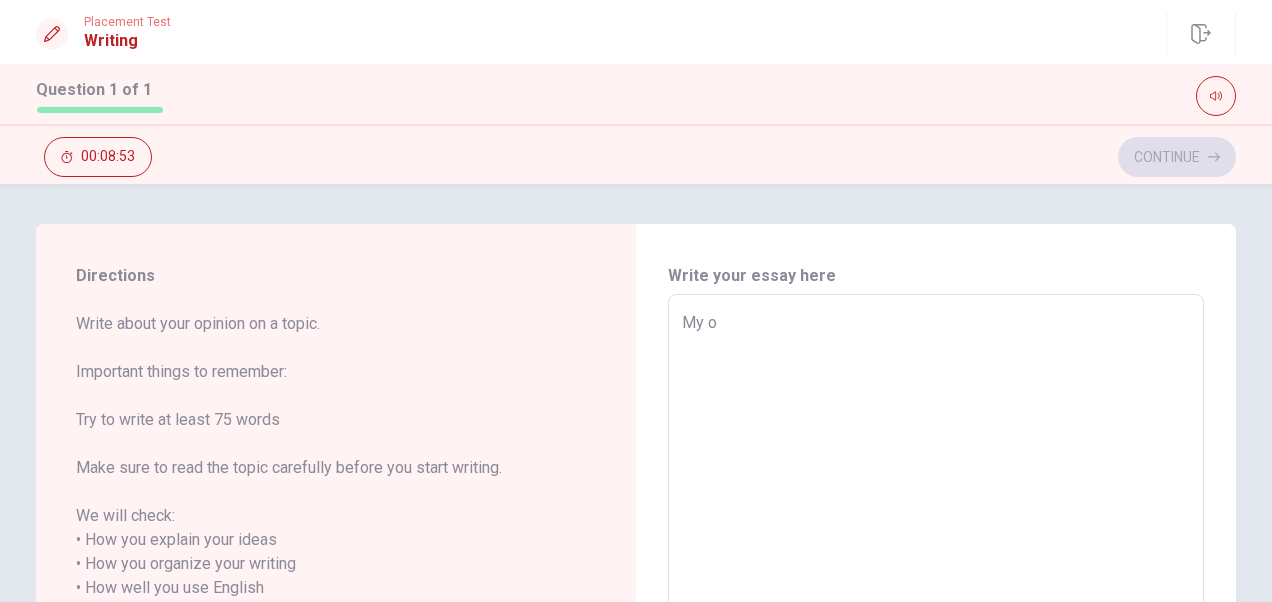 type on "x" 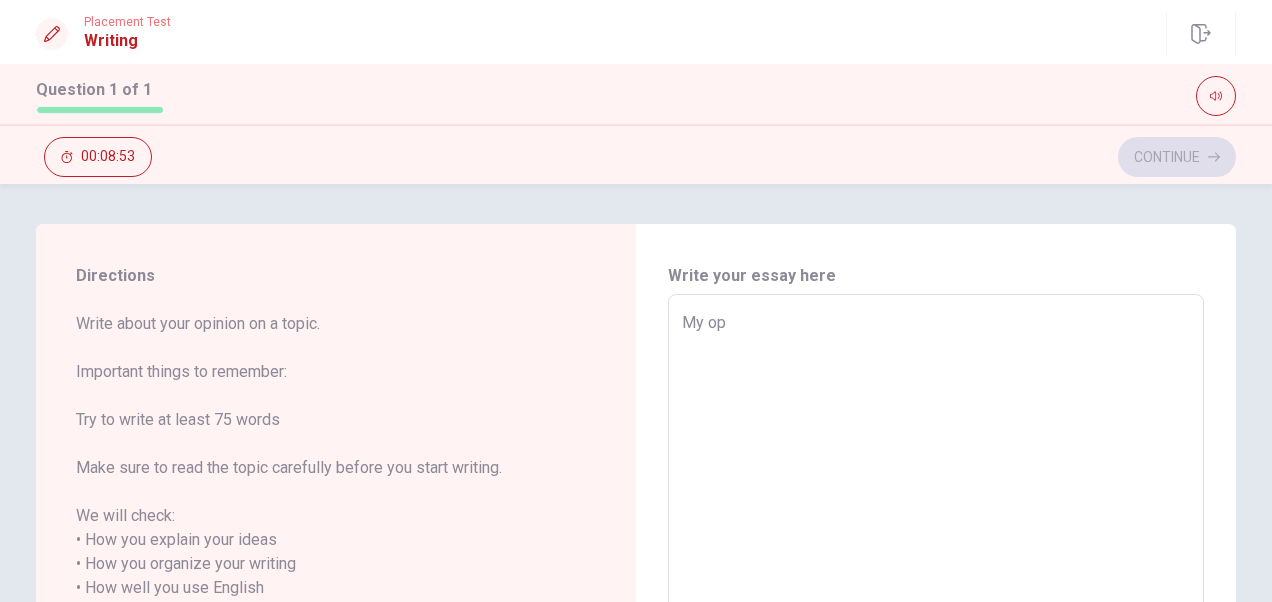 type on "x" 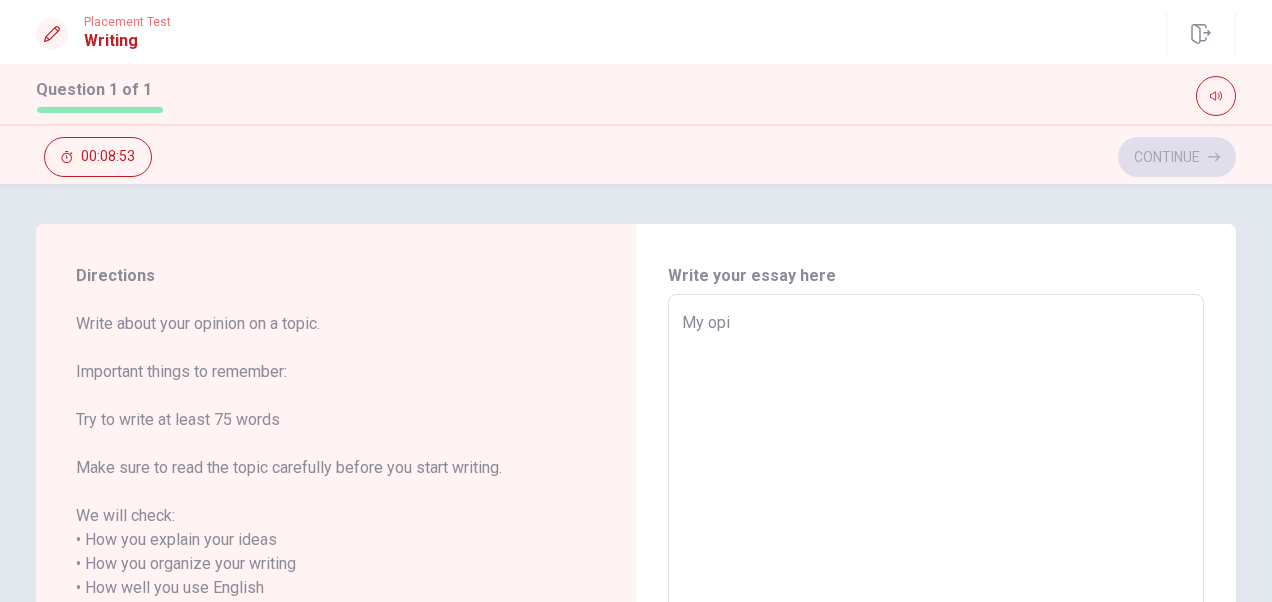type on "x" 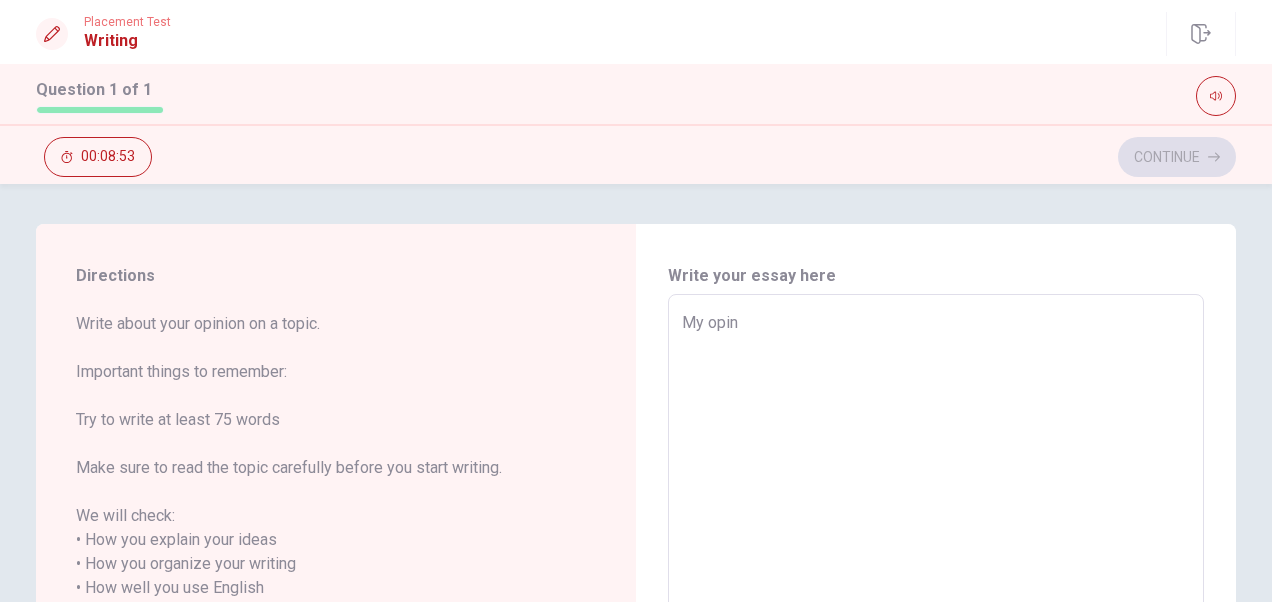 type on "x" 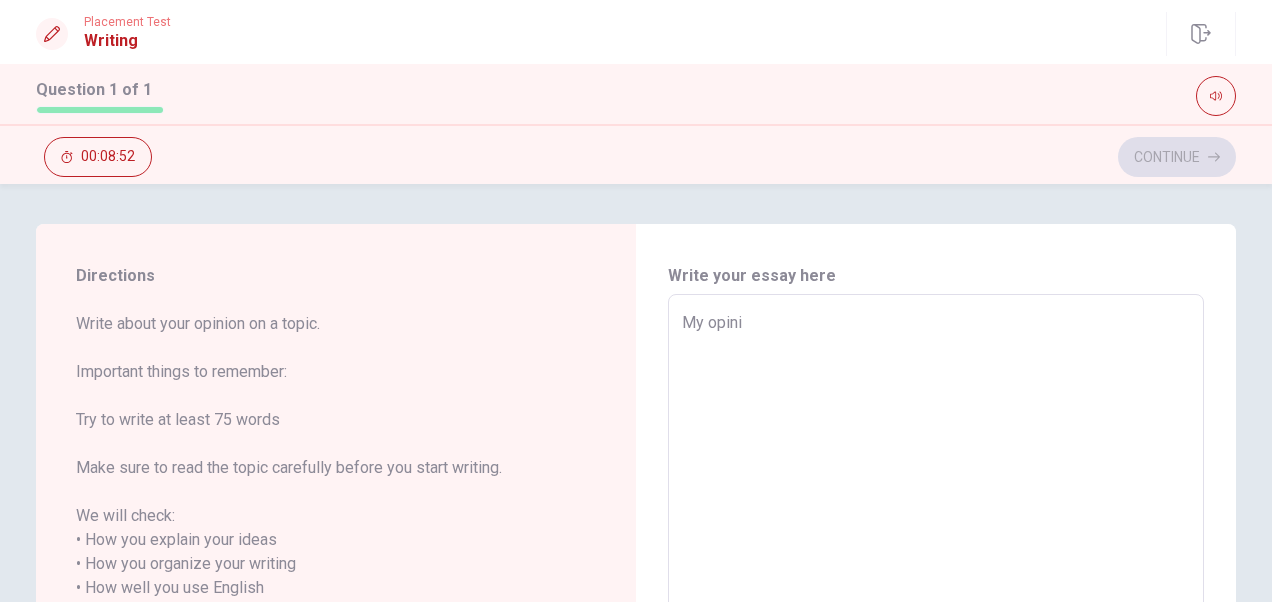 type on "x" 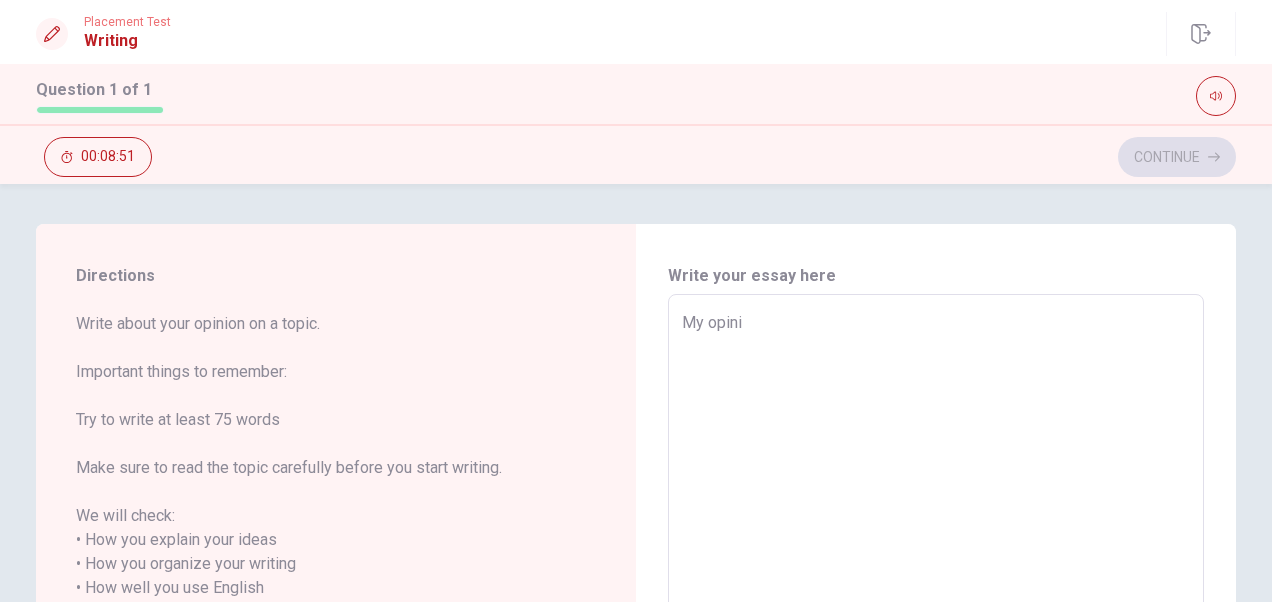 type on "My opinio" 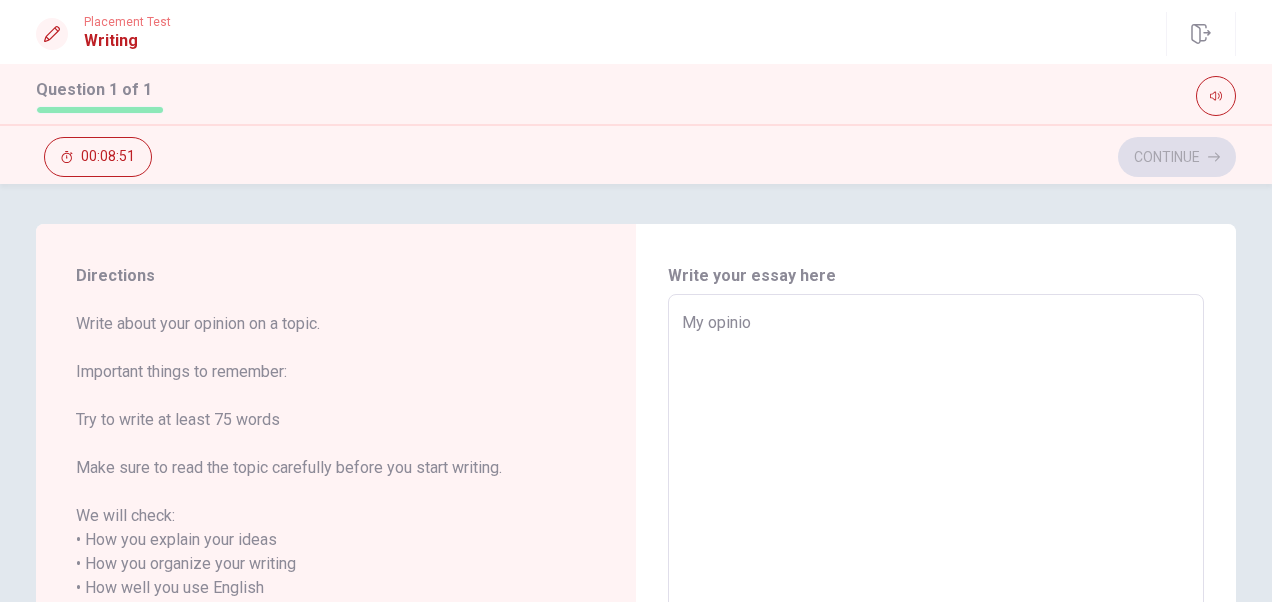 type on "x" 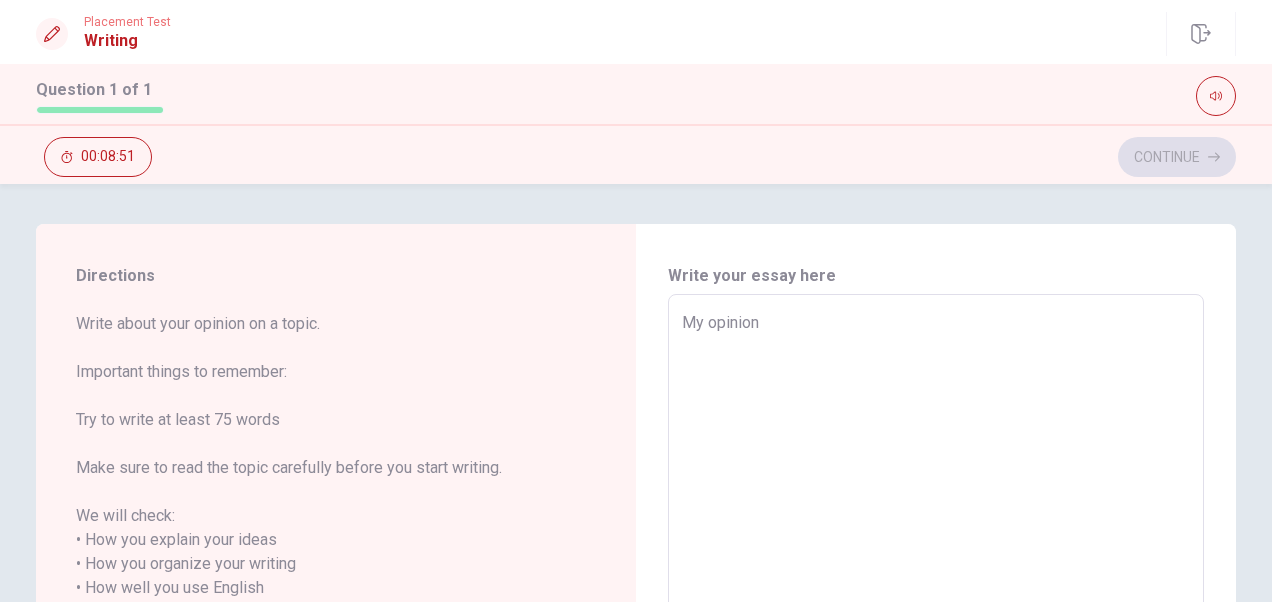 type on "x" 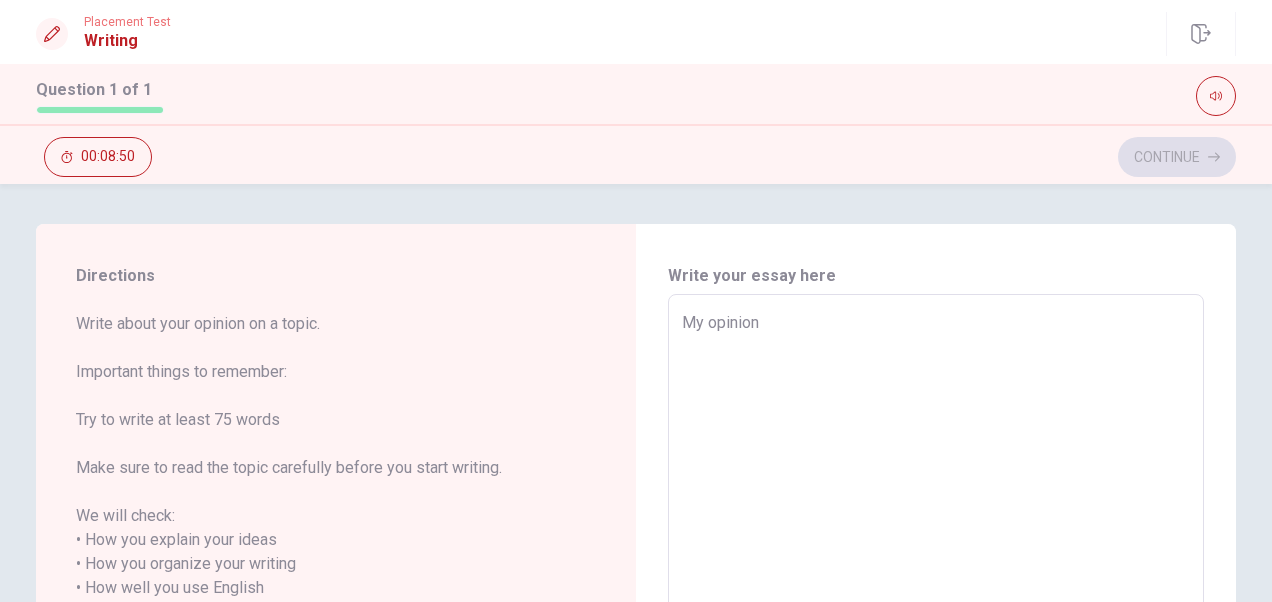 type on "My opinion" 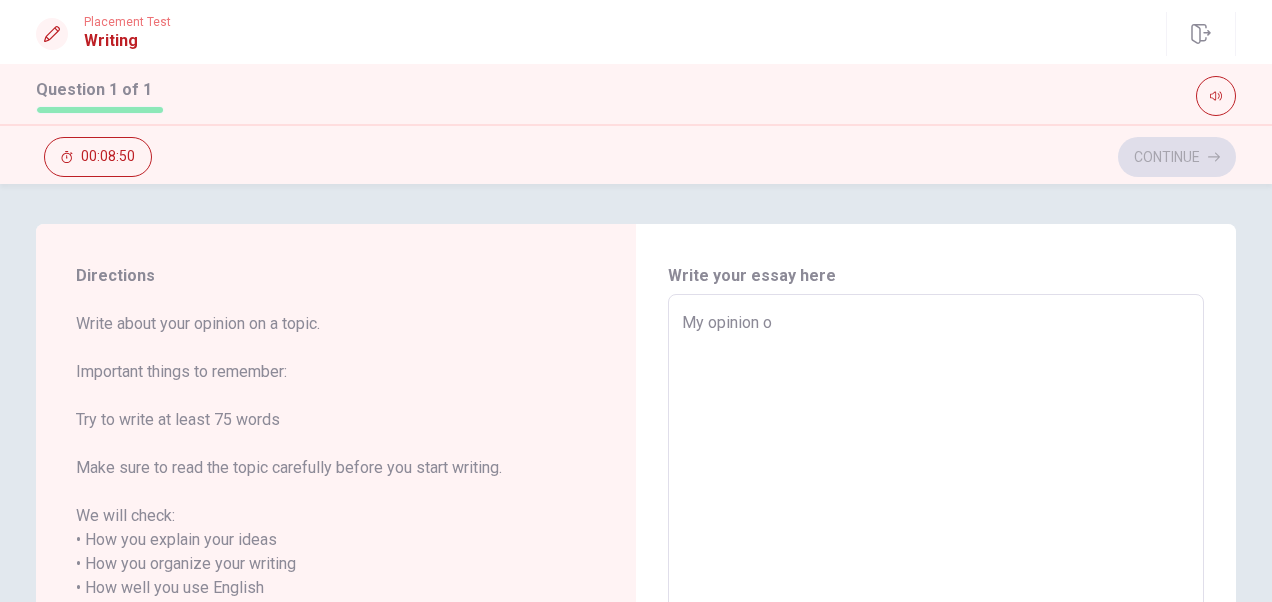 type on "x" 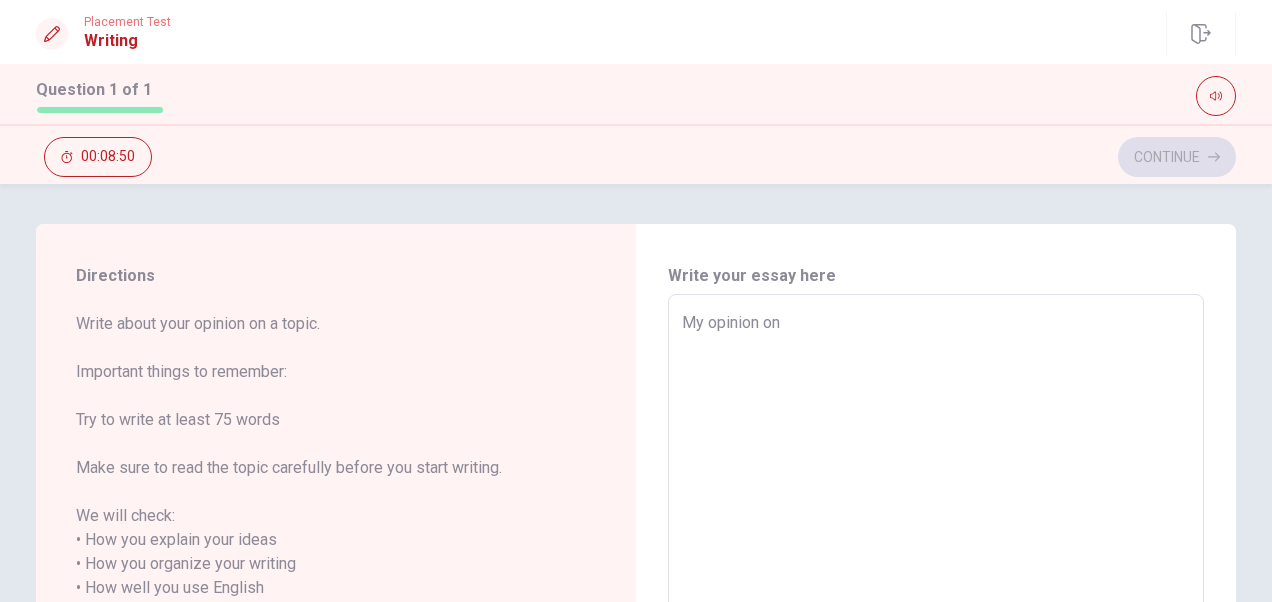 type on "x" 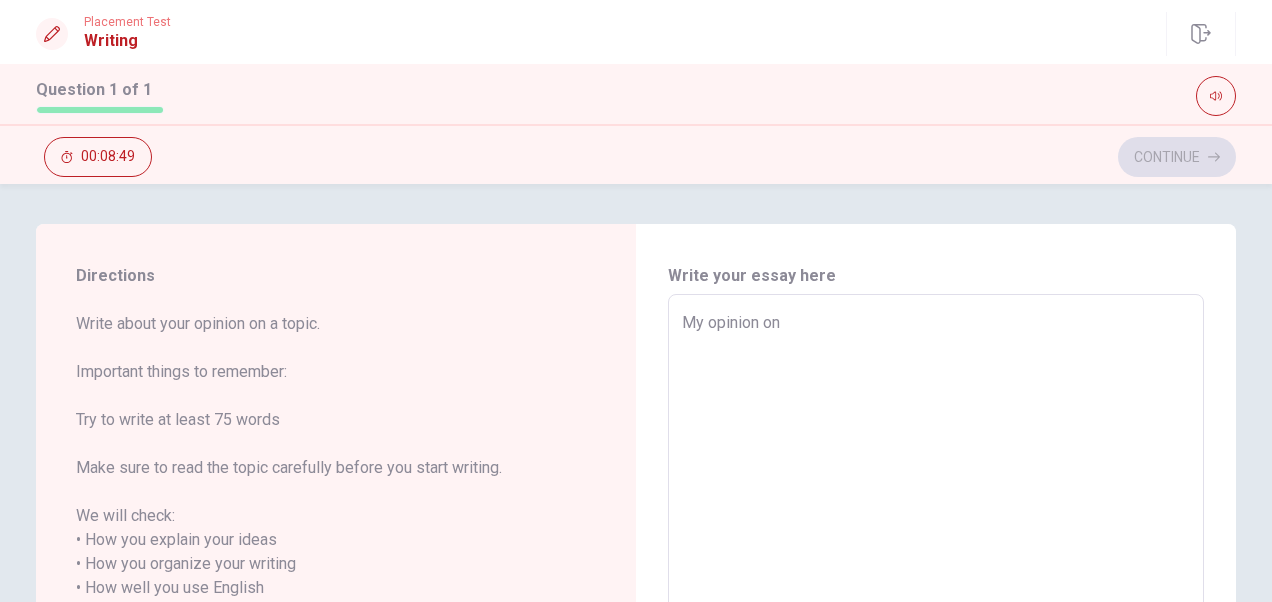 type on "My opinion on a" 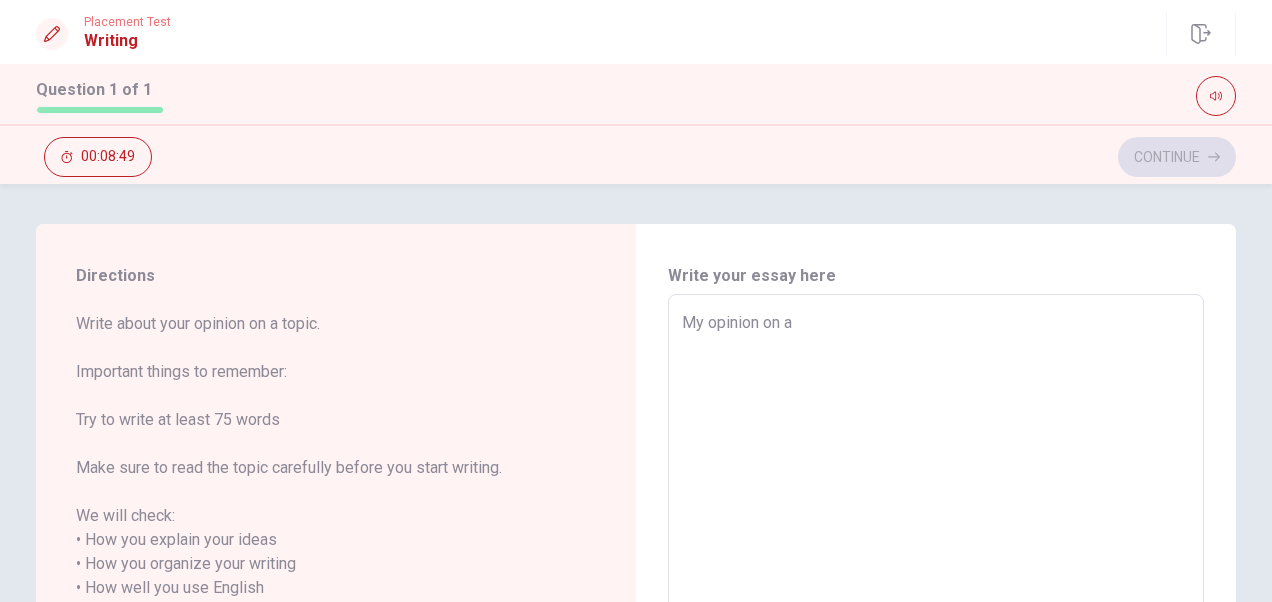 type on "x" 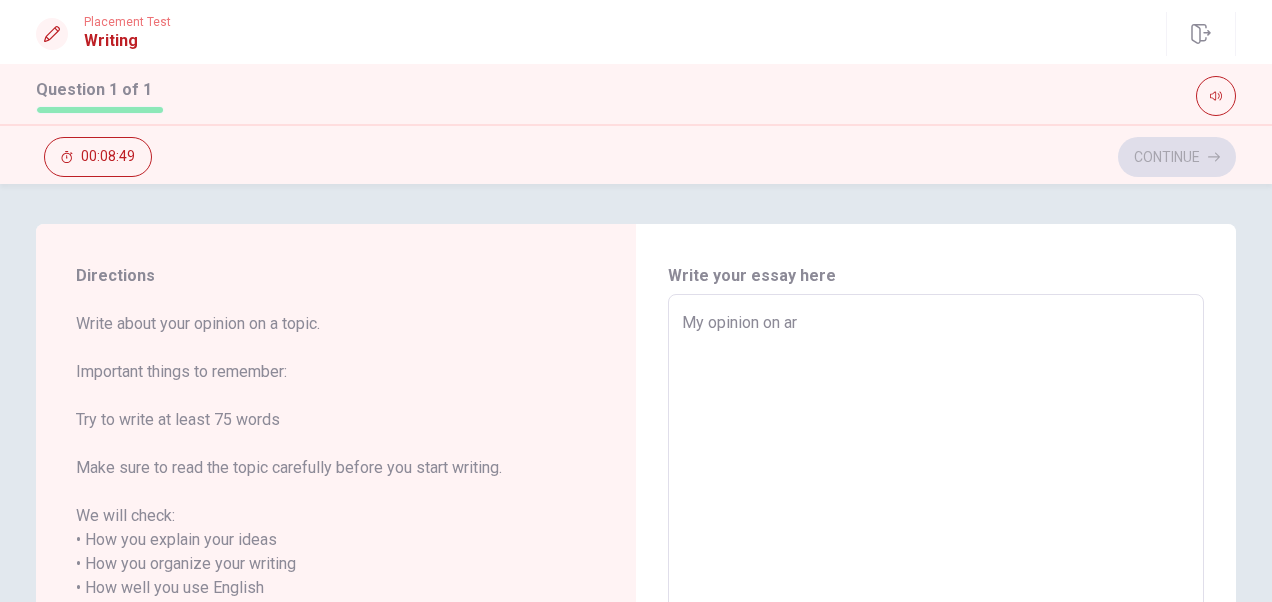 type on "x" 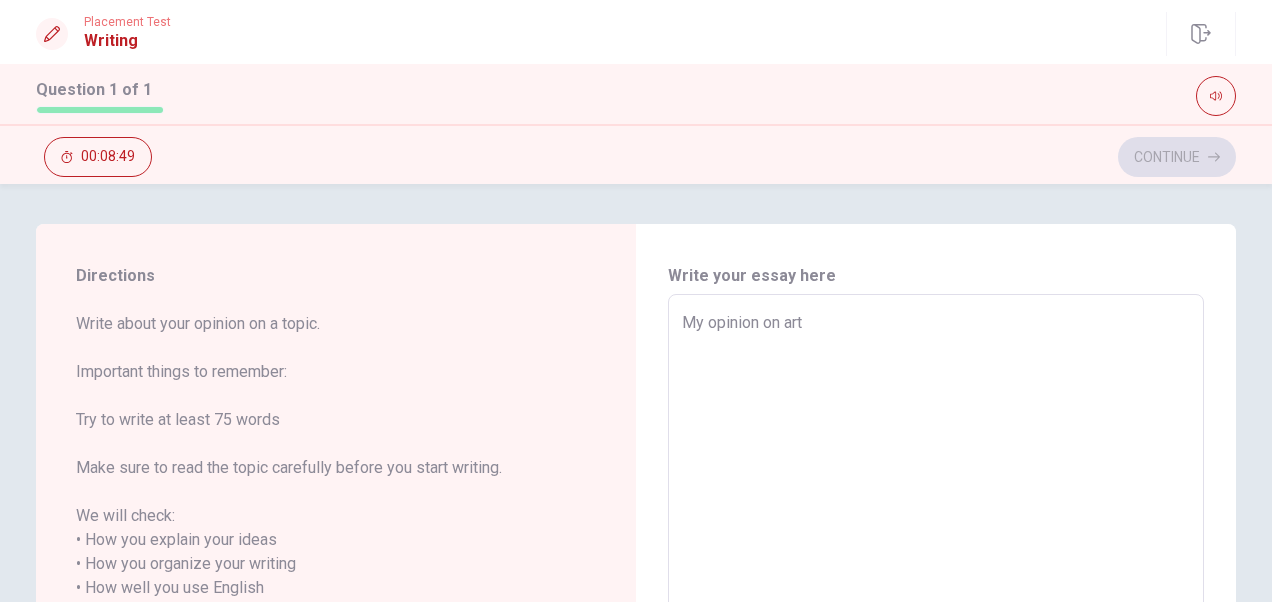 type on "x" 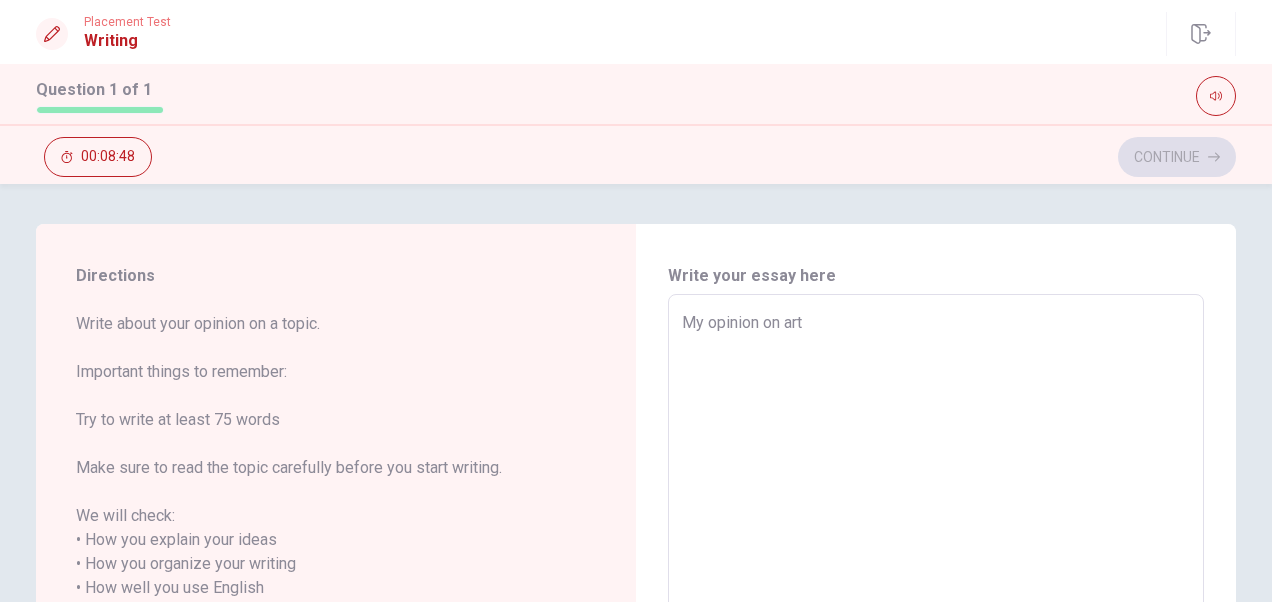 type on "My opinion on artw" 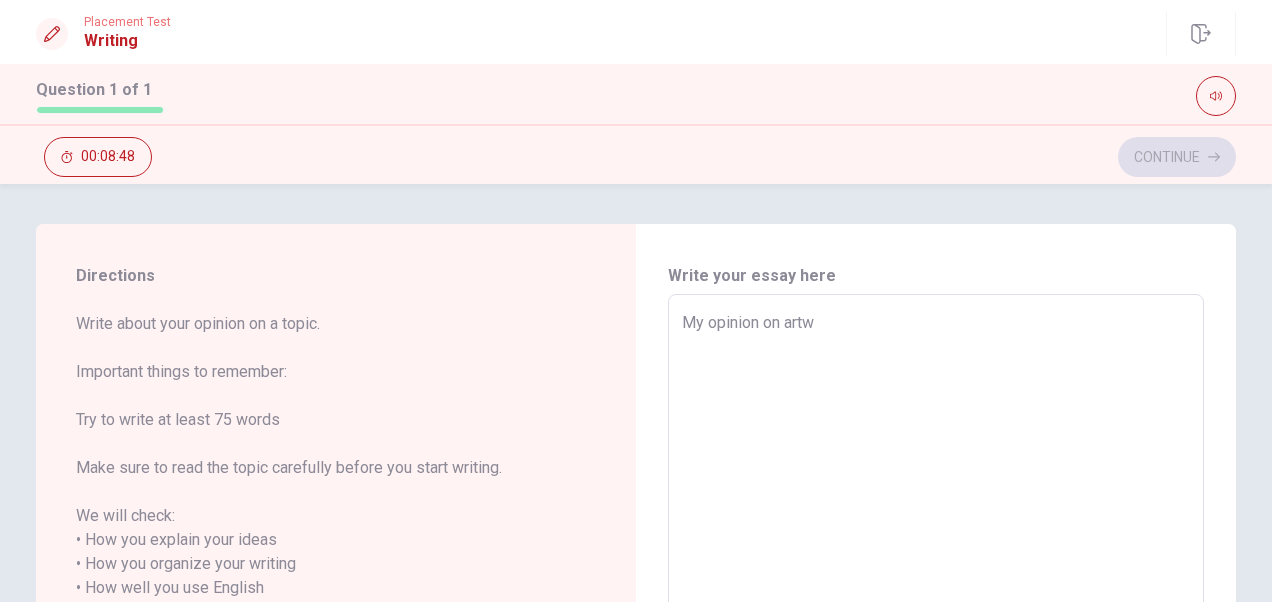type on "x" 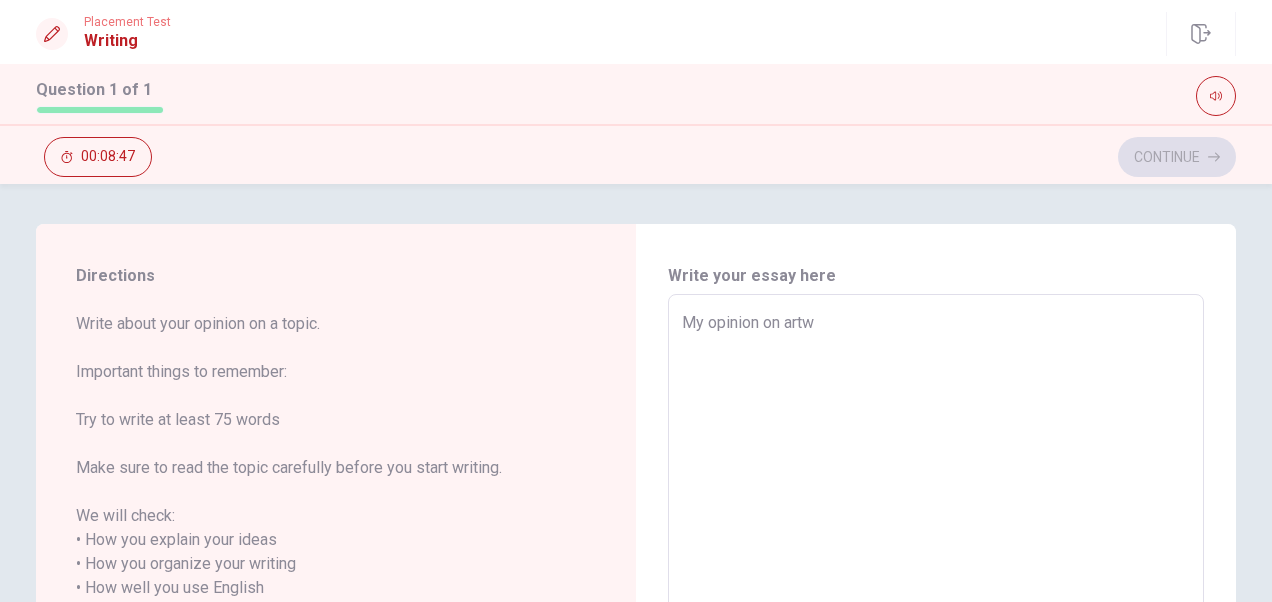 type on "My opinion on artw" 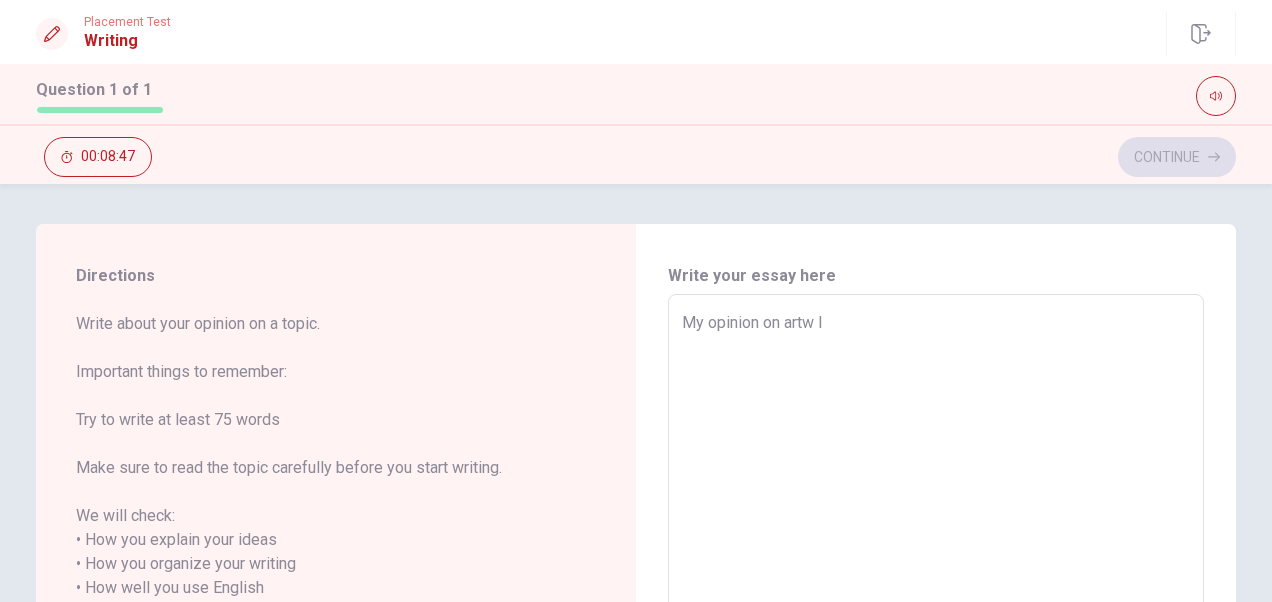 type on "x" 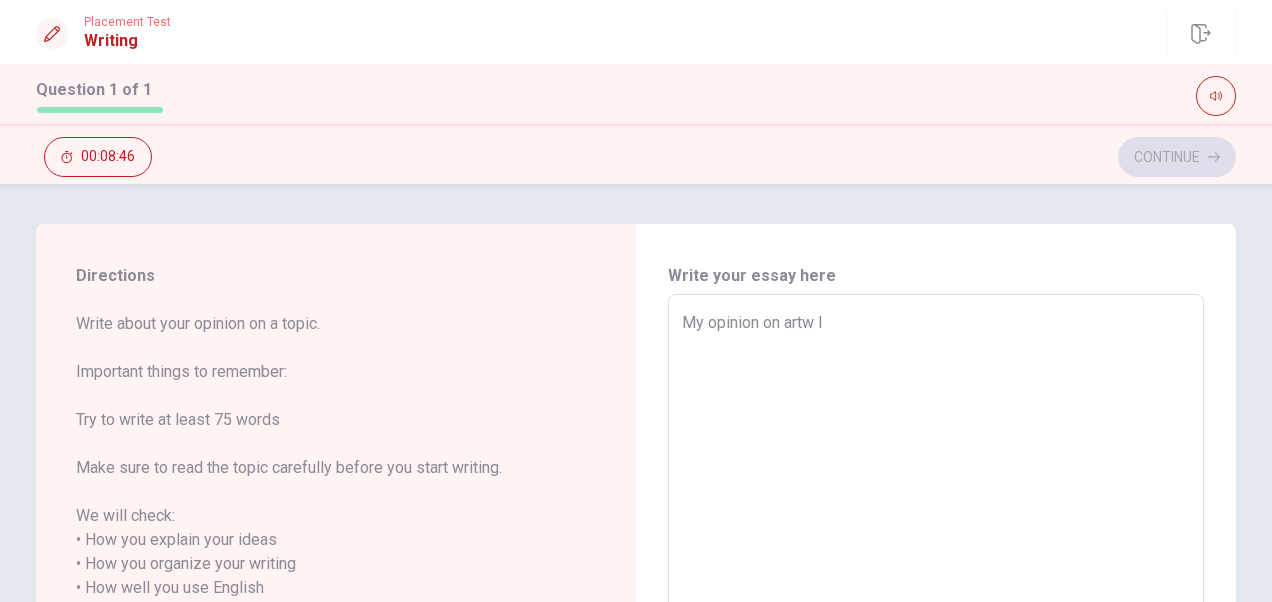type on "My opinion on artw It" 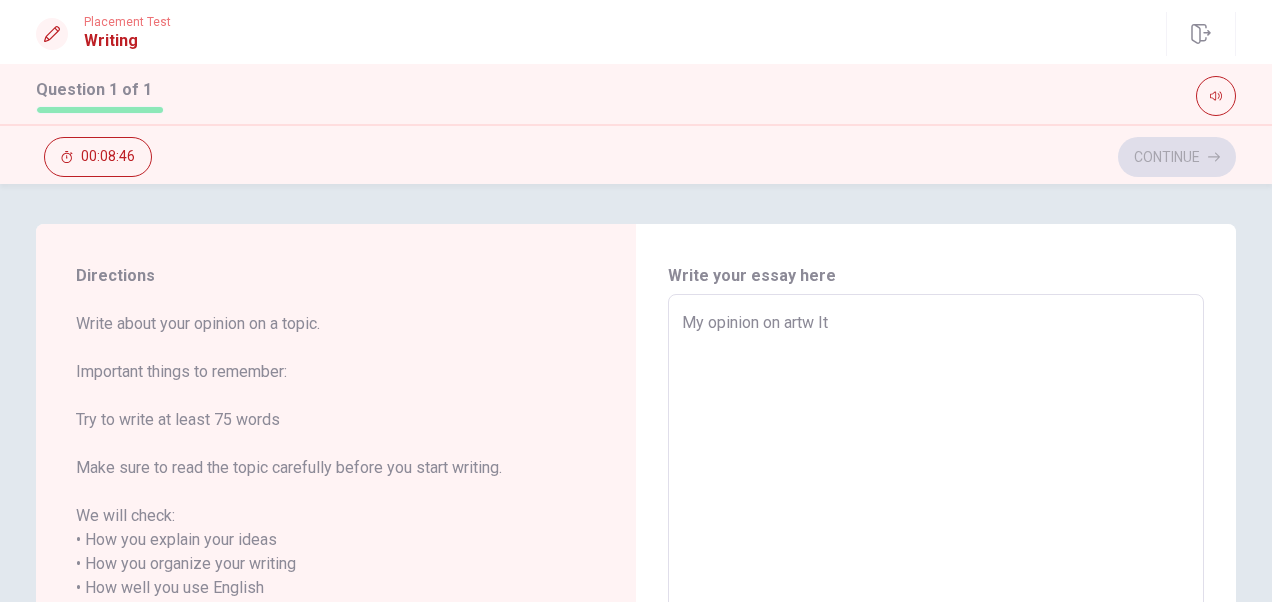type on "x" 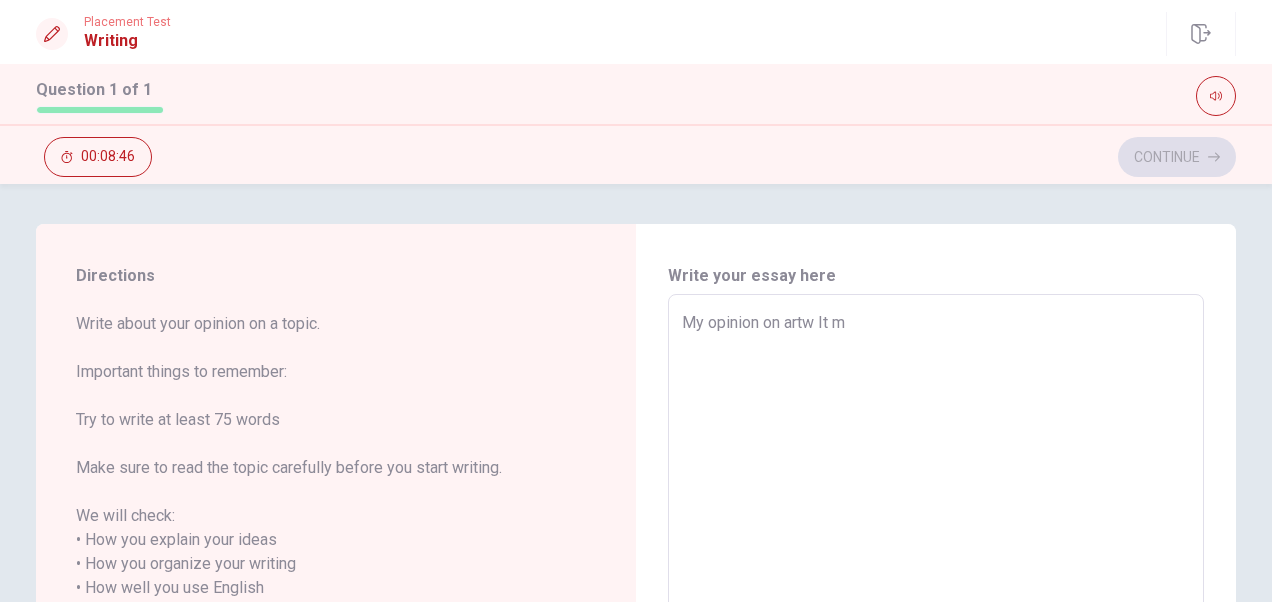 type on "x" 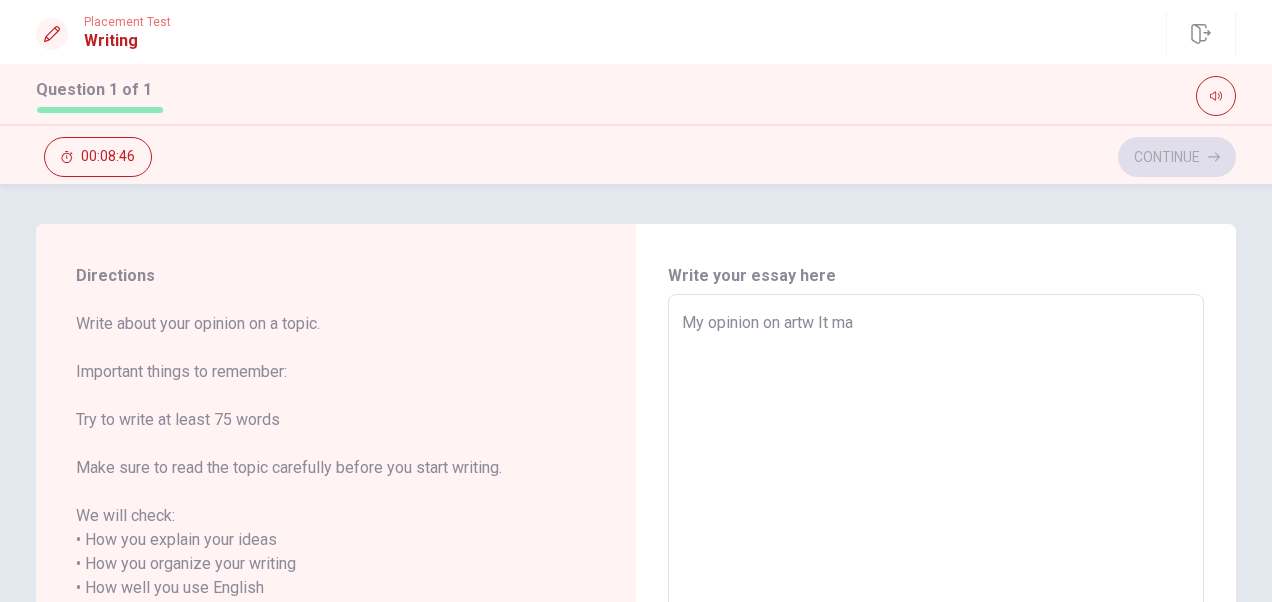 type on "x" 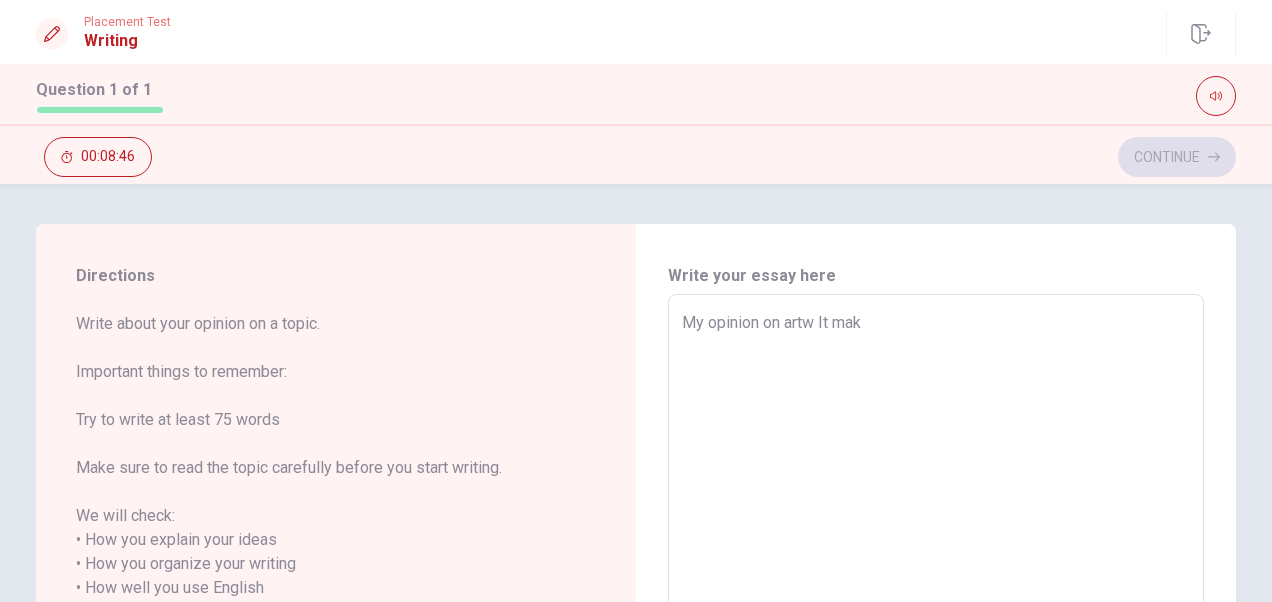 type on "x" 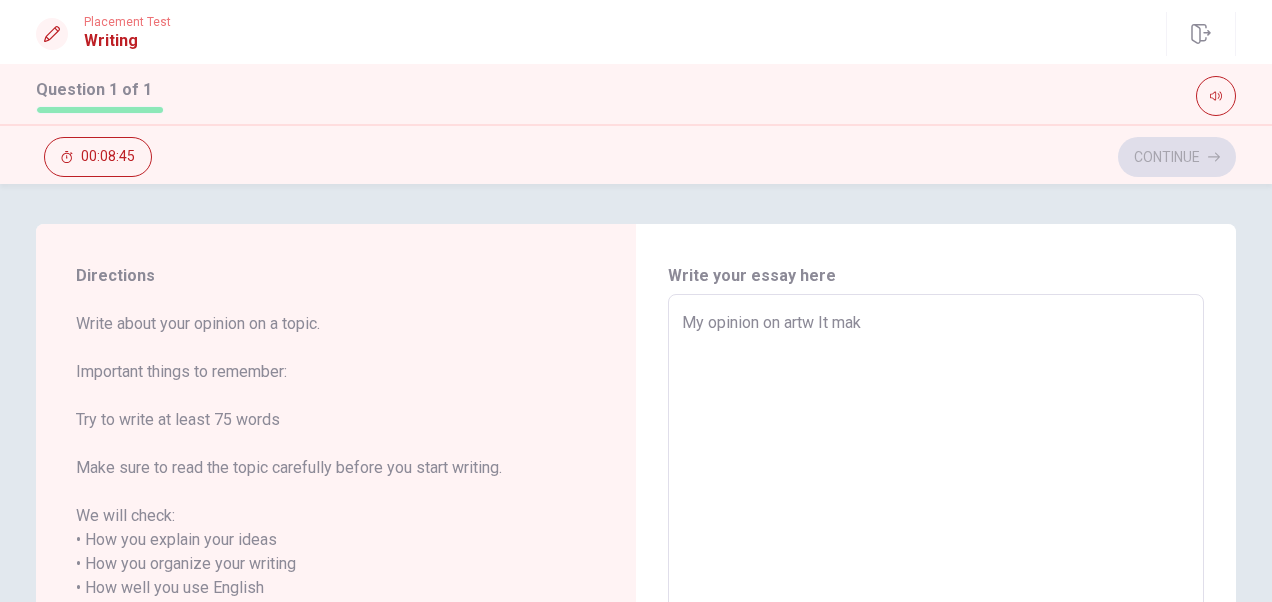 type on "My opinion on artw It make" 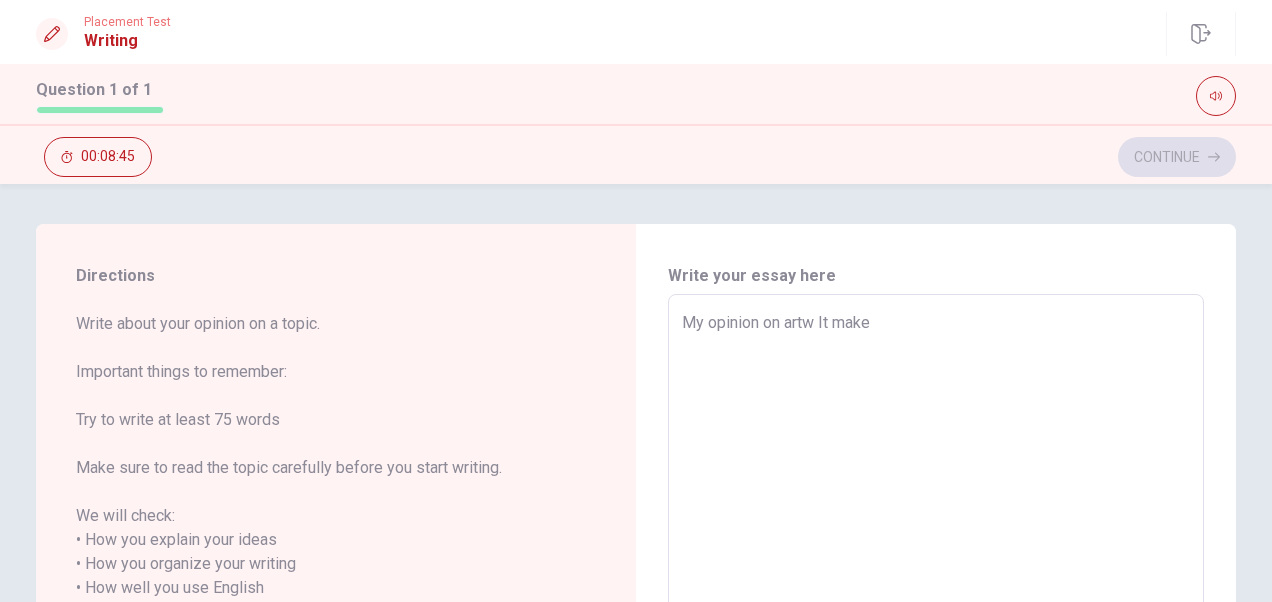 type on "x" 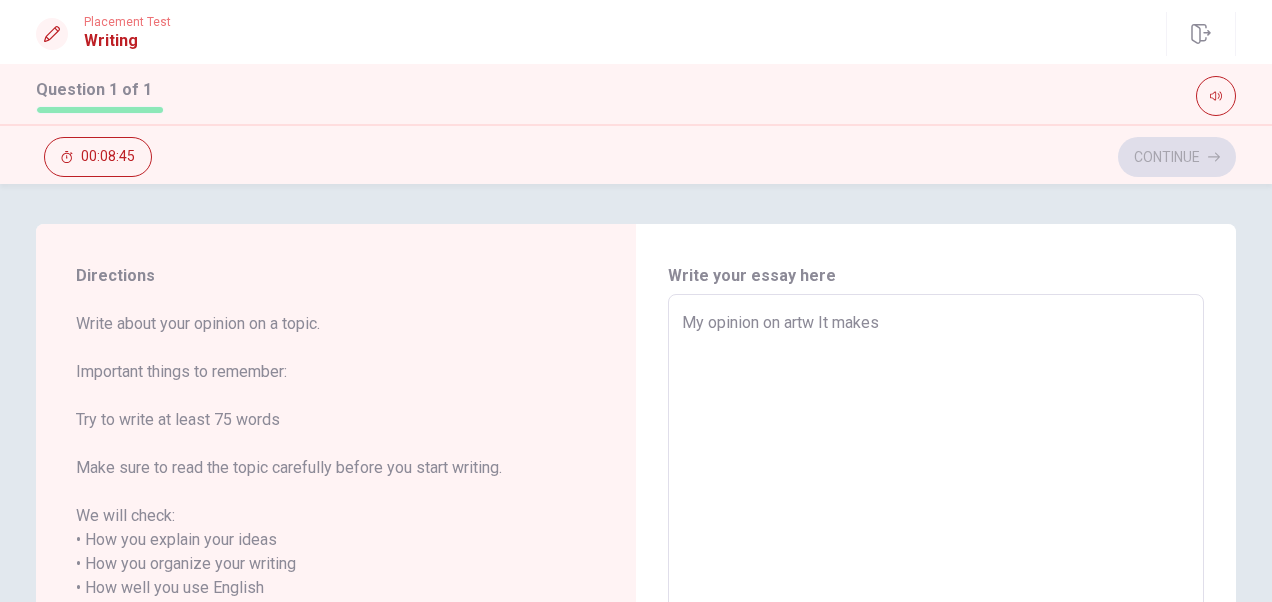 type on "x" 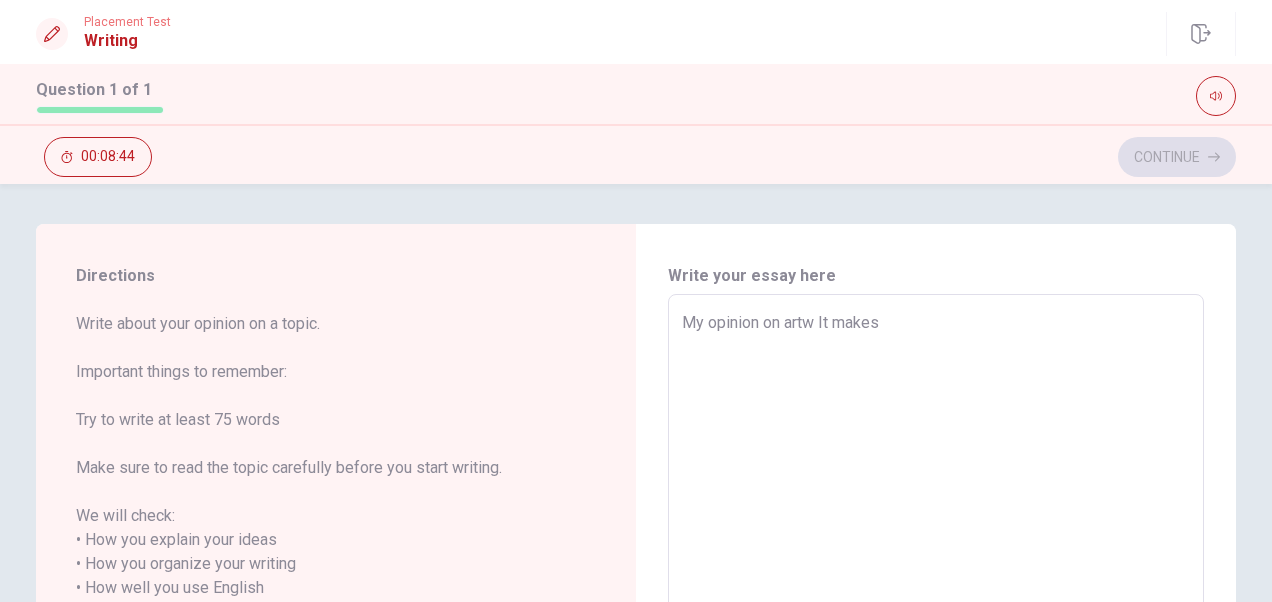 type on "My opinion on artw It makes e" 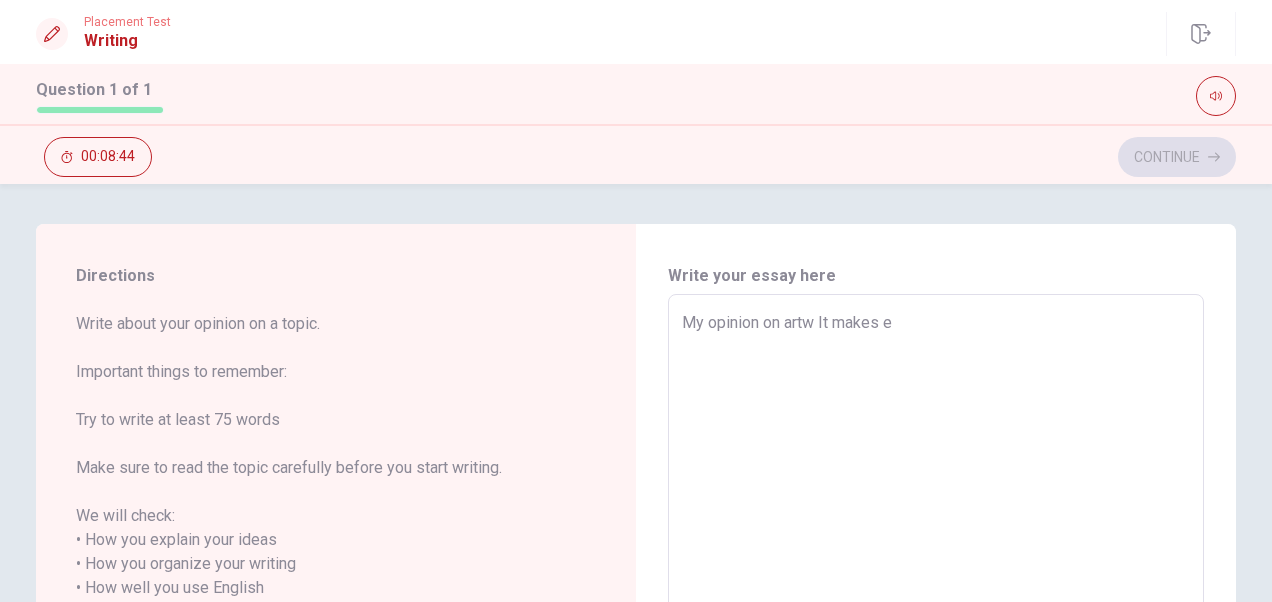 type on "x" 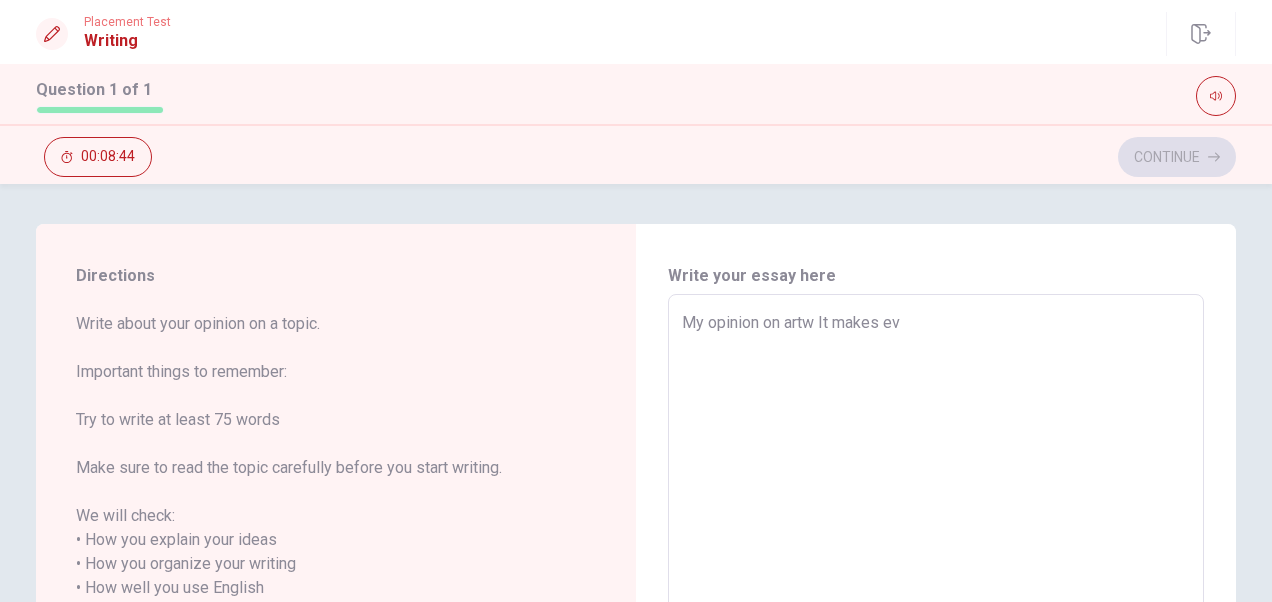 type on "x" 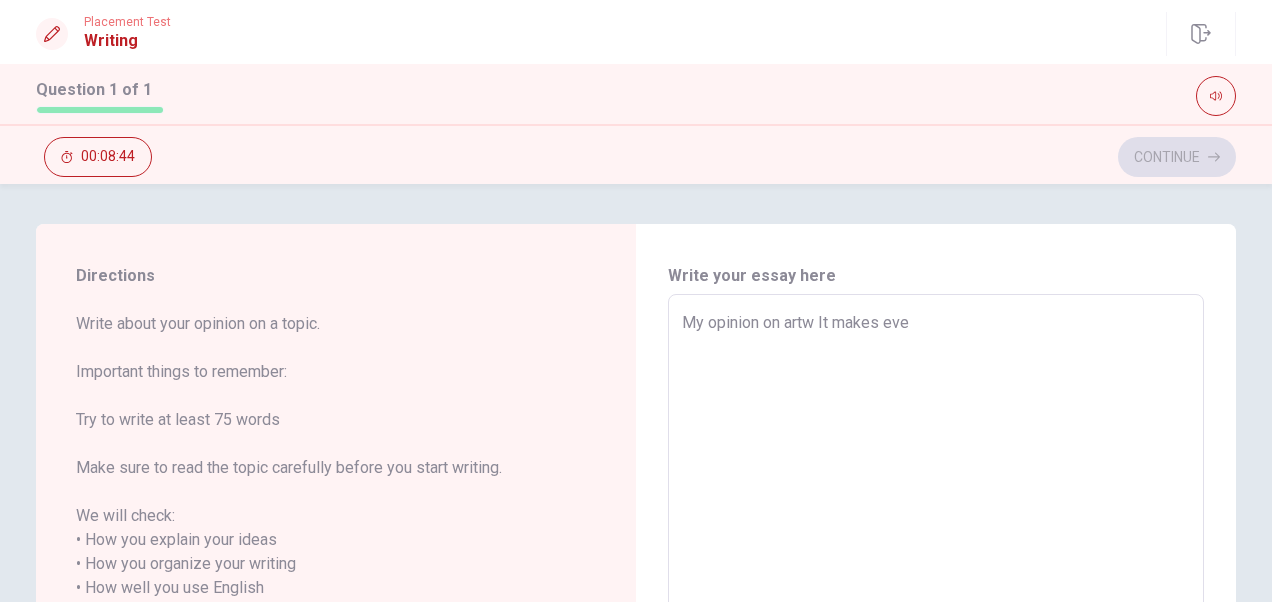 type on "x" 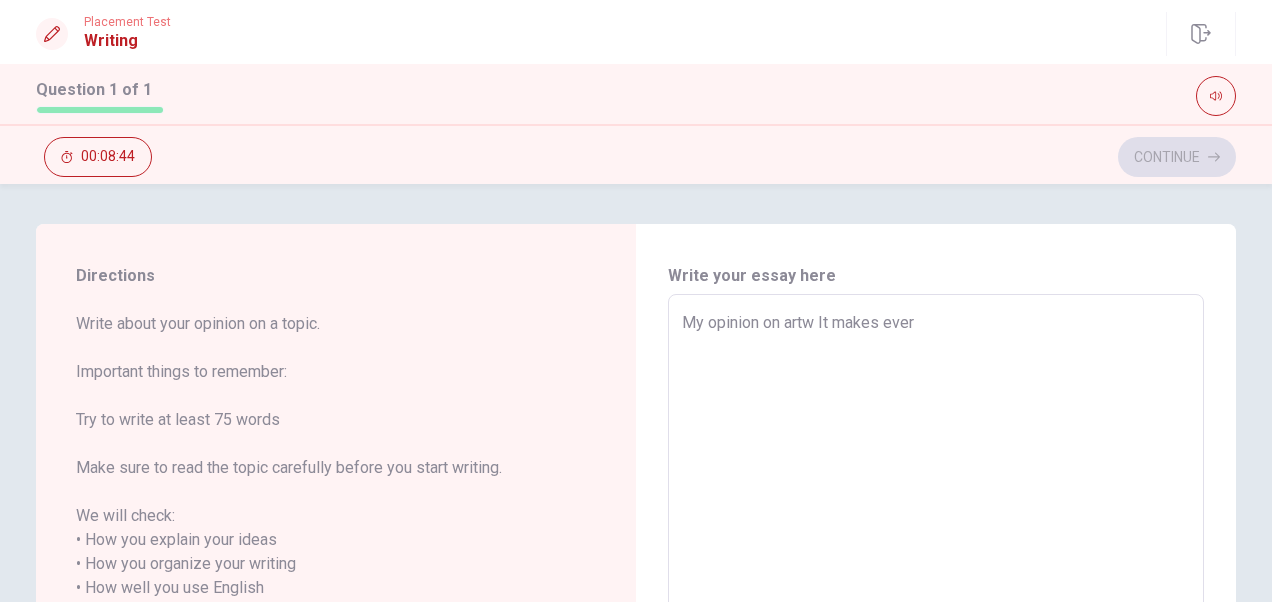 type on "x" 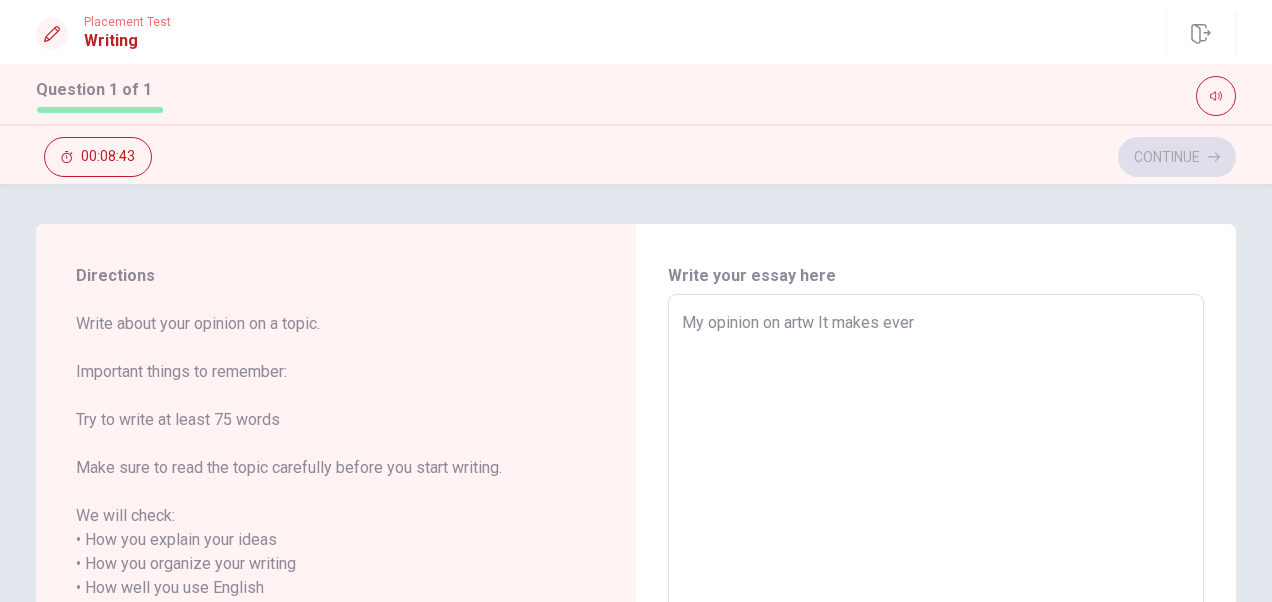 type on "My opinion on artw It makes every" 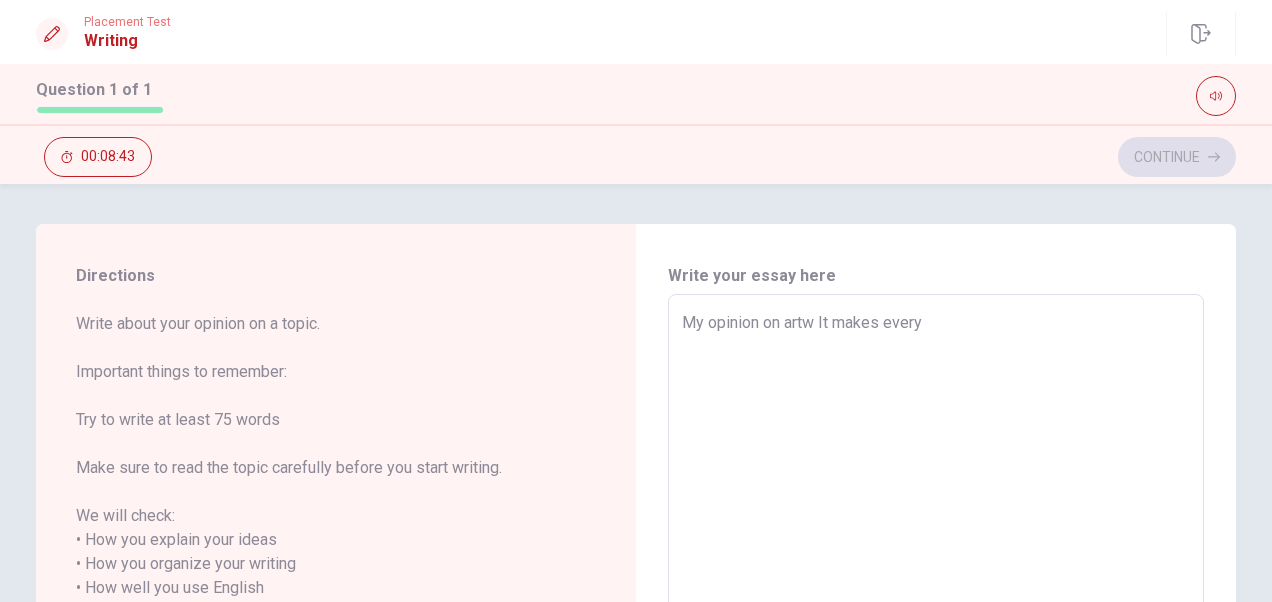 type on "x" 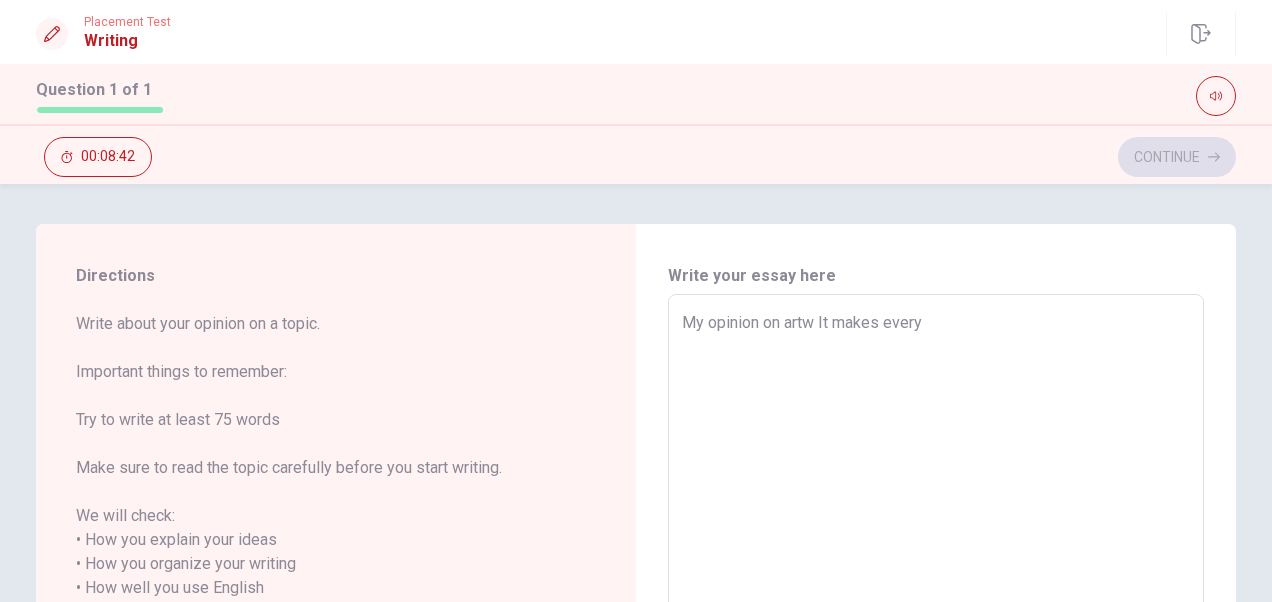 type on "My opinion on artw It makes every h" 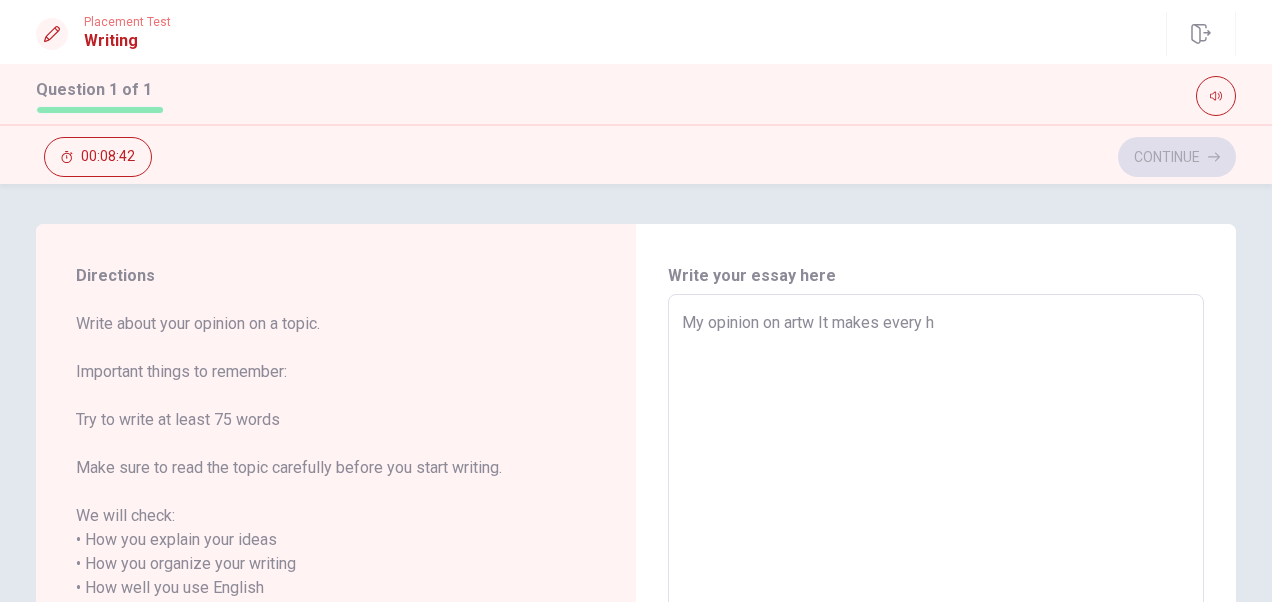 type on "x" 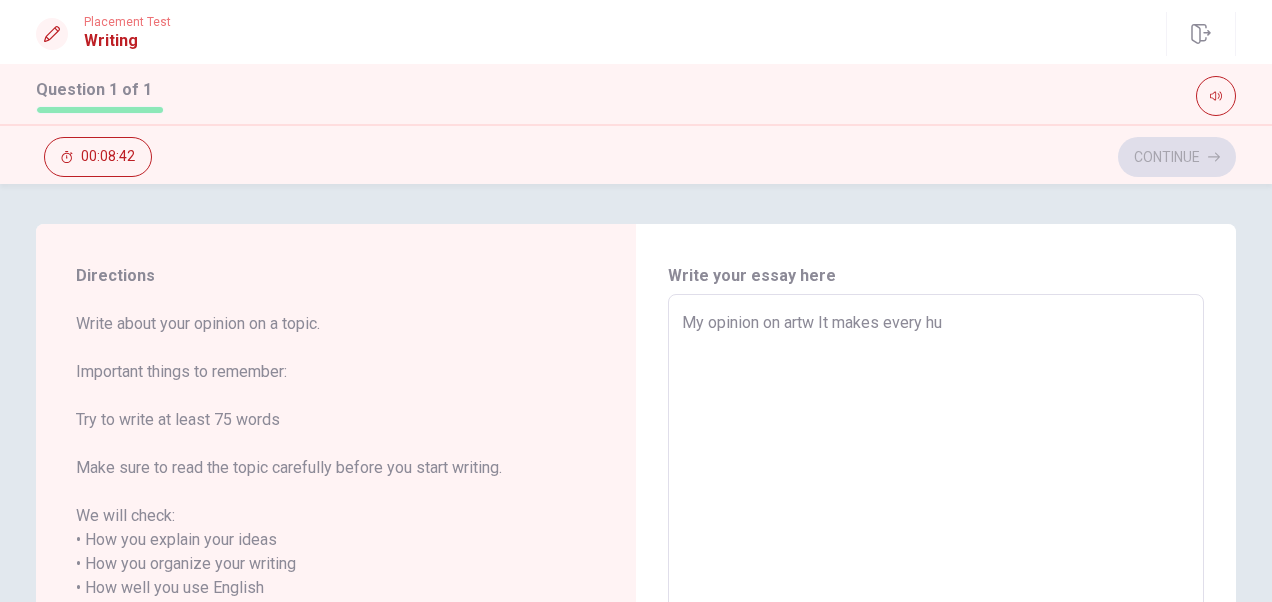 type on "x" 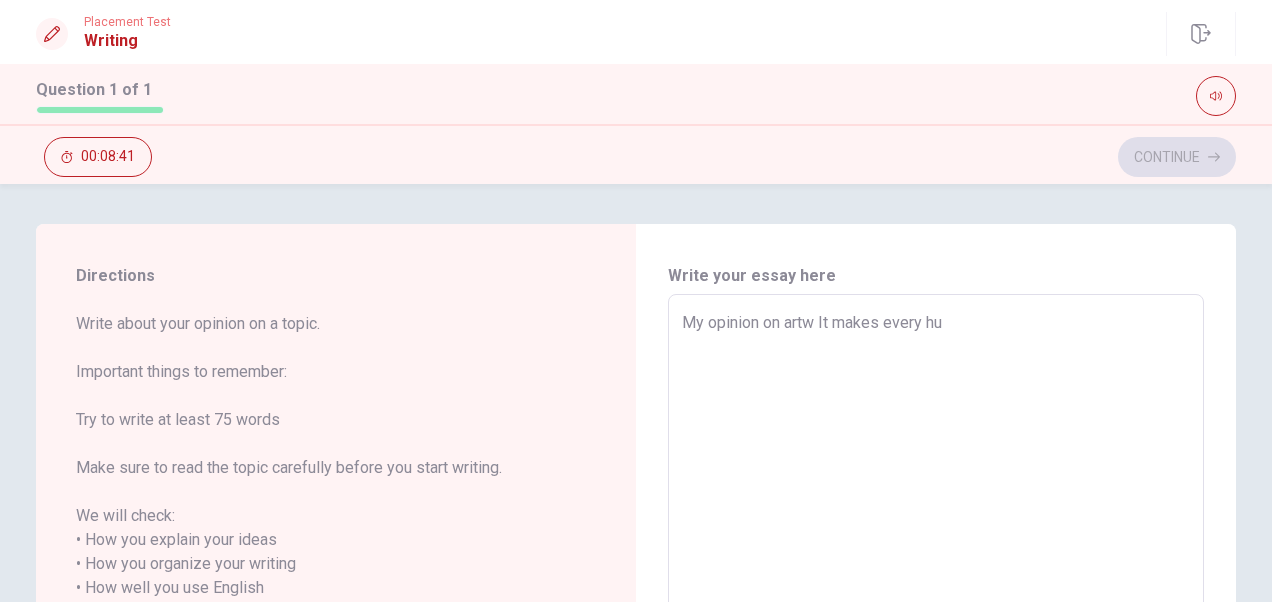 type on "My opinion on artw It makes every hum" 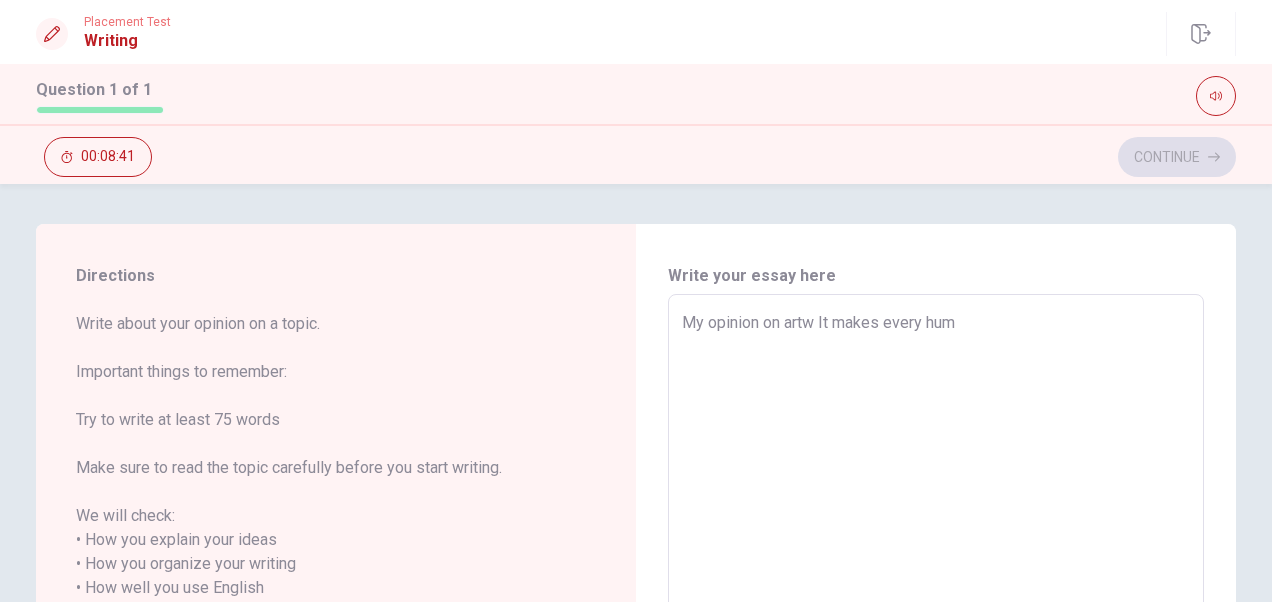 type on "x" 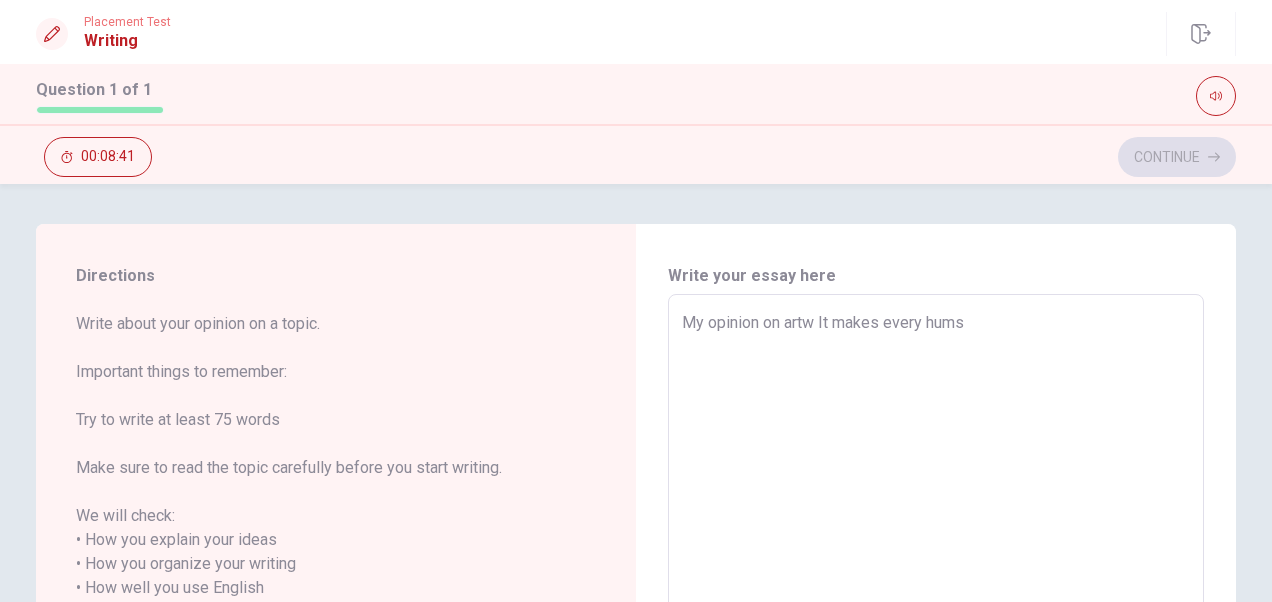 type on "x" 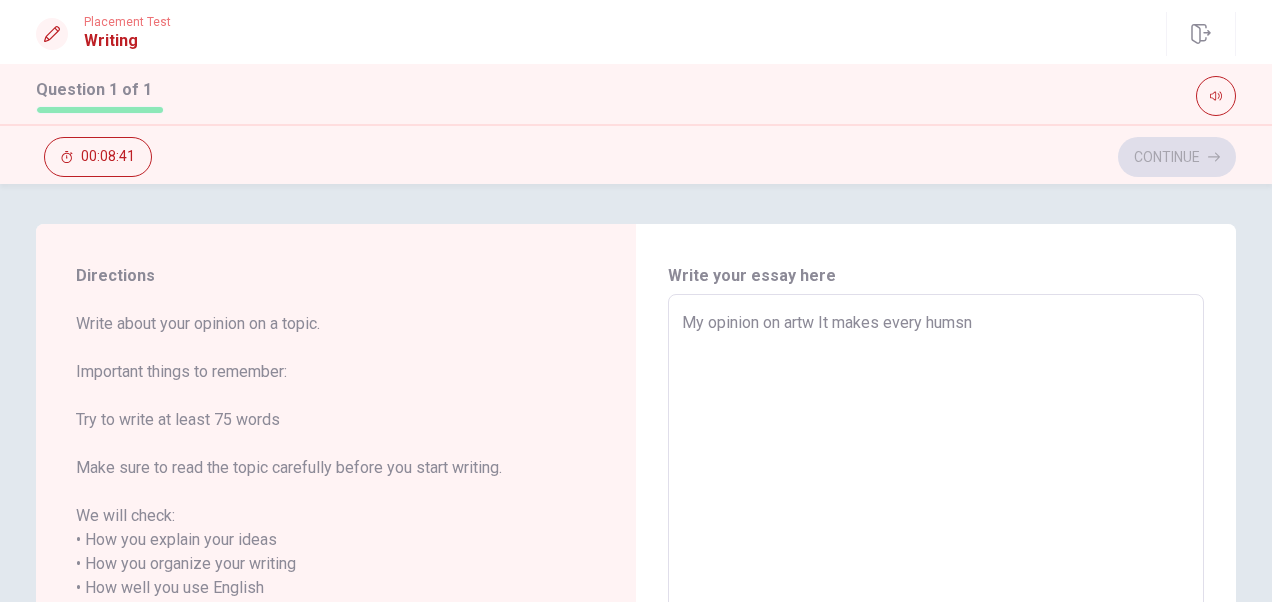 type on "x" 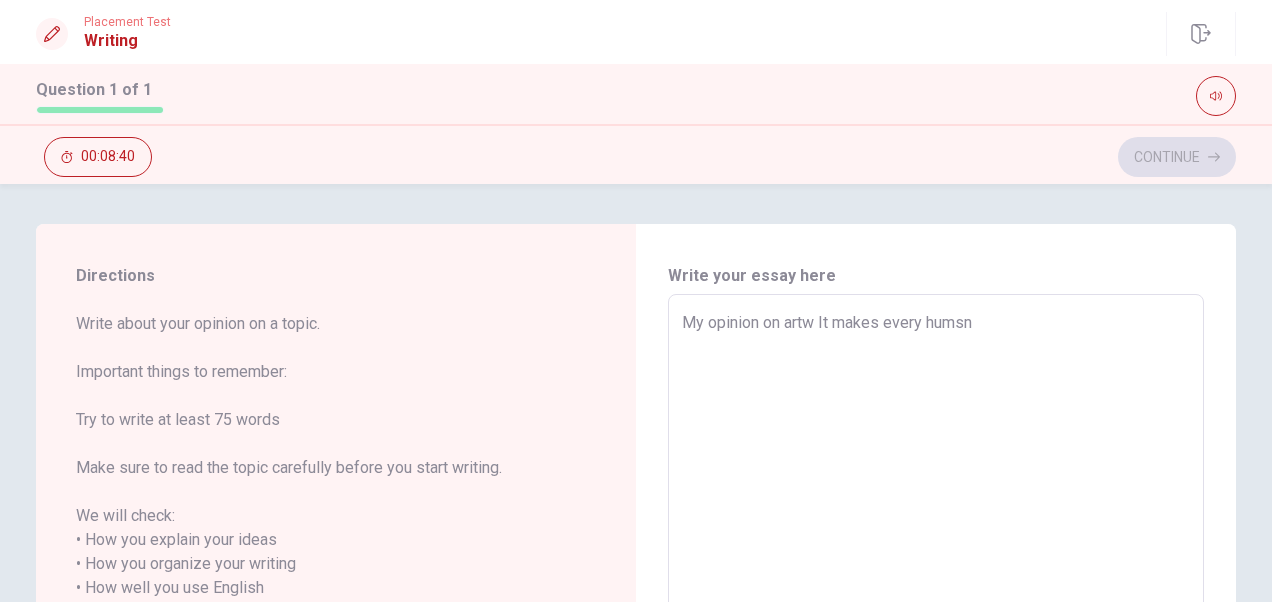 type on "My opinion on artw It makes every humsn" 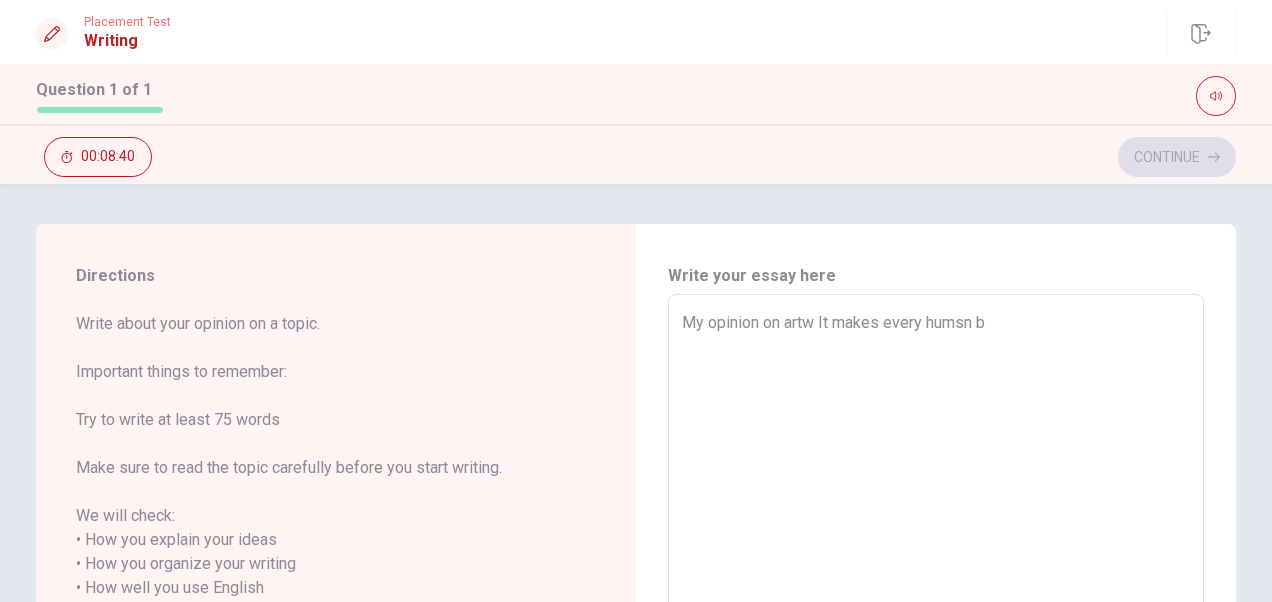 type on "x" 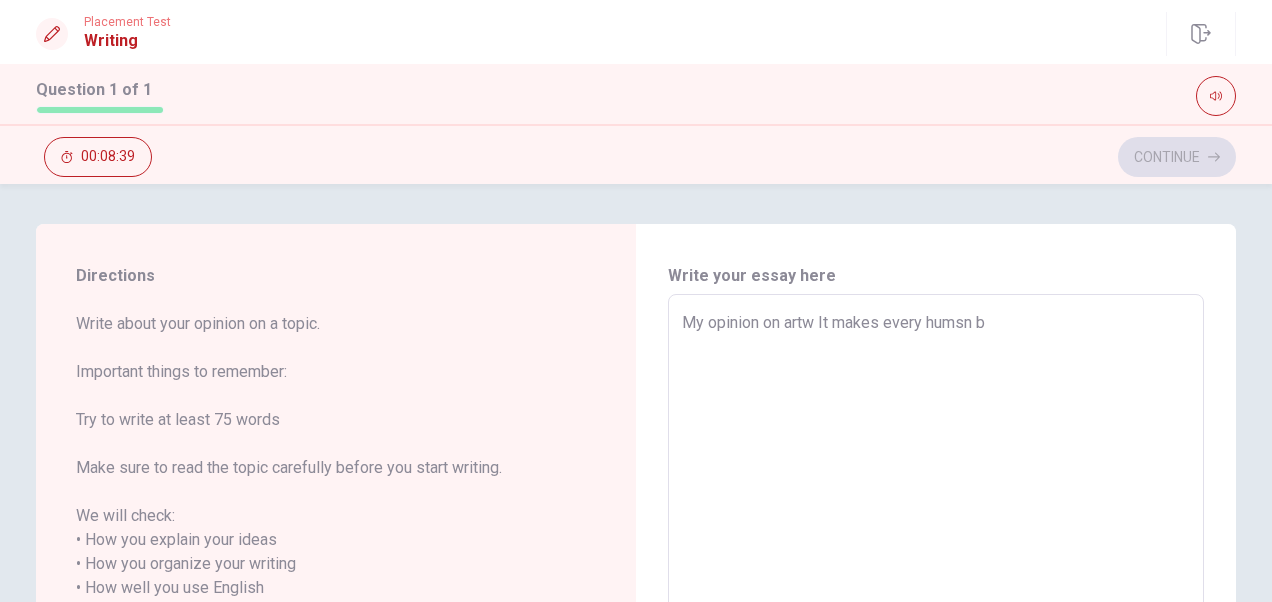 type on "My opinion on artw It makes every humsn be" 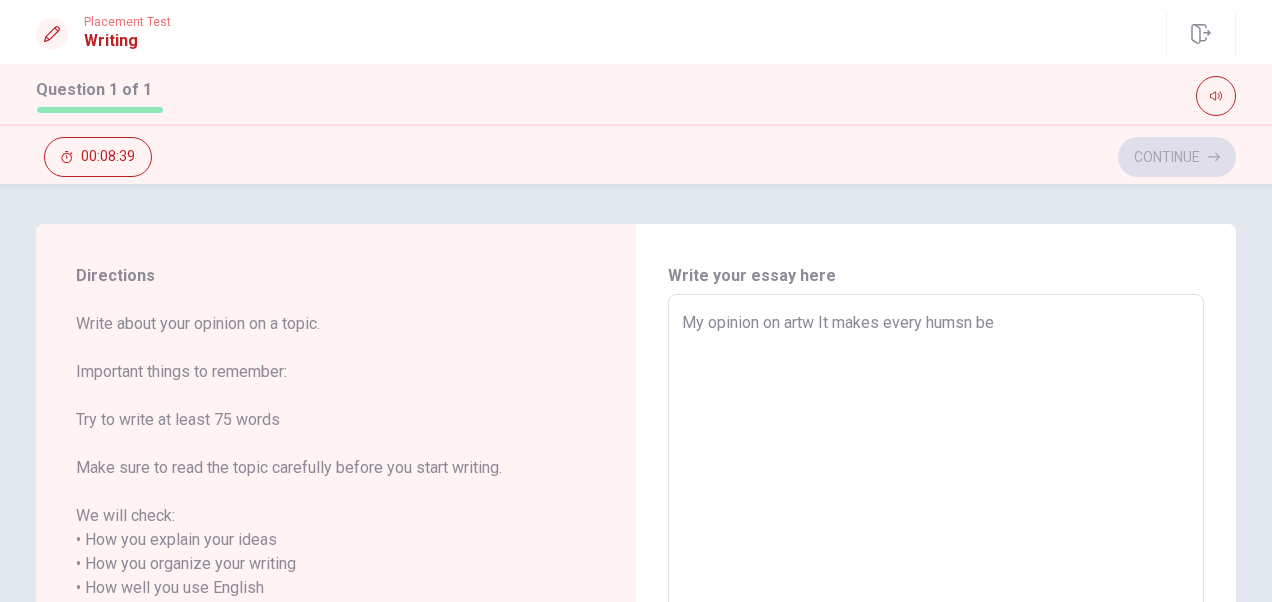 type on "x" 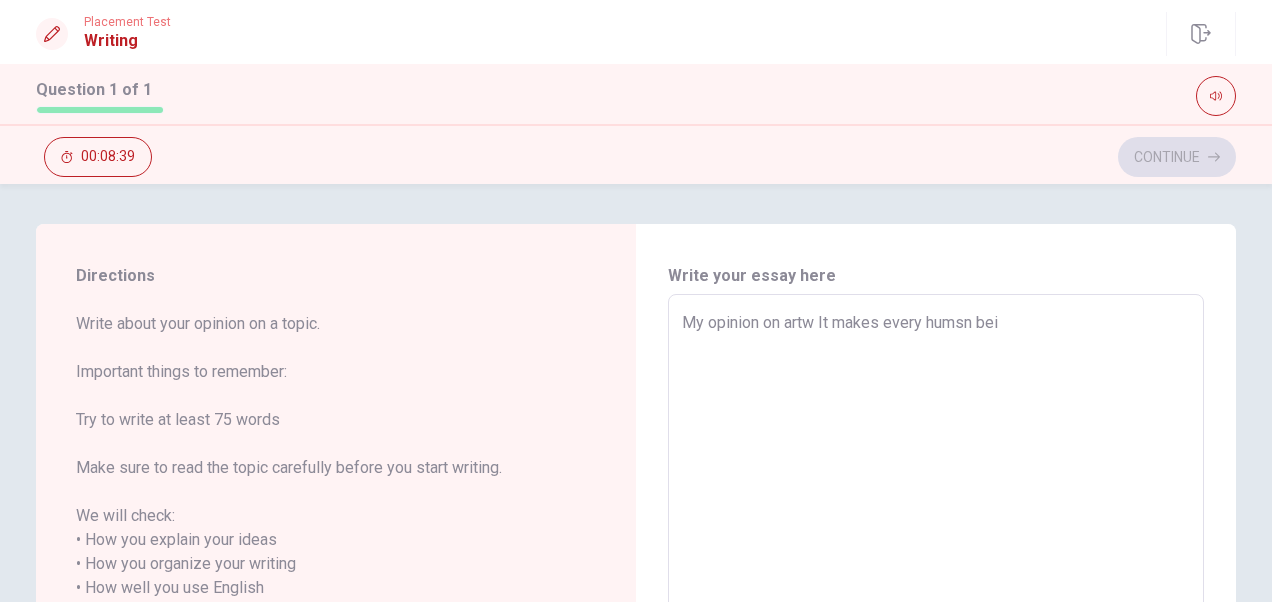 type on "x" 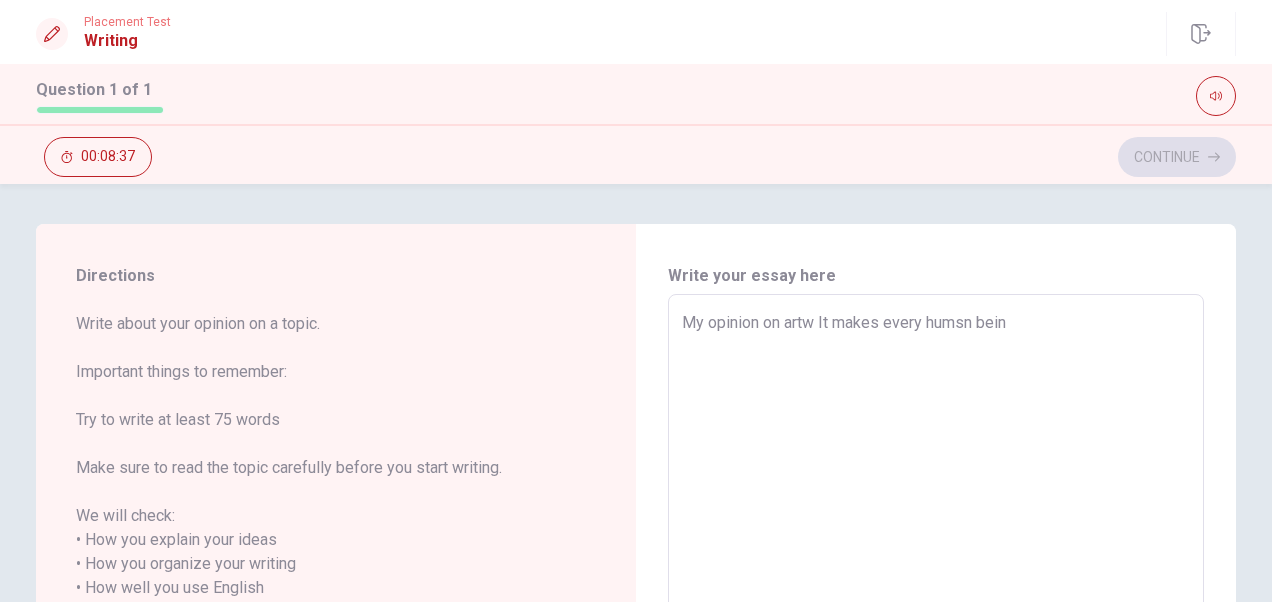 type on "x" 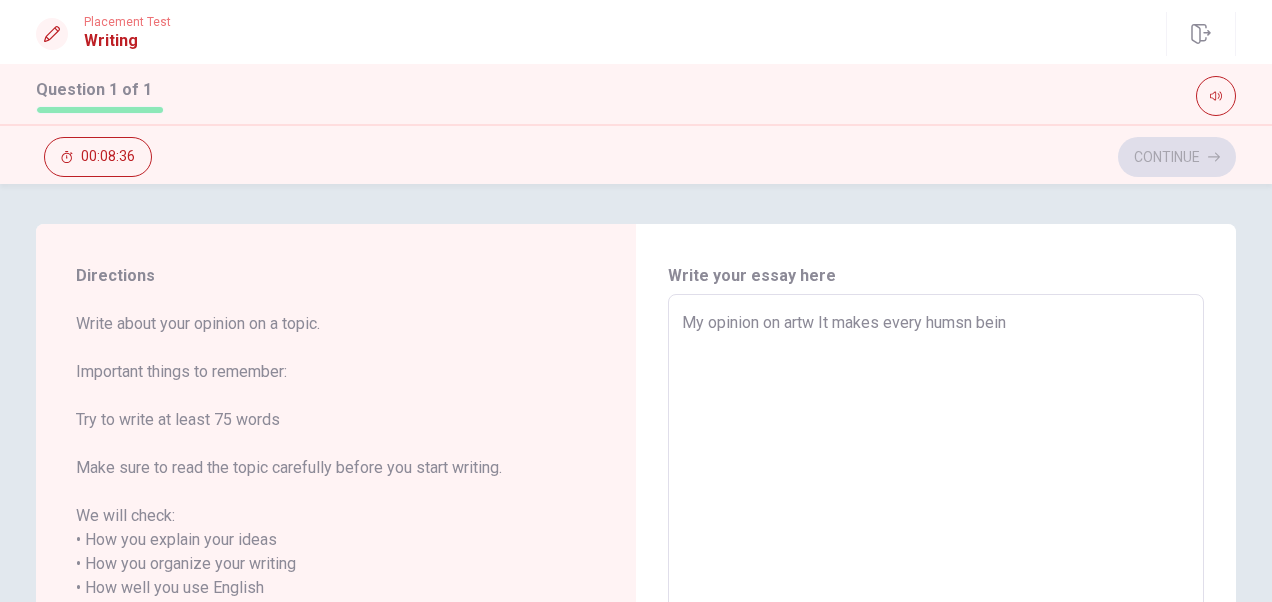 type on "My opinion on artw It makes every humsn being" 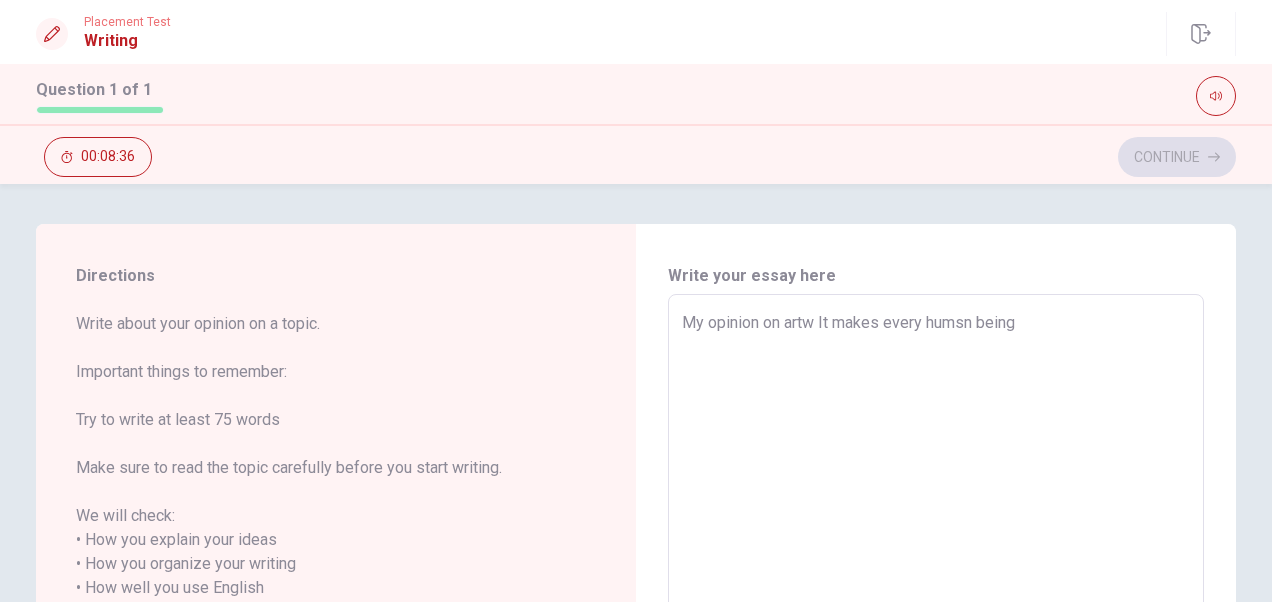 type on "x" 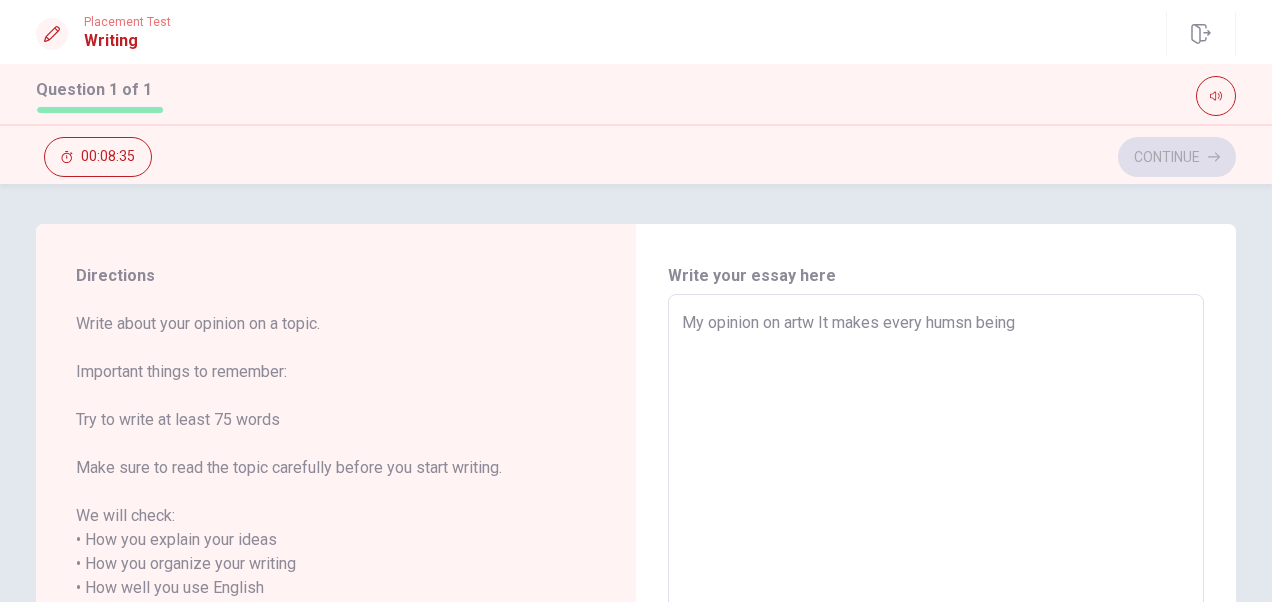 type on "My opinion on artw It makes every humsn being r" 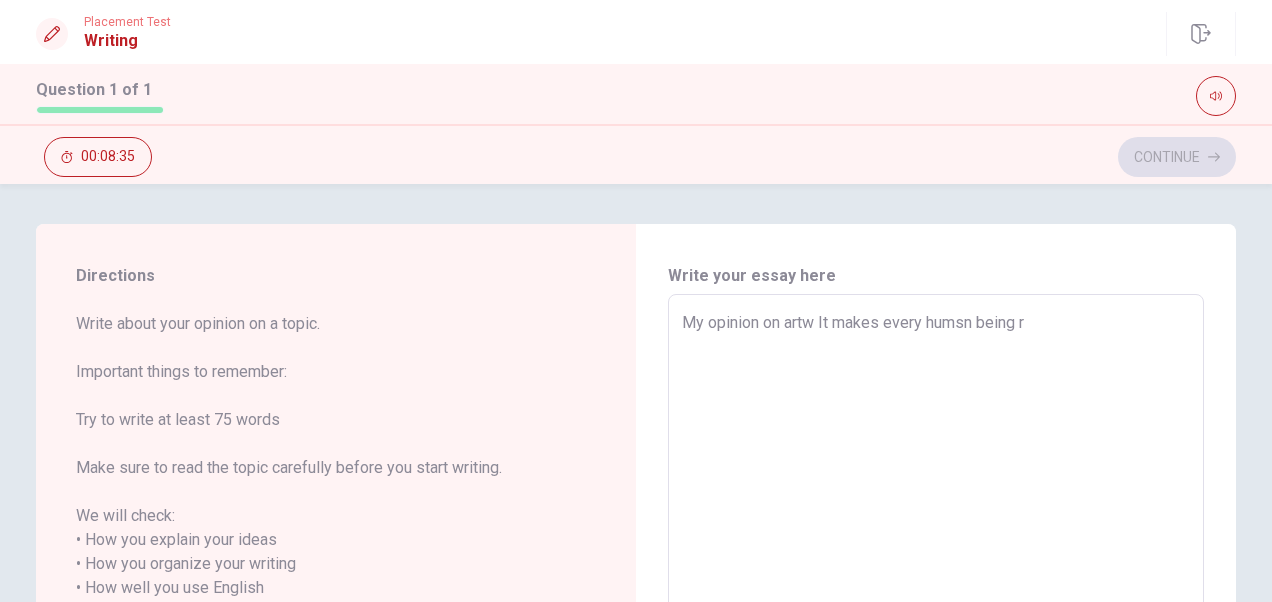 type on "x" 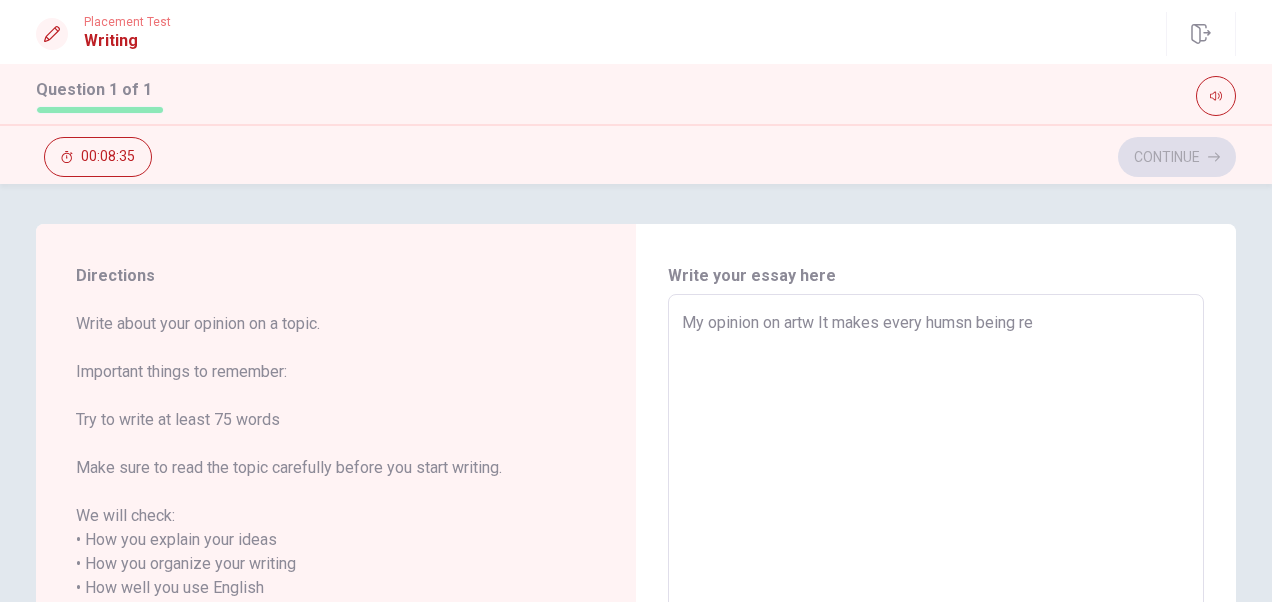 type on "x" 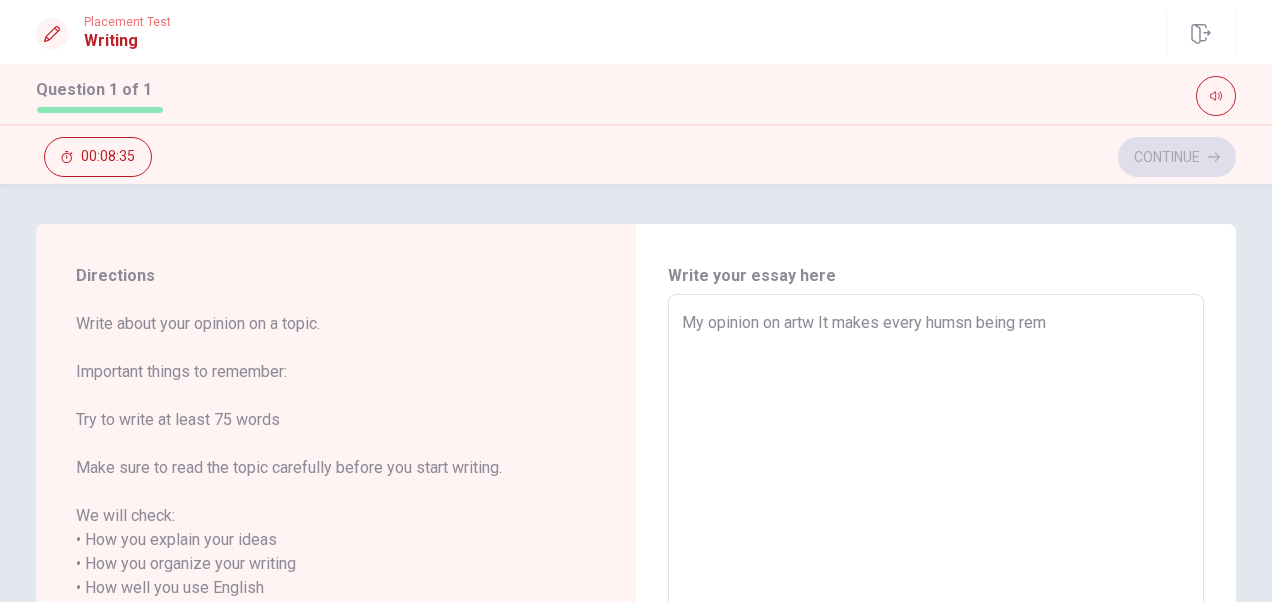 type on "x" 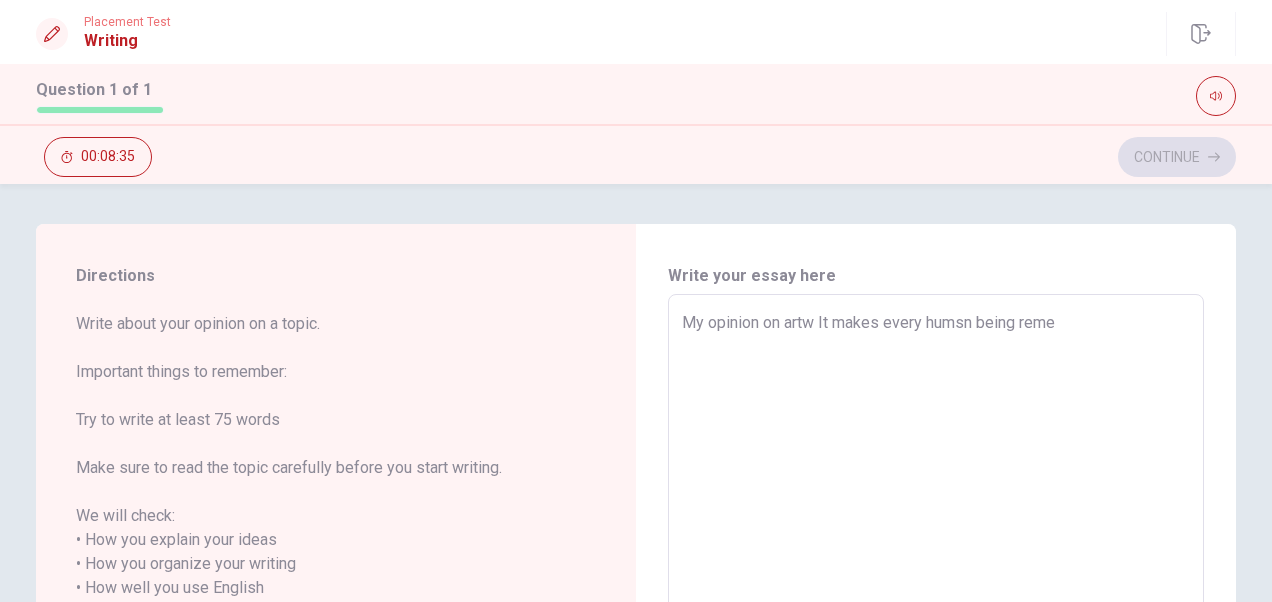 type on "x" 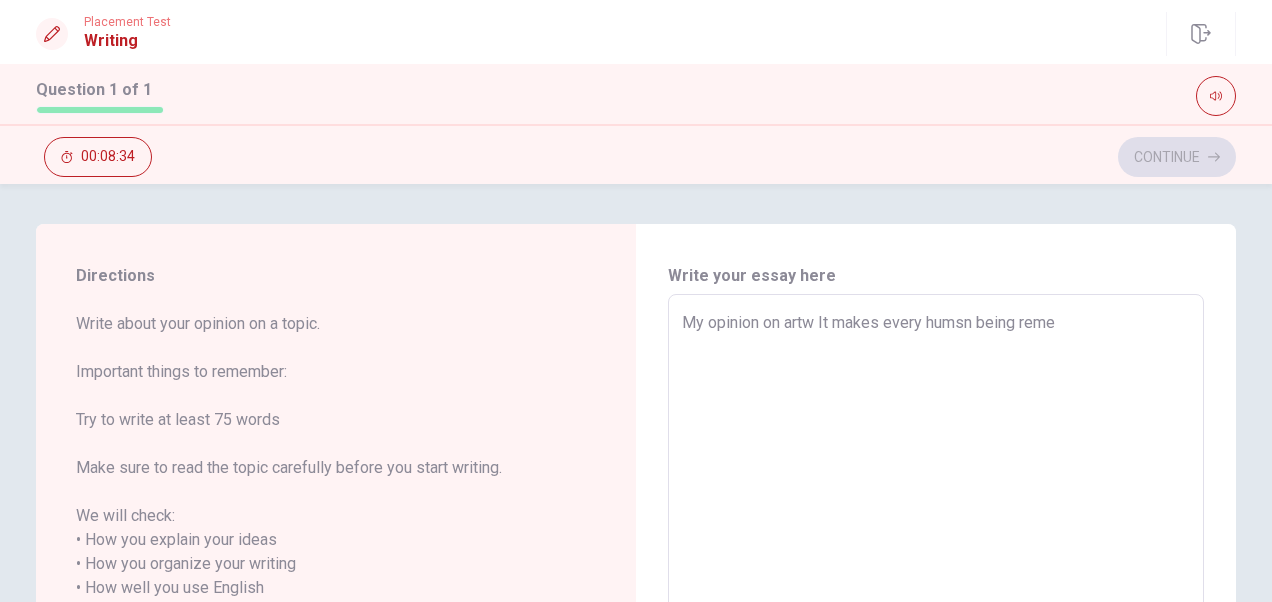 type on "My opinion on artw It makes every humsn being remeb" 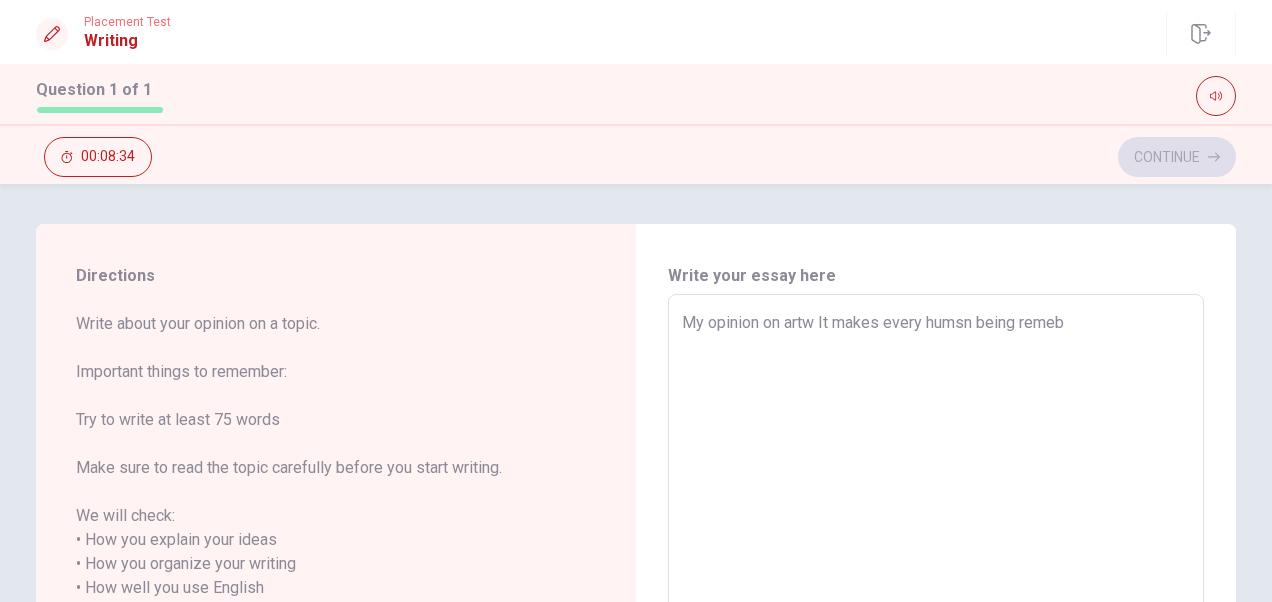 type on "x" 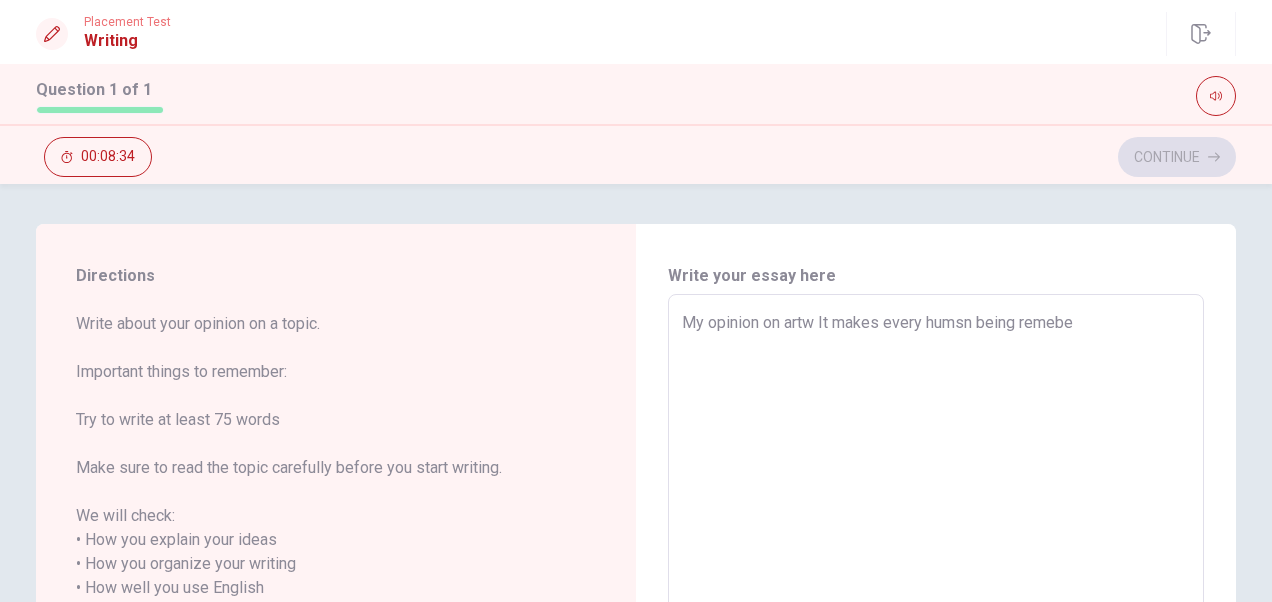 type on "x" 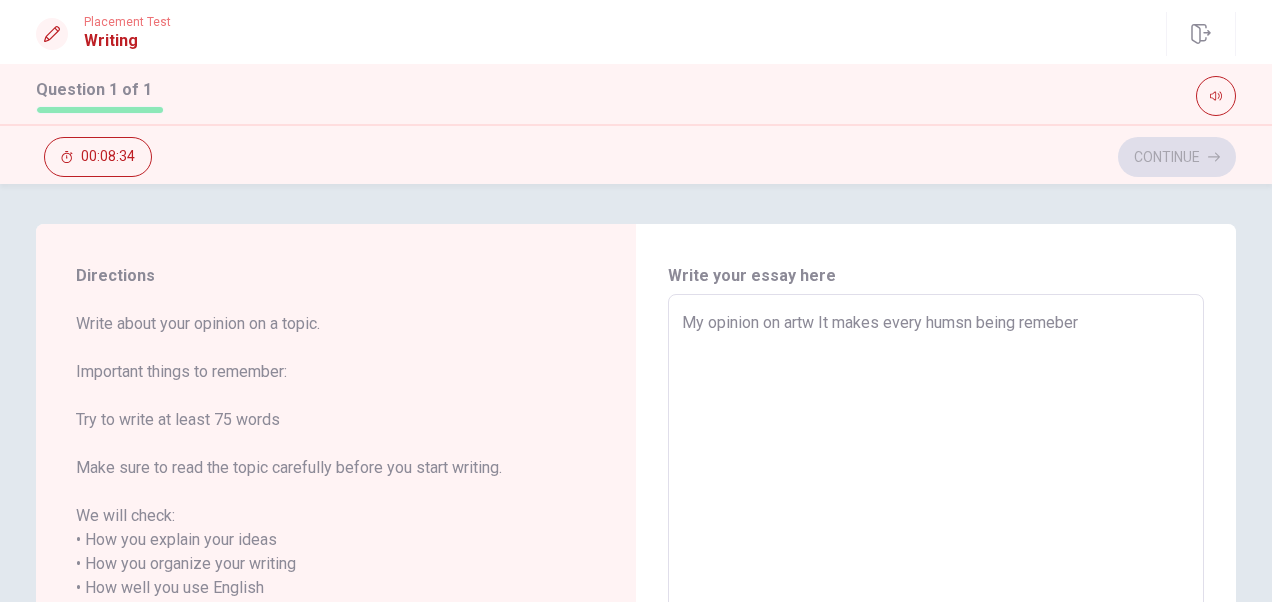 type on "x" 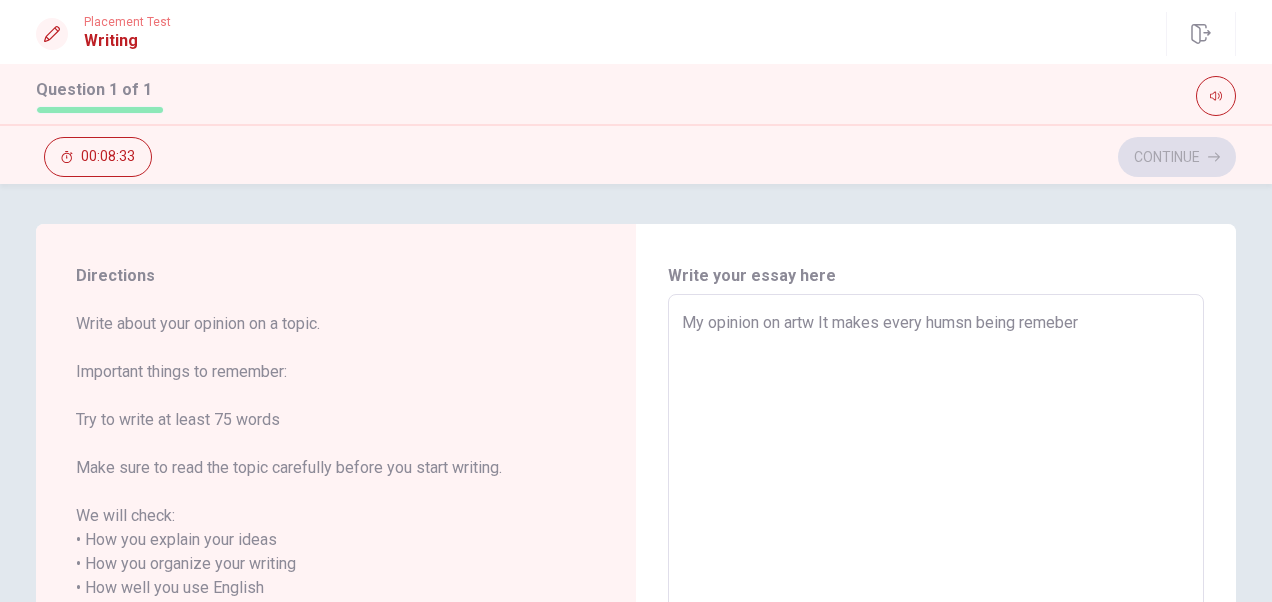 type on "My opinion on artw It makes every humsn being remeber" 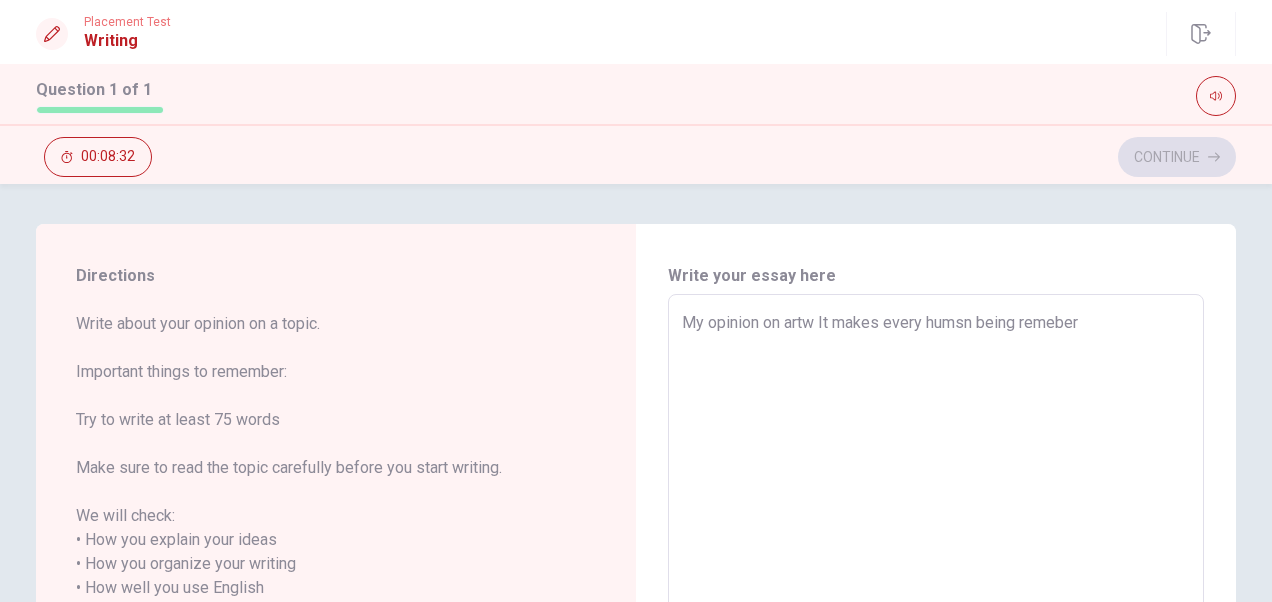 type on "My opinion on artw It makes every humsn being remeber t" 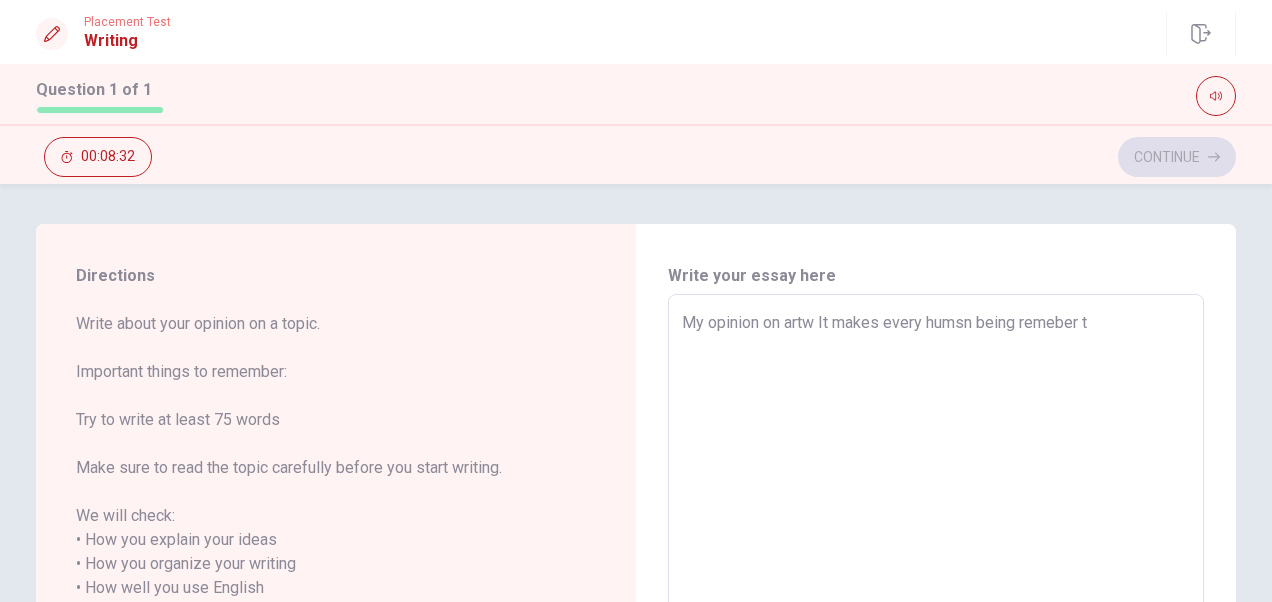 type on "x" 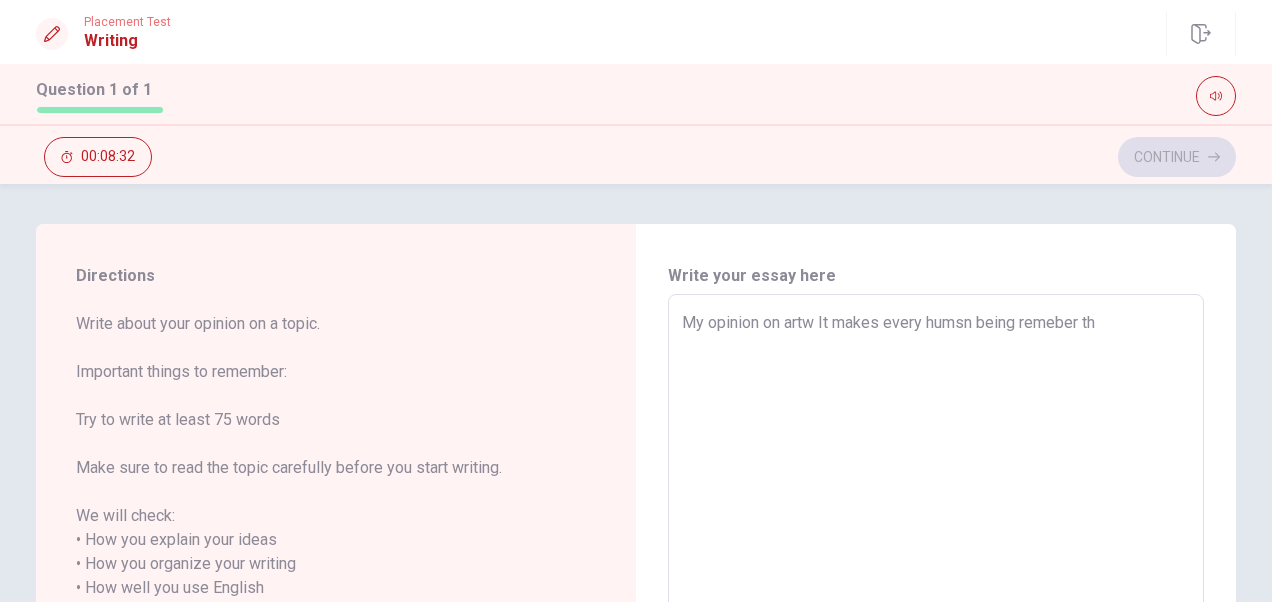 type on "x" 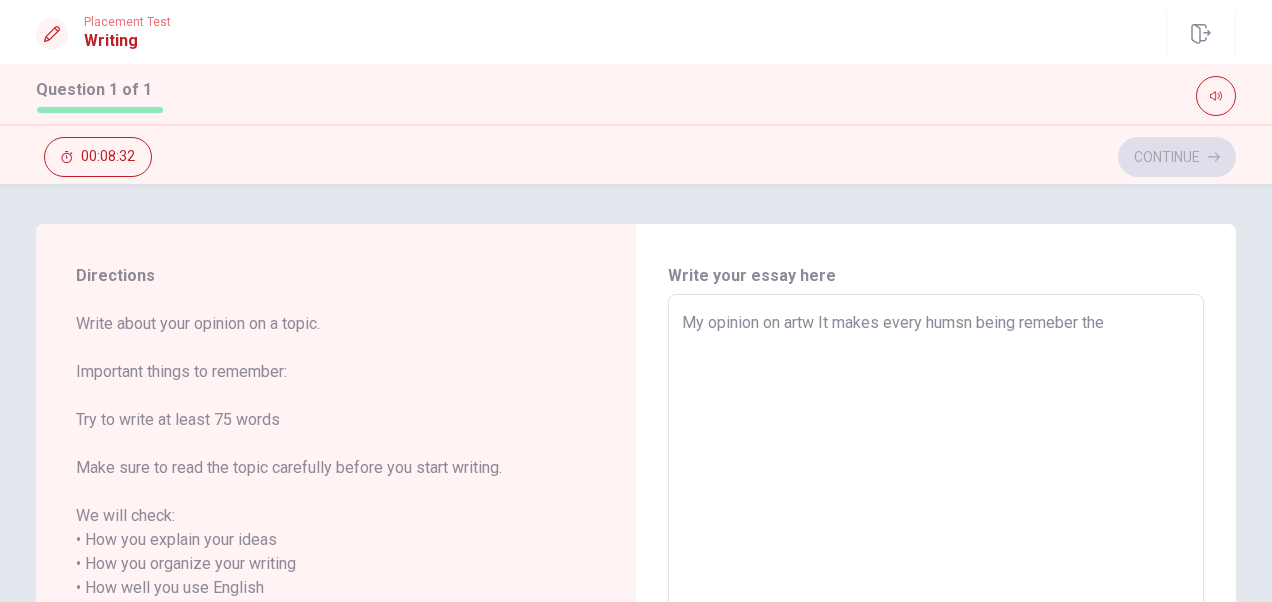 type on "x" 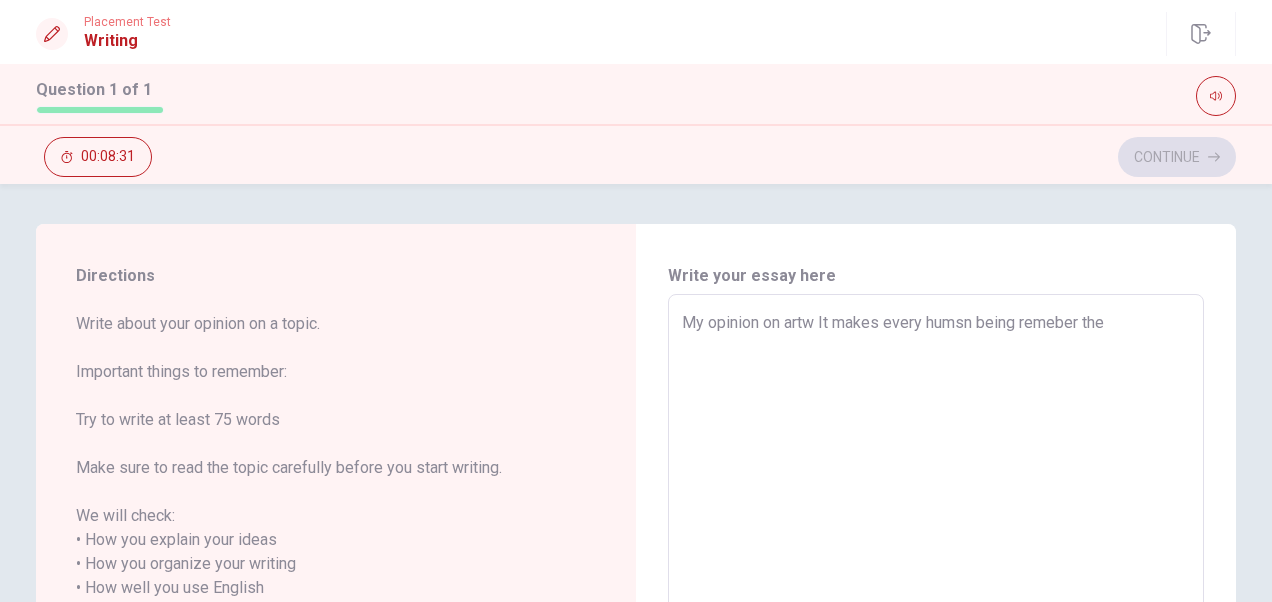 type on "My opinion on artw It makes every humsn being remeber the" 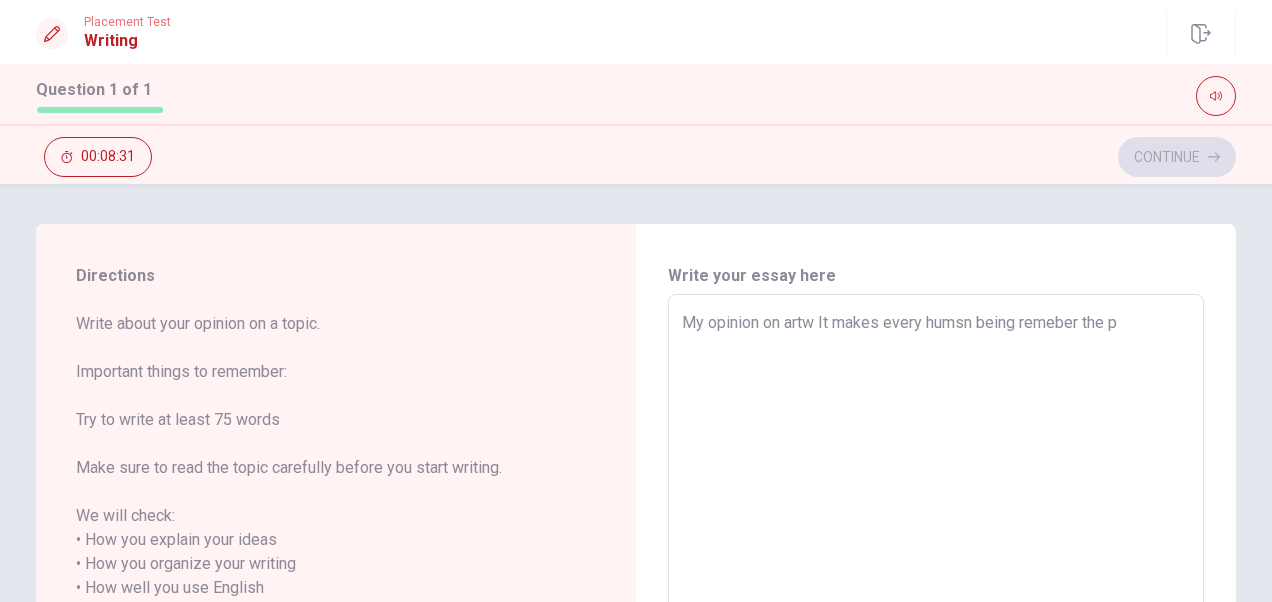 type on "x" 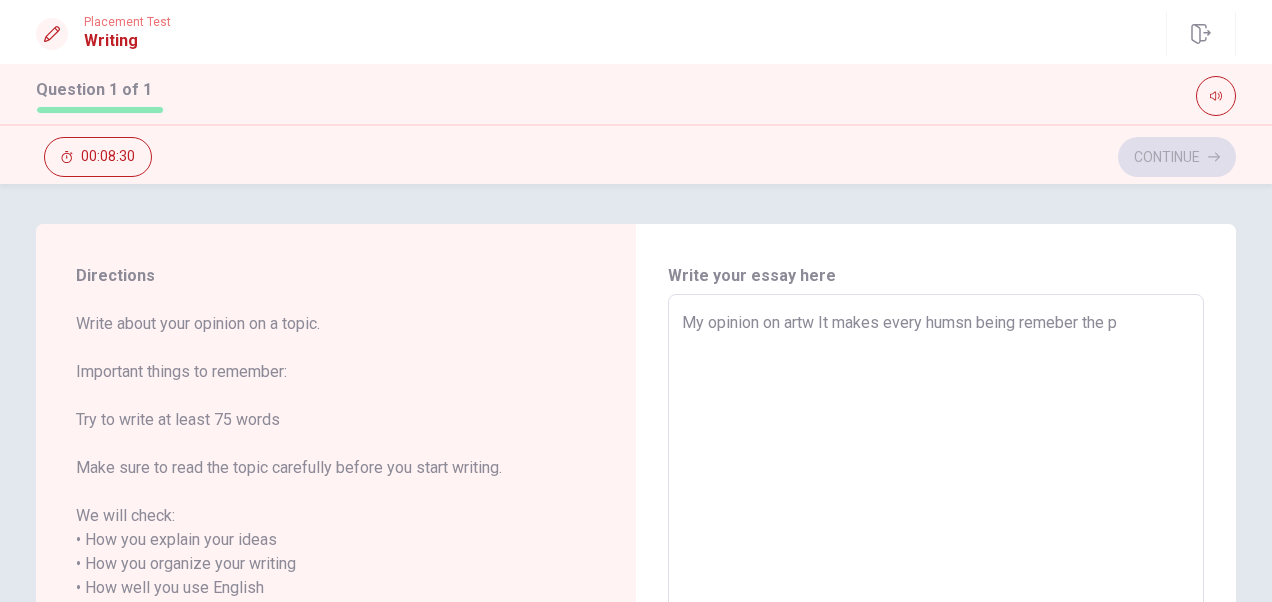 type on "My opinion on artw It makes every humsn being remeber the pa" 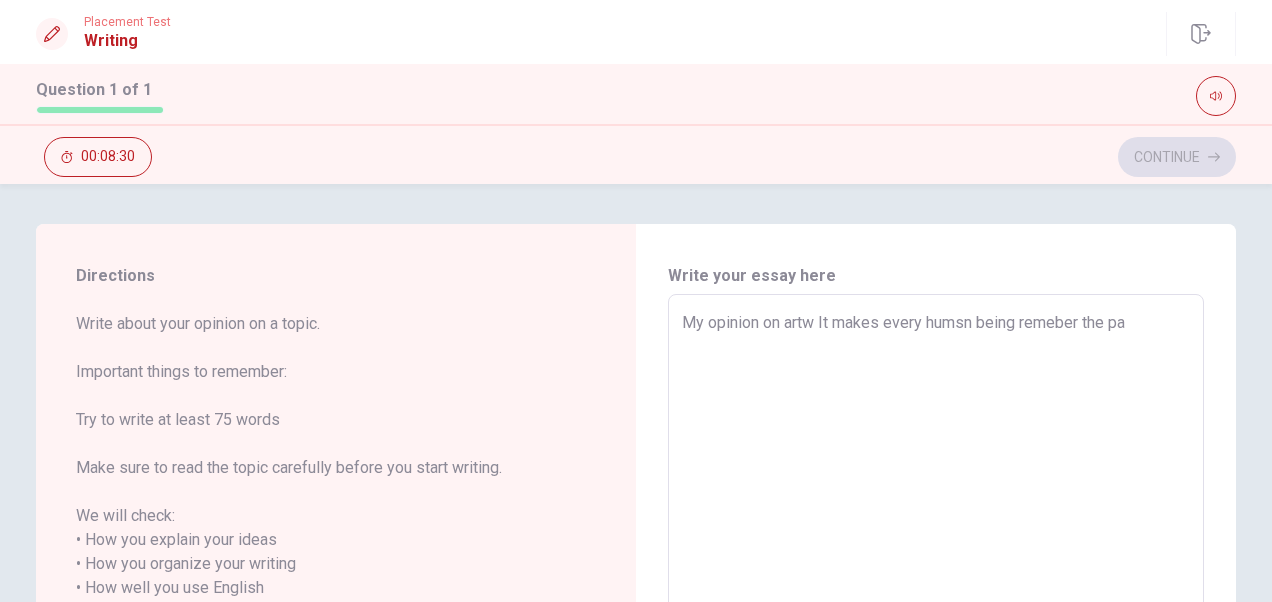 type on "x" 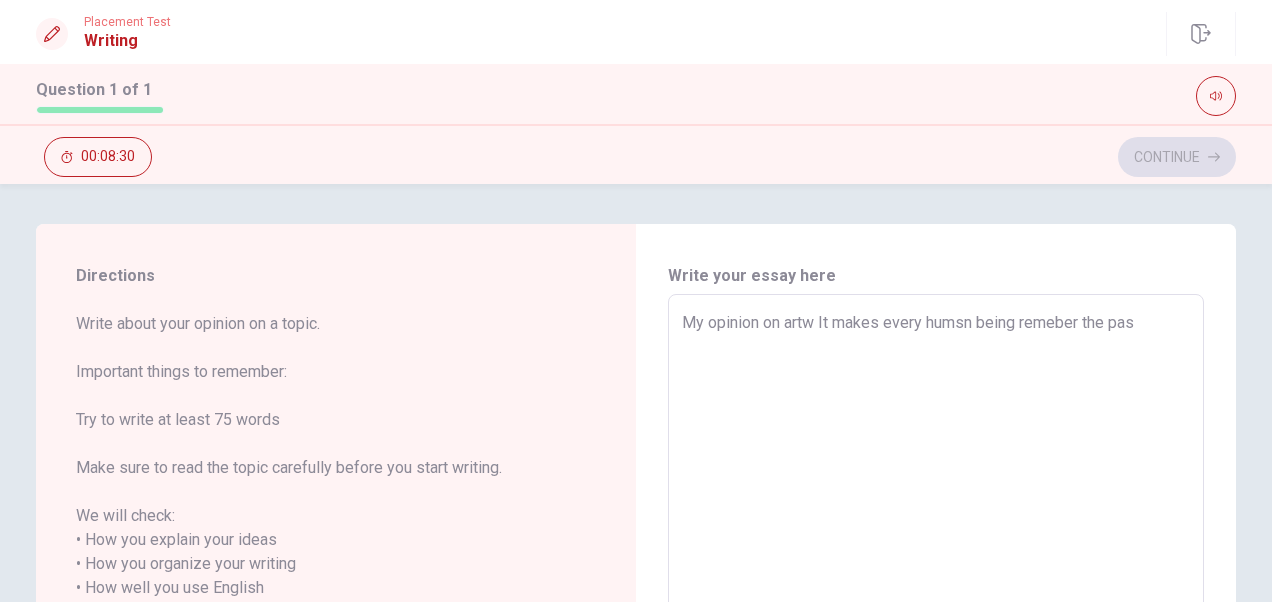 type on "x" 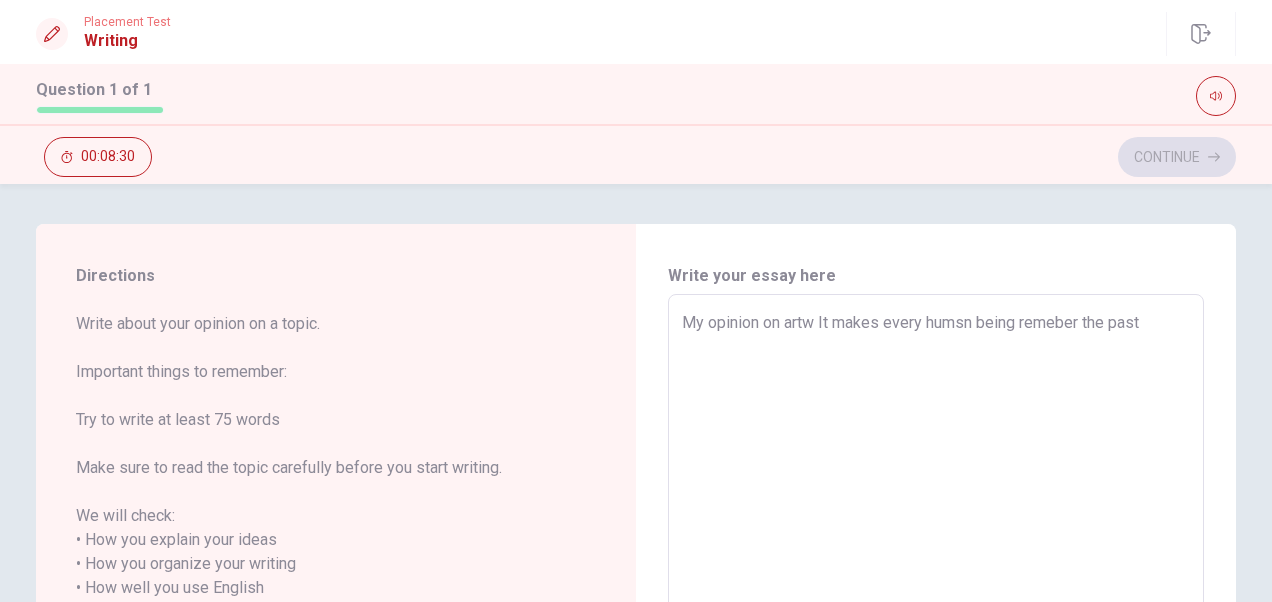 type on "x" 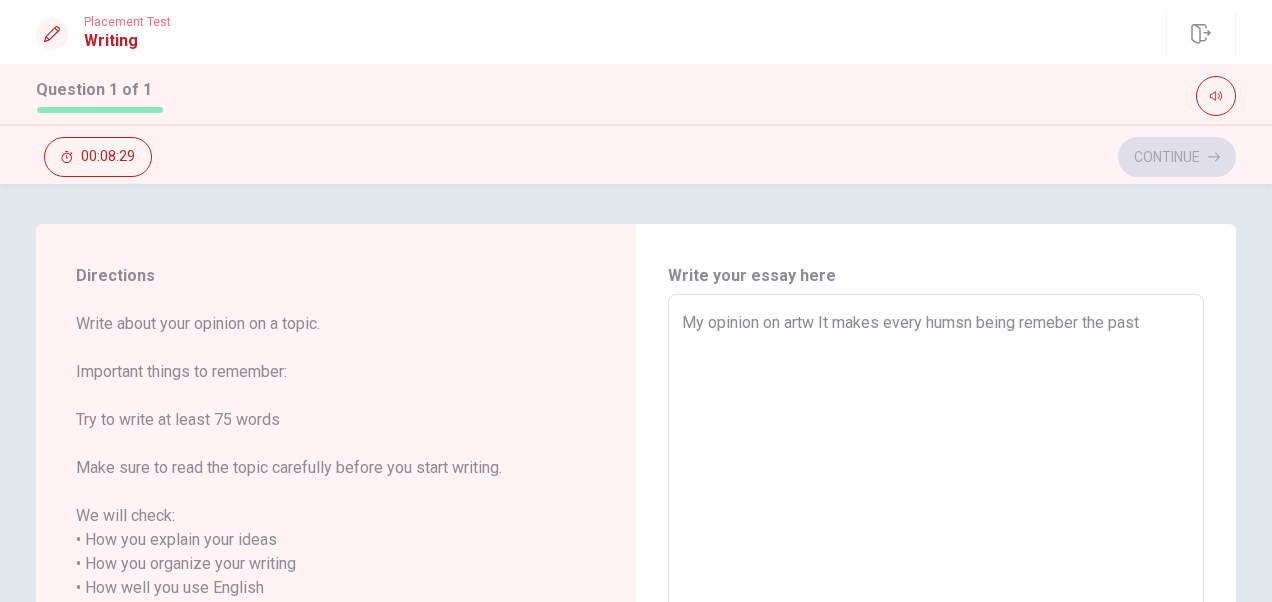 type on "My opinion on artw It makes every humsn being remeber the past" 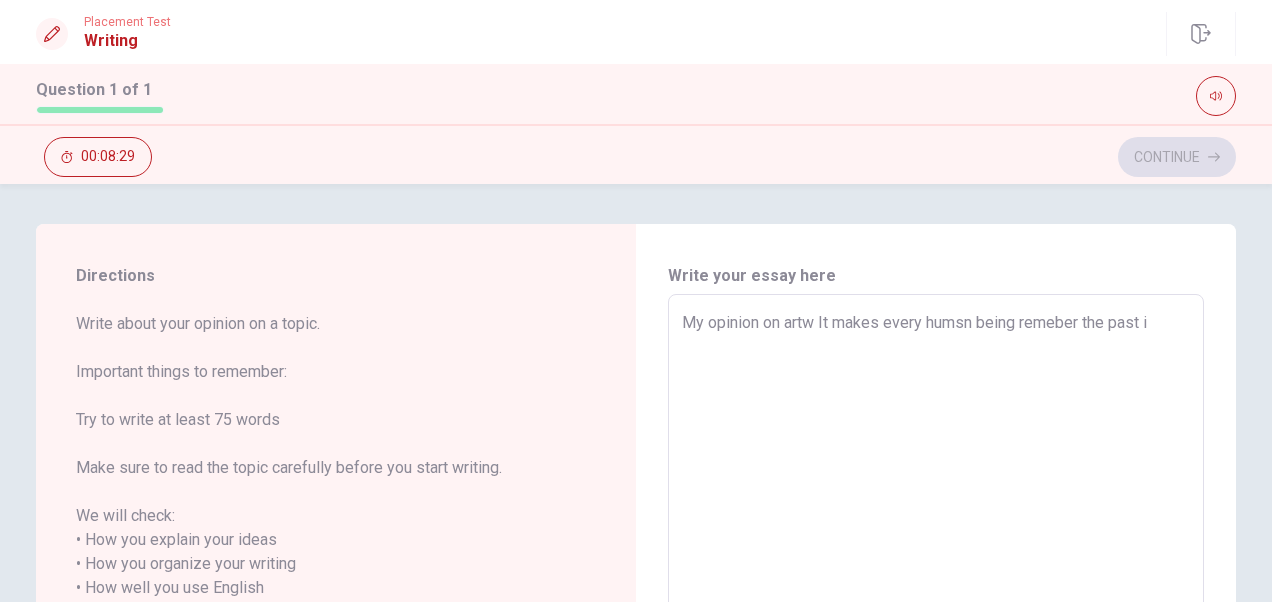 type on "x" 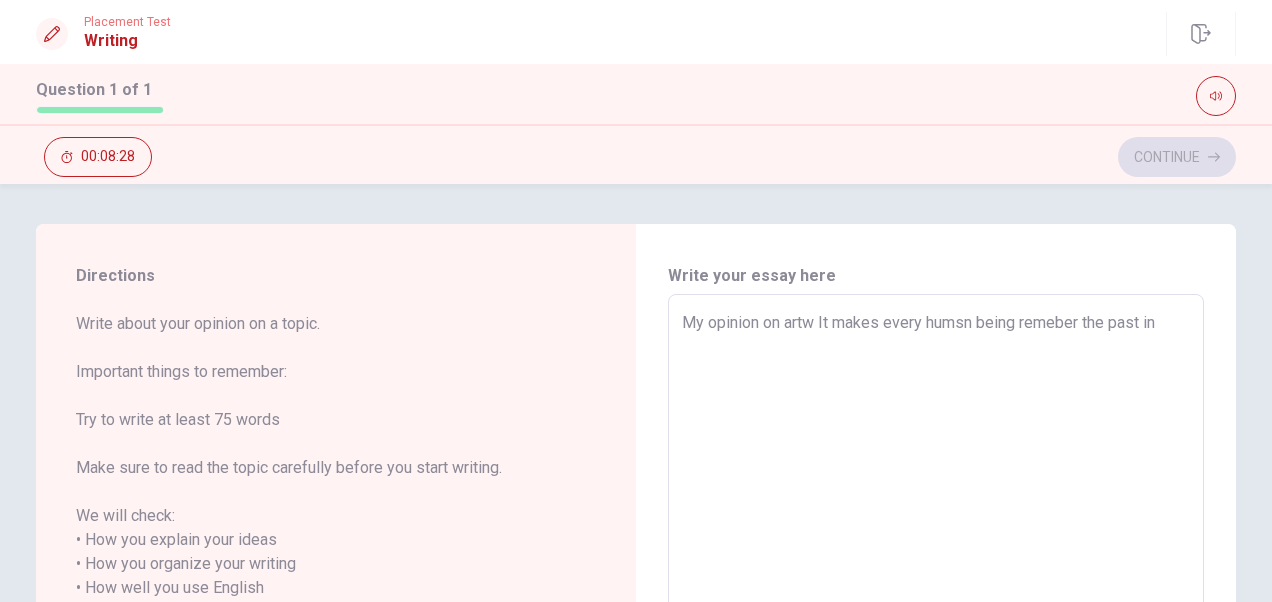 type on "x" 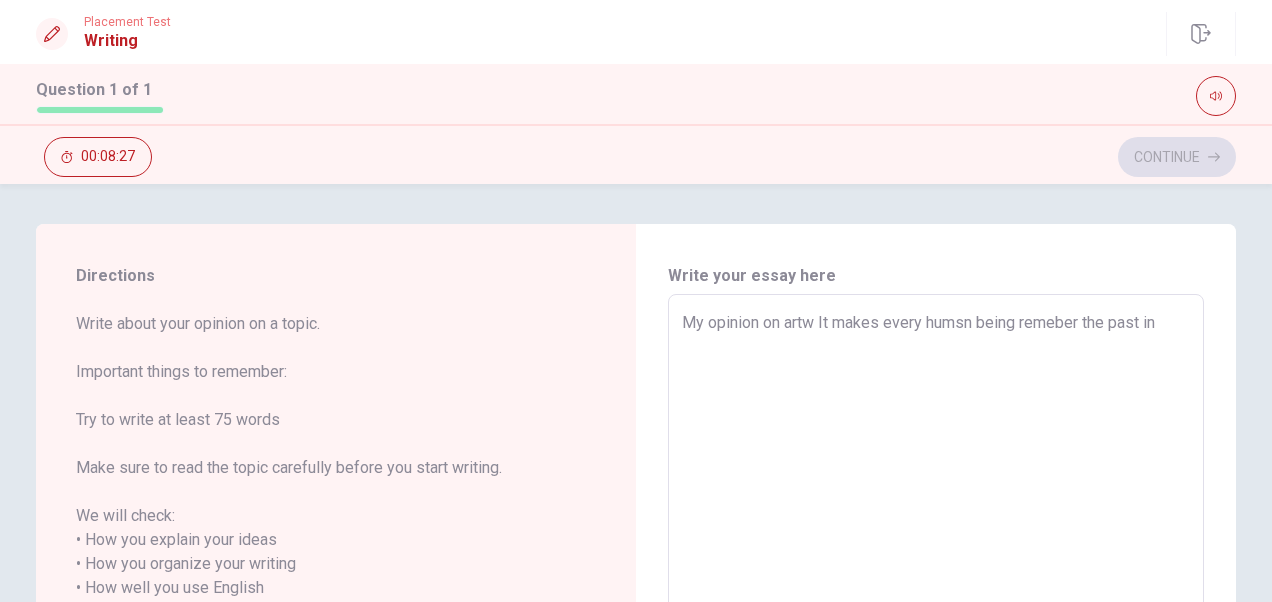 type on "My opinion on artw It makes every humsn being remeber the past in" 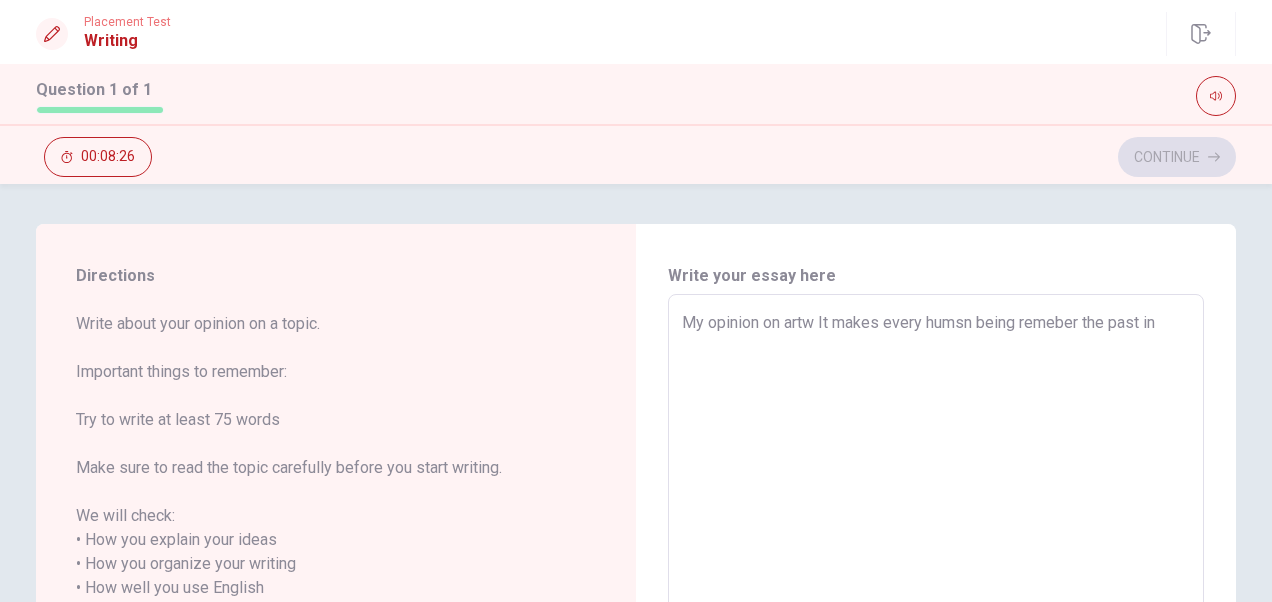 type on "My opinion on artw It makes every humsn being remeber the past in w" 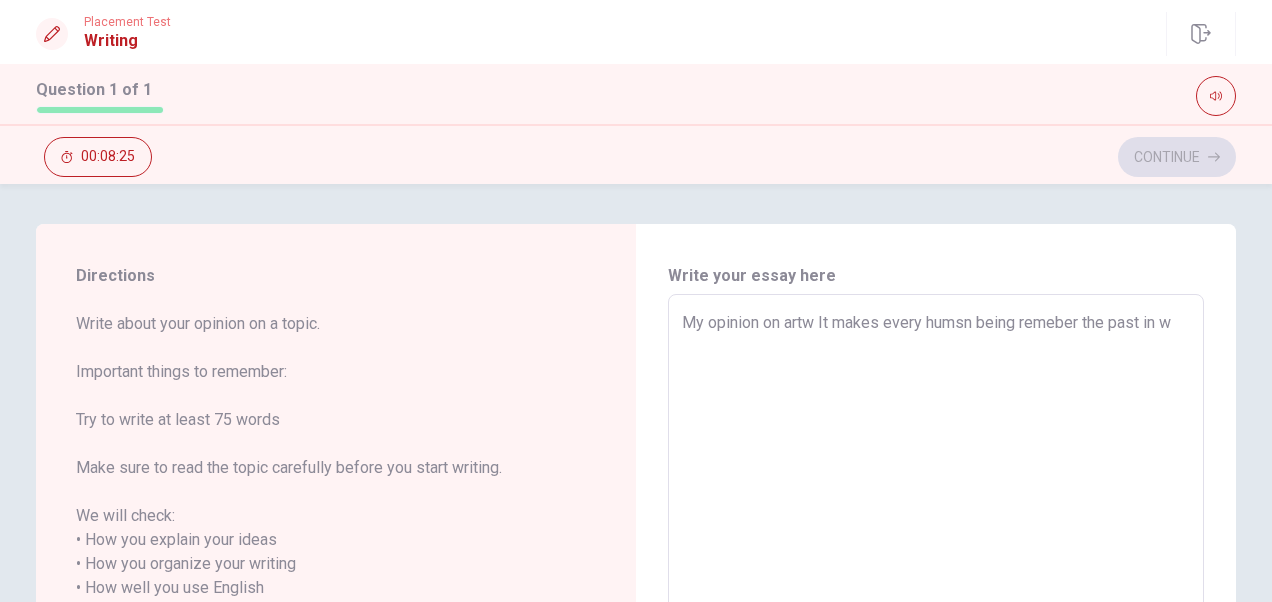 type on "x" 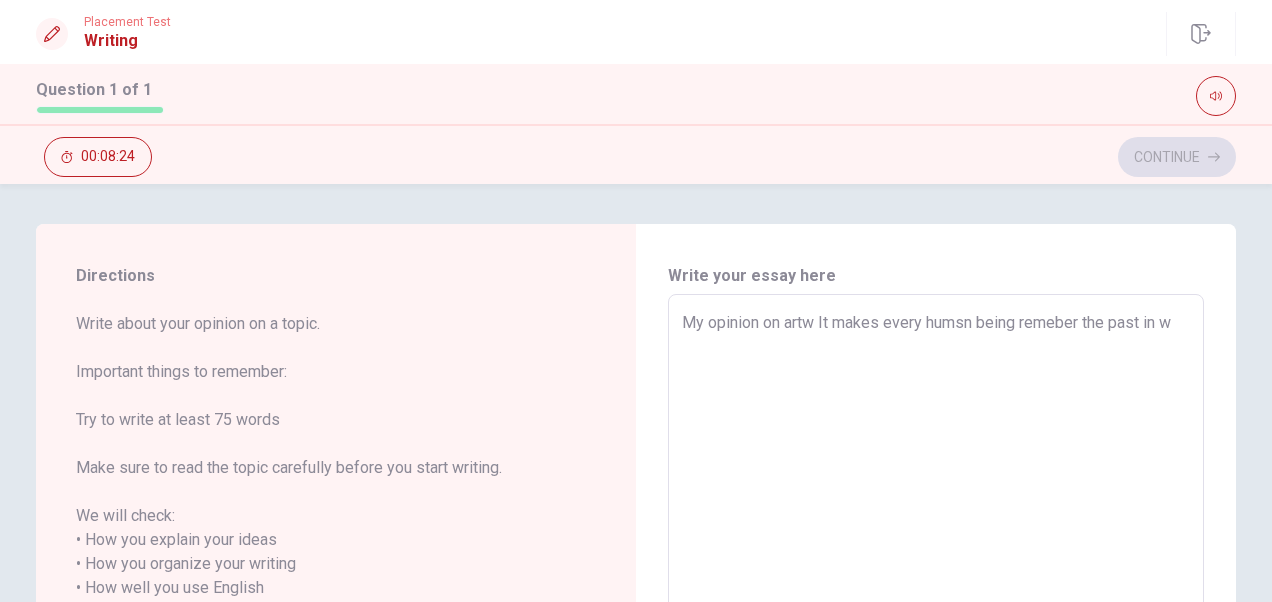 type on "My opinion on artw It makes every humsn being remeber the past in wh" 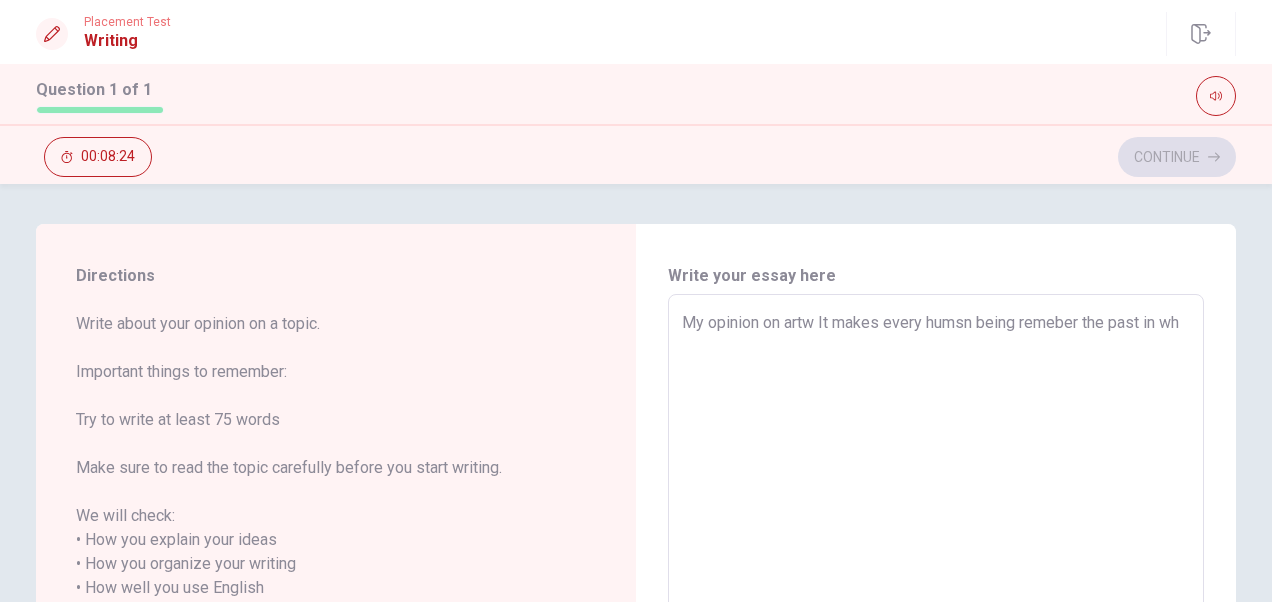 type on "x" 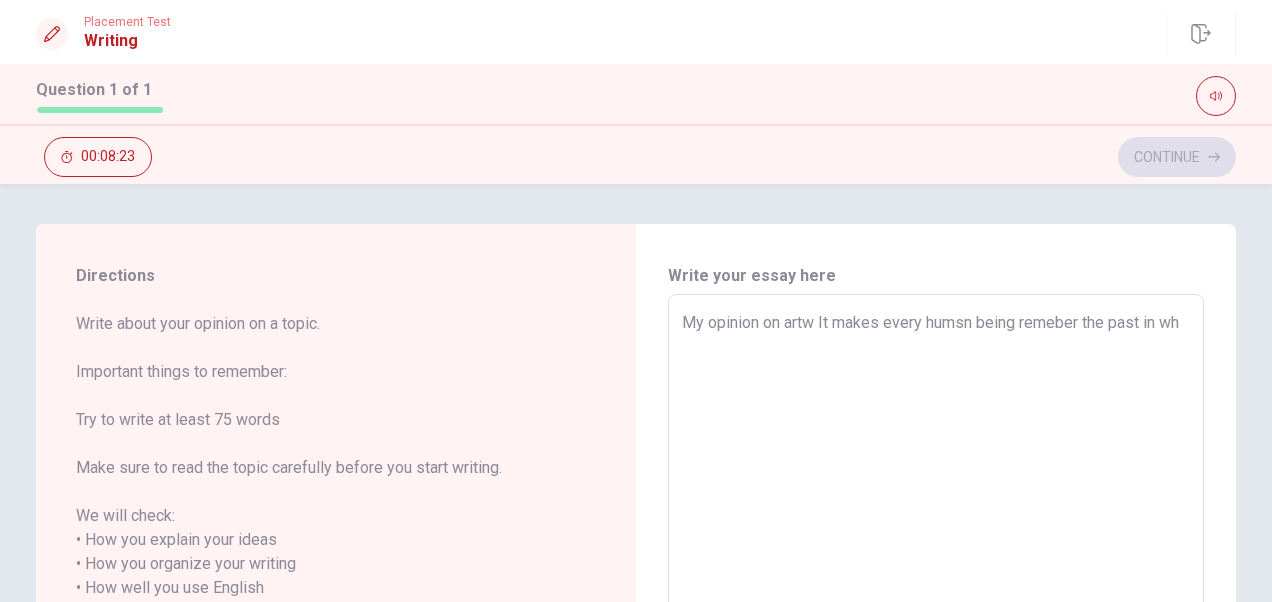 type on "My opinion on artw It makes every humsn being remeber the past in whi" 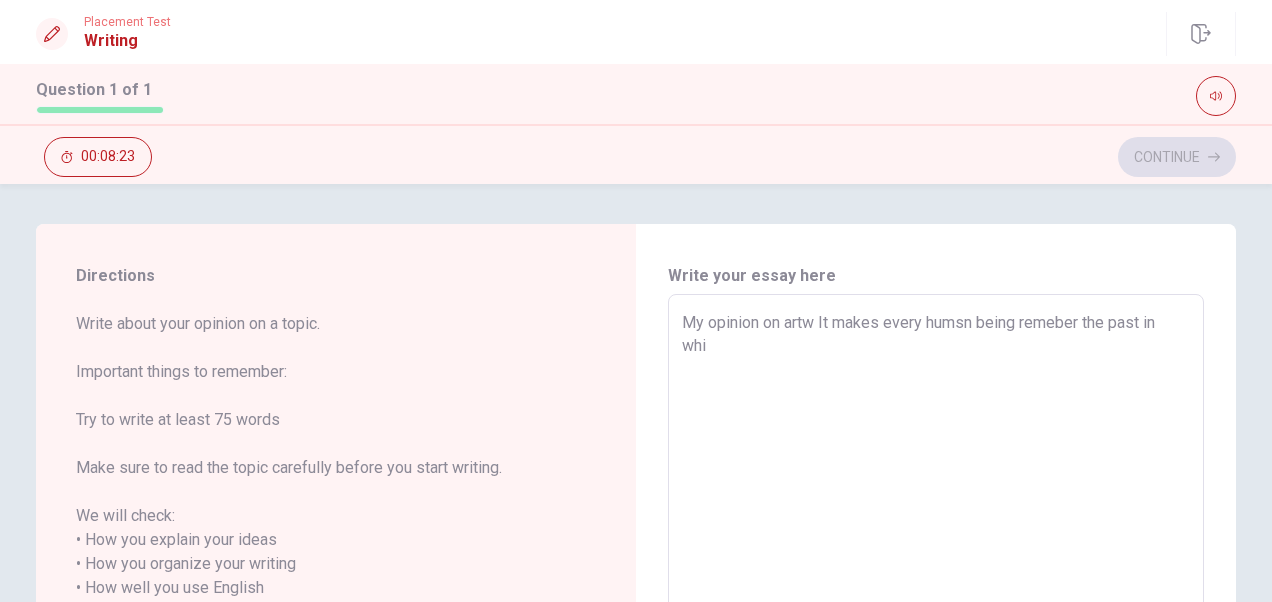 type on "x" 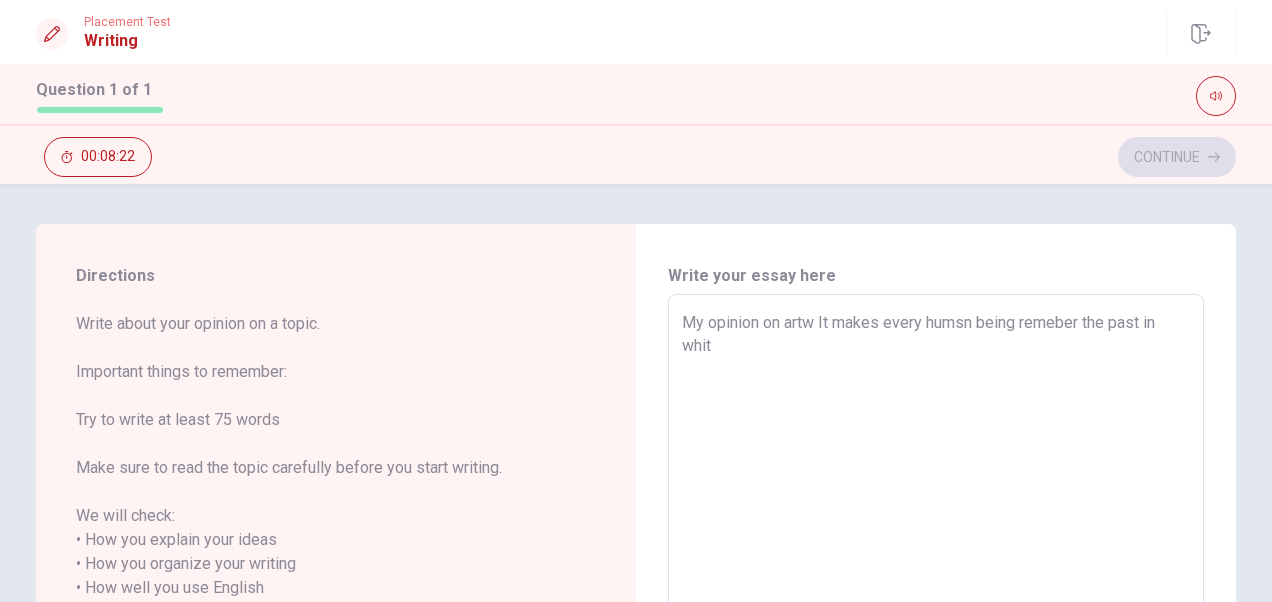 type on "x" 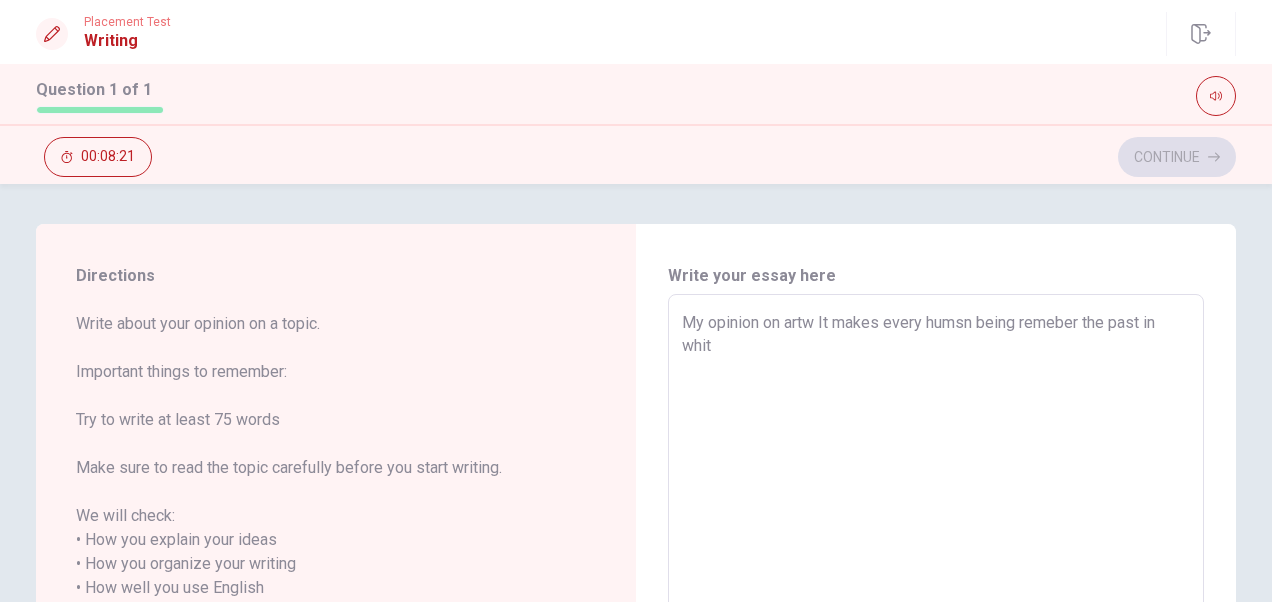 type on "My opinion on artw It makes every humsn being remeber the past in whitc" 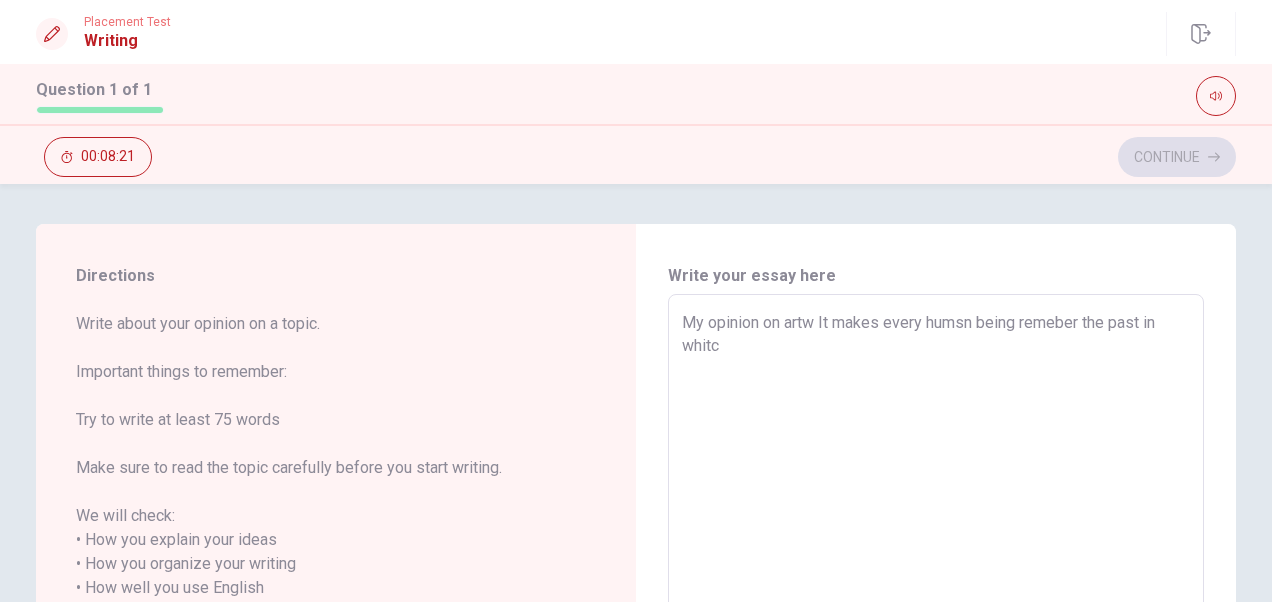 type on "x" 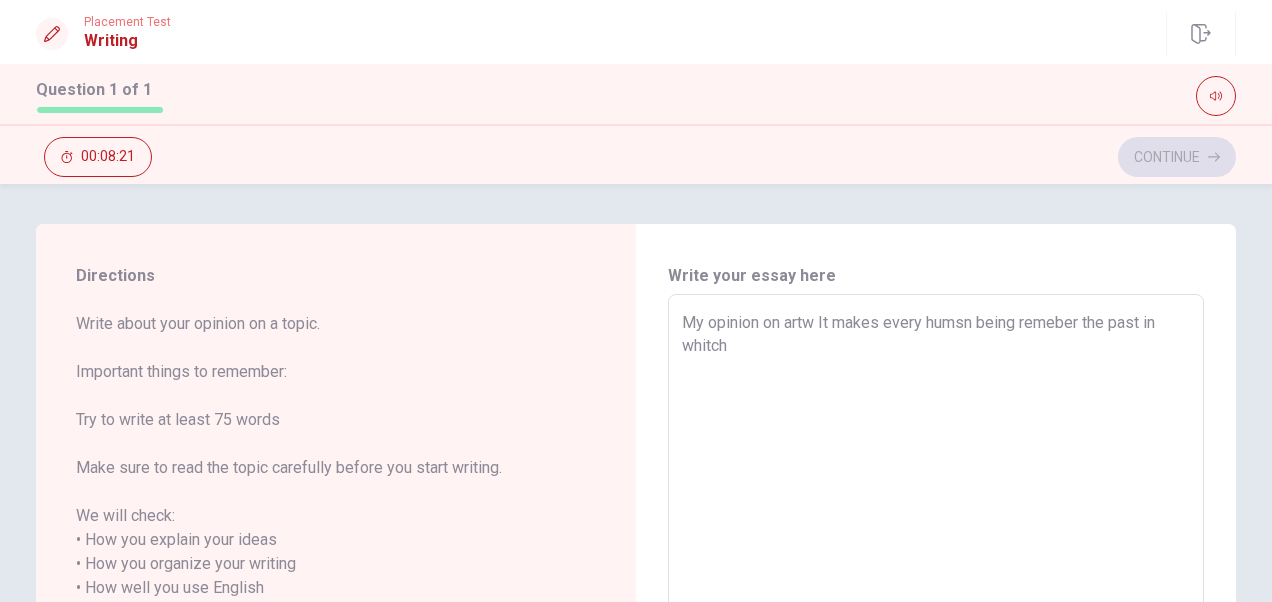 type on "x" 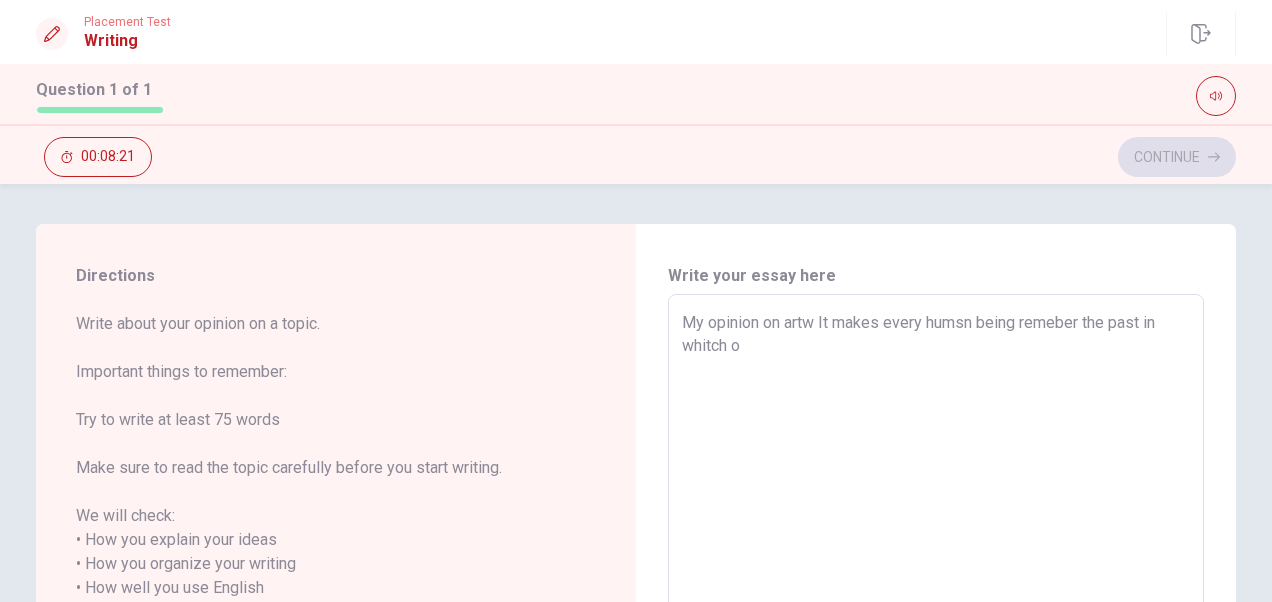 type on "x" 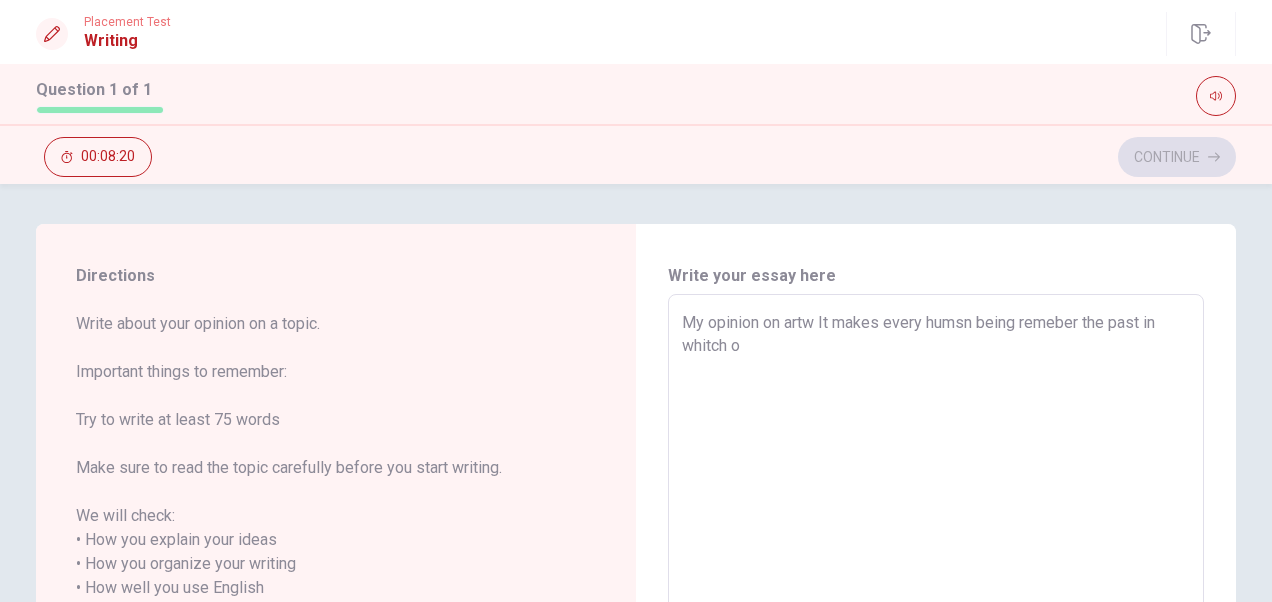 type on "My opinion on artw It makes every humsn being remeber the past in whitch ot" 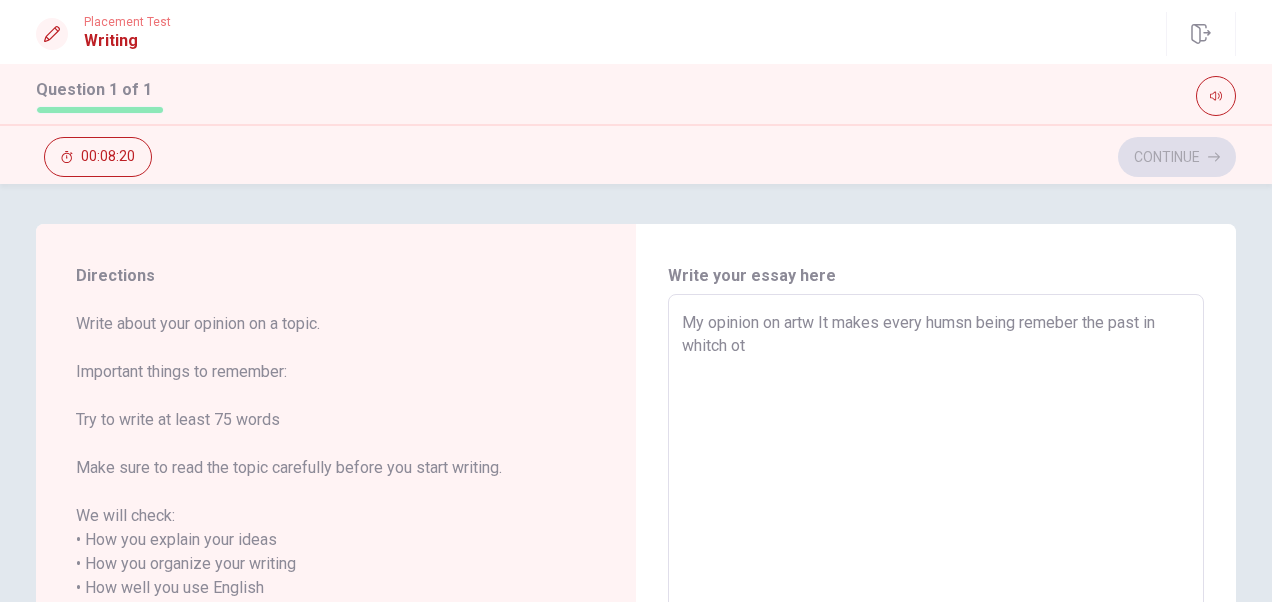 type on "x" 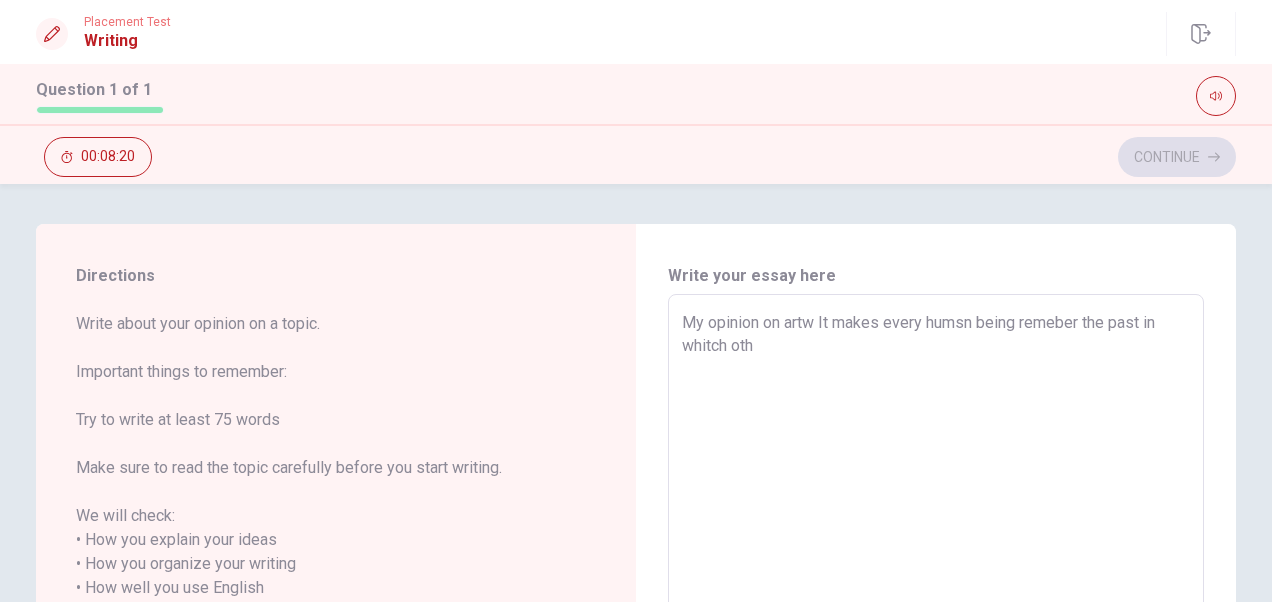 type on "x" 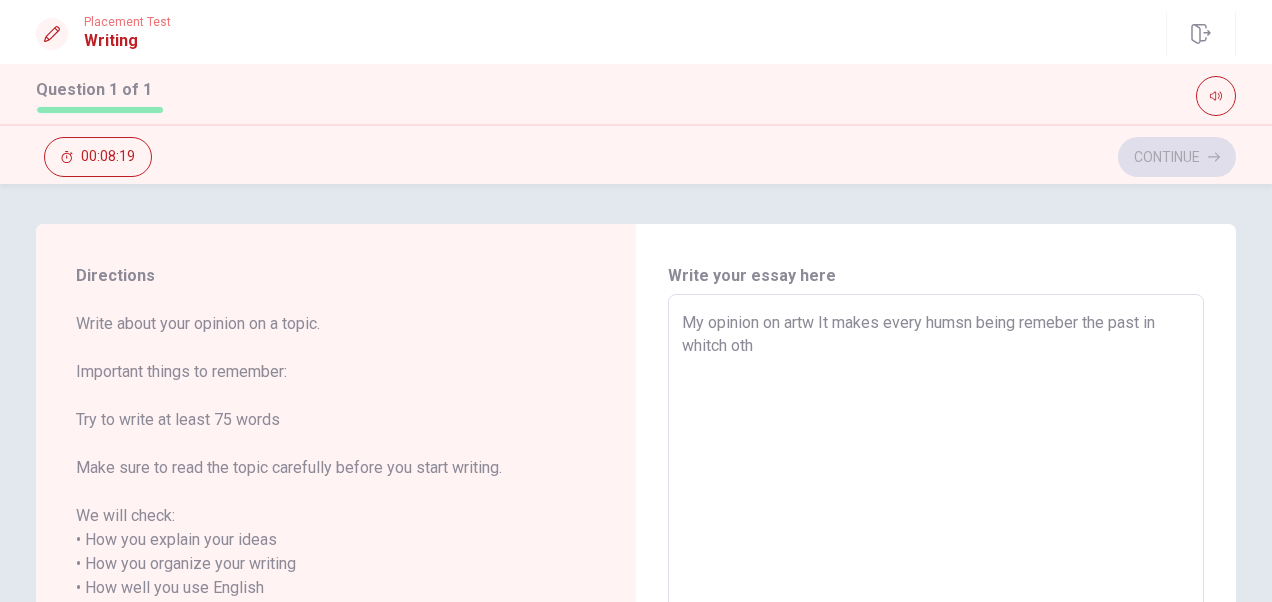 type on "My opinion on artw It makes every humsn being remeber the past in whitch othe" 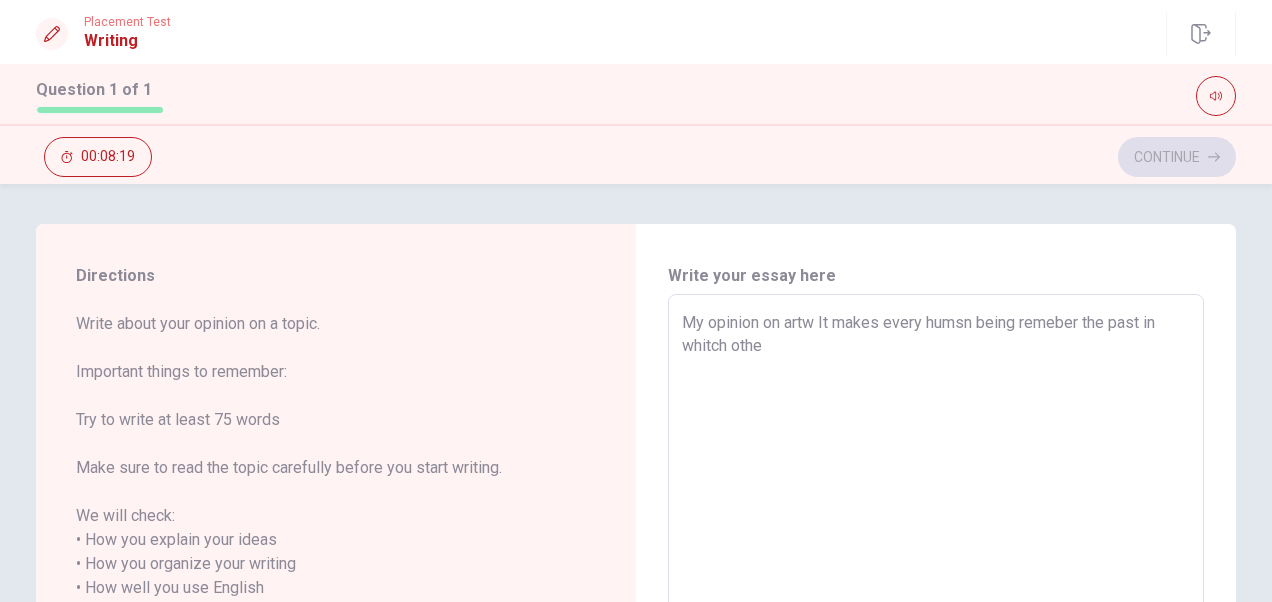 type on "x" 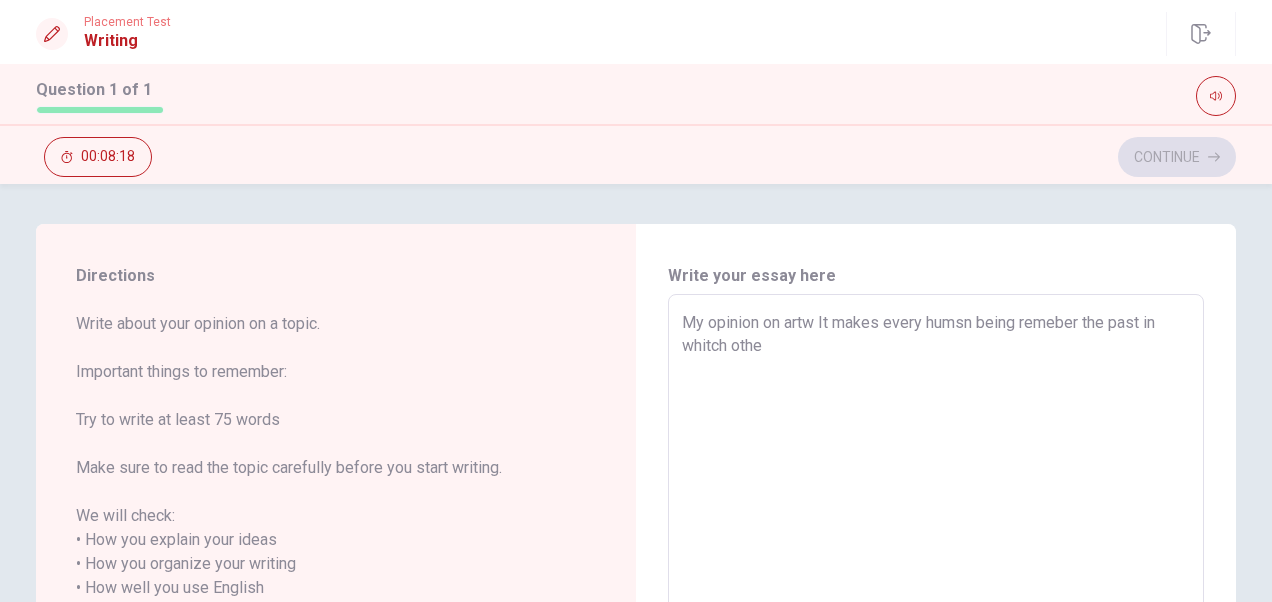 type on "My opinion on artw It makes every humsn being remeber the past in whitch other" 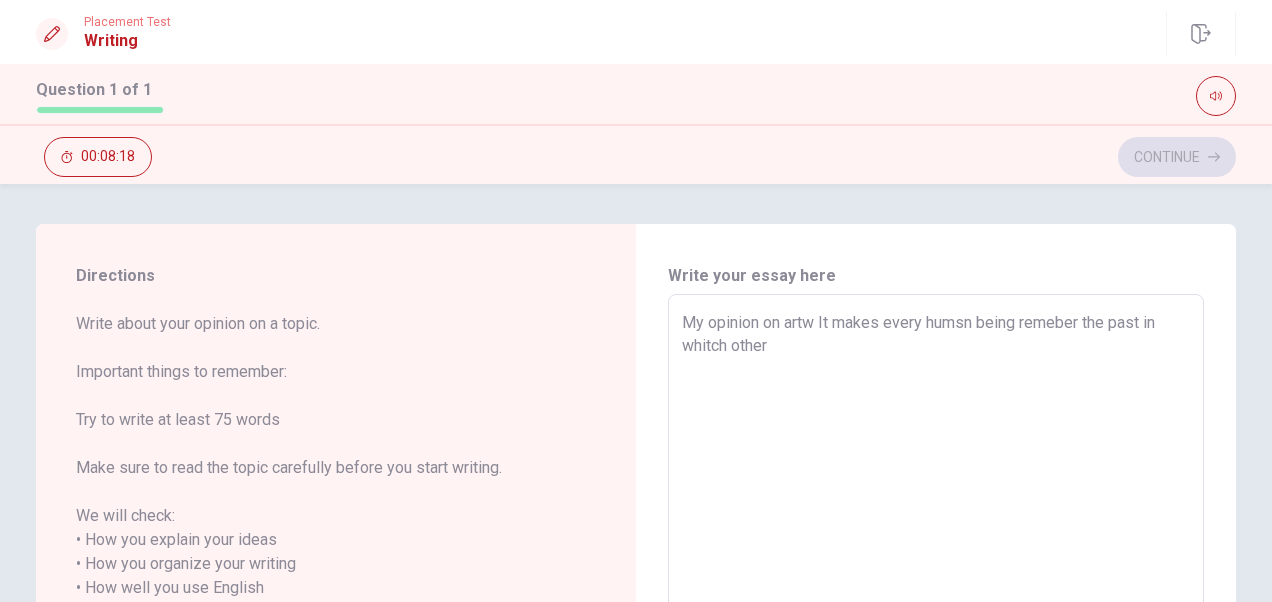 type on "x" 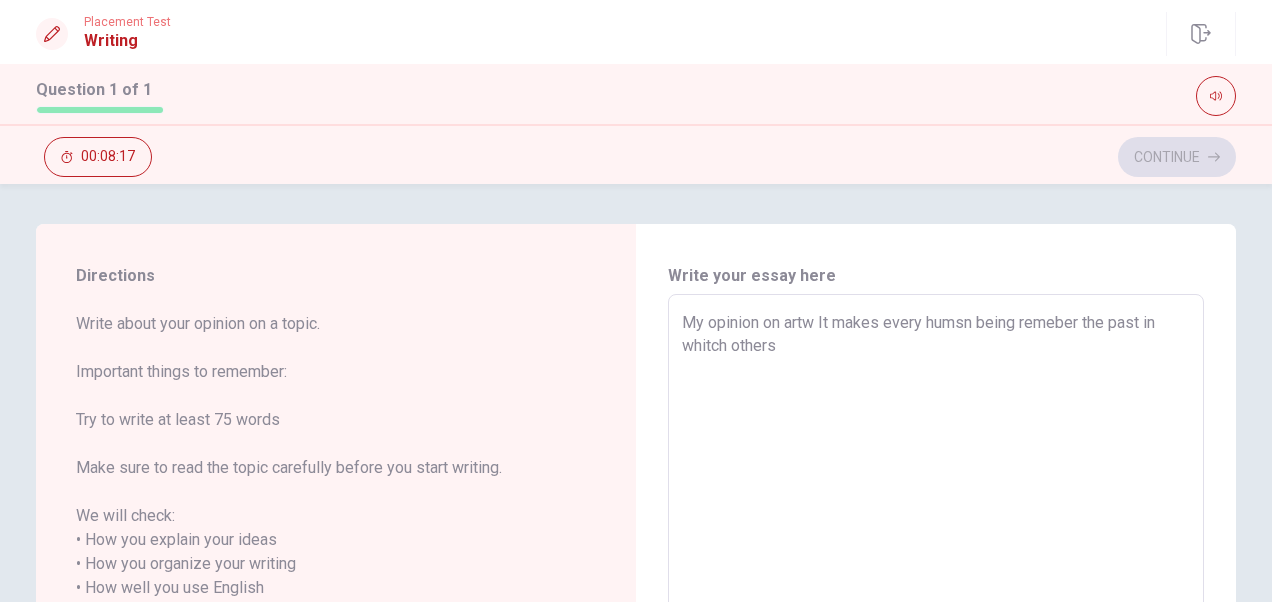 type on "x" 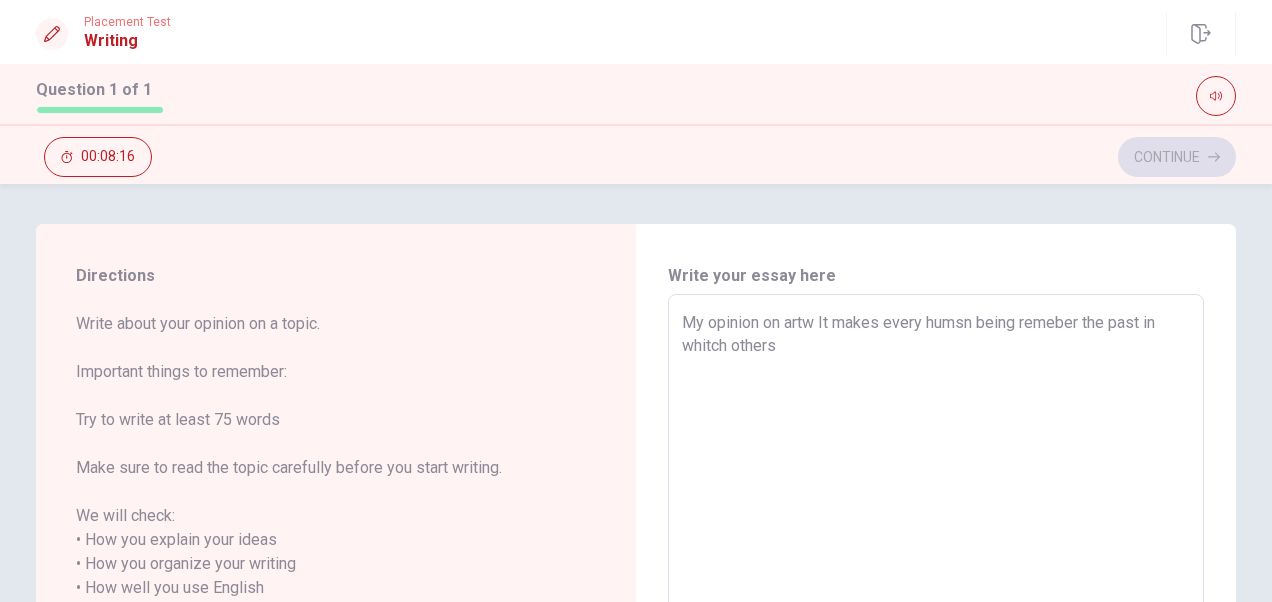 type on "My opinion on artw It makes every humsn being remeber the past in whitch others" 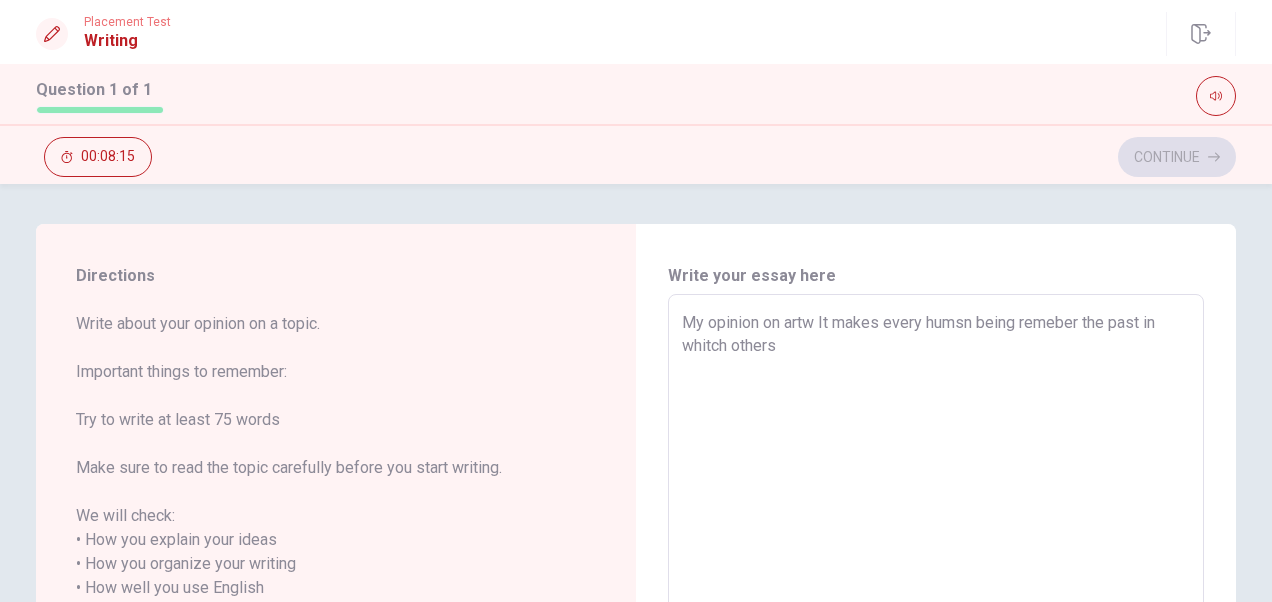 type on "x" 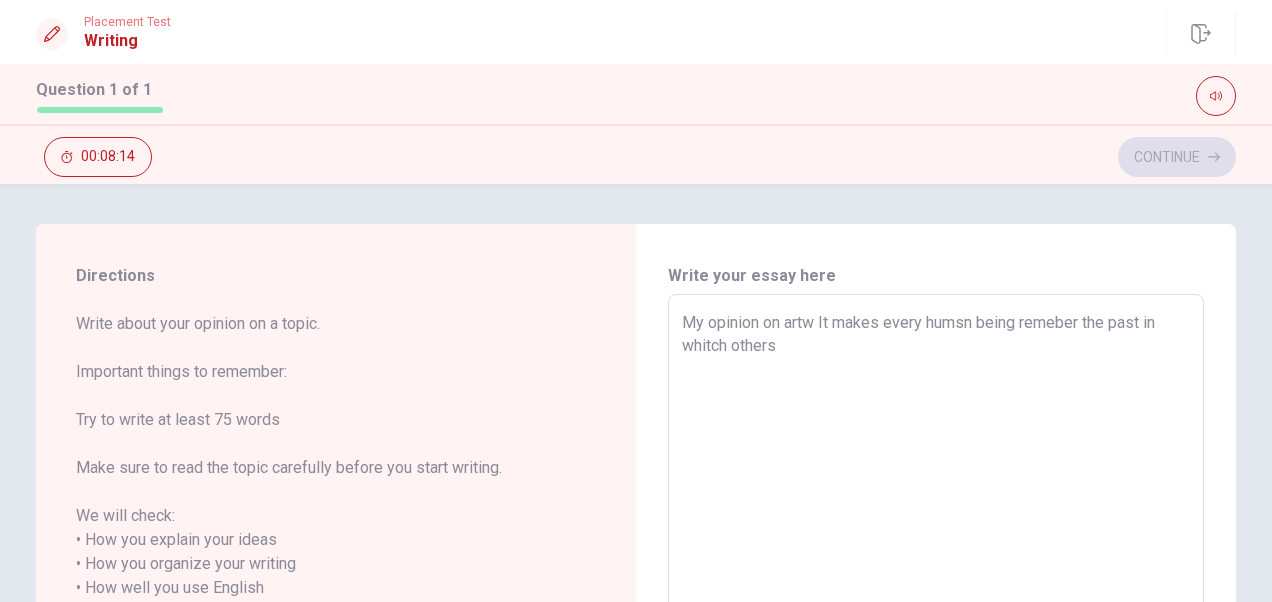 type on "My opinion on artw It makes every humsn being remeber the past in whitch others l" 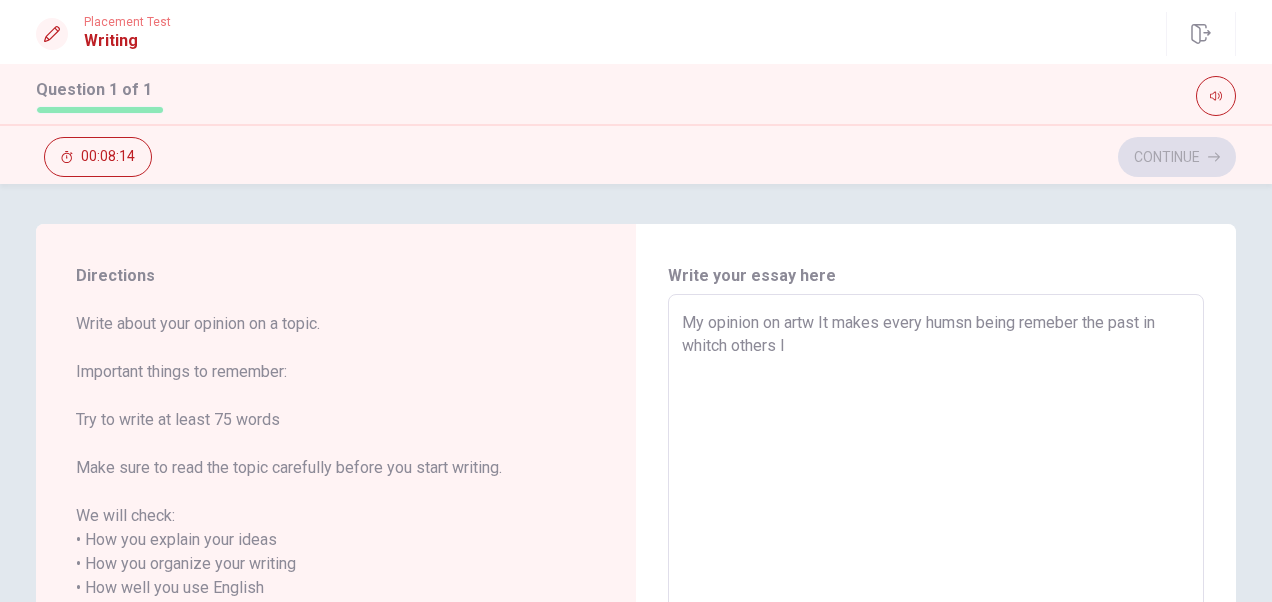type on "x" 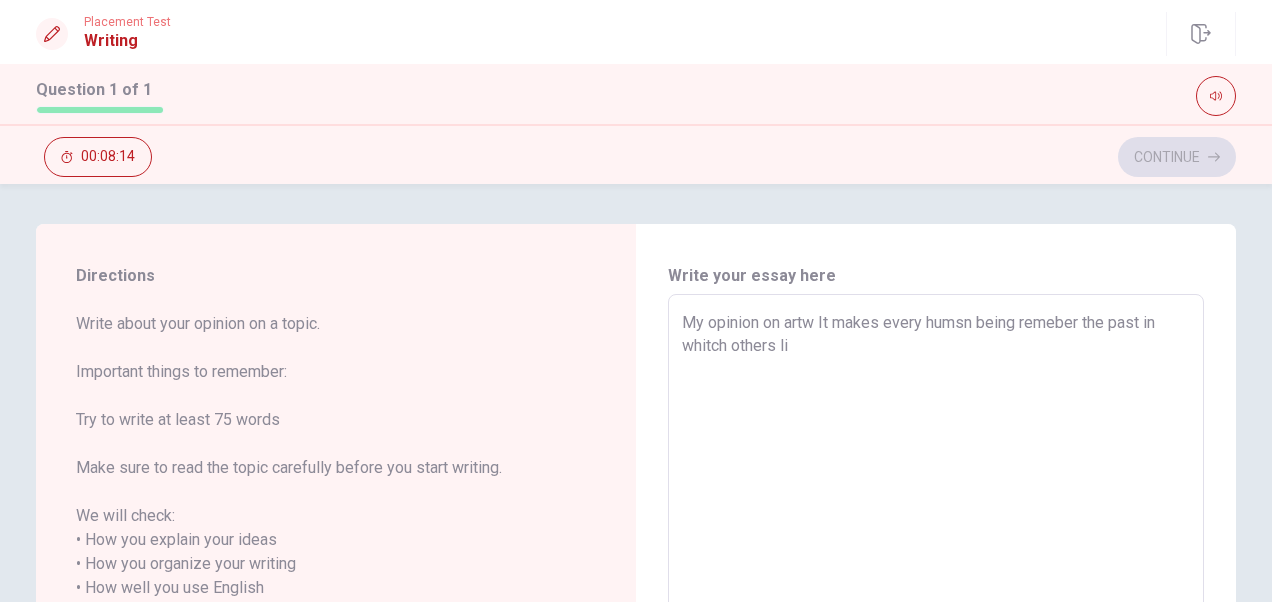 type on "x" 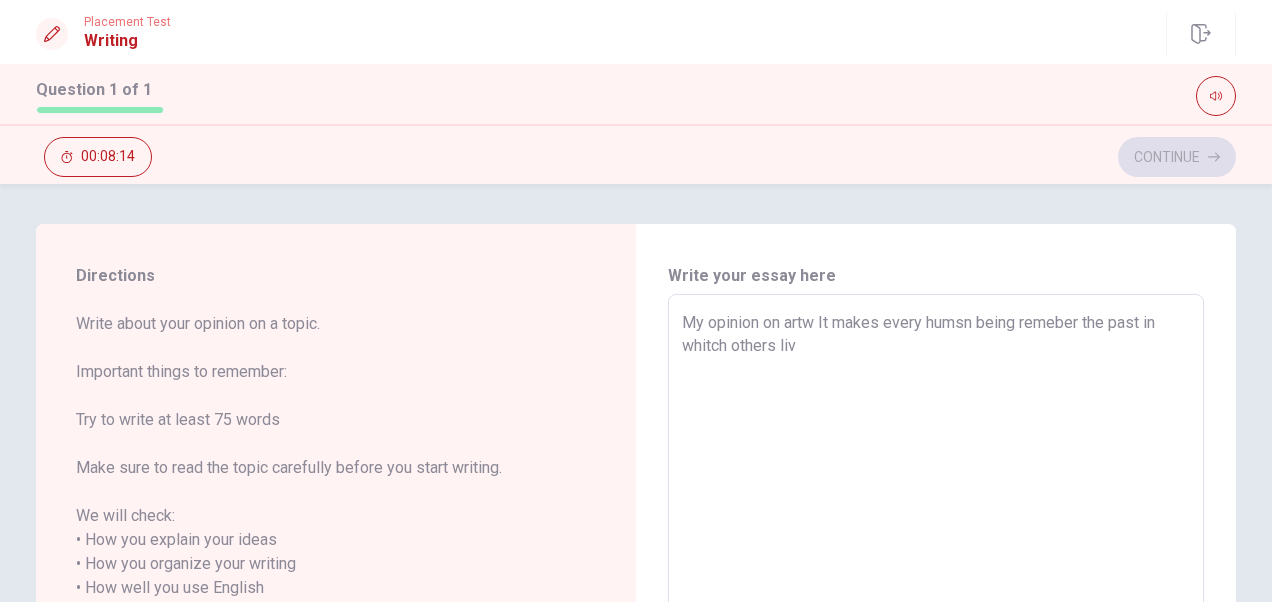 type on "x" 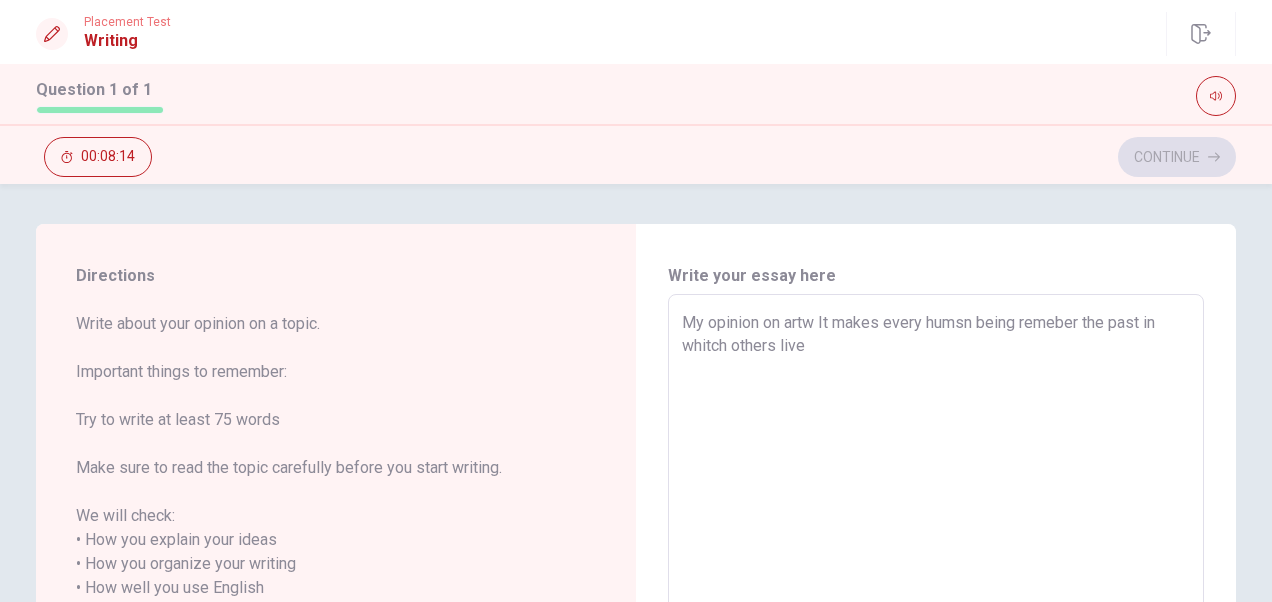 type on "x" 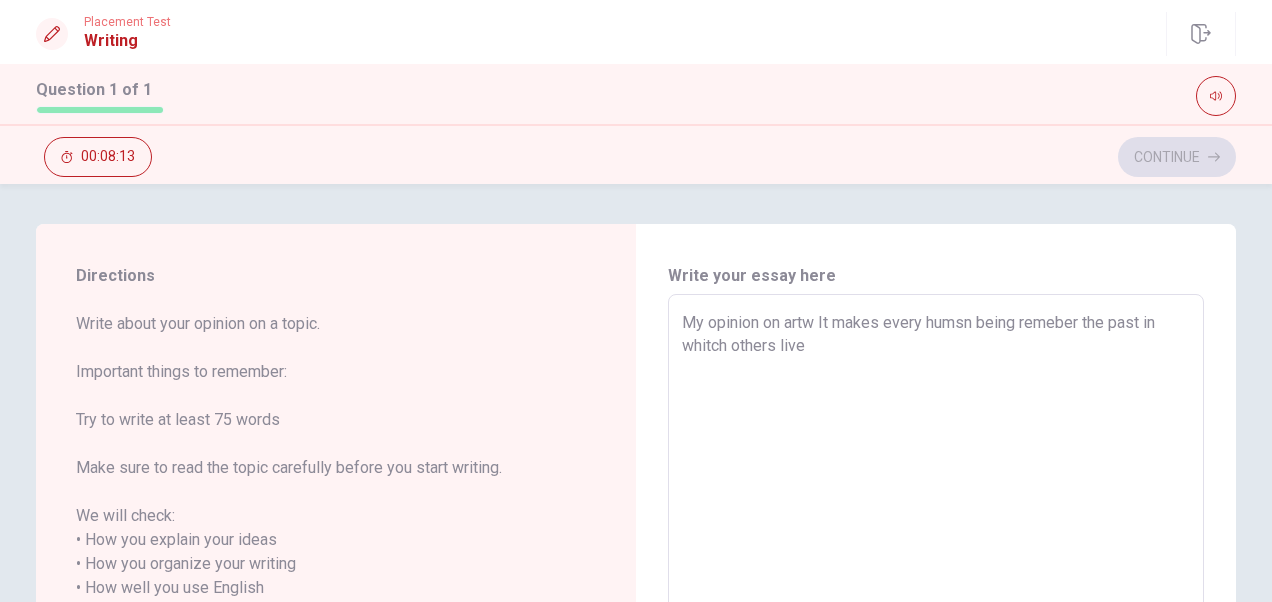 type on "My opinion on artw It makes every humsn being remeber the past in whitch others lived" 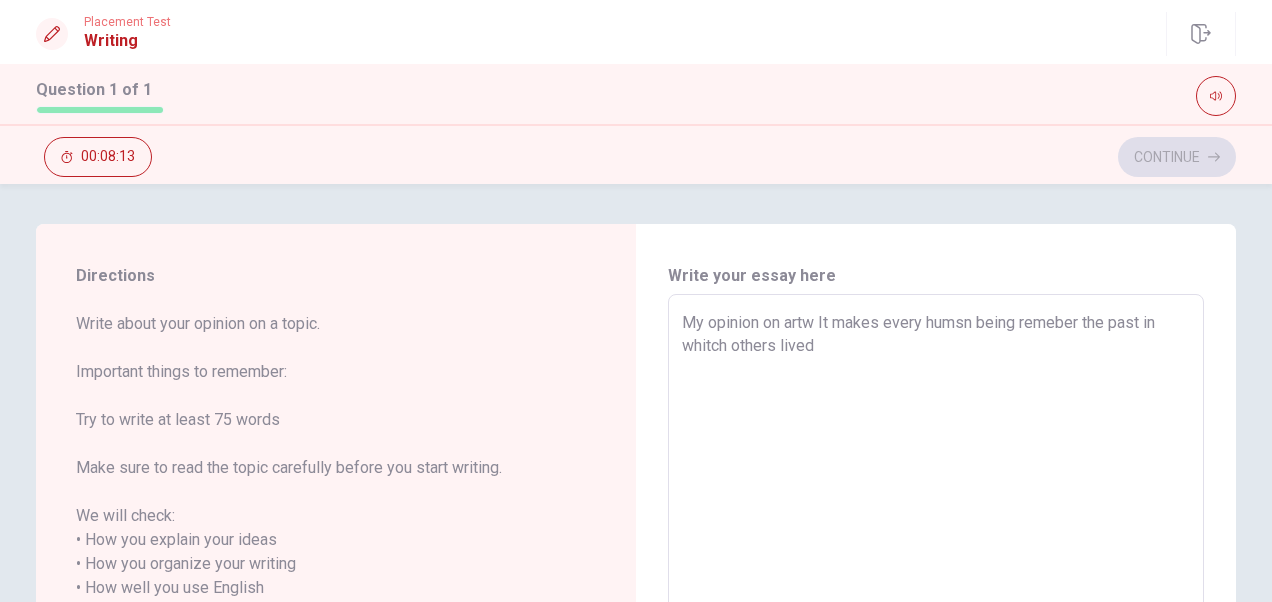 type on "x" 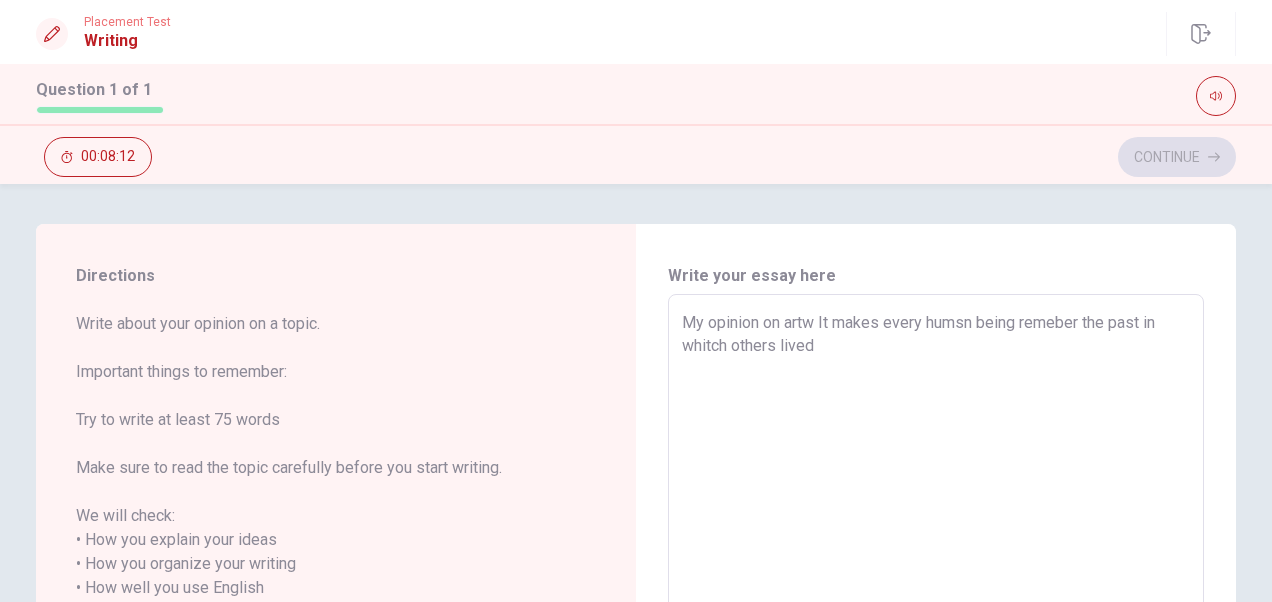 type on "My opinion on artw It makes every humsn being remeber the past in whitch others lived i" 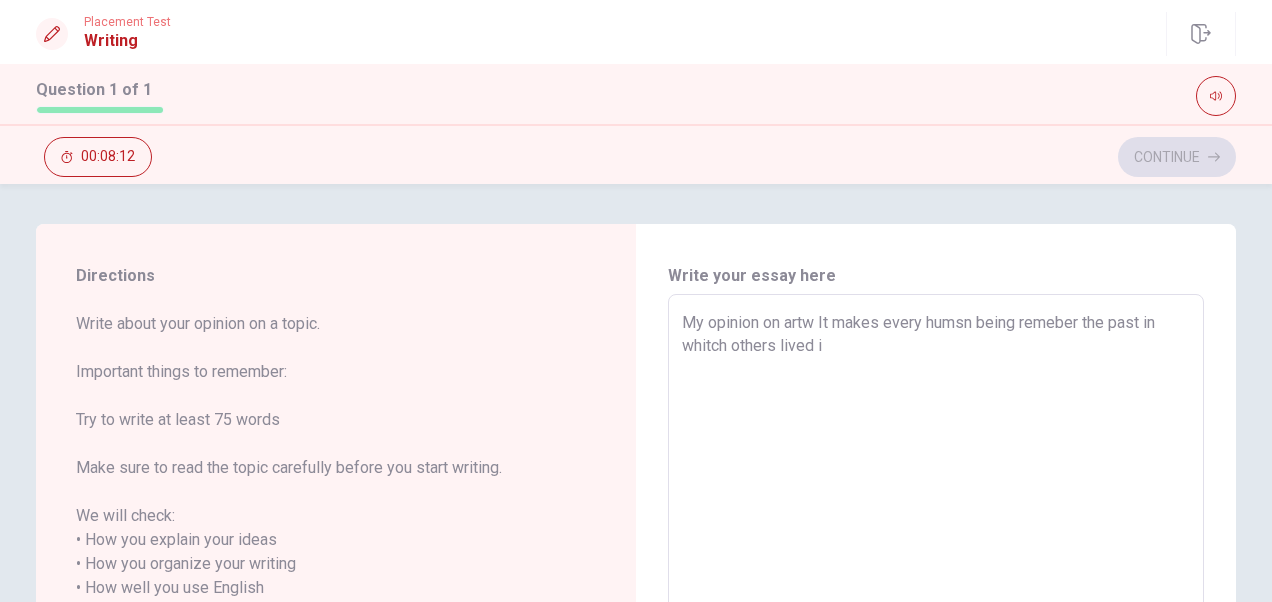 type on "x" 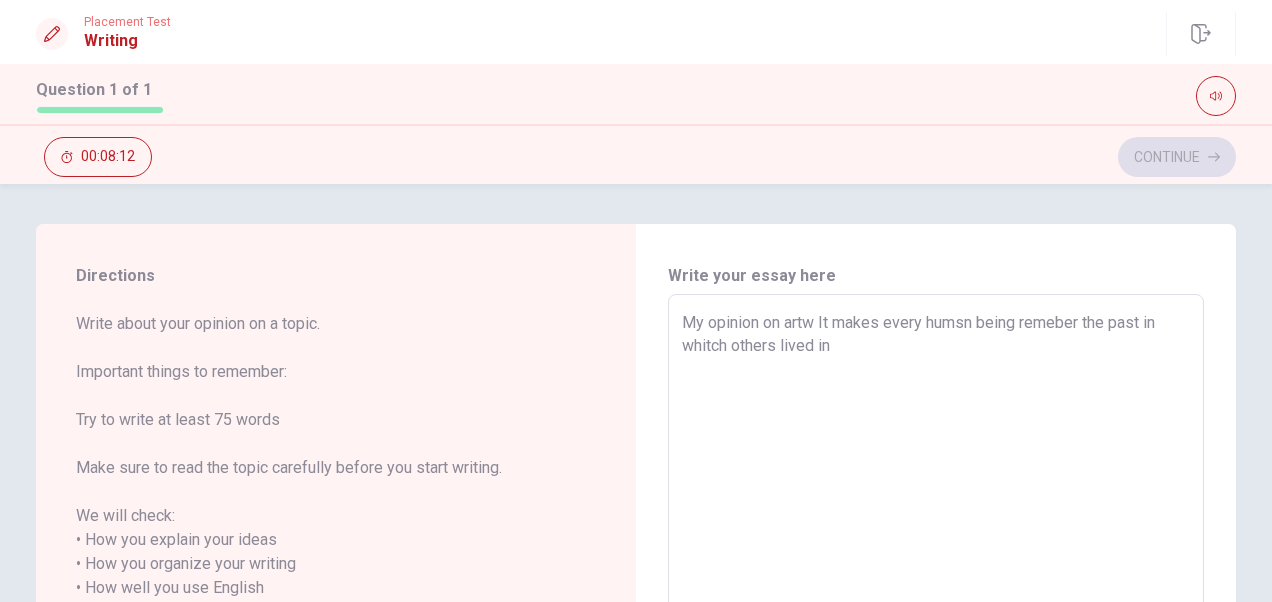 type on "x" 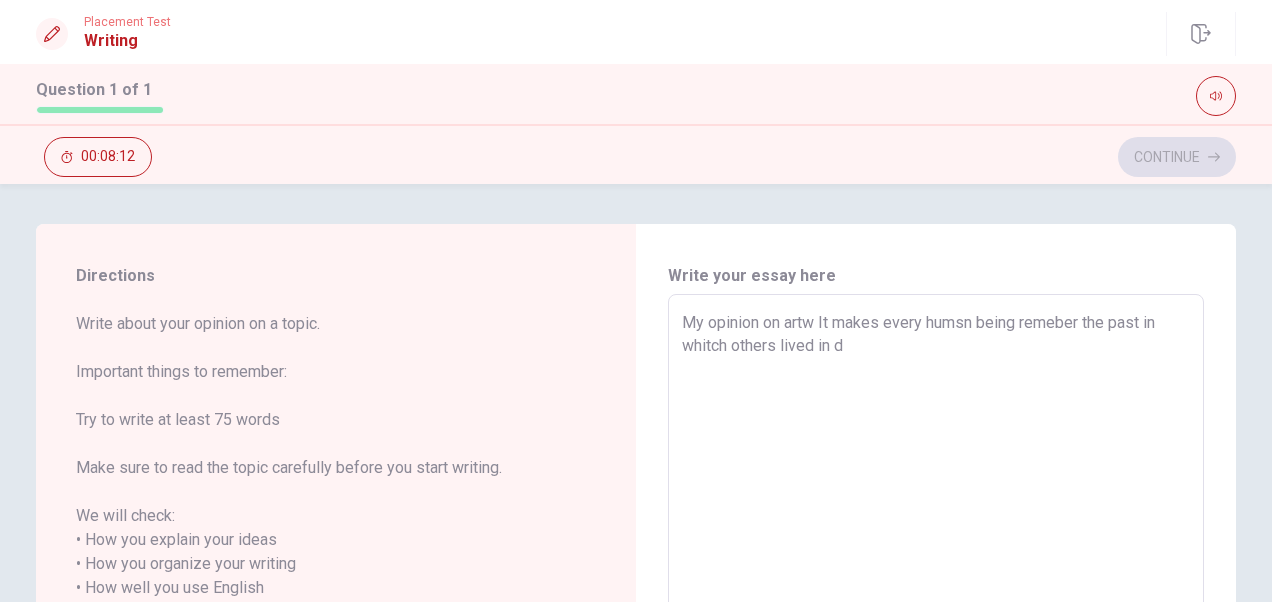 type on "x" 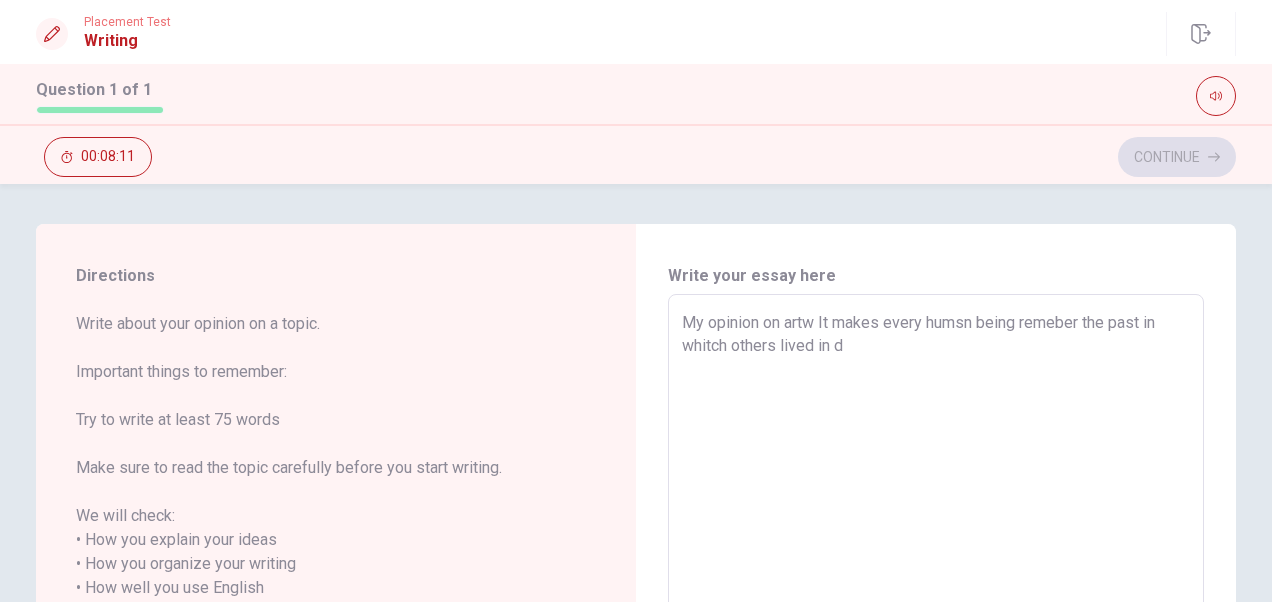 type on "My opinion on artw It makes every humsn being remeber the past in whitch others lived in di" 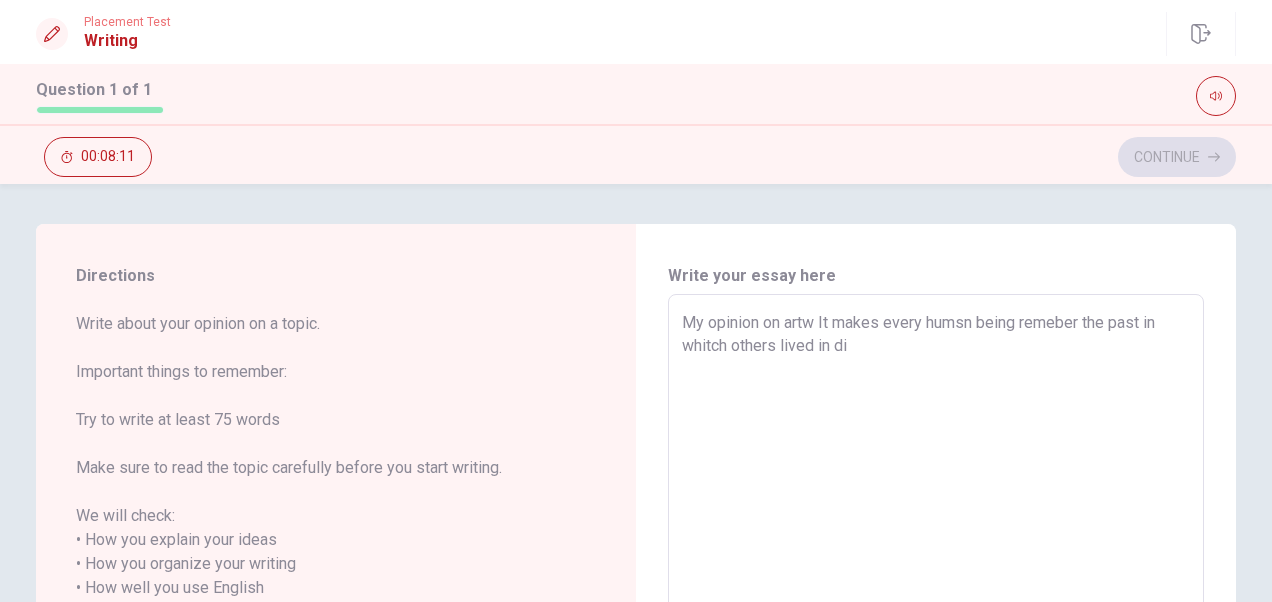 type on "x" 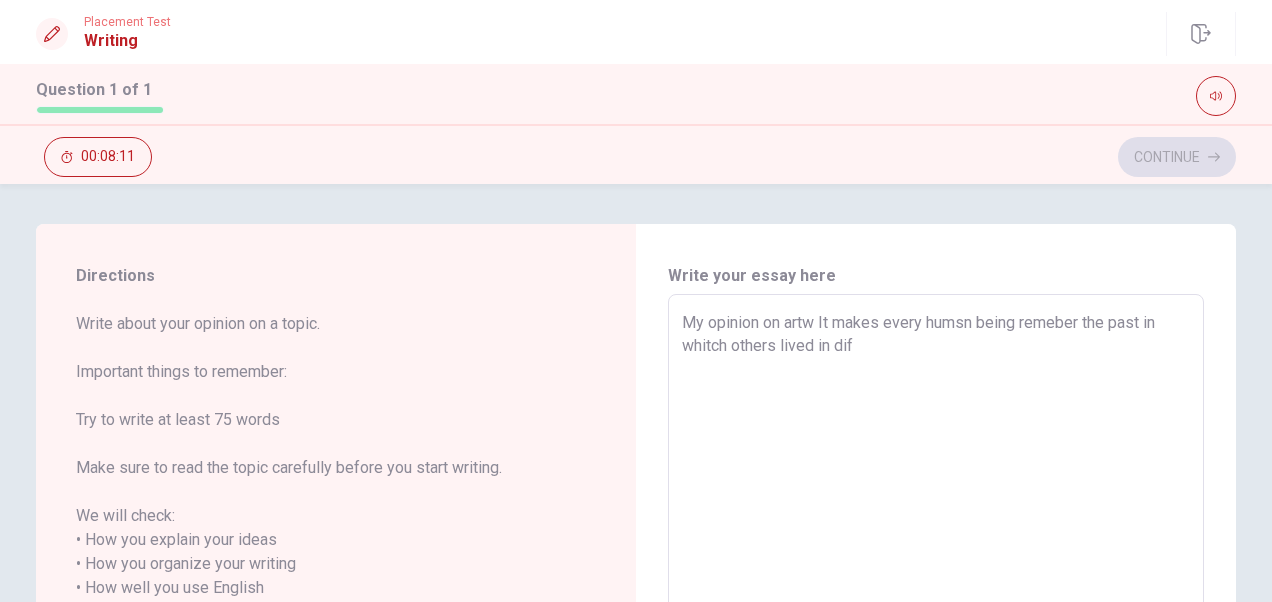 type on "x" 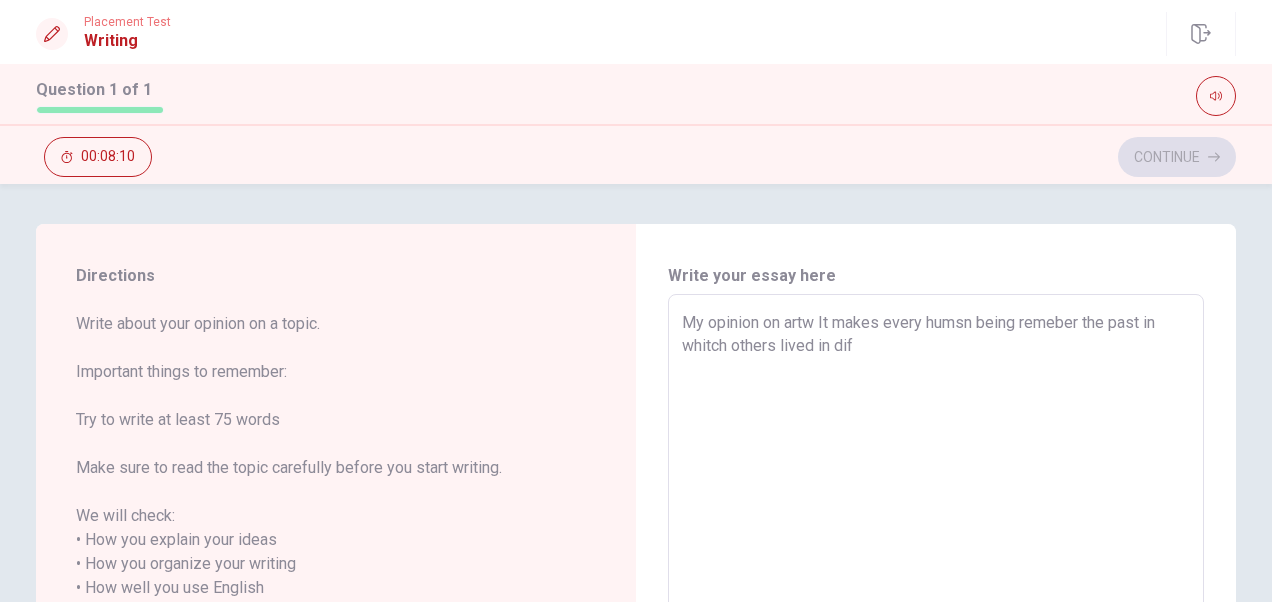 type on "My opinion on artw It makes every humsn being remeber the past in whitch others lived in diff" 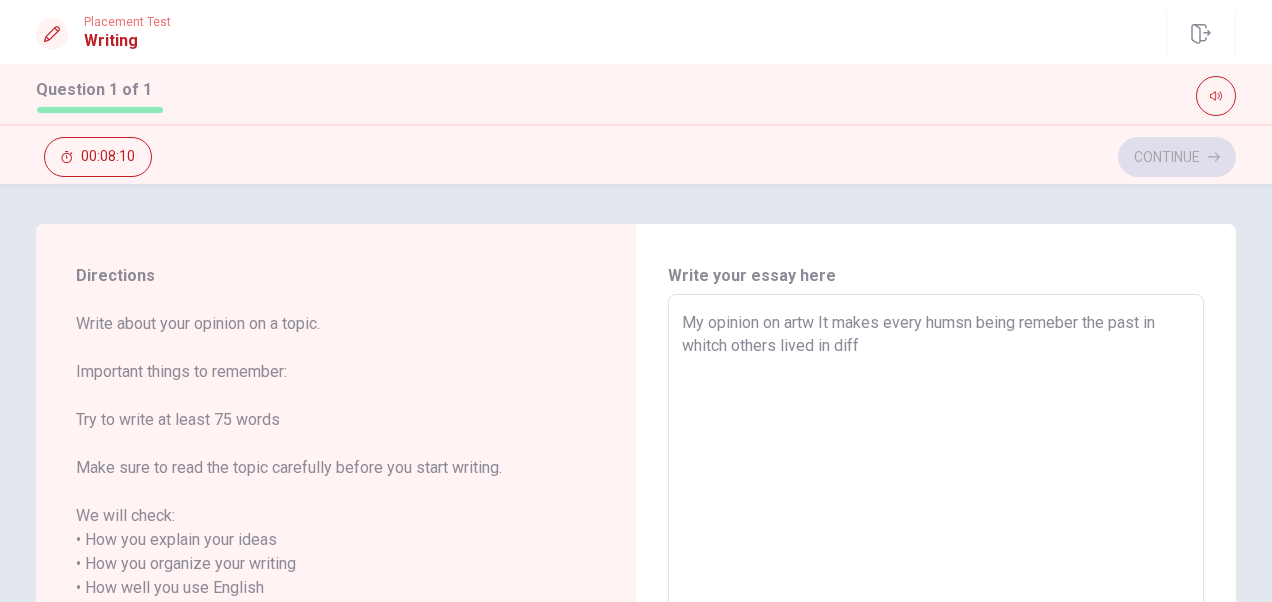 type on "x" 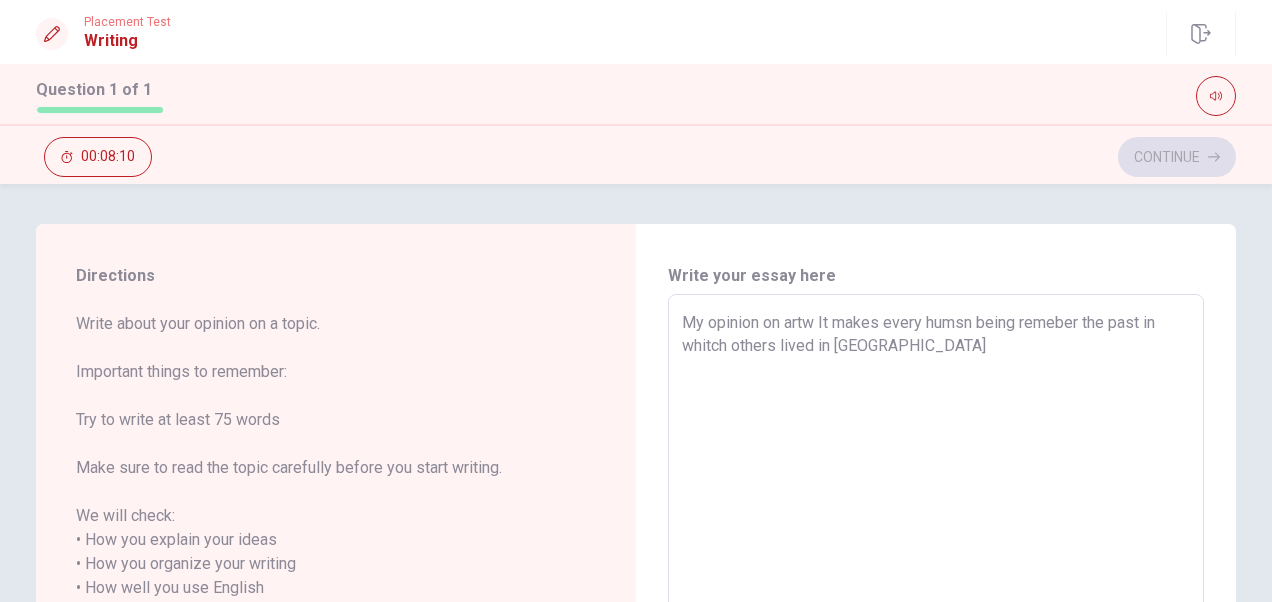 type on "x" 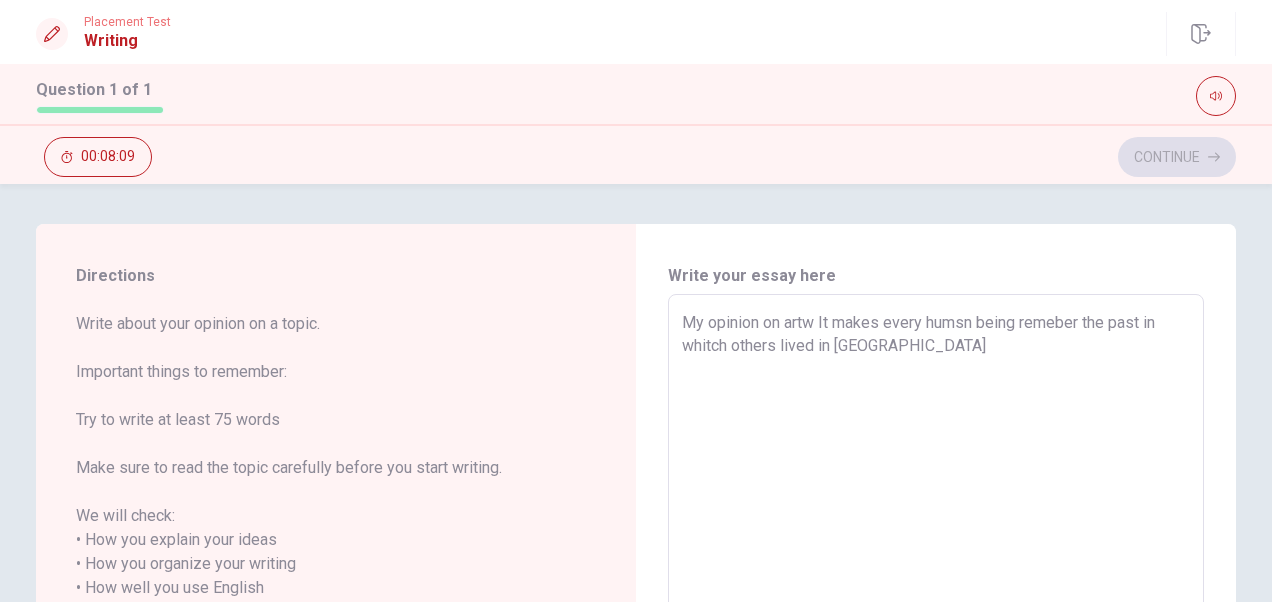 type on "My opinion on artw It makes every humsn being remeber the past in whitch others lived in differ" 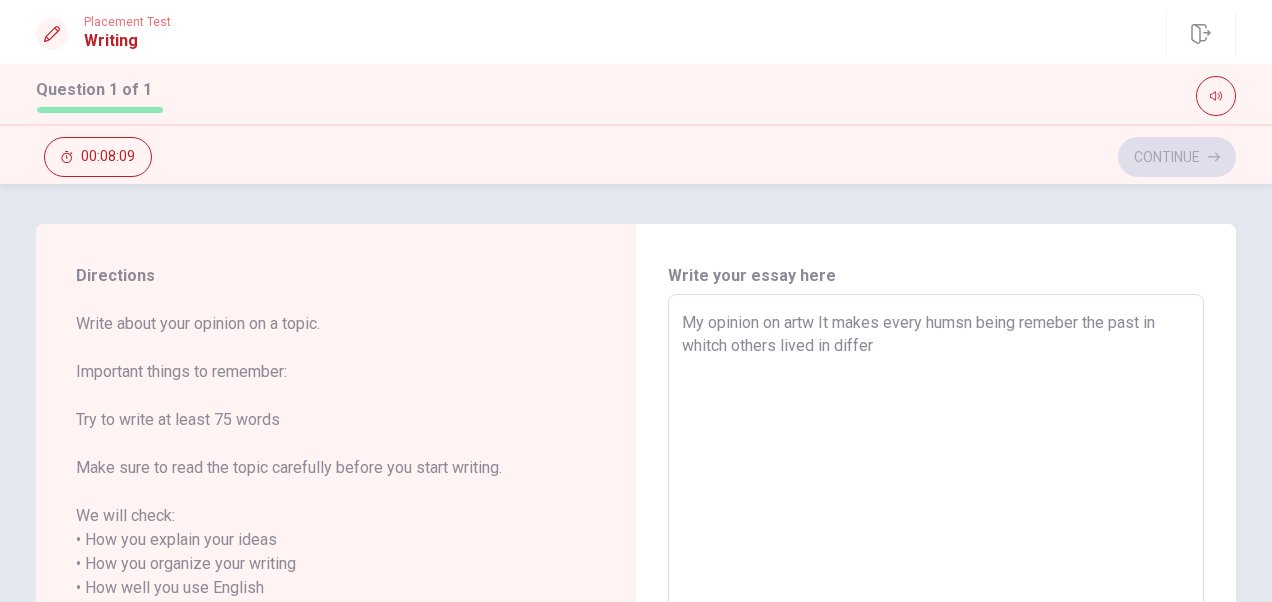 type on "x" 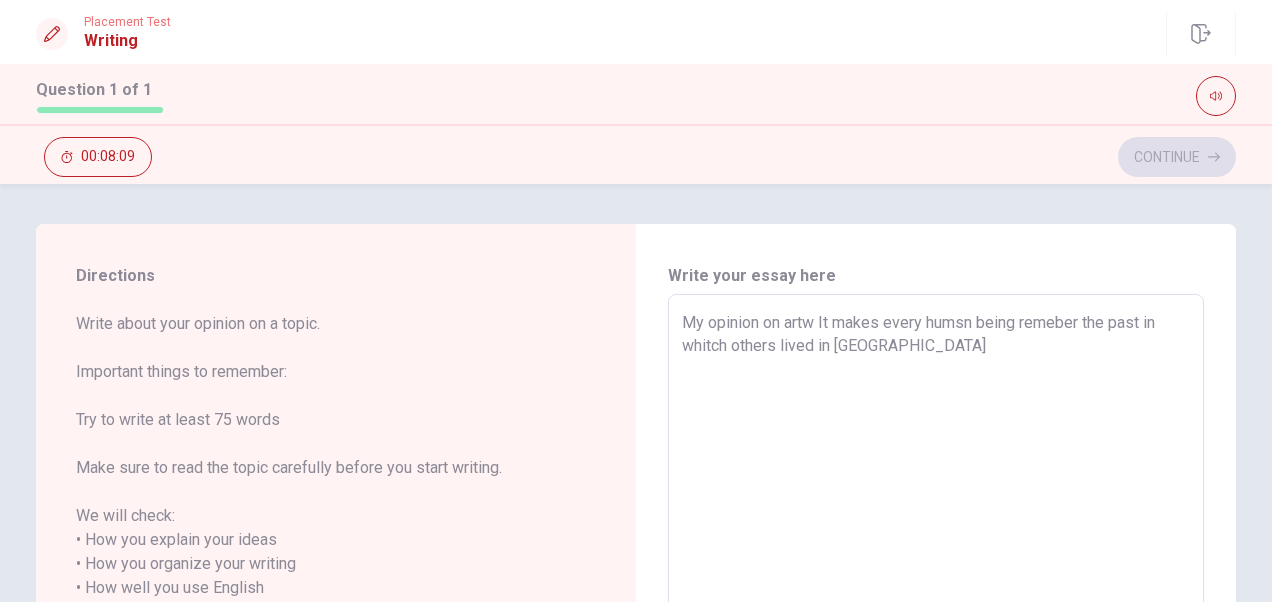 type on "x" 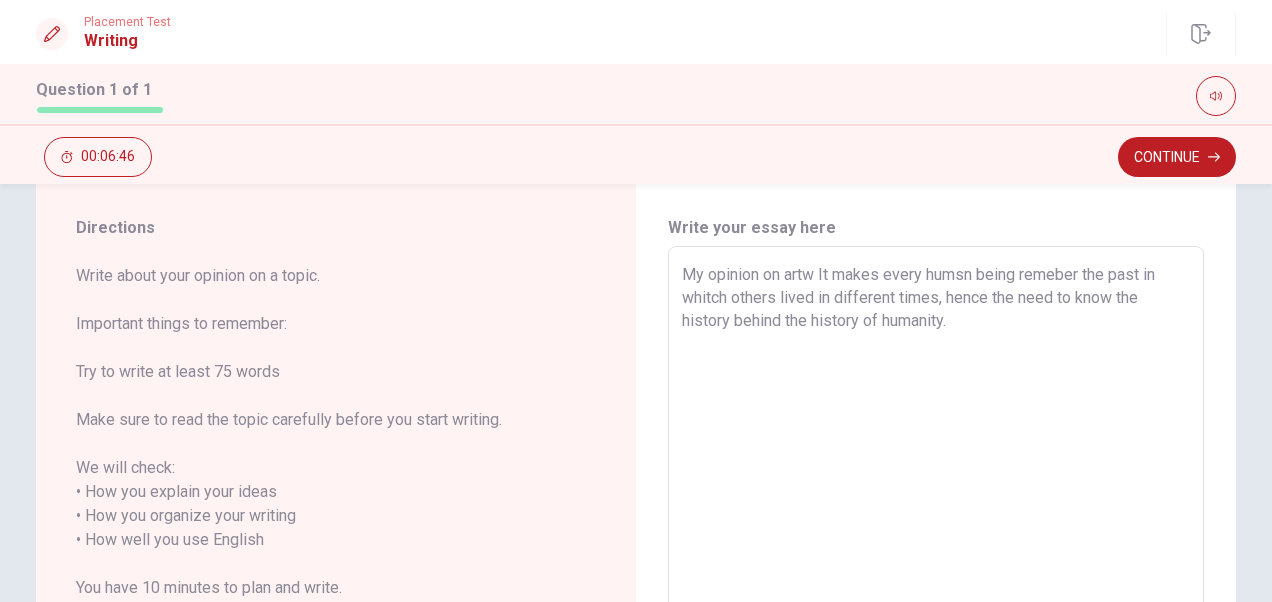 scroll, scrollTop: 0, scrollLeft: 0, axis: both 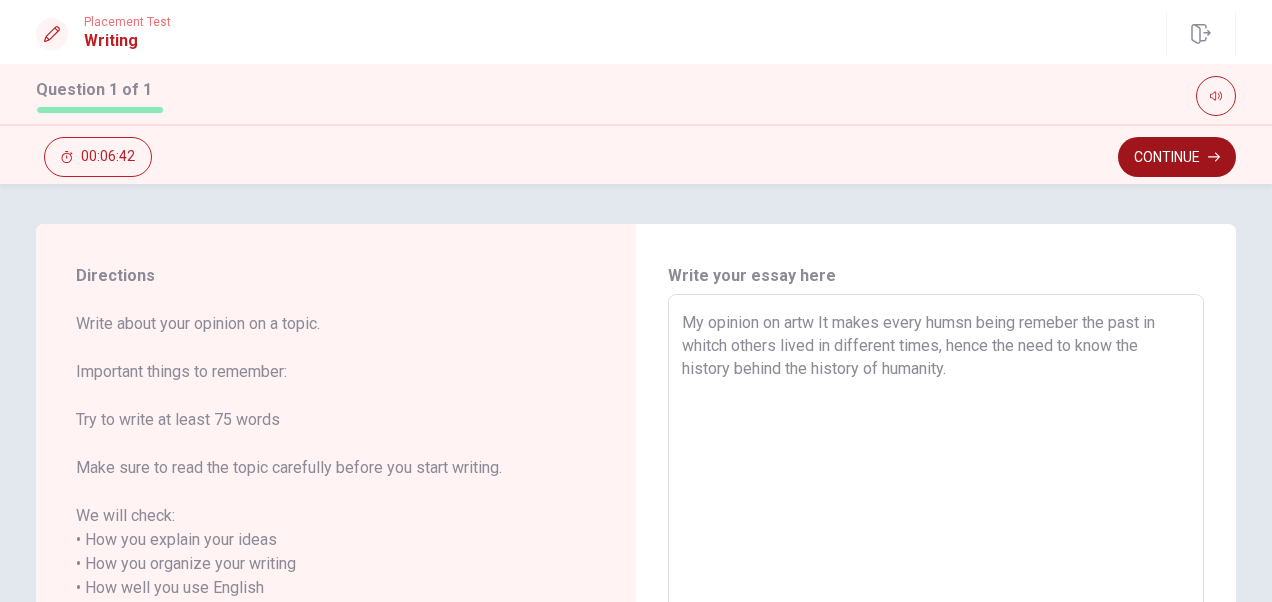 click on "Continue" at bounding box center [1177, 157] 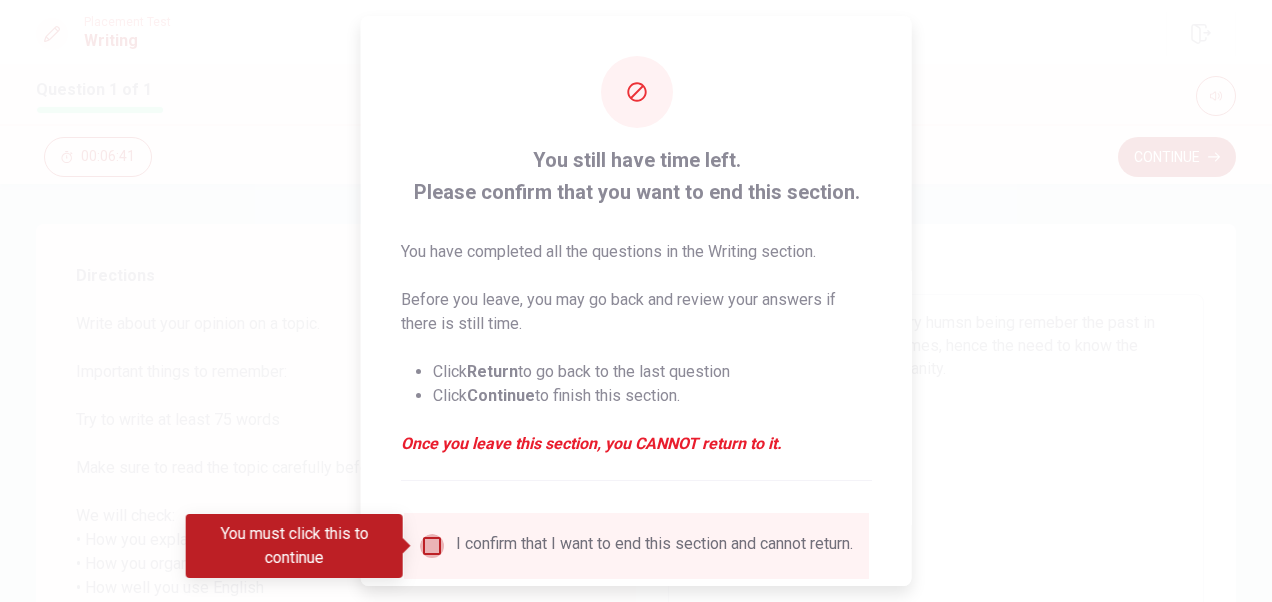 click at bounding box center [432, 546] 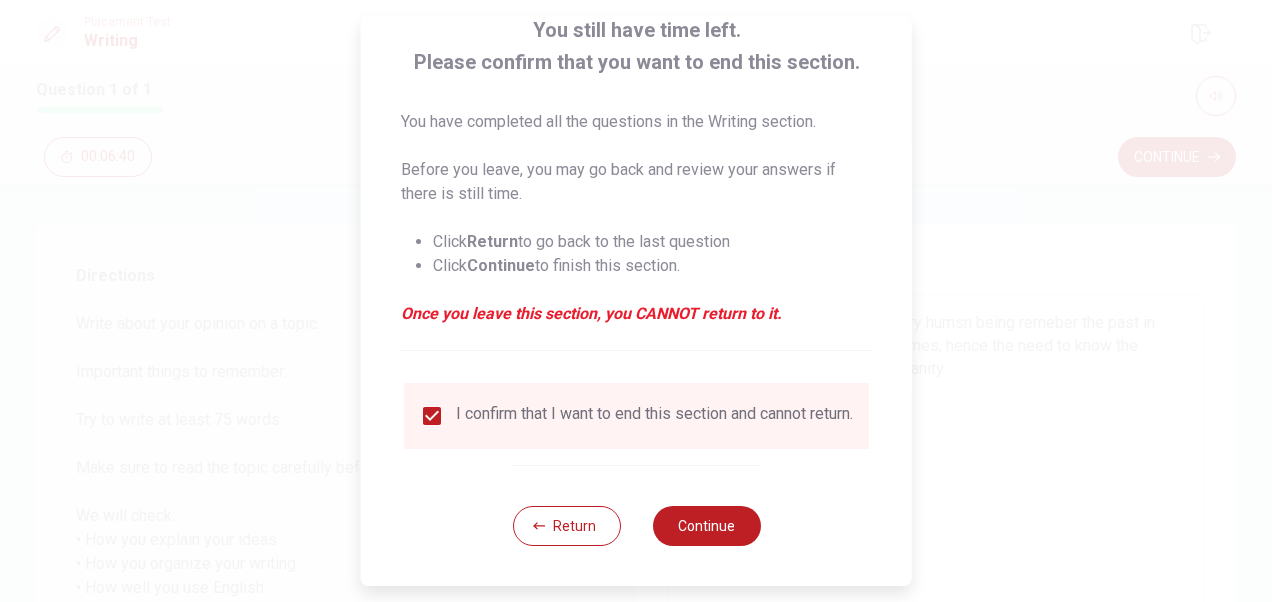 scroll, scrollTop: 144, scrollLeft: 0, axis: vertical 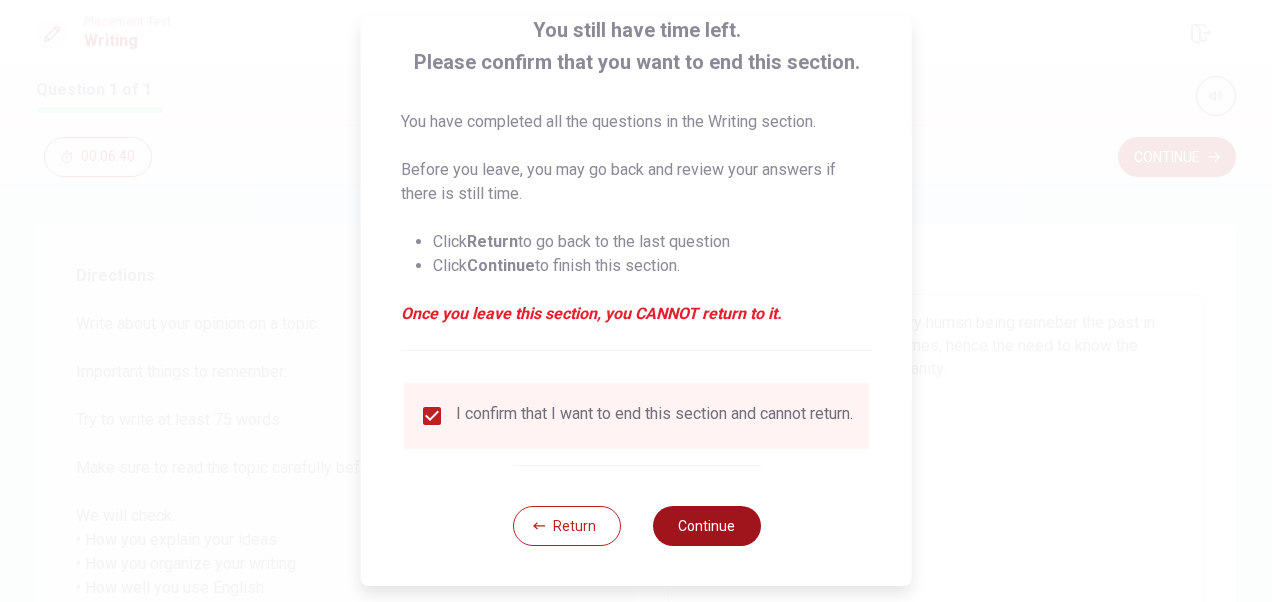 click on "Continue" at bounding box center [706, 526] 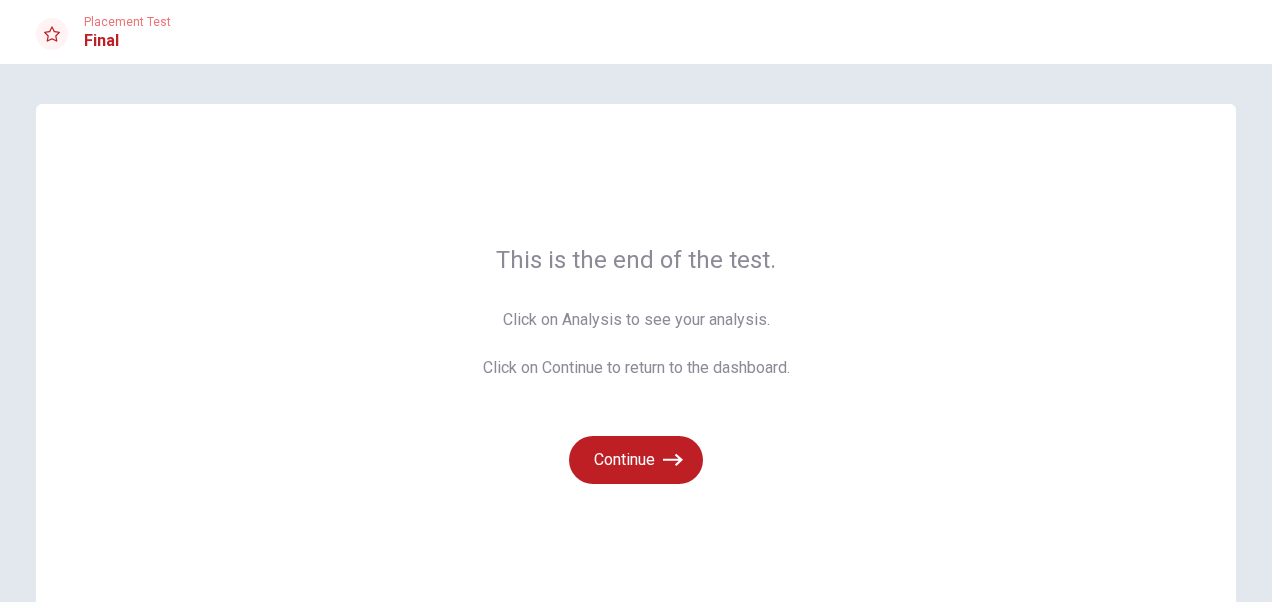 drag, startPoint x: 573, startPoint y: 323, endPoint x: 788, endPoint y: 354, distance: 217.22339 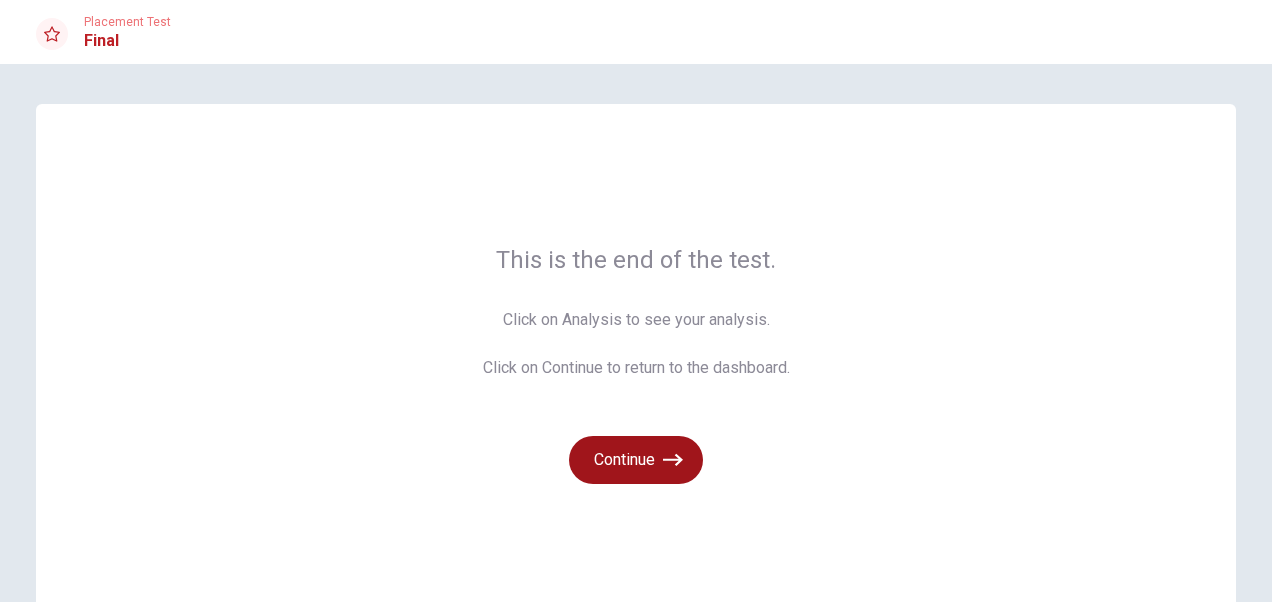 click on "Continue" at bounding box center (636, 460) 